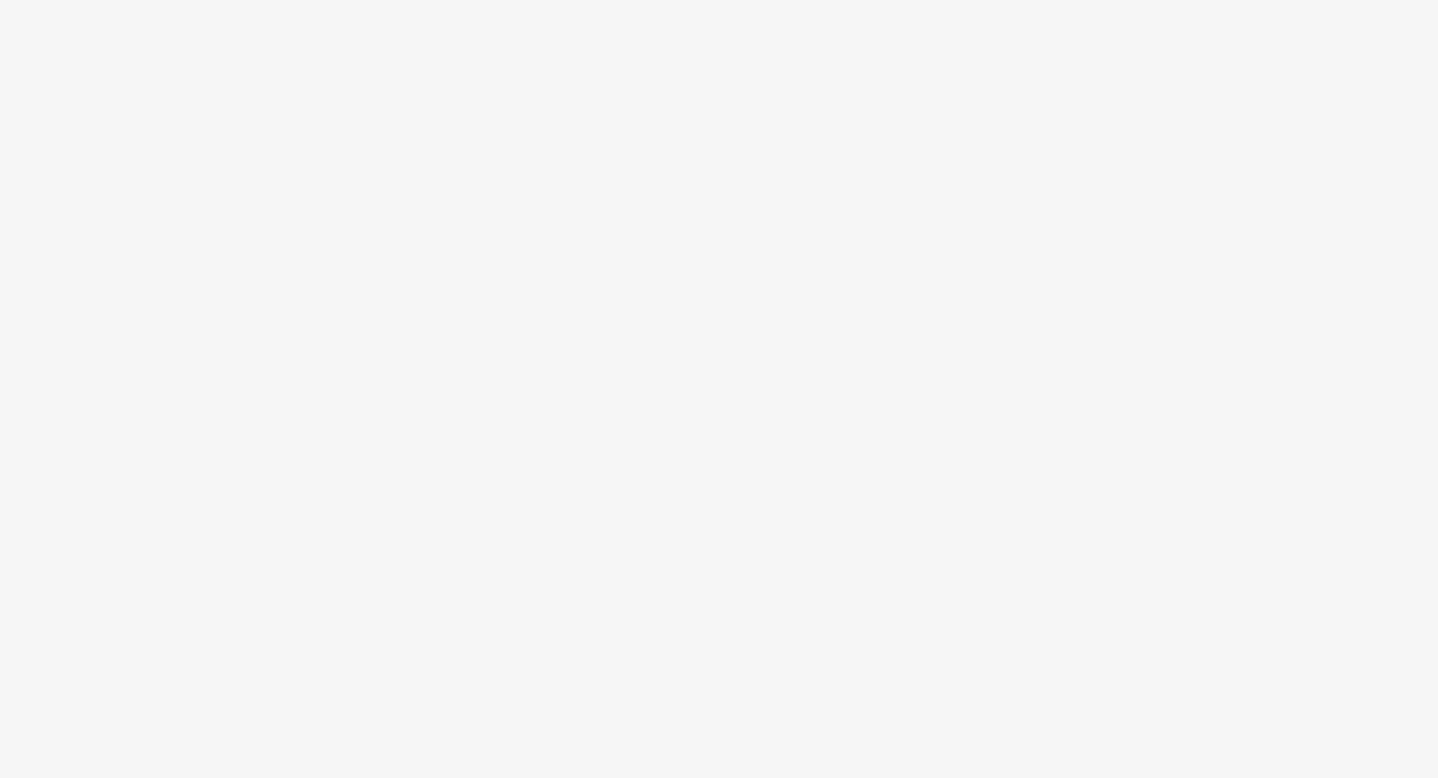 scroll, scrollTop: 0, scrollLeft: 0, axis: both 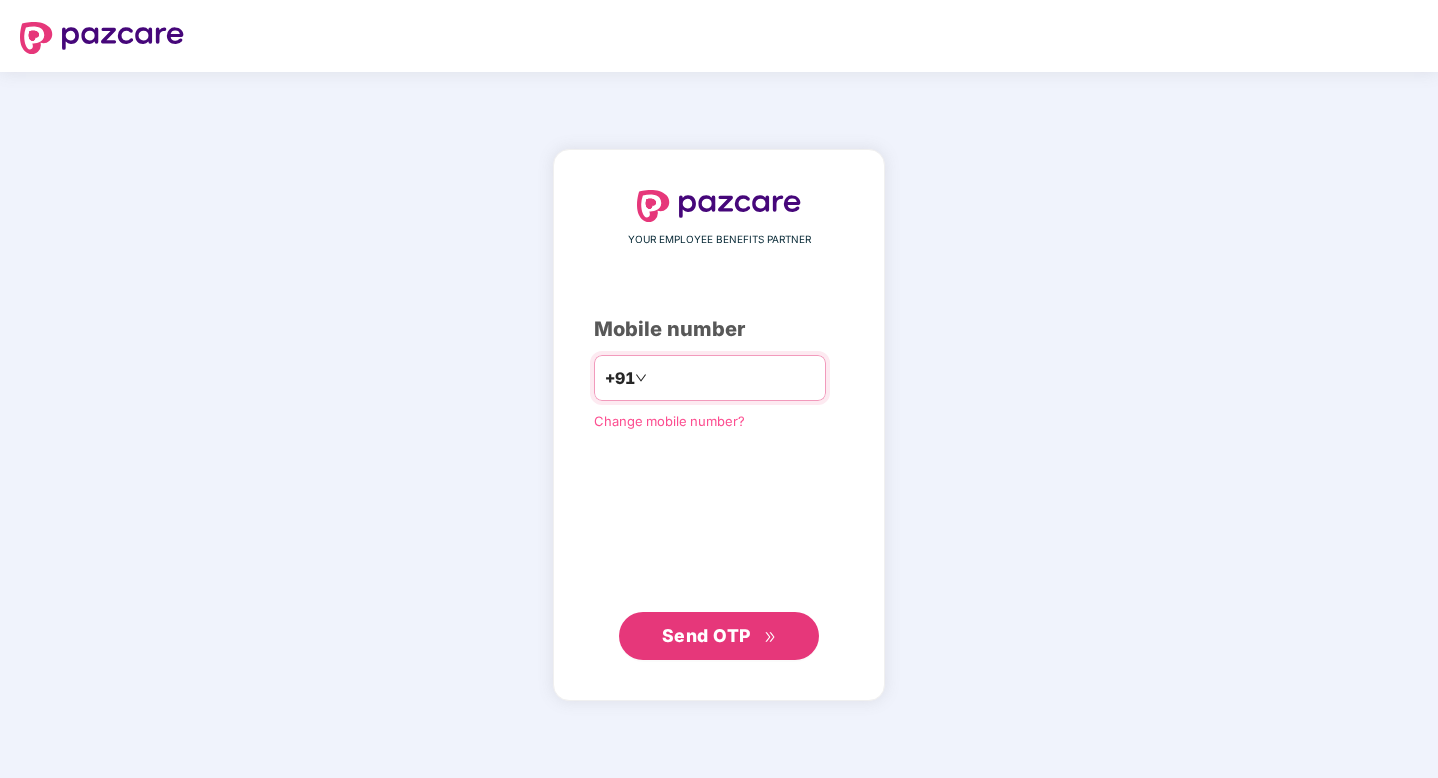 click at bounding box center [733, 378] 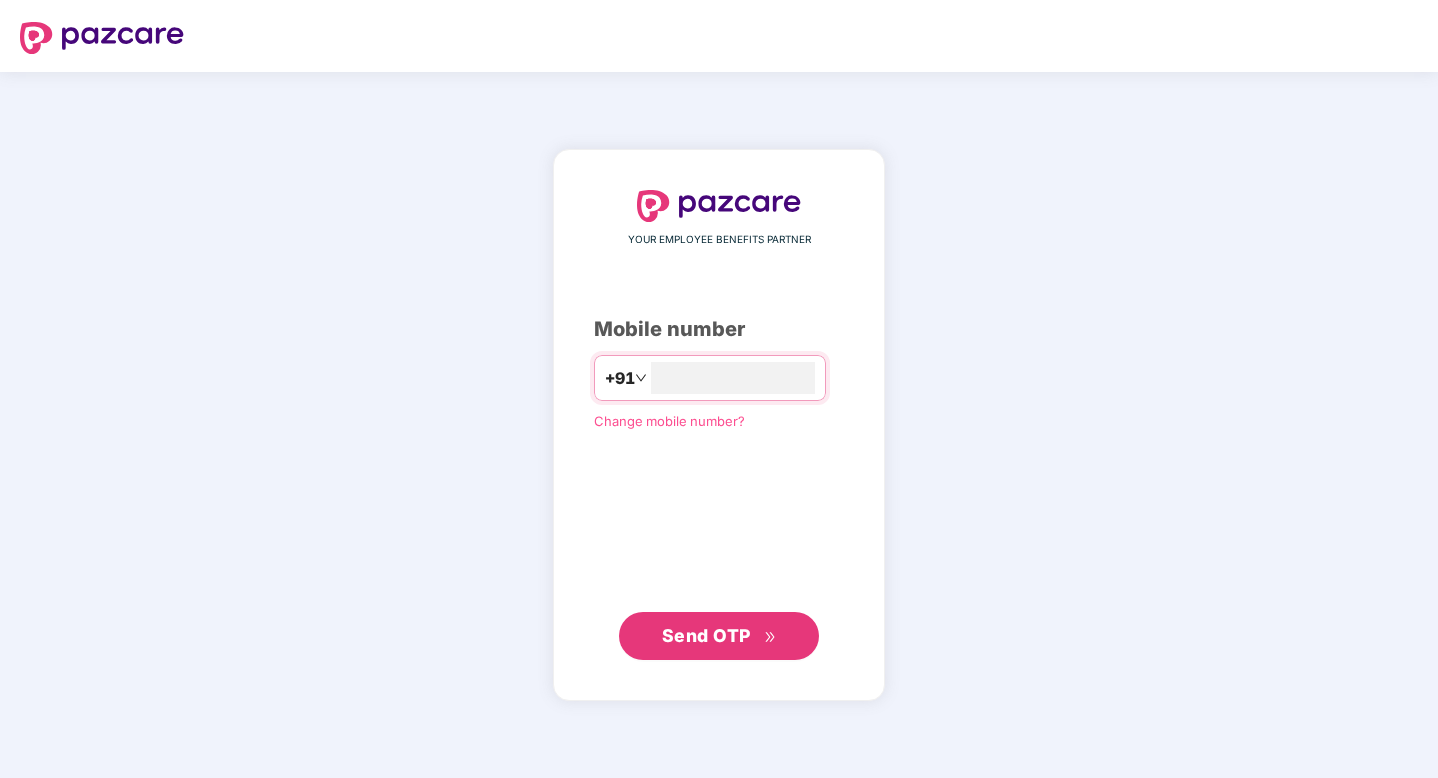 type on "**********" 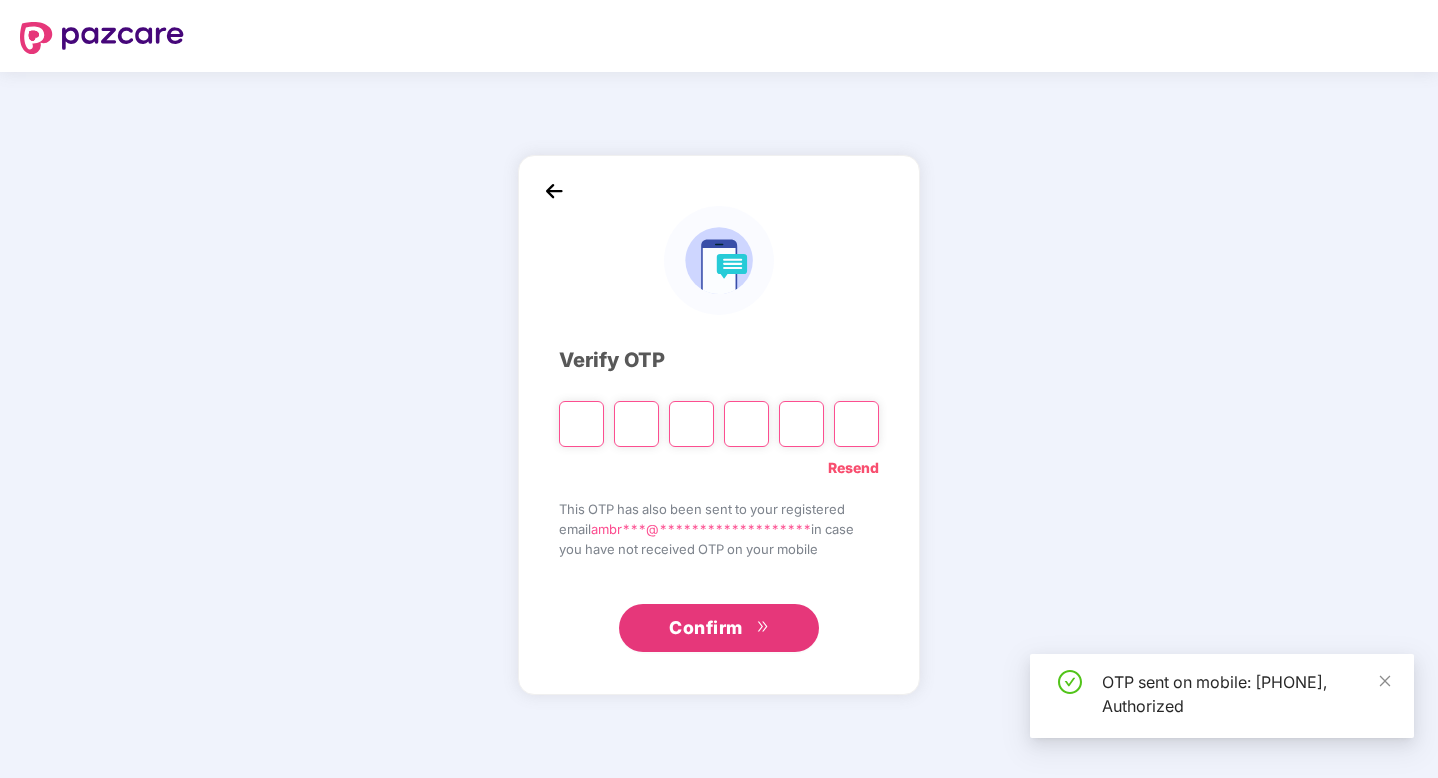 click at bounding box center (581, 424) 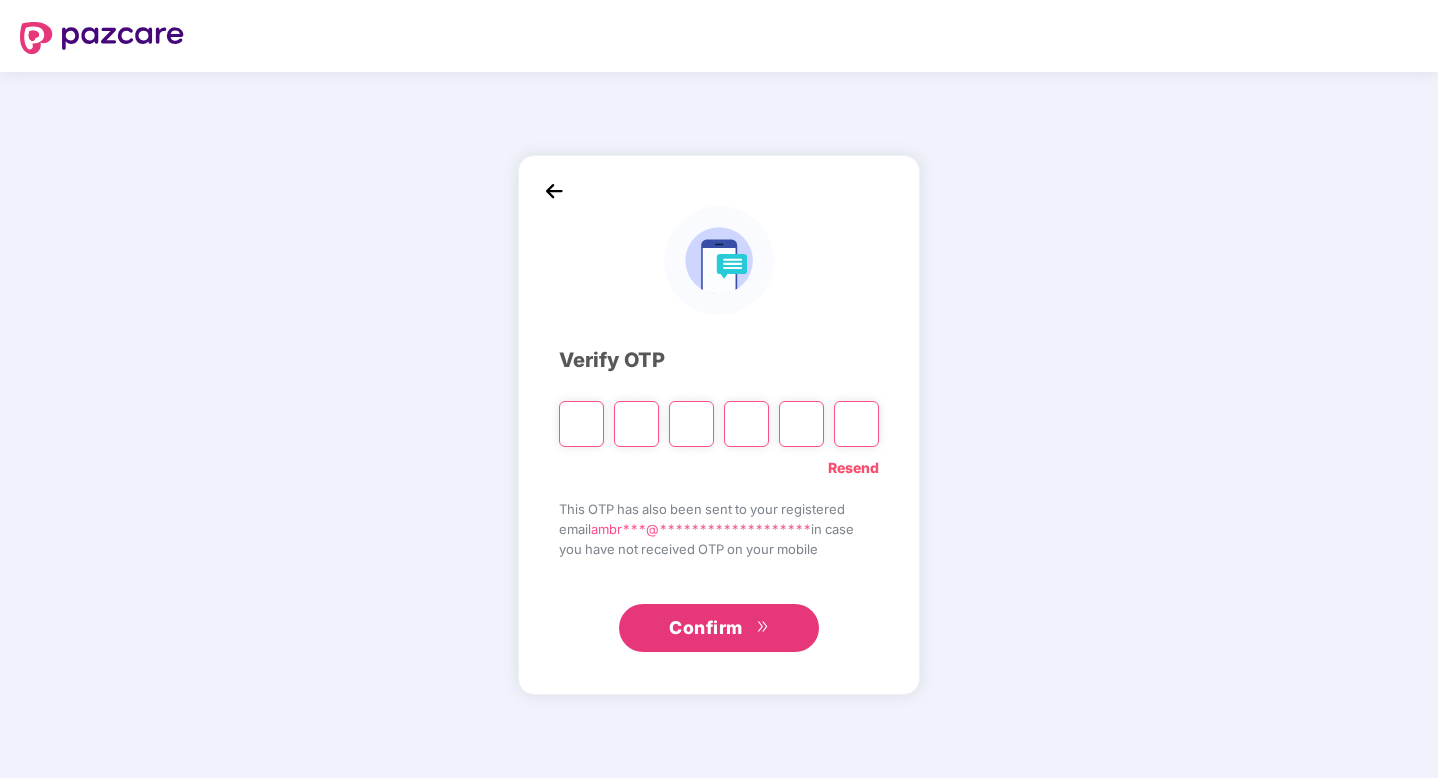 type on "*" 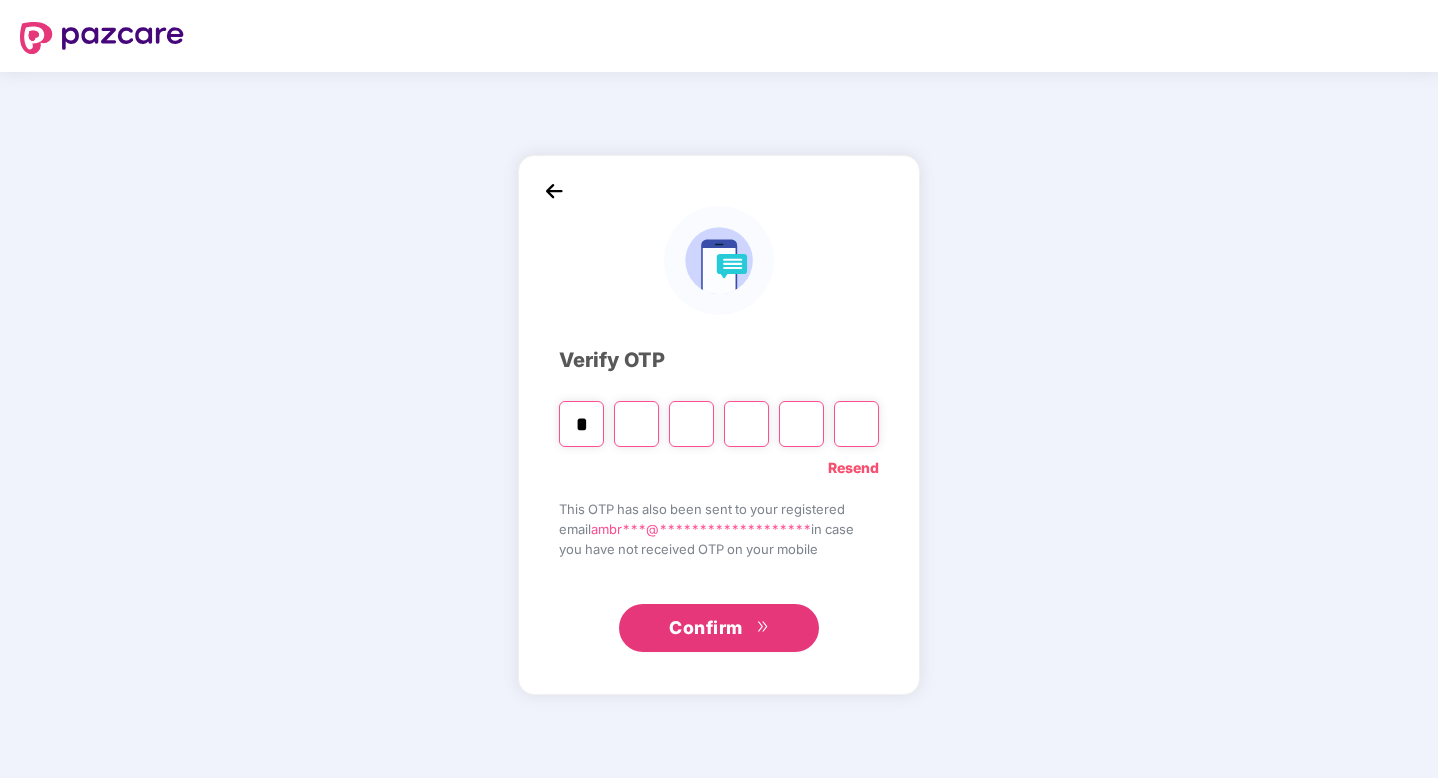 type on "*" 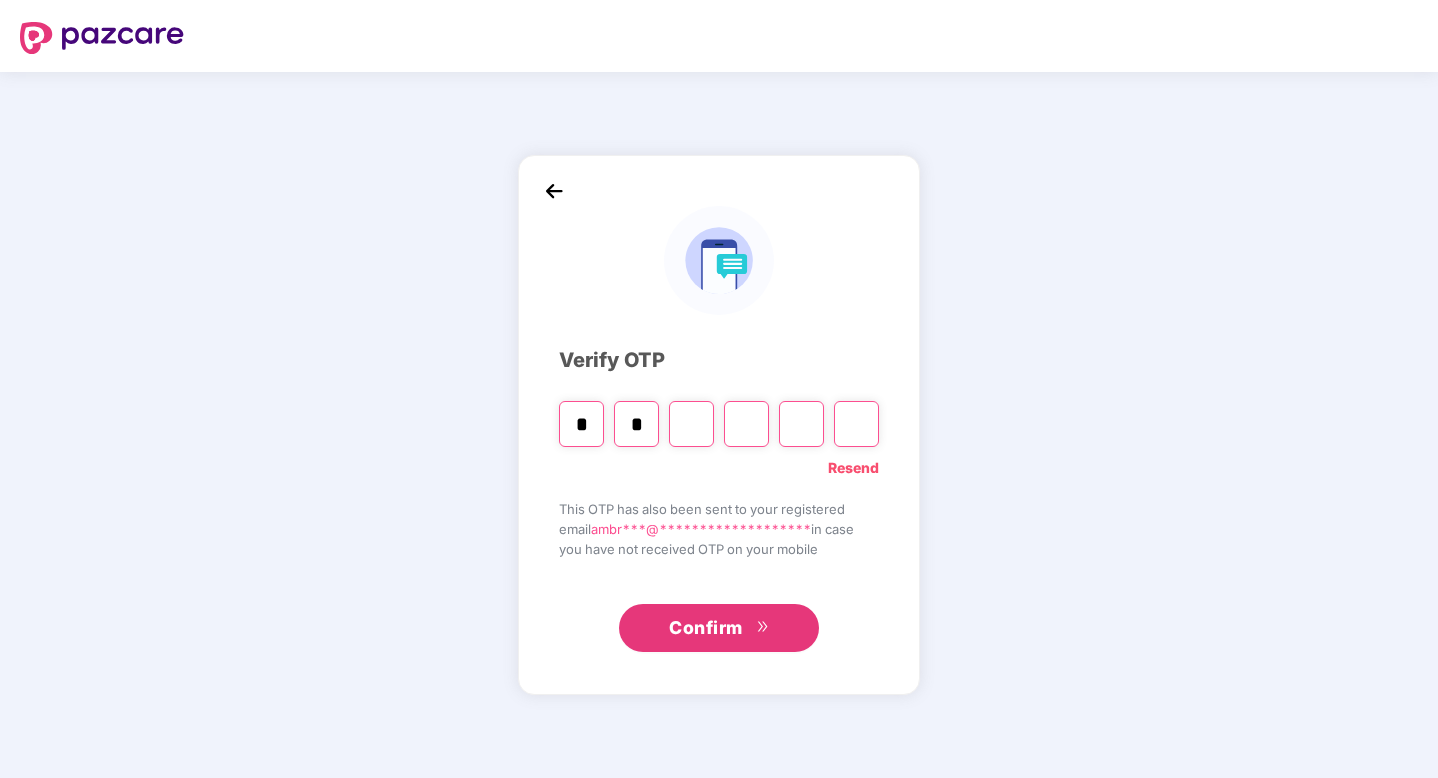 type on "*" 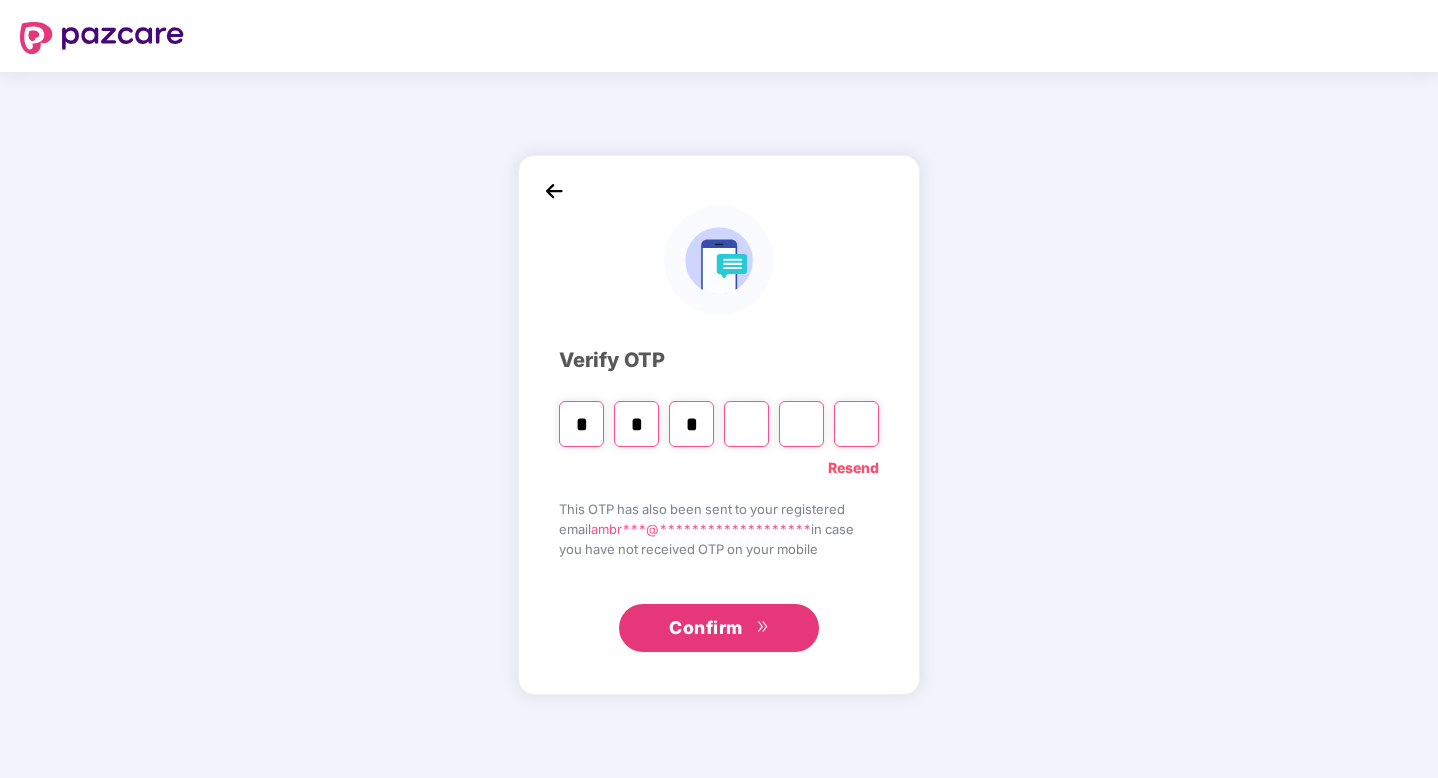 type on "*" 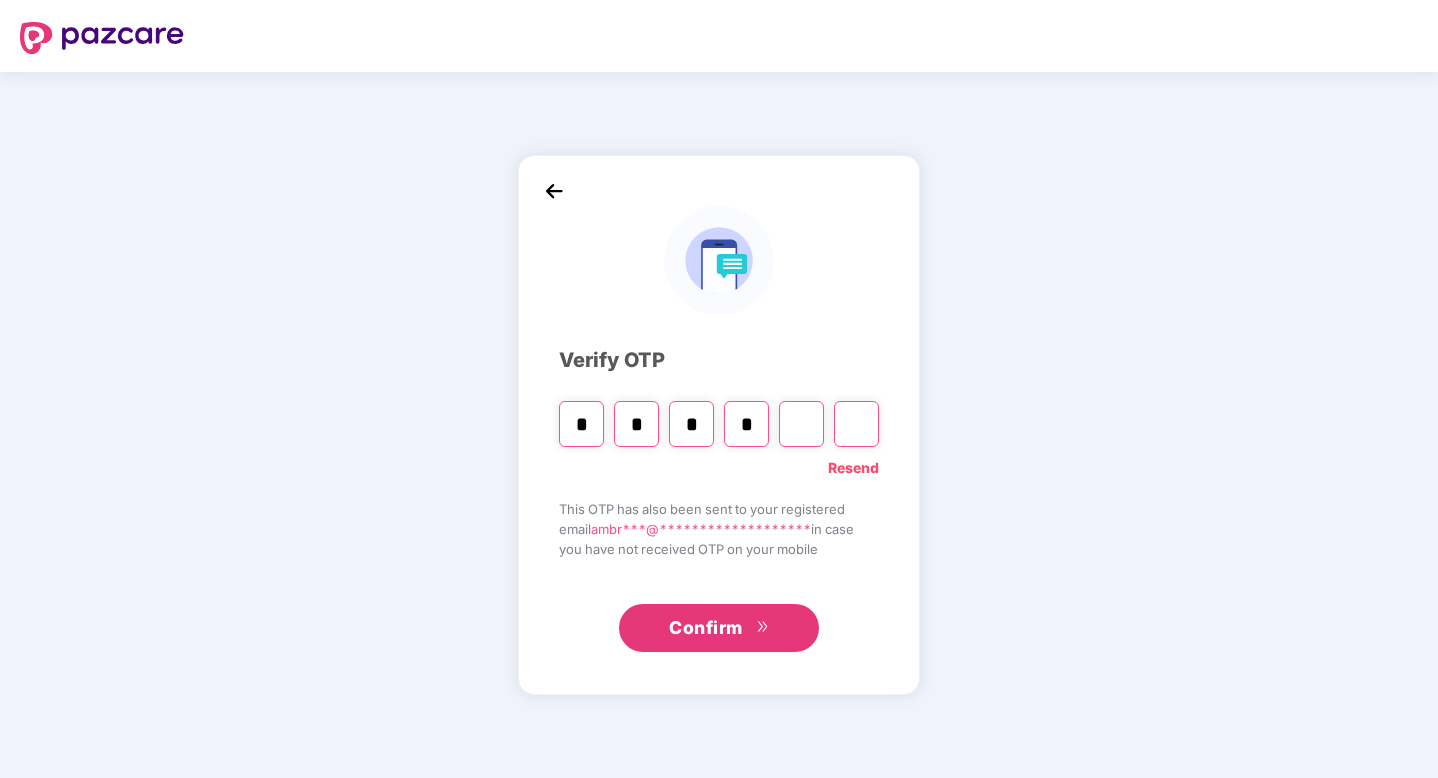 type on "*" 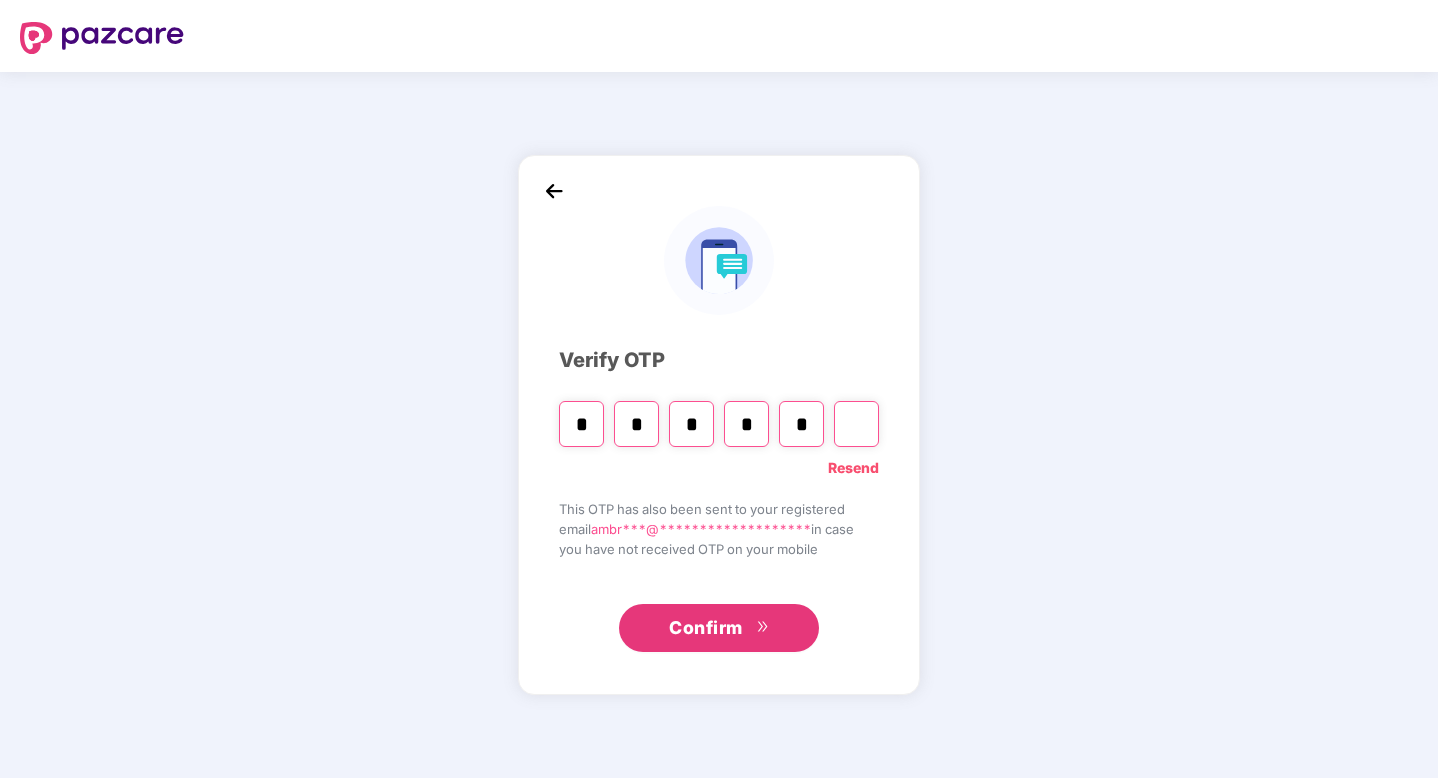 type on "*" 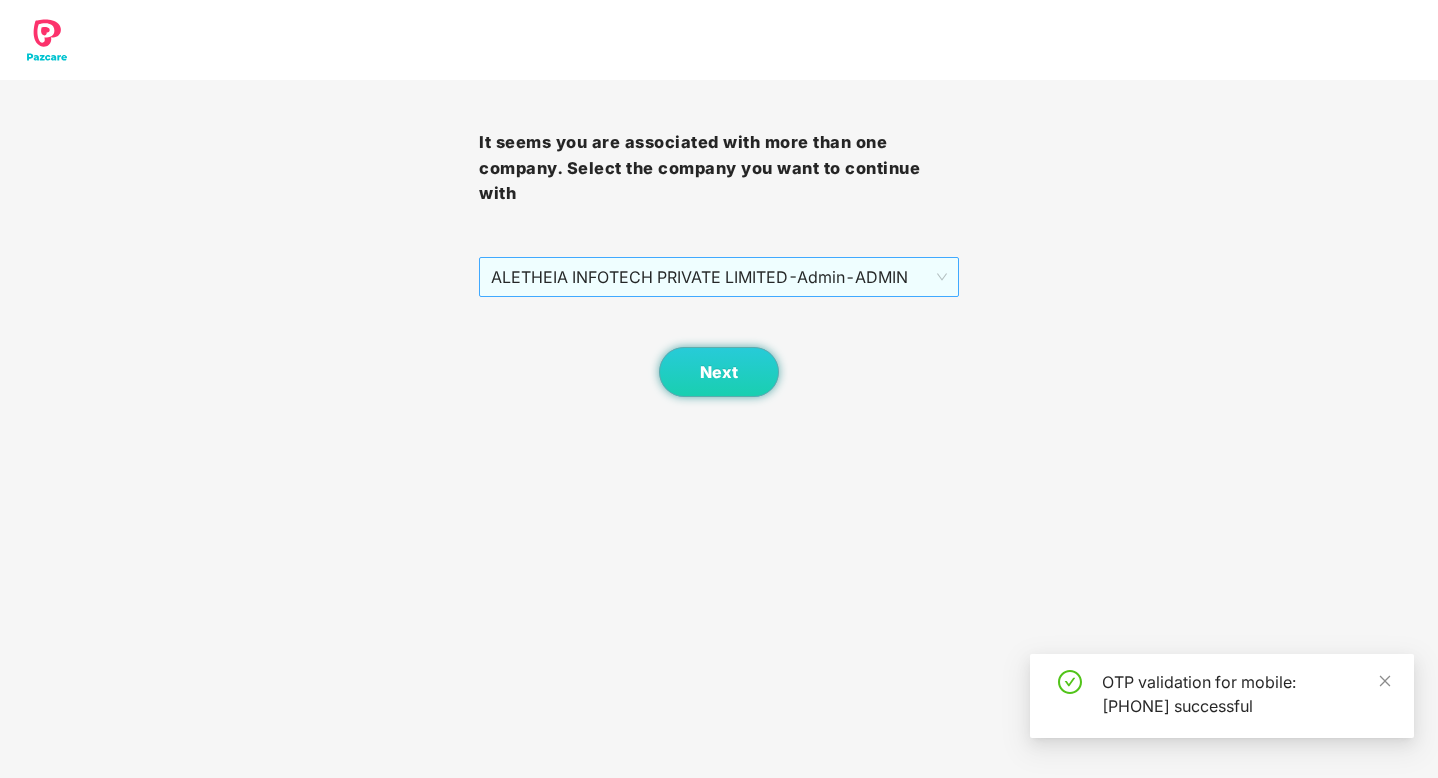 click on "ALETHEIA INFOTECH PRIVATE LIMITED  -  Admin  -  ADMIN" at bounding box center (718, 277) 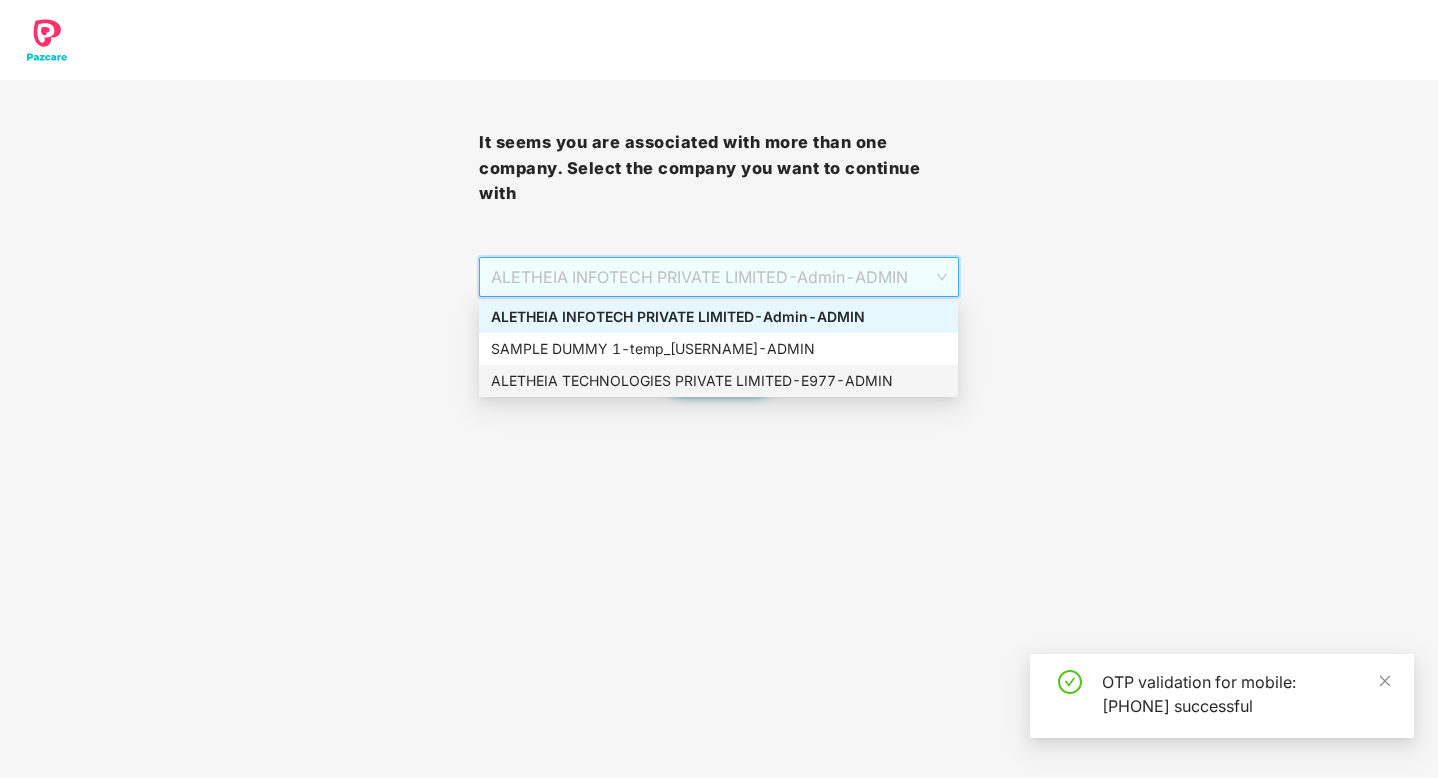 click on "ALETHEIA TECHNOLOGIES PRIVATE LIMITED  -  E977  -  ADMIN" at bounding box center (718, 381) 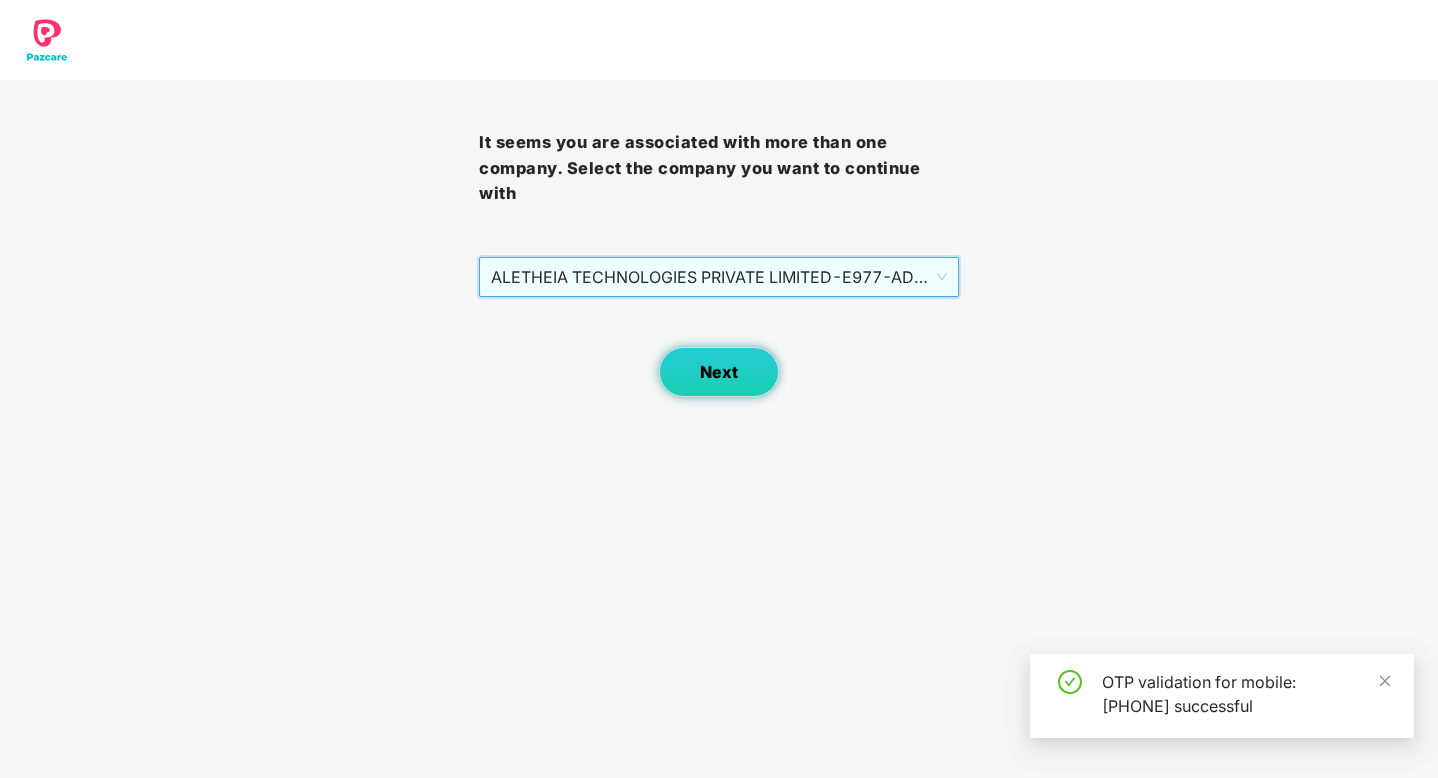 click on "Next" at bounding box center (719, 372) 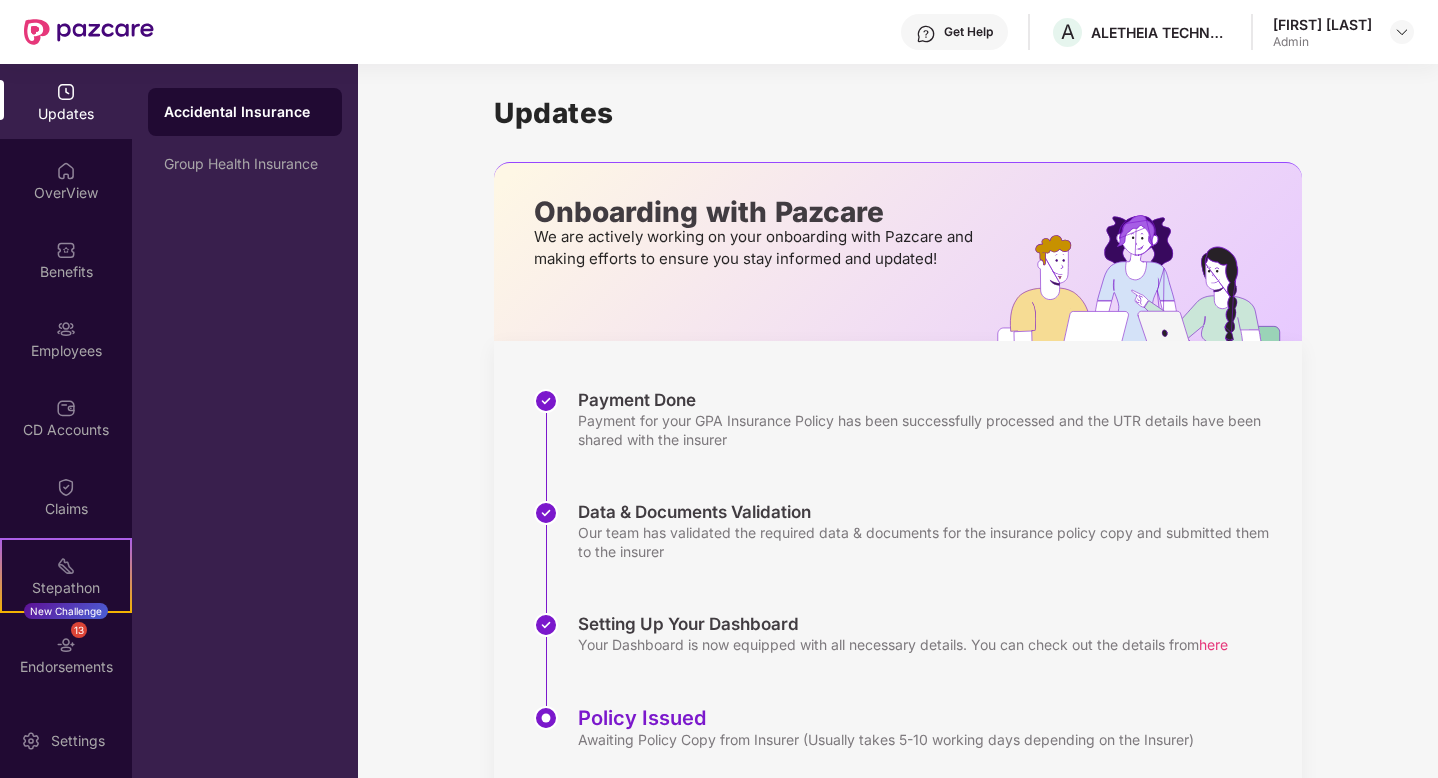 scroll, scrollTop: 61, scrollLeft: 0, axis: vertical 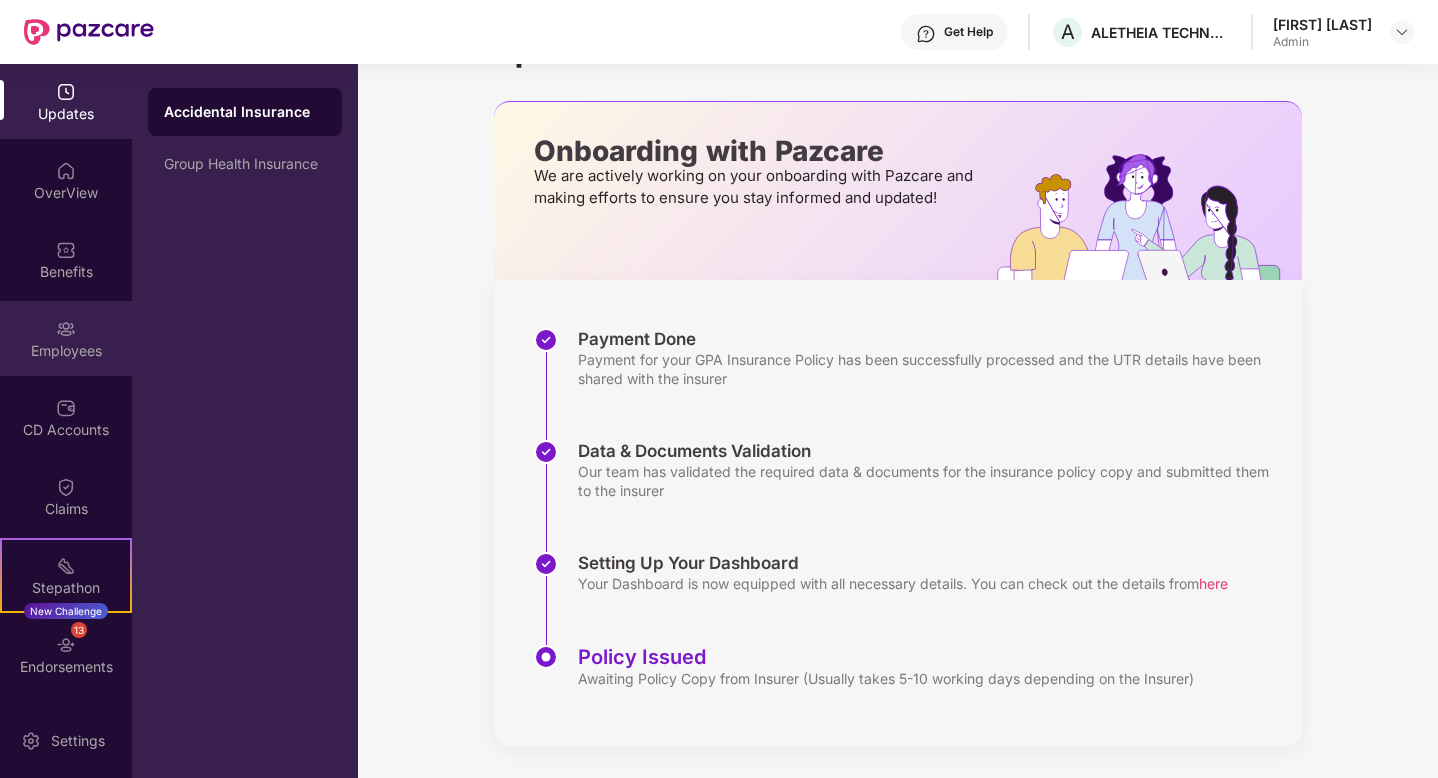 click on "Employees" at bounding box center (66, 338) 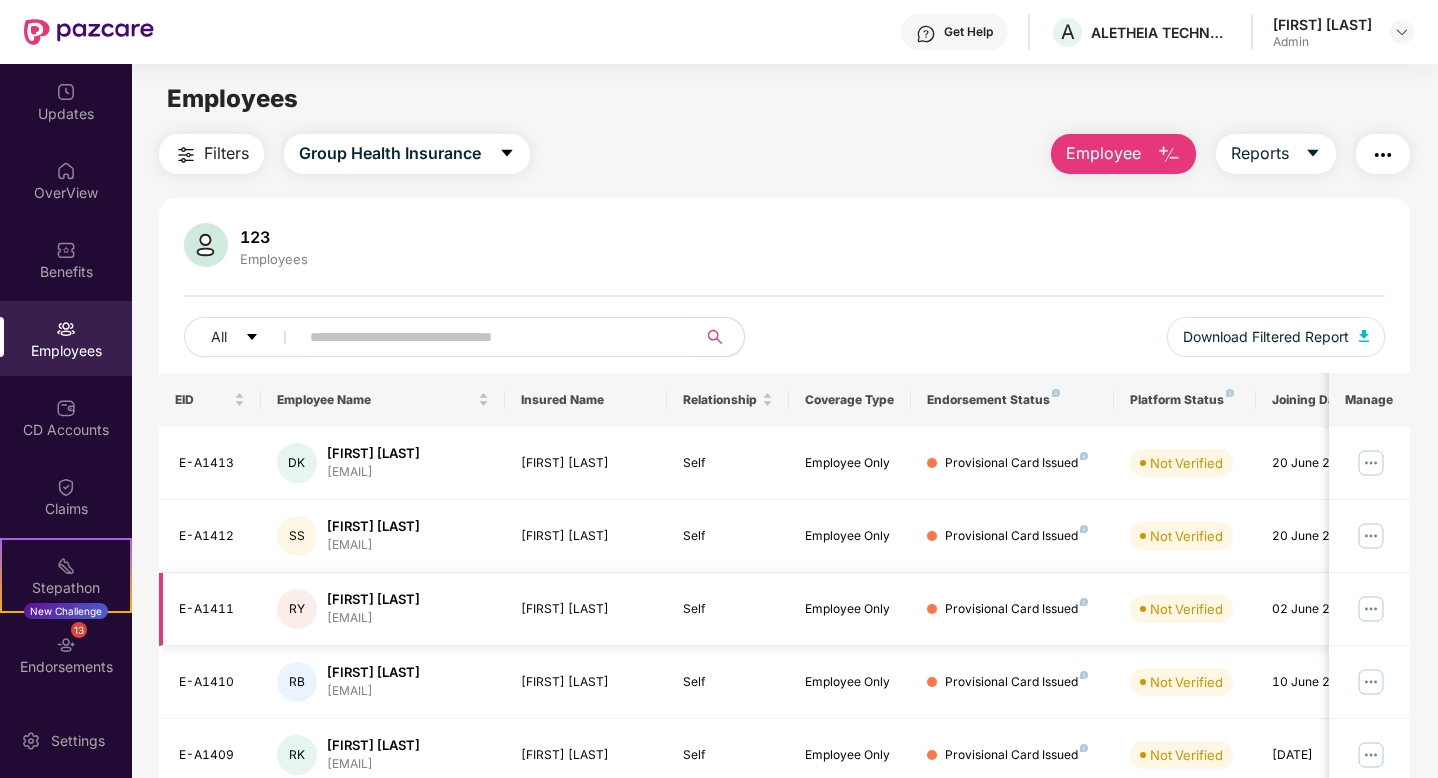 scroll, scrollTop: 501, scrollLeft: 0, axis: vertical 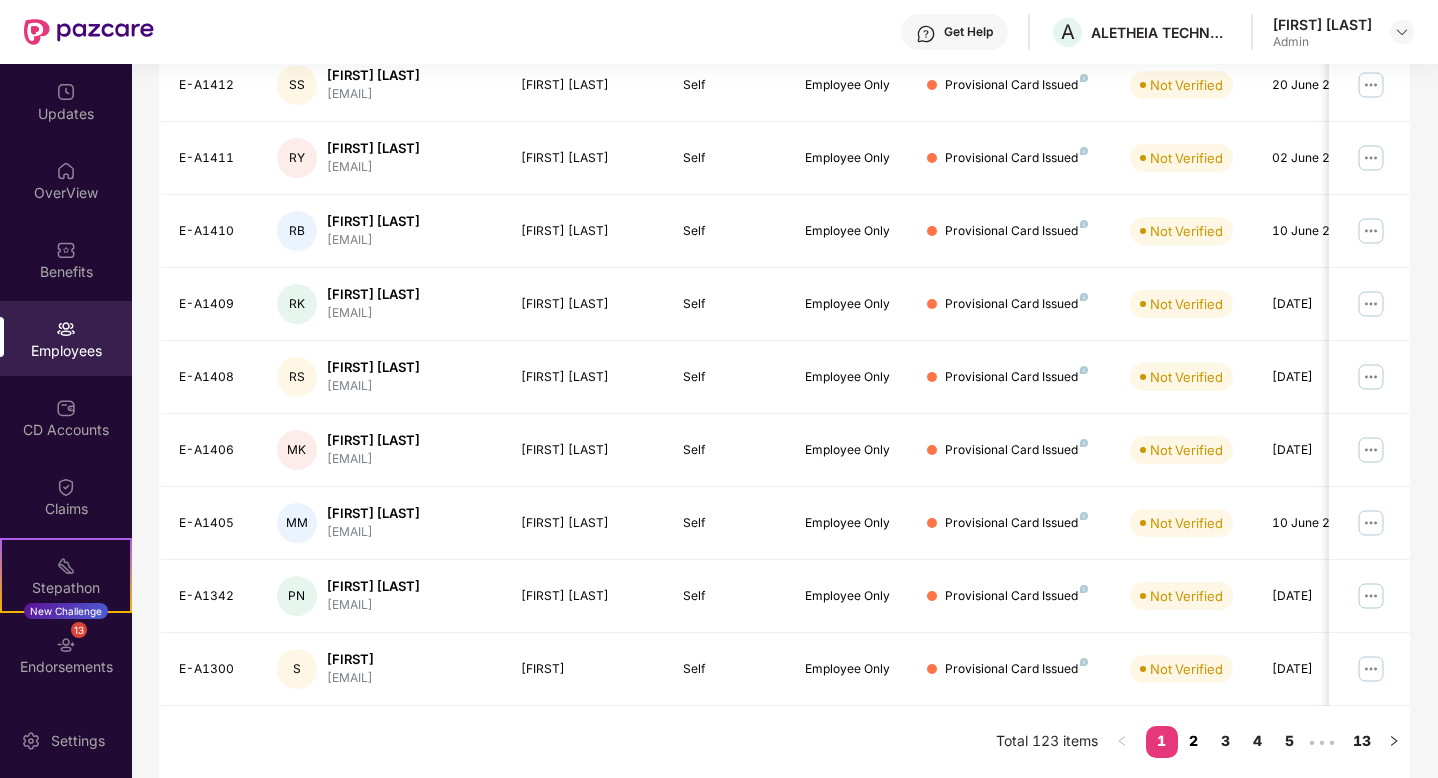 click on "2" at bounding box center (1194, 741) 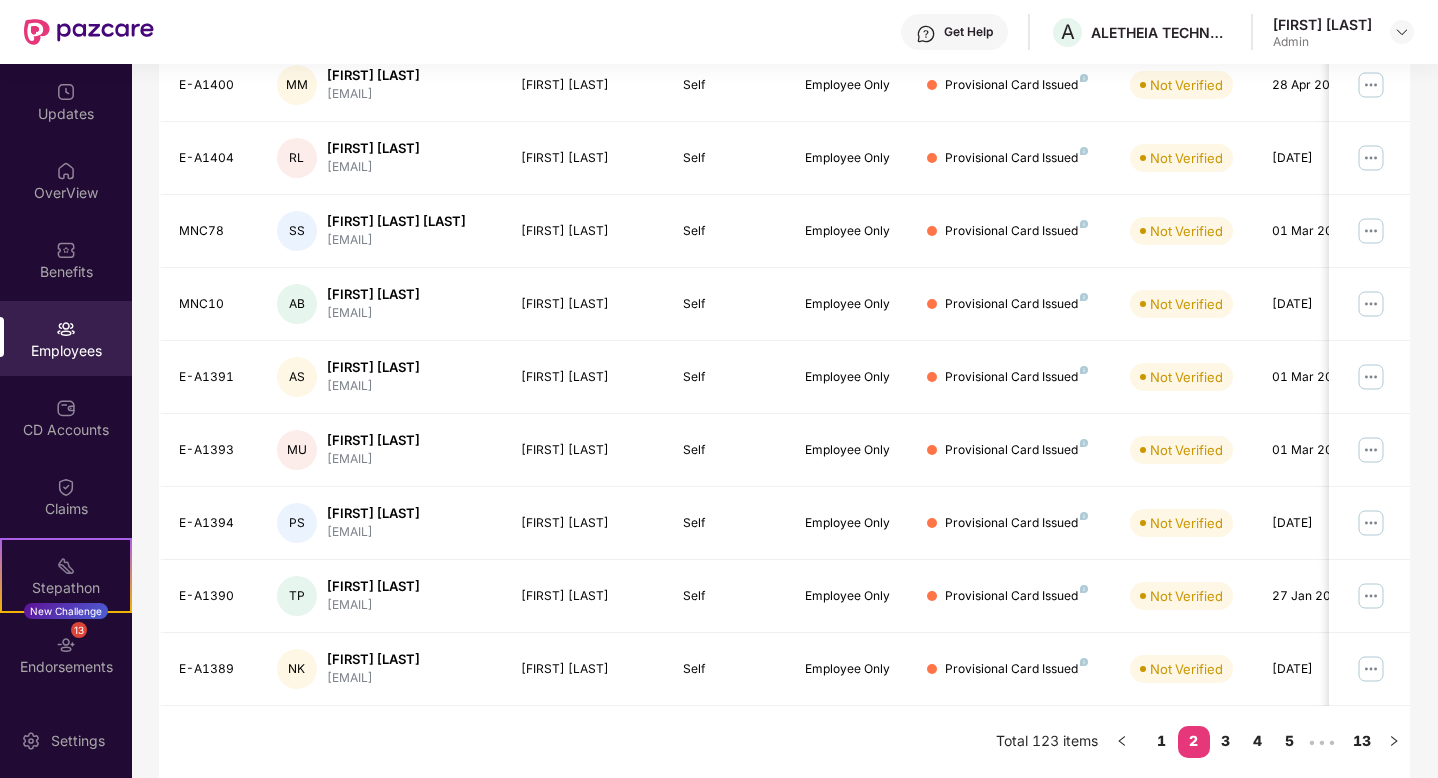 scroll, scrollTop: 484, scrollLeft: 0, axis: vertical 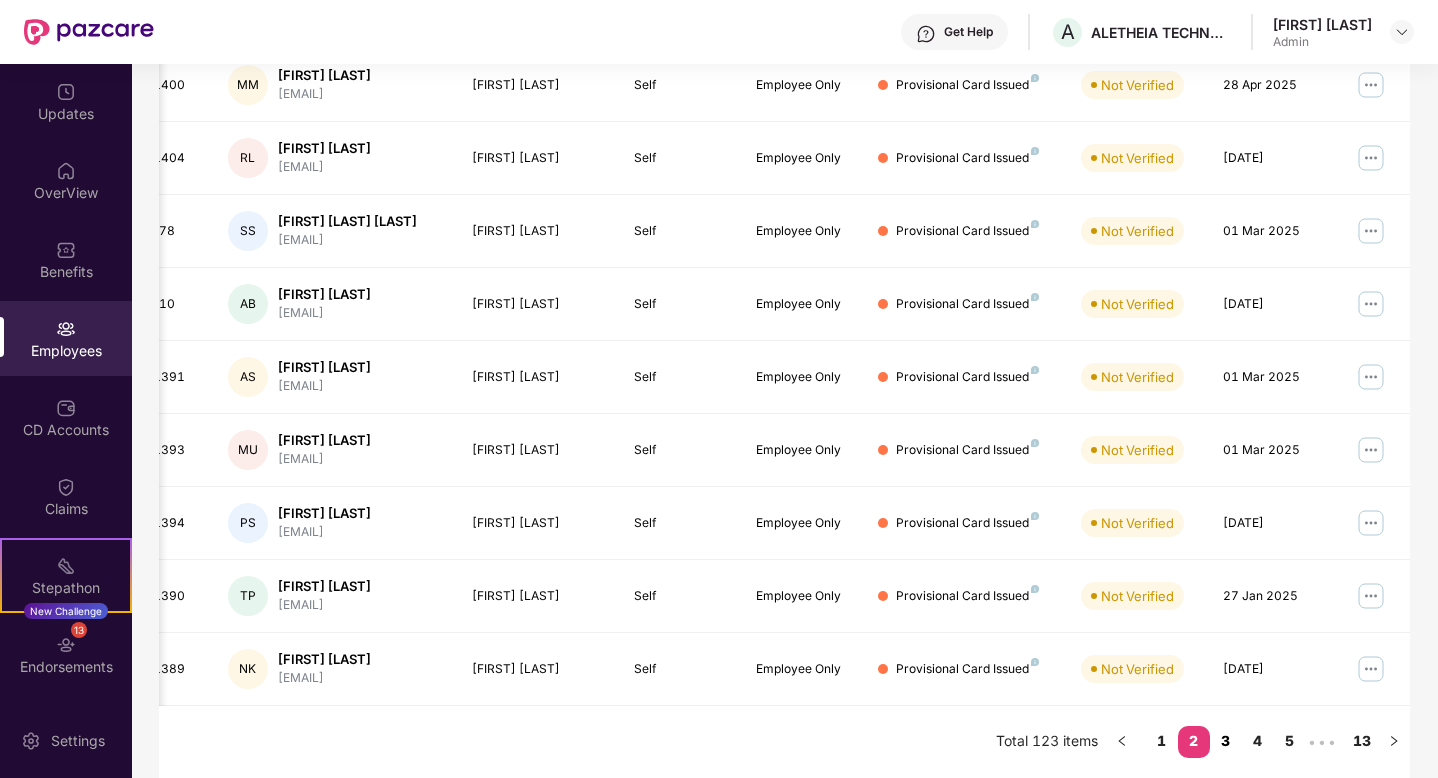 click on "3" at bounding box center [1226, 741] 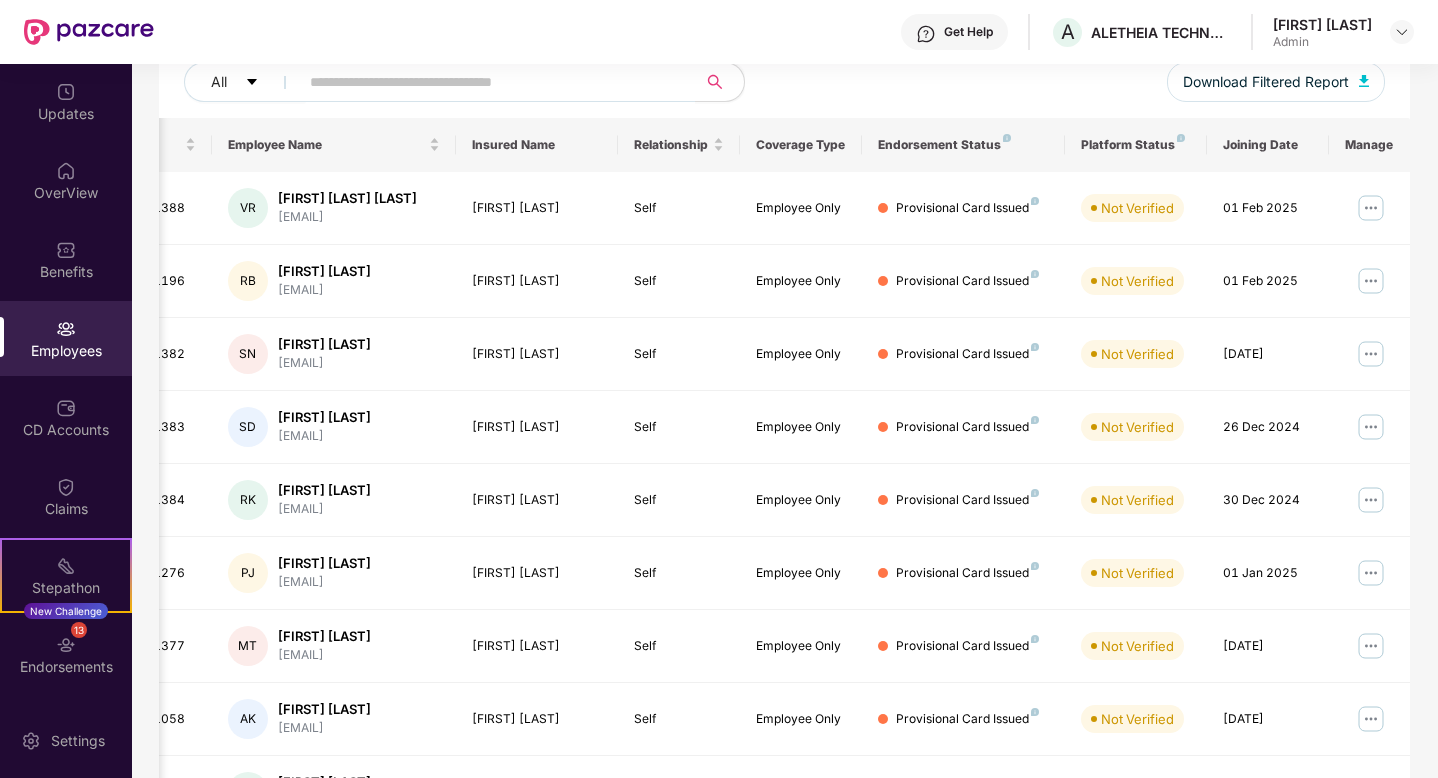 scroll, scrollTop: 0, scrollLeft: 0, axis: both 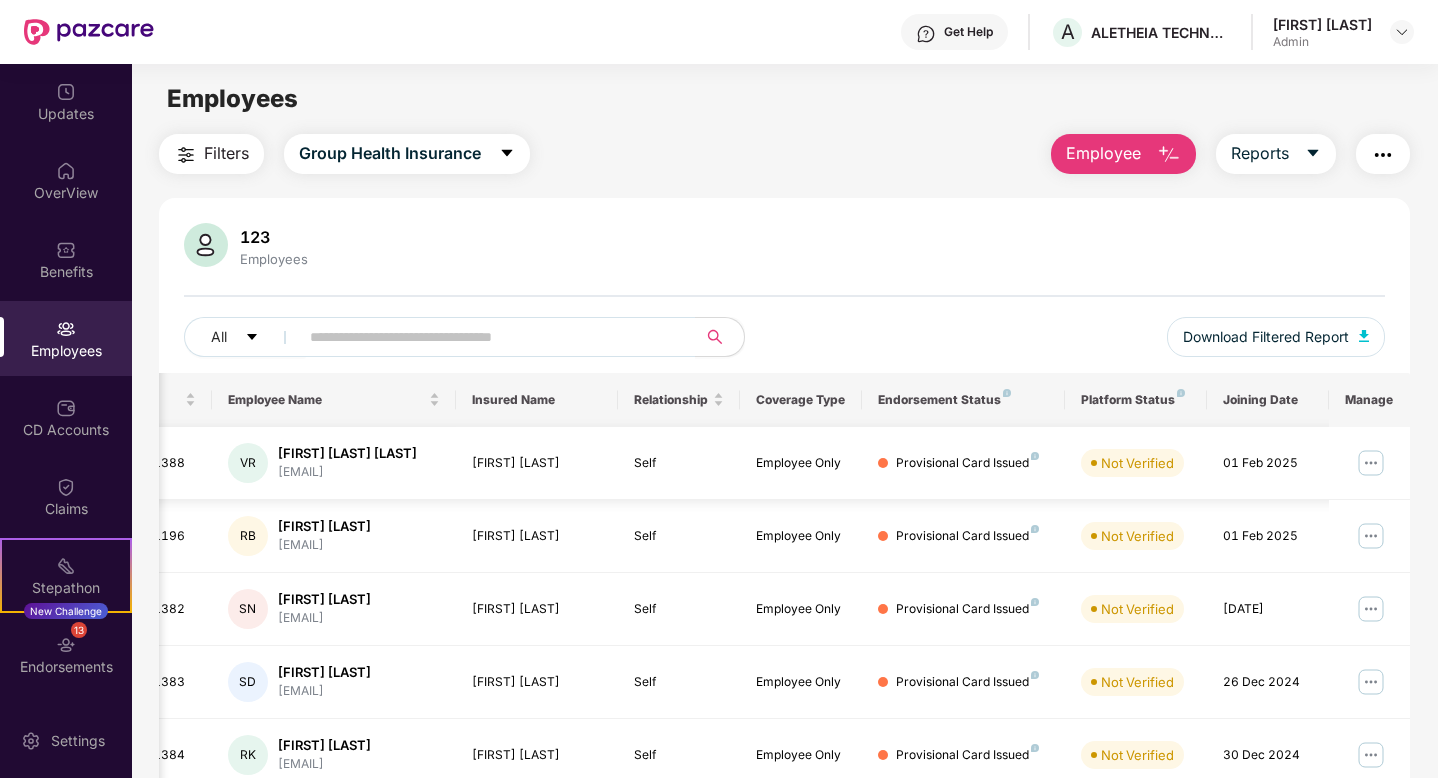 click at bounding box center (1371, 463) 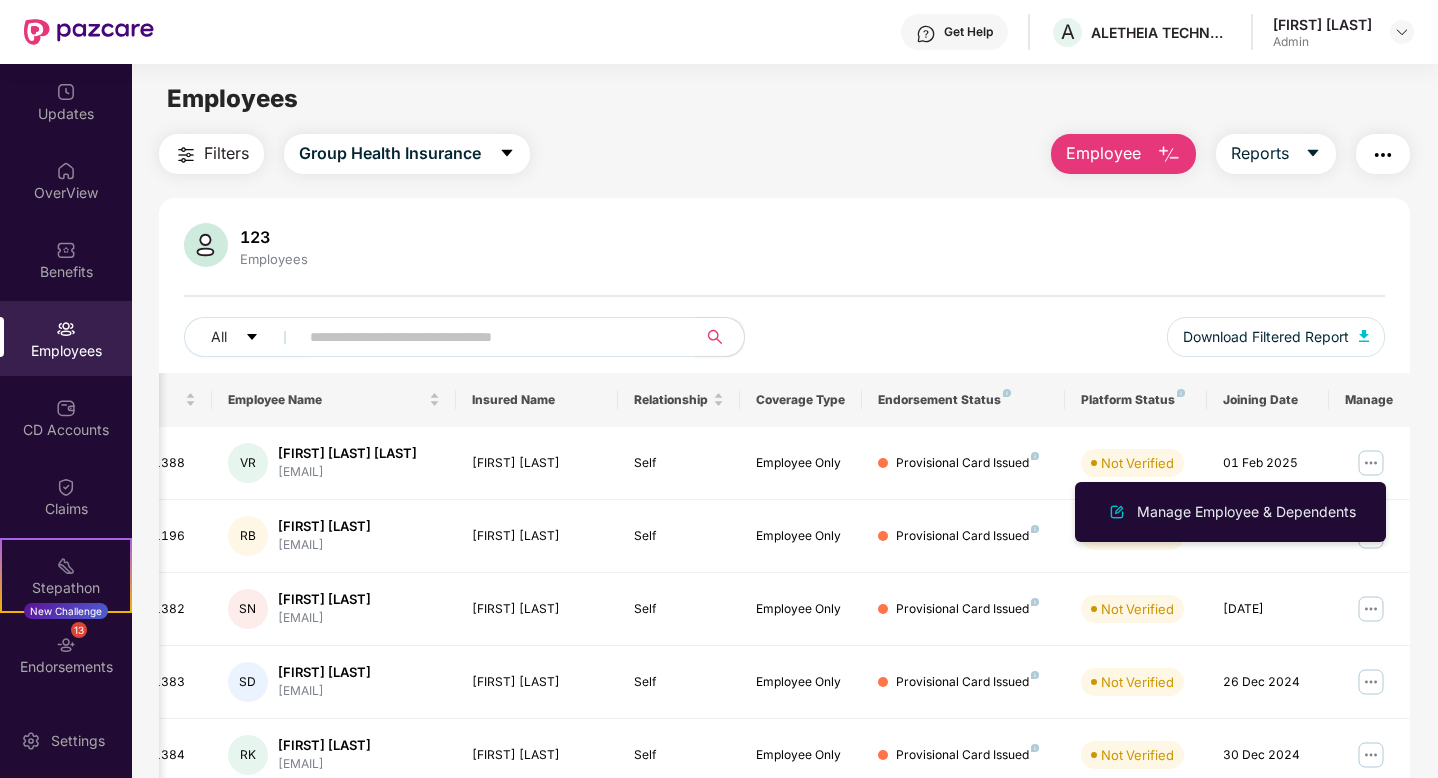 click on "123 Employees All Download Filtered Report" at bounding box center (784, 298) 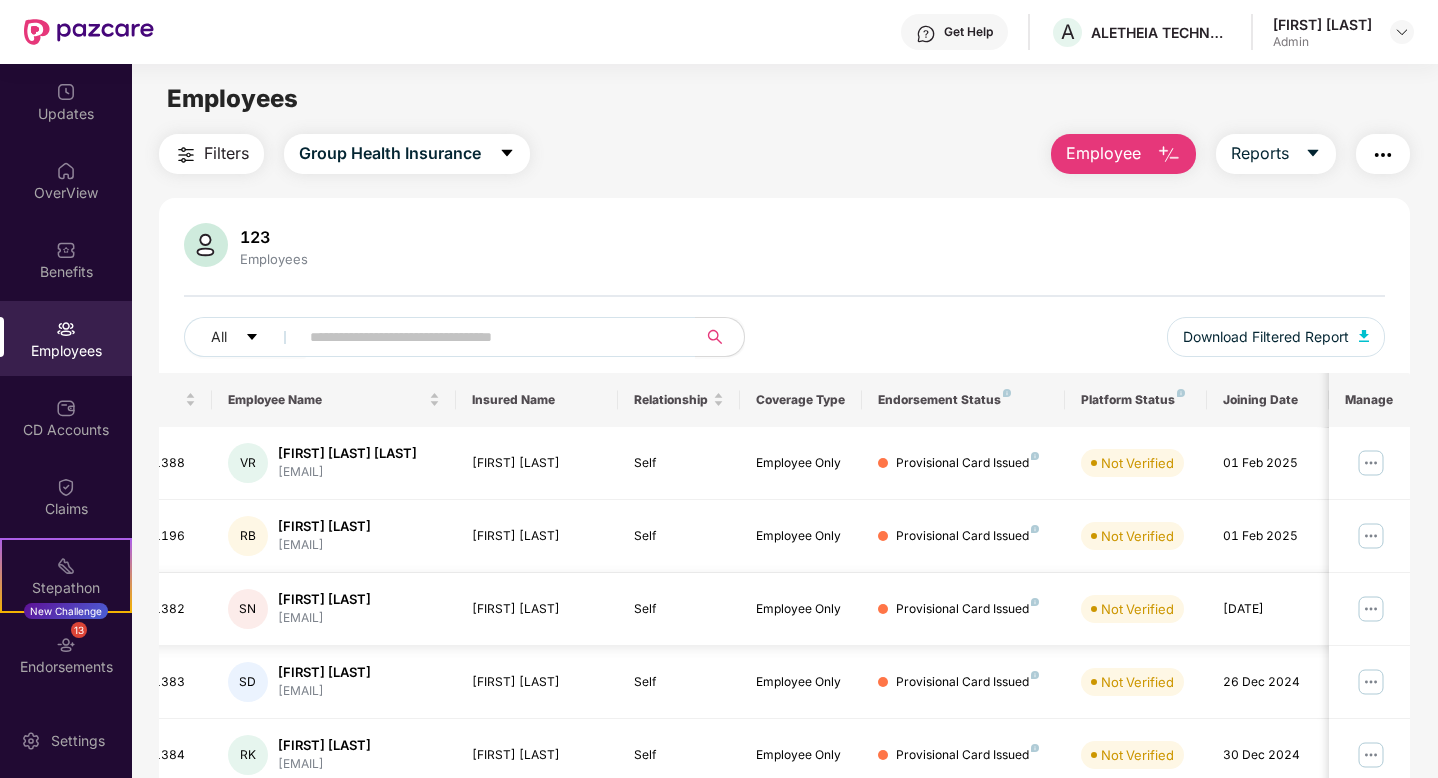 scroll, scrollTop: 0, scrollLeft: 0, axis: both 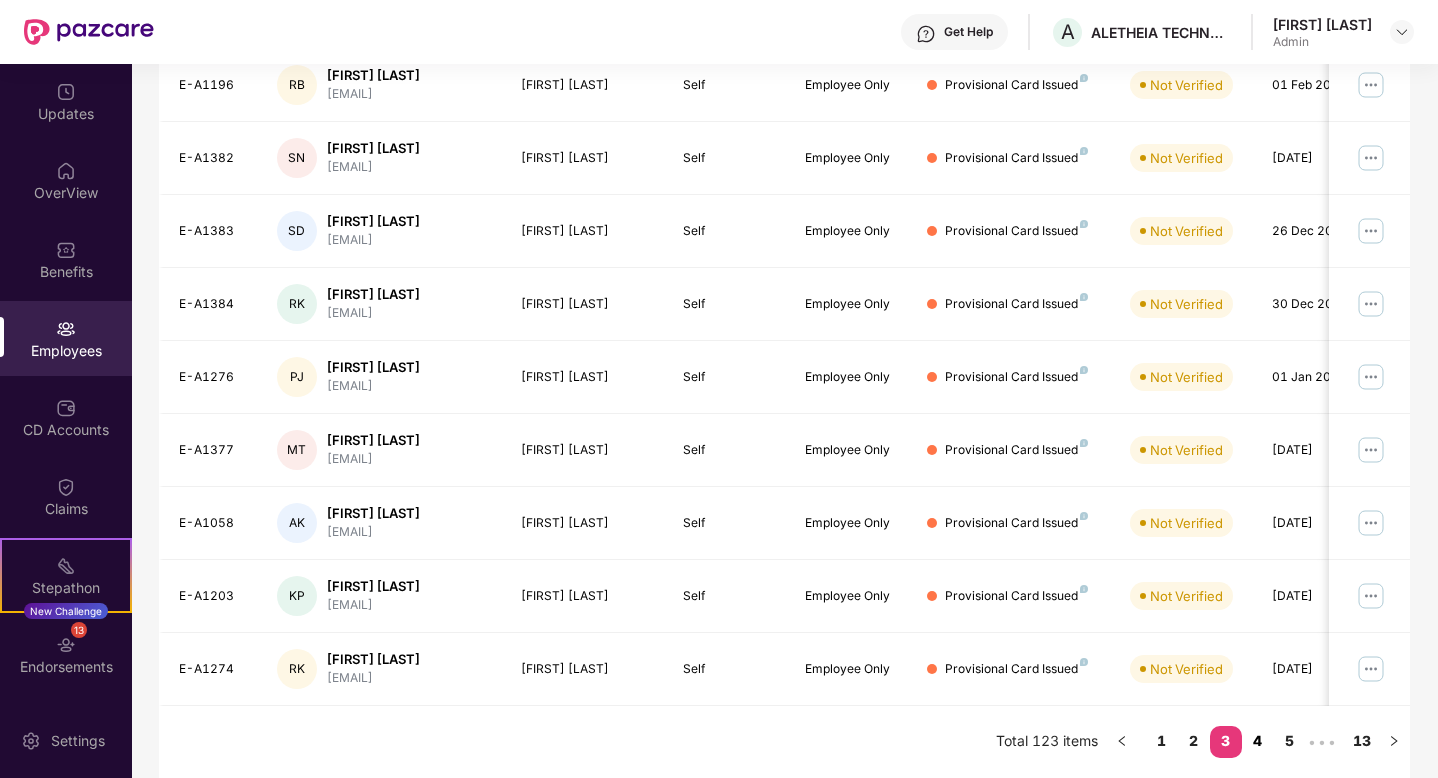 click on "4" at bounding box center [1258, 741] 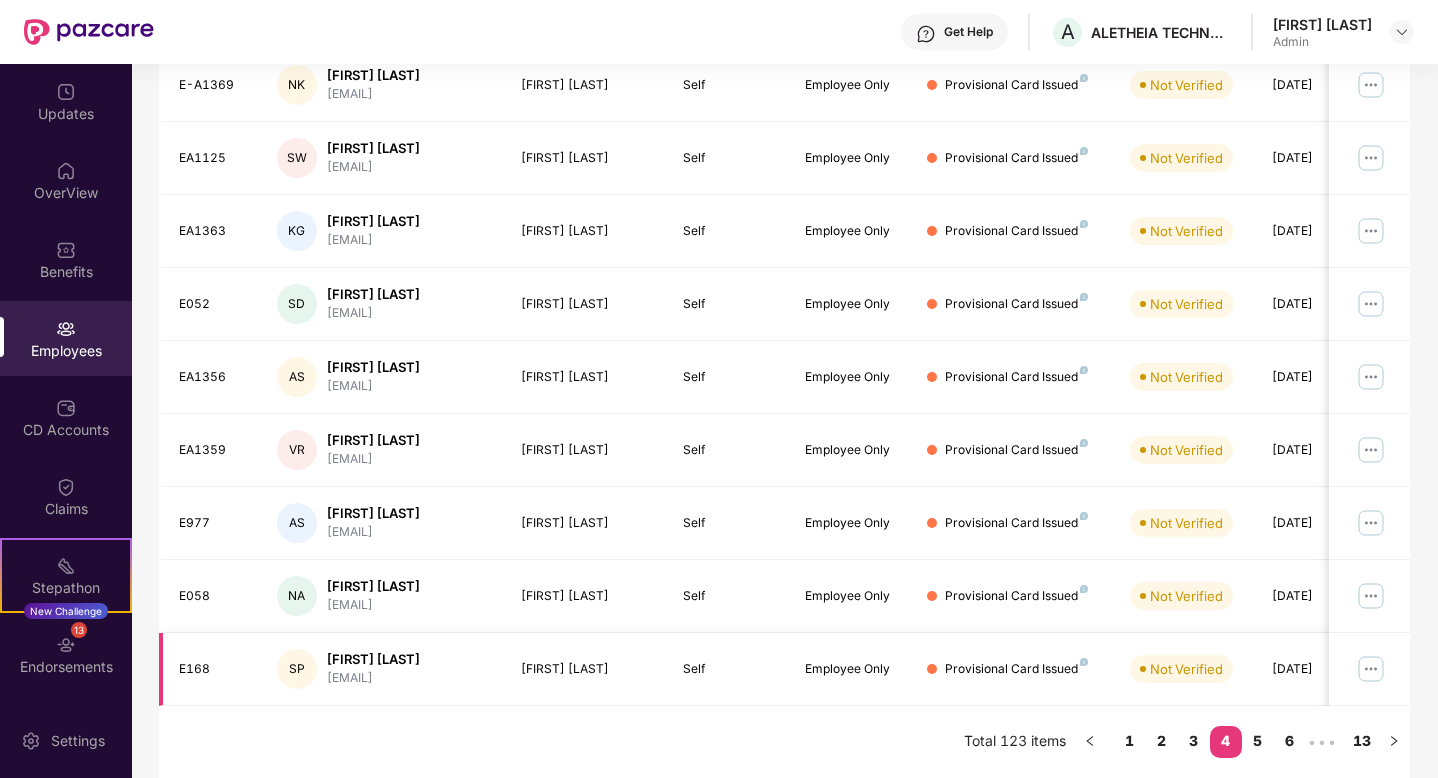 click on "Provisional Card Issued" at bounding box center [1016, 669] 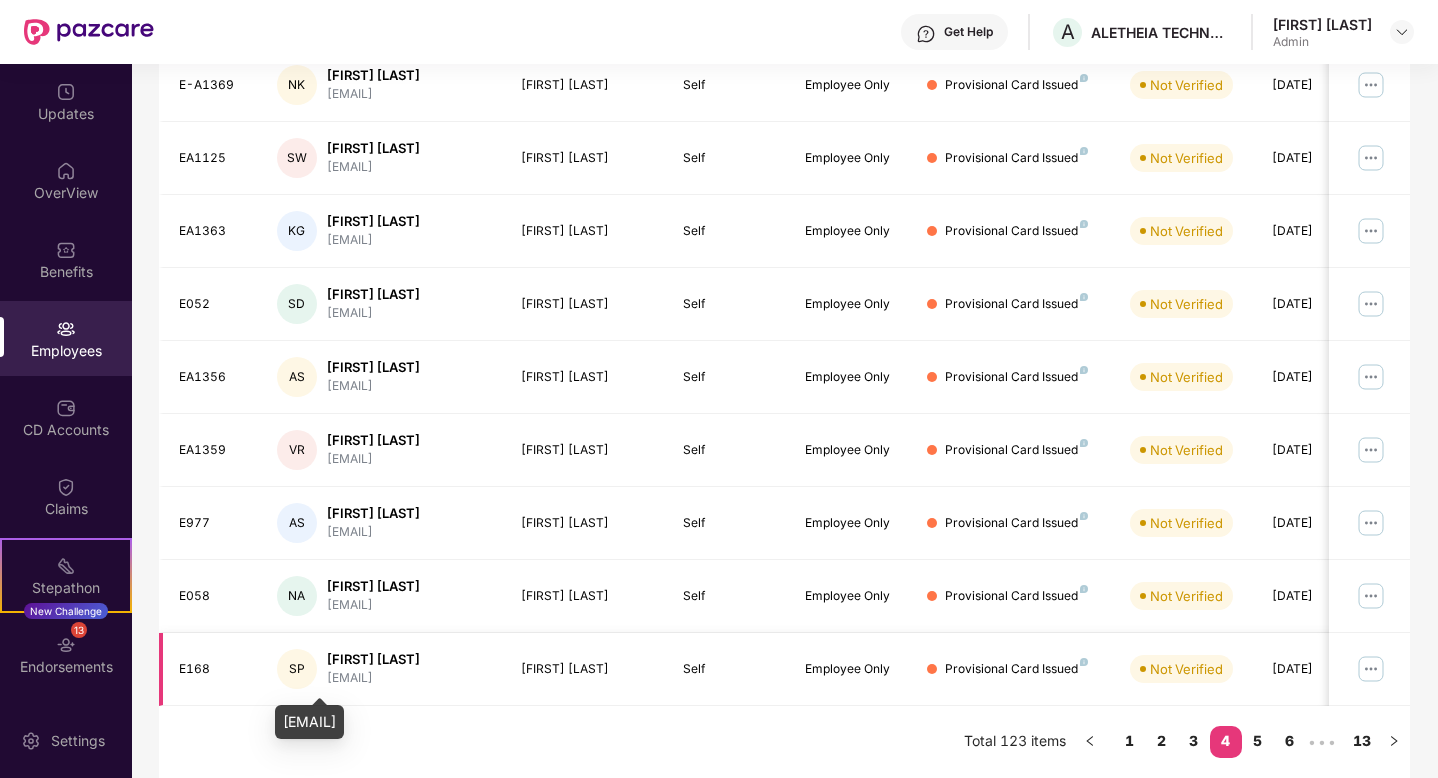 click on "[EMAIL]..." at bounding box center (373, 678) 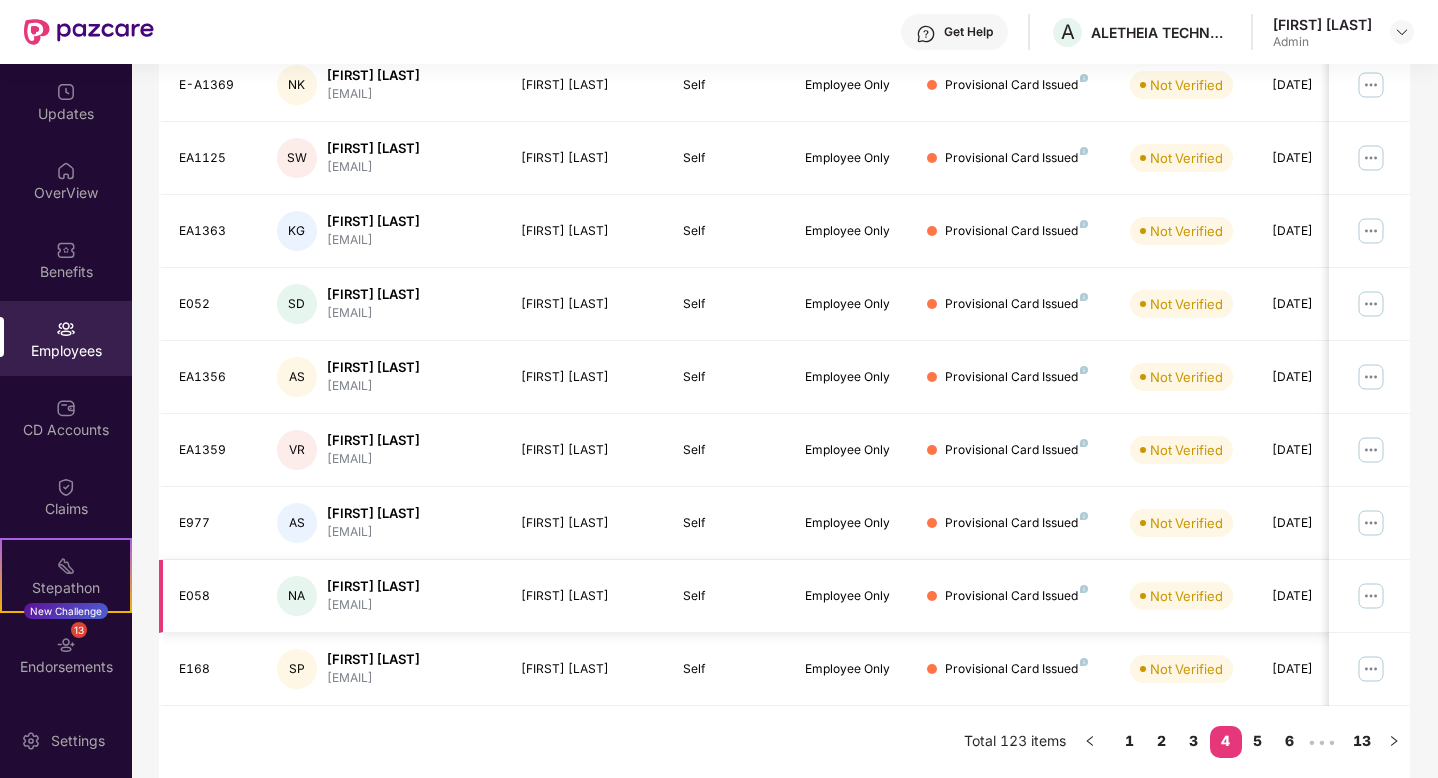 scroll, scrollTop: 0, scrollLeft: 0, axis: both 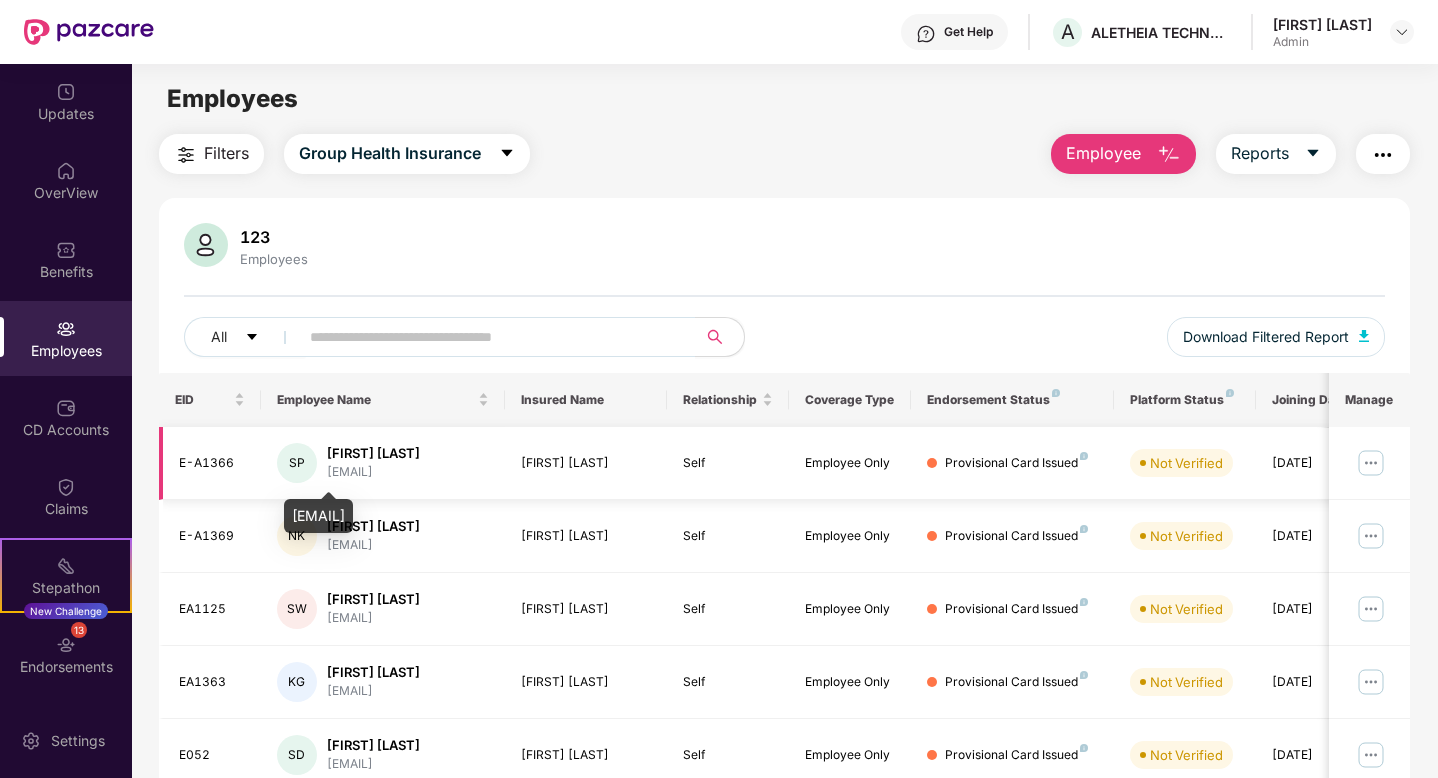 click on "punia.sahil99@gmail.co..." at bounding box center (373, 472) 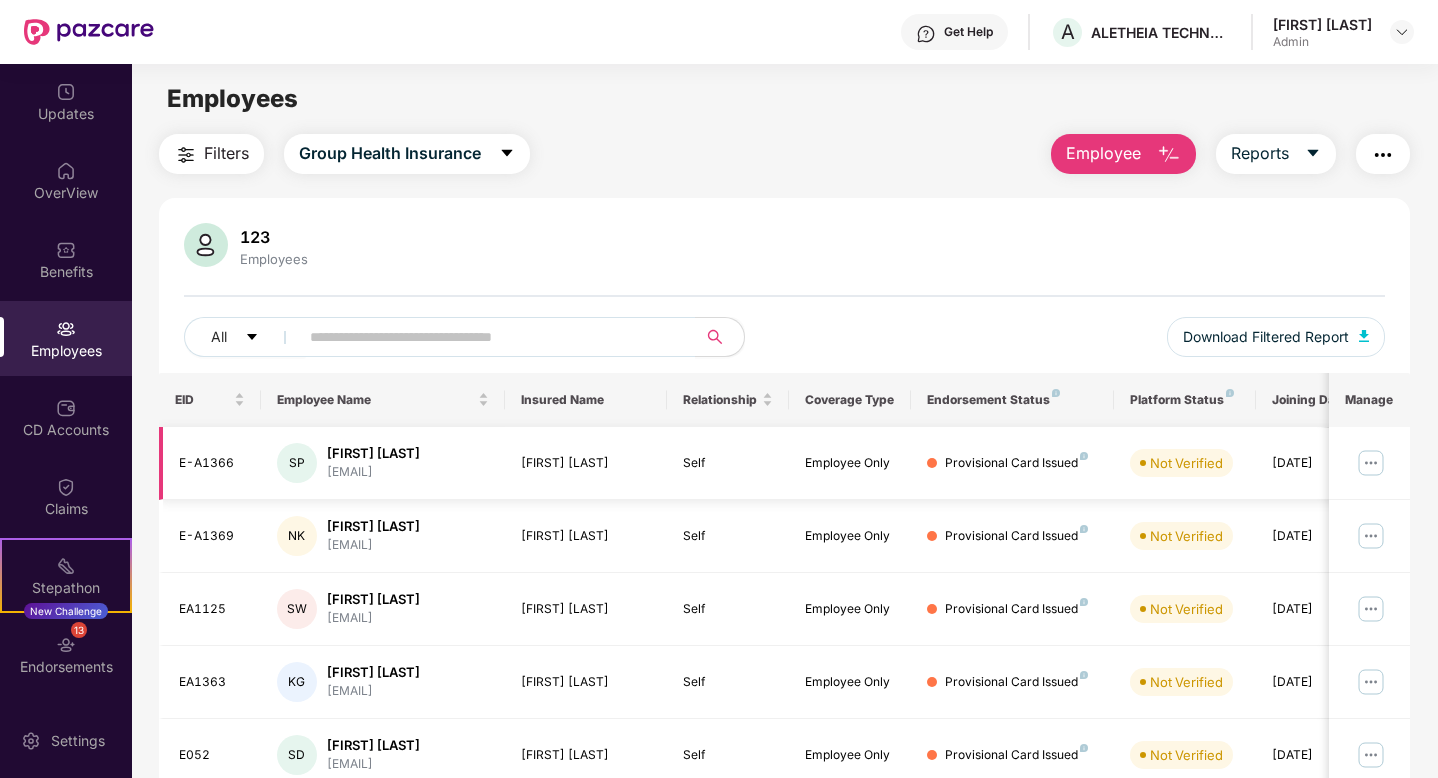 click at bounding box center [1371, 463] 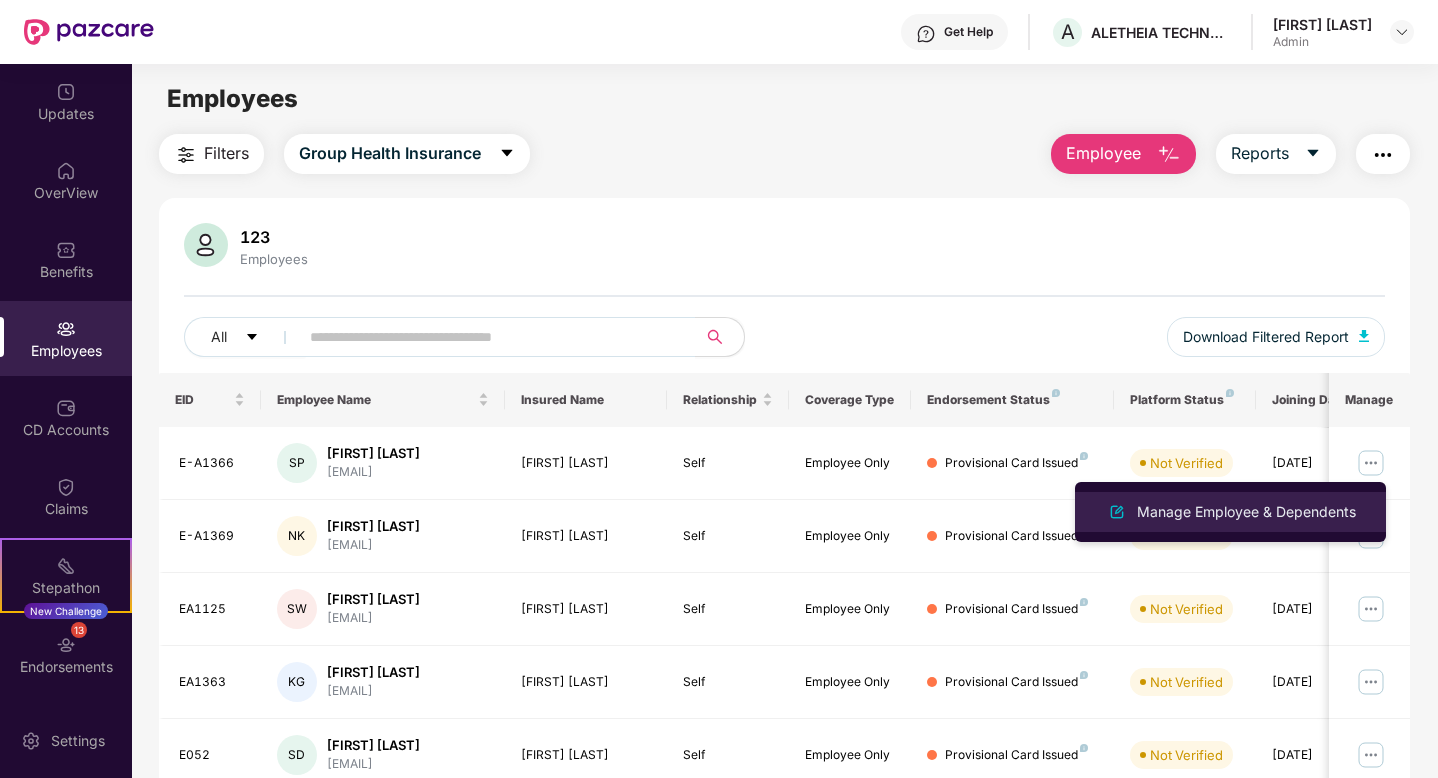 click on "Manage Employee & Dependents" at bounding box center [1246, 512] 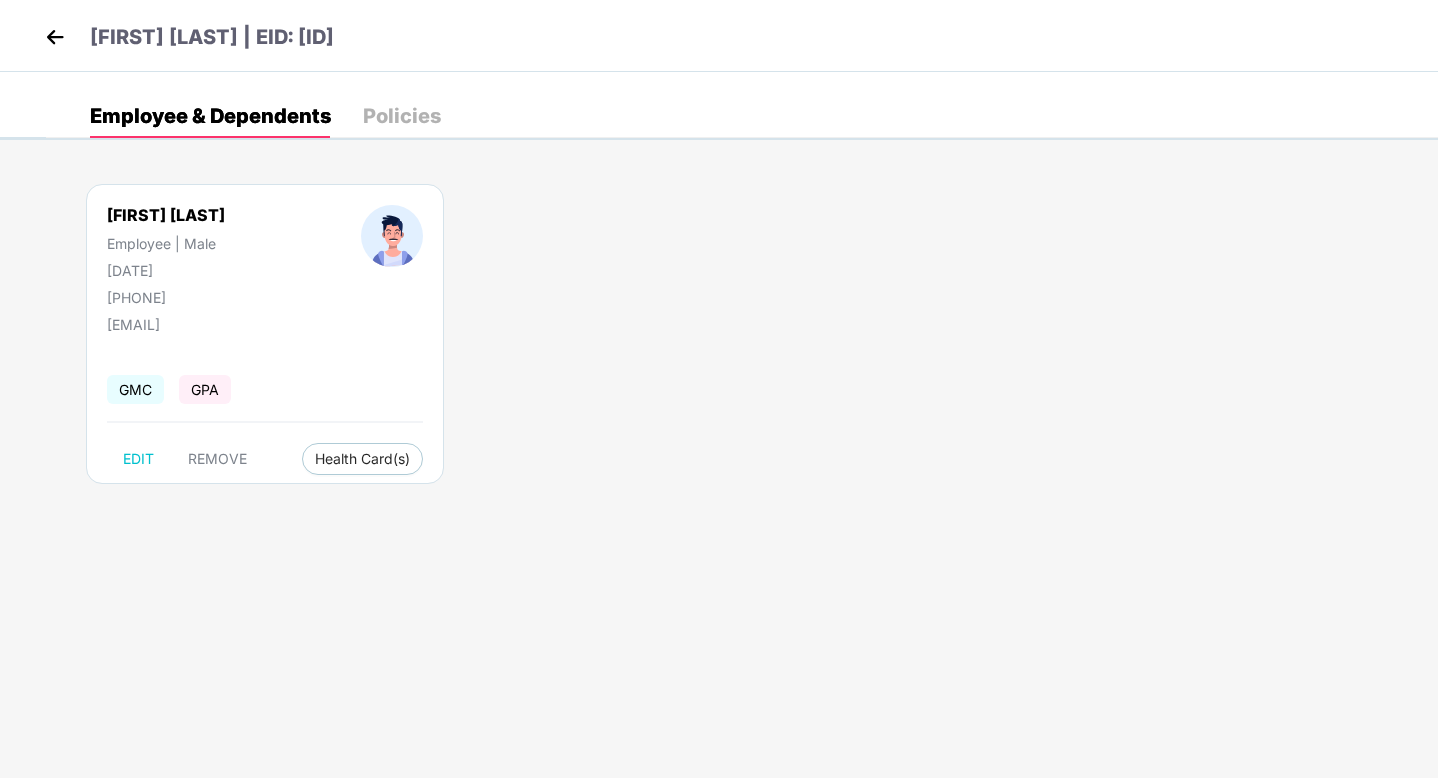 click on "Policies" at bounding box center [402, 116] 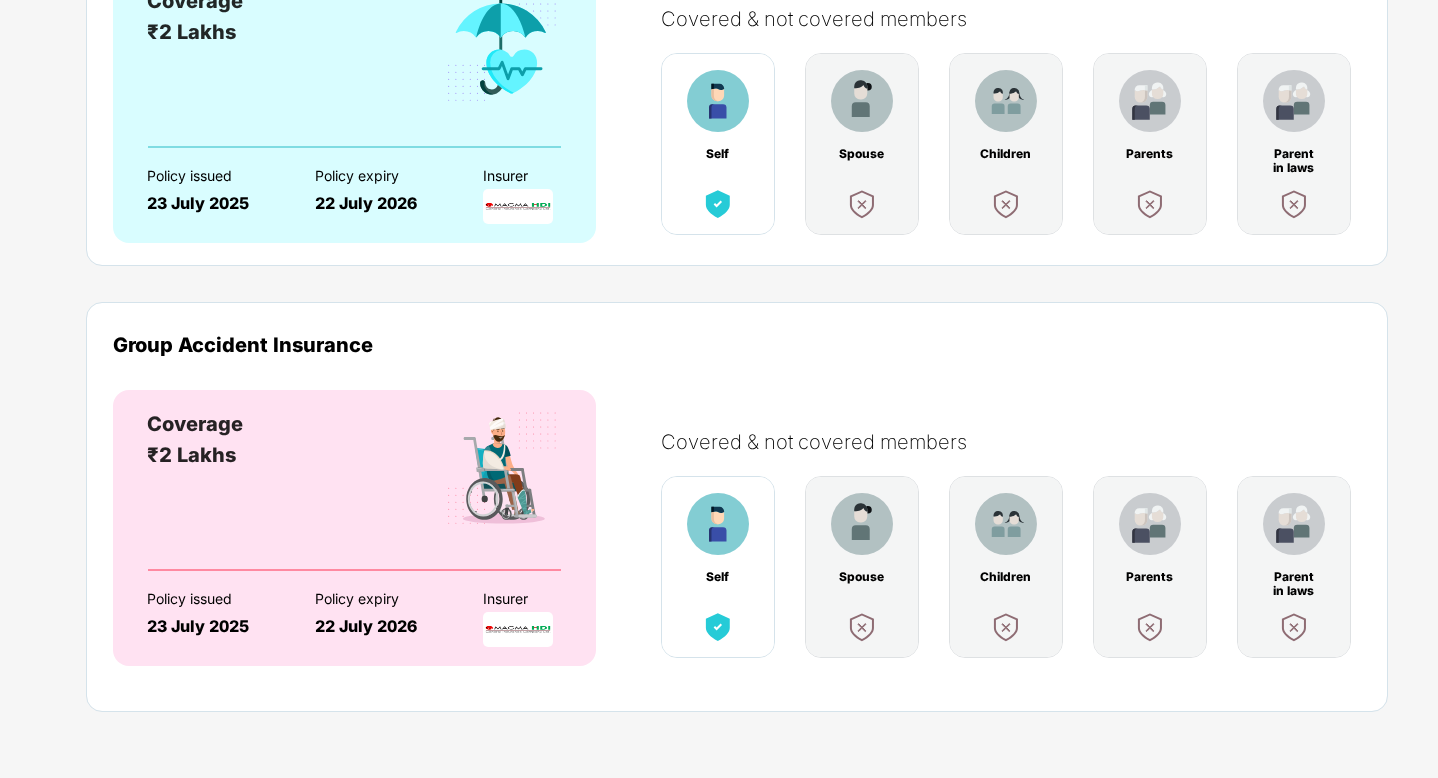scroll, scrollTop: 0, scrollLeft: 0, axis: both 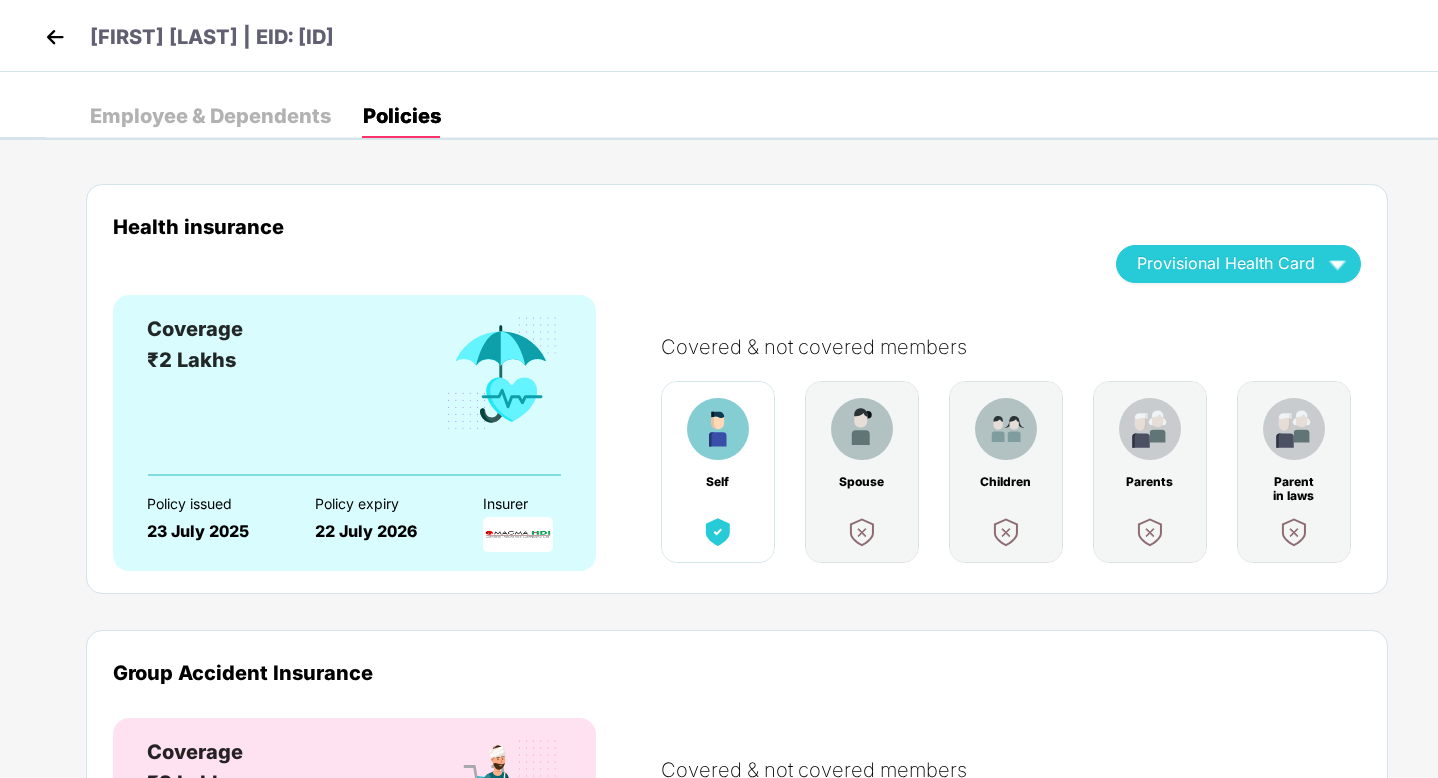 click on "Employee & Dependents" at bounding box center (210, 116) 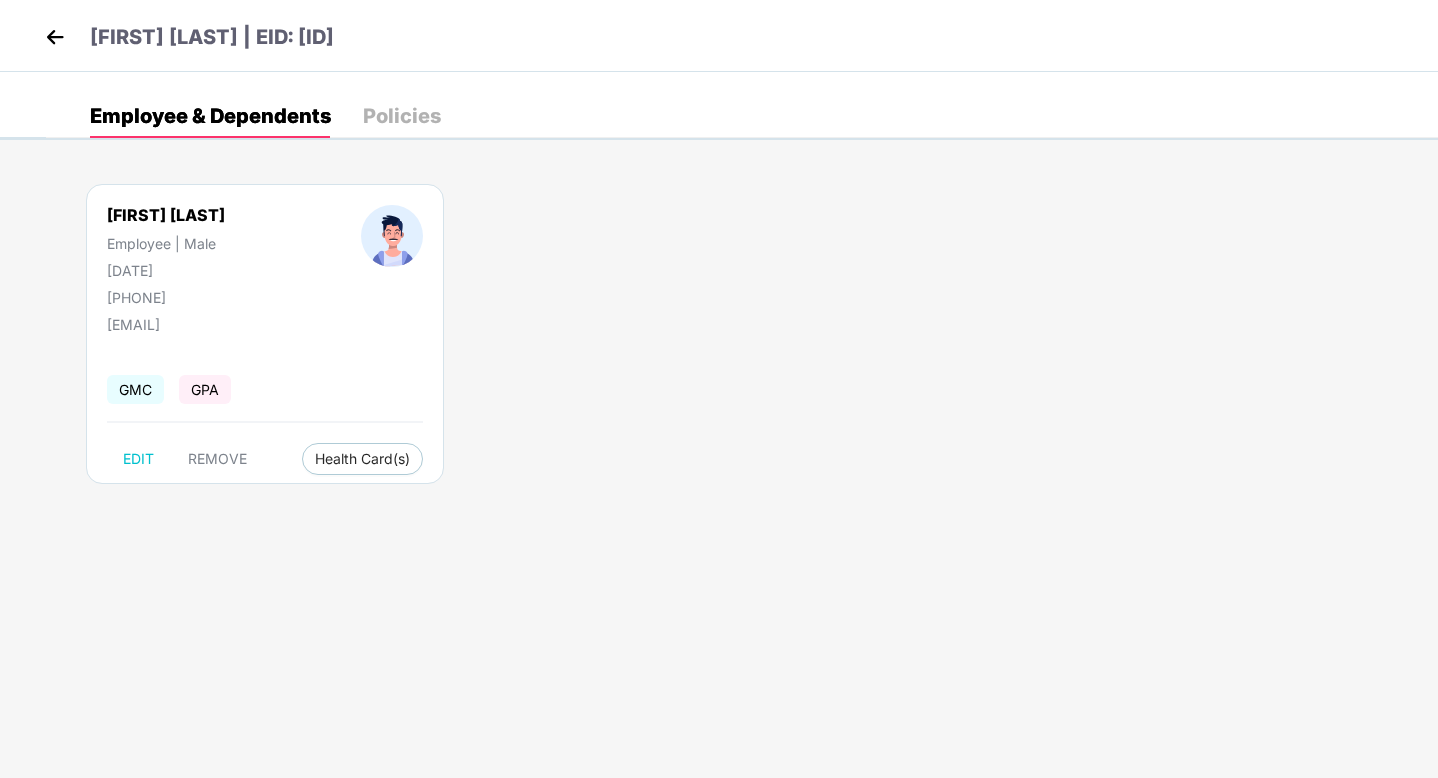 click on "Policies" at bounding box center [402, 116] 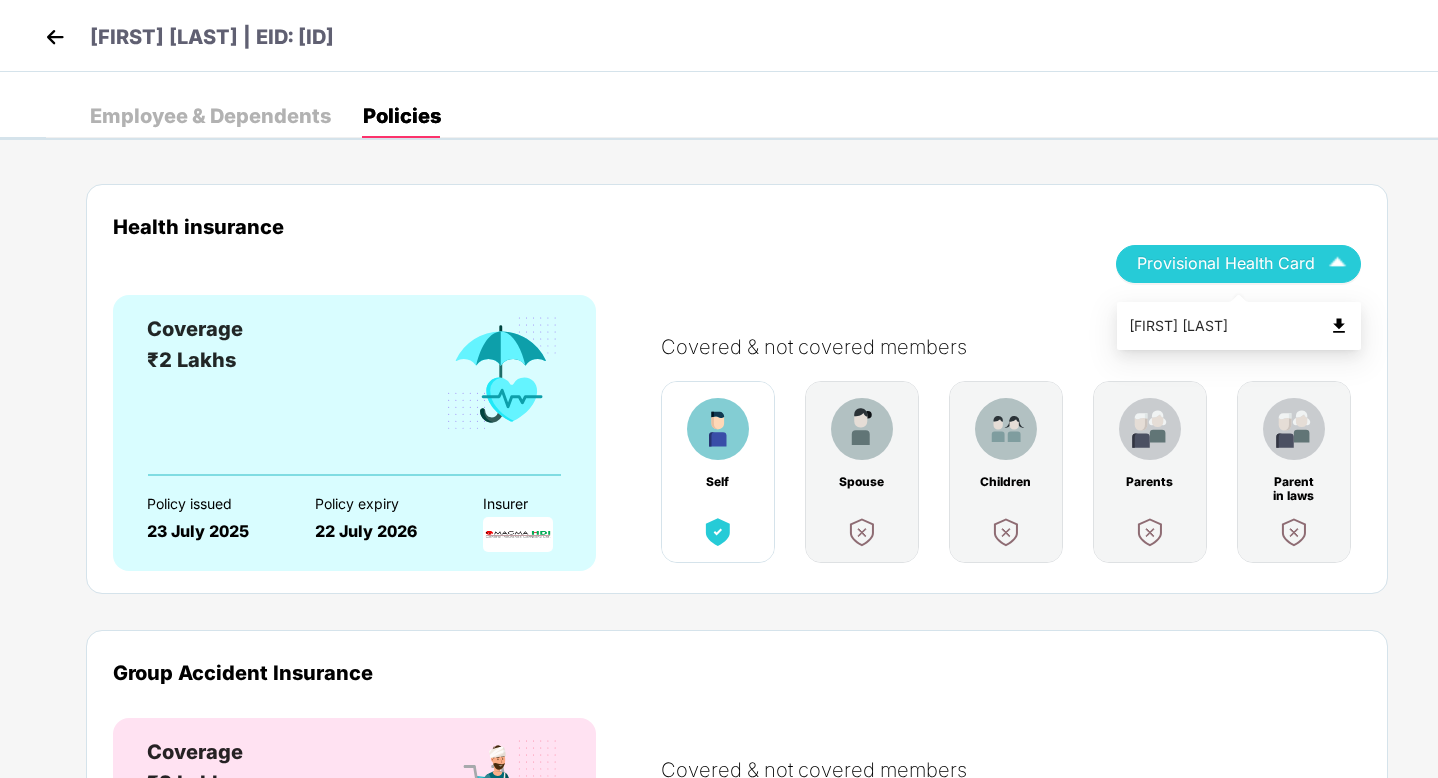 click on "Provisional Health Card" at bounding box center (1226, 263) 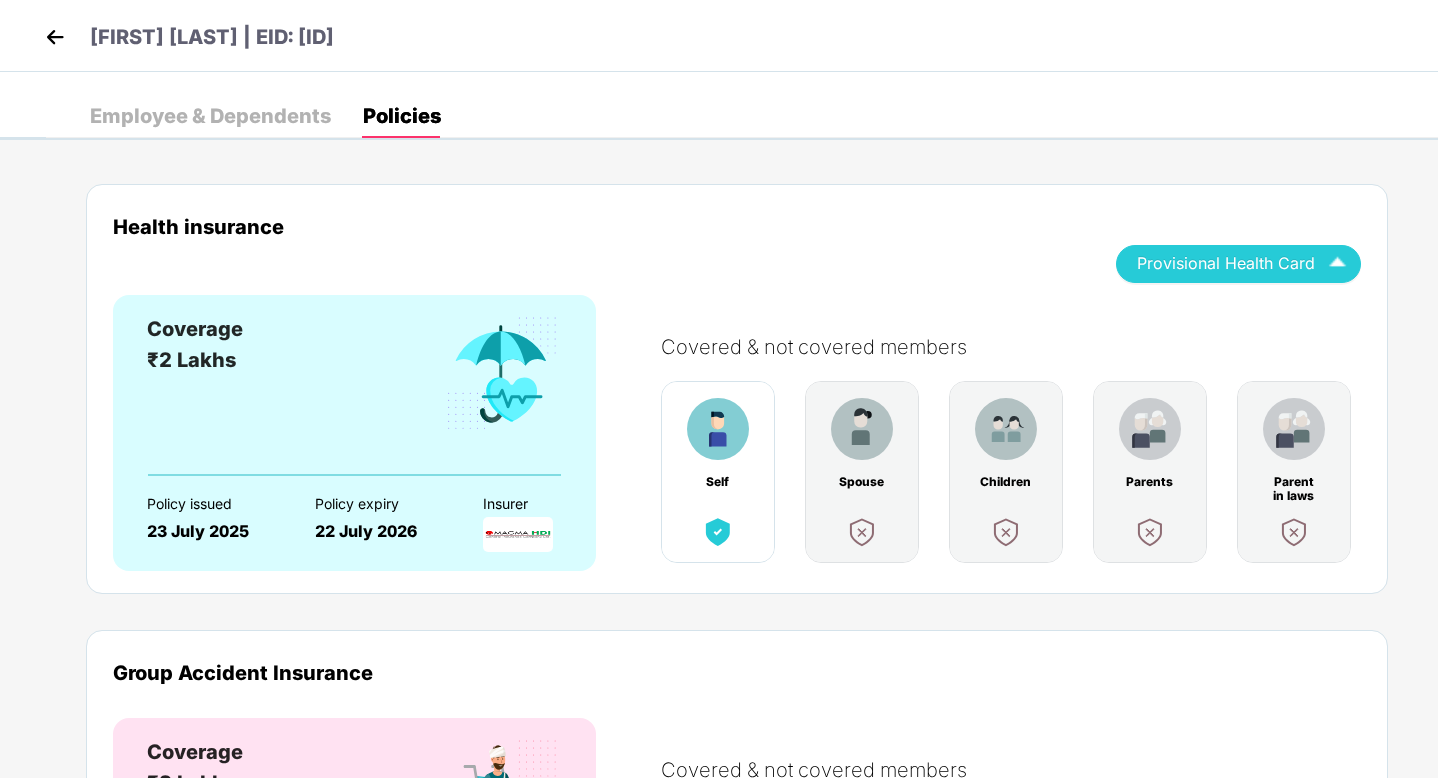 click on "Employee & Dependents" at bounding box center (210, 116) 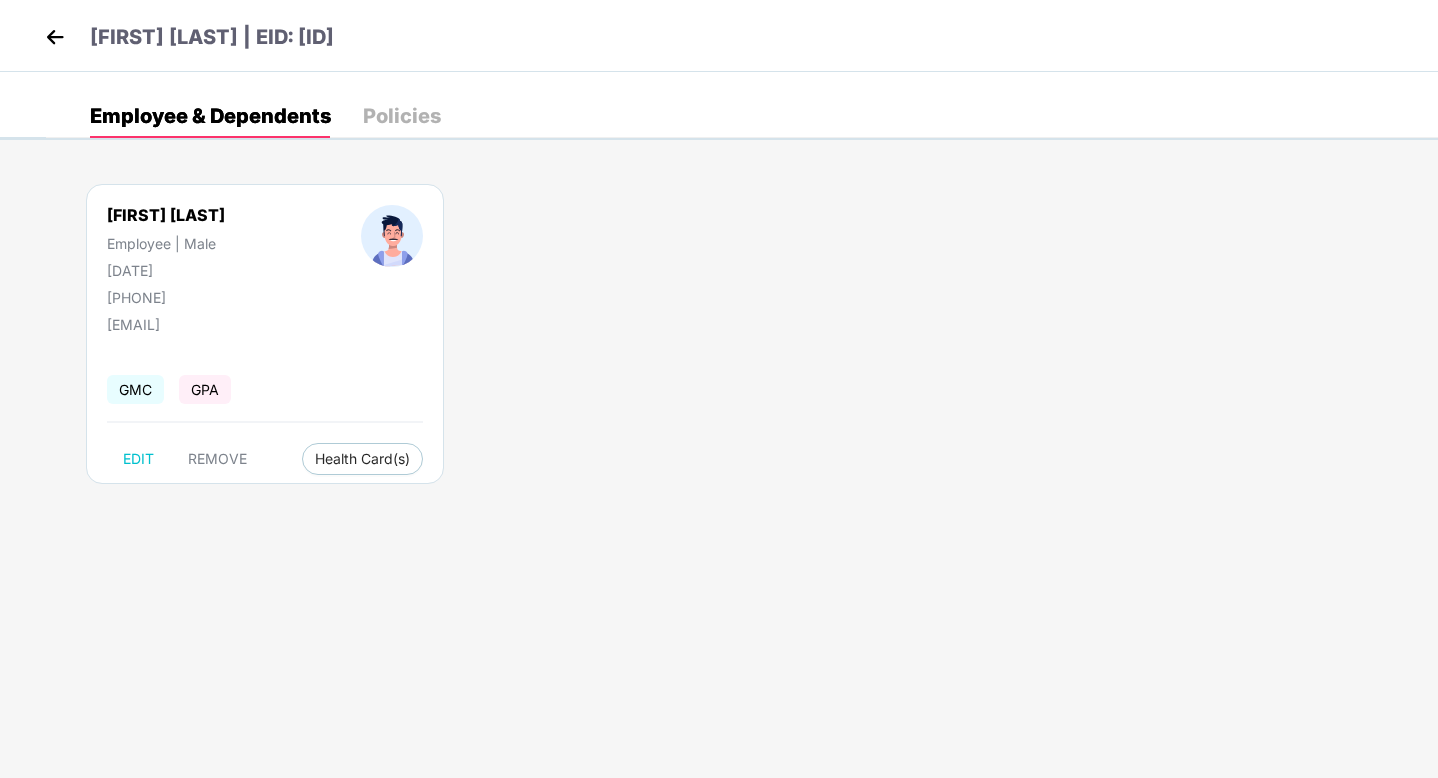 click at bounding box center (55, 37) 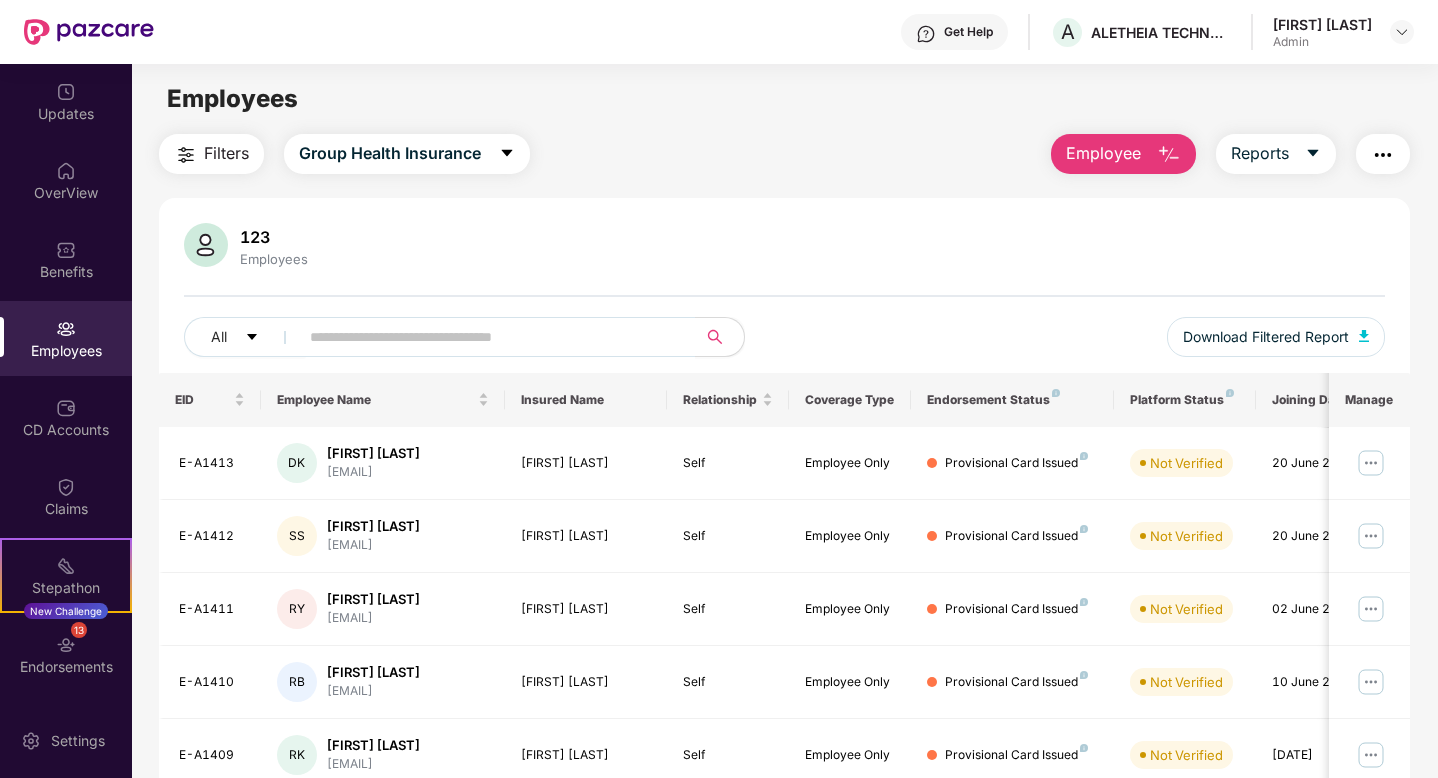 click on "Employee" at bounding box center [1123, 154] 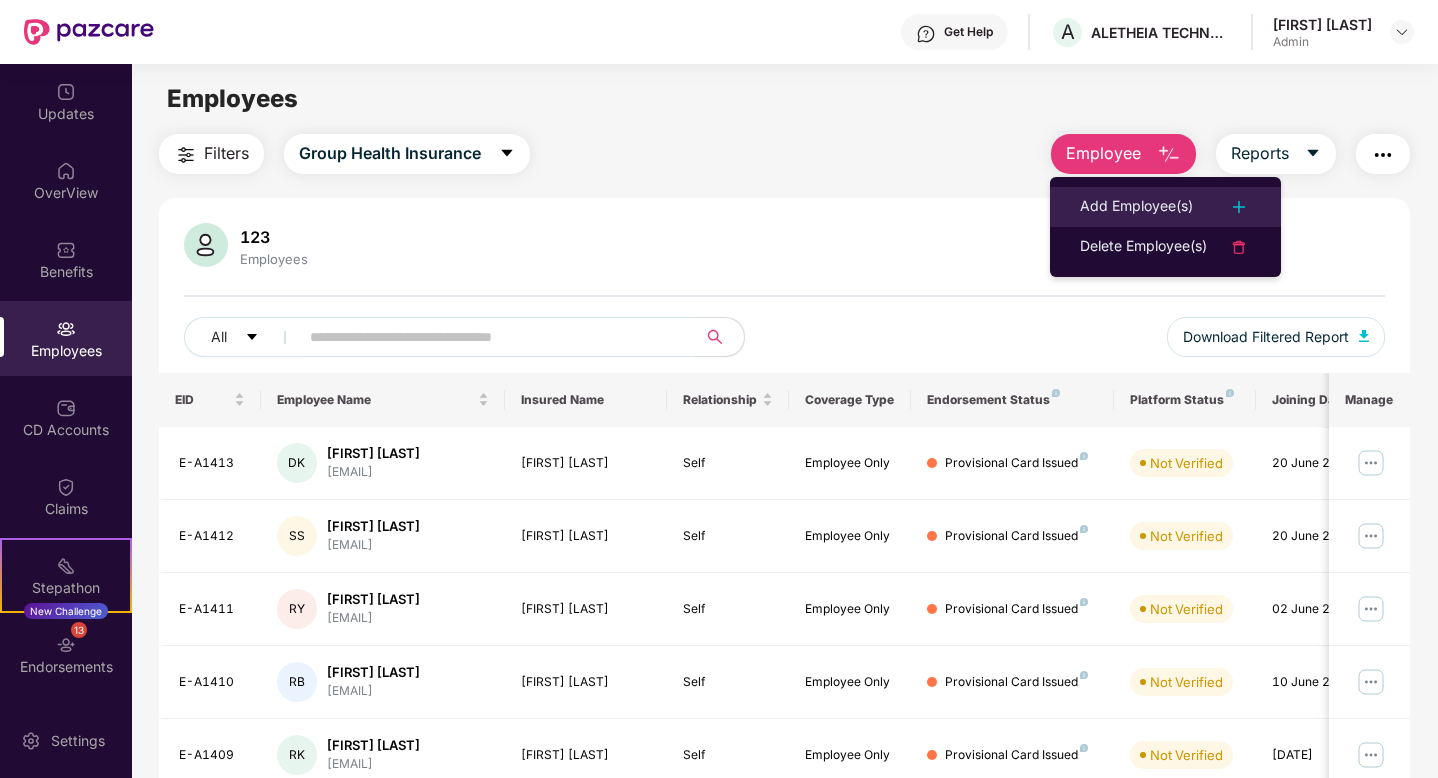 click on "Add Employee(s)" at bounding box center [1136, 207] 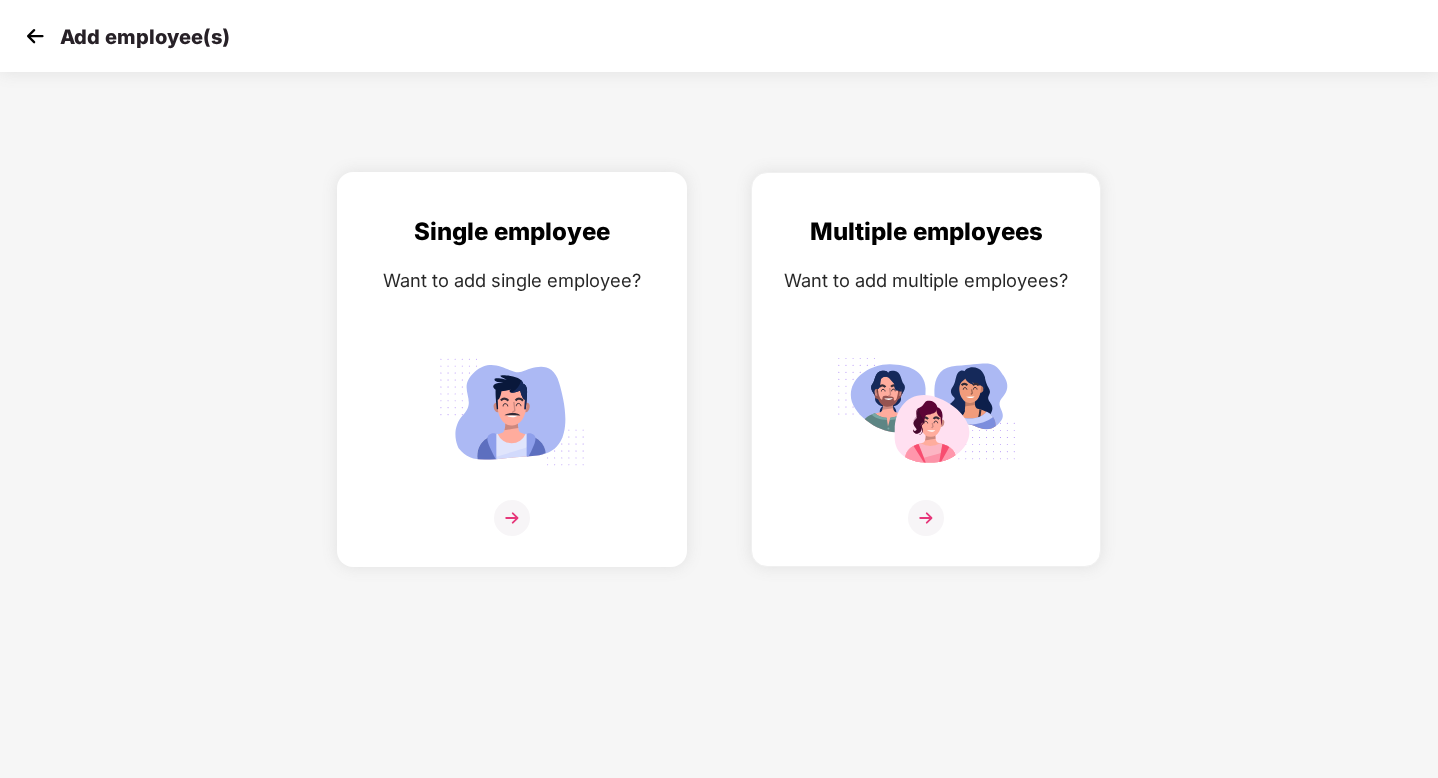 click at bounding box center [512, 518] 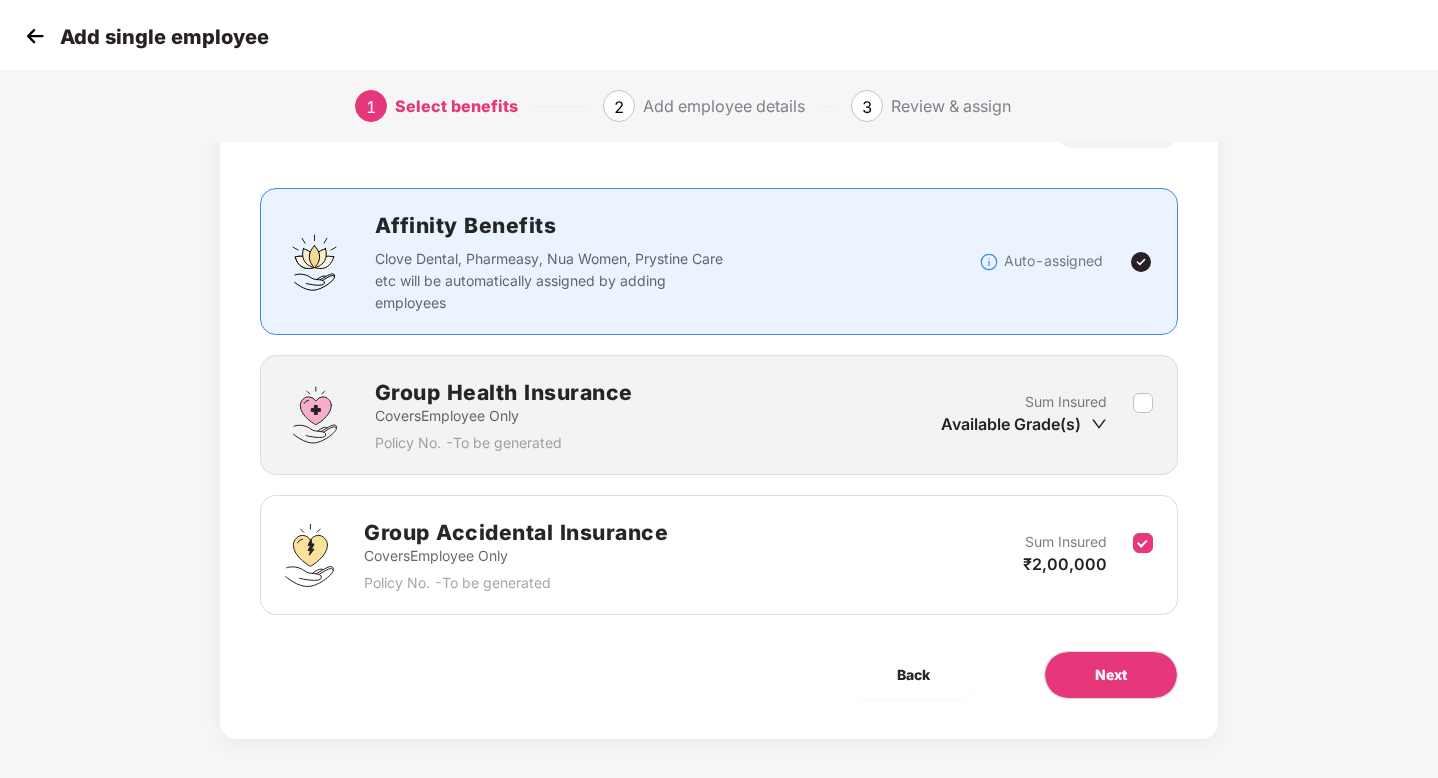 scroll, scrollTop: 100, scrollLeft: 0, axis: vertical 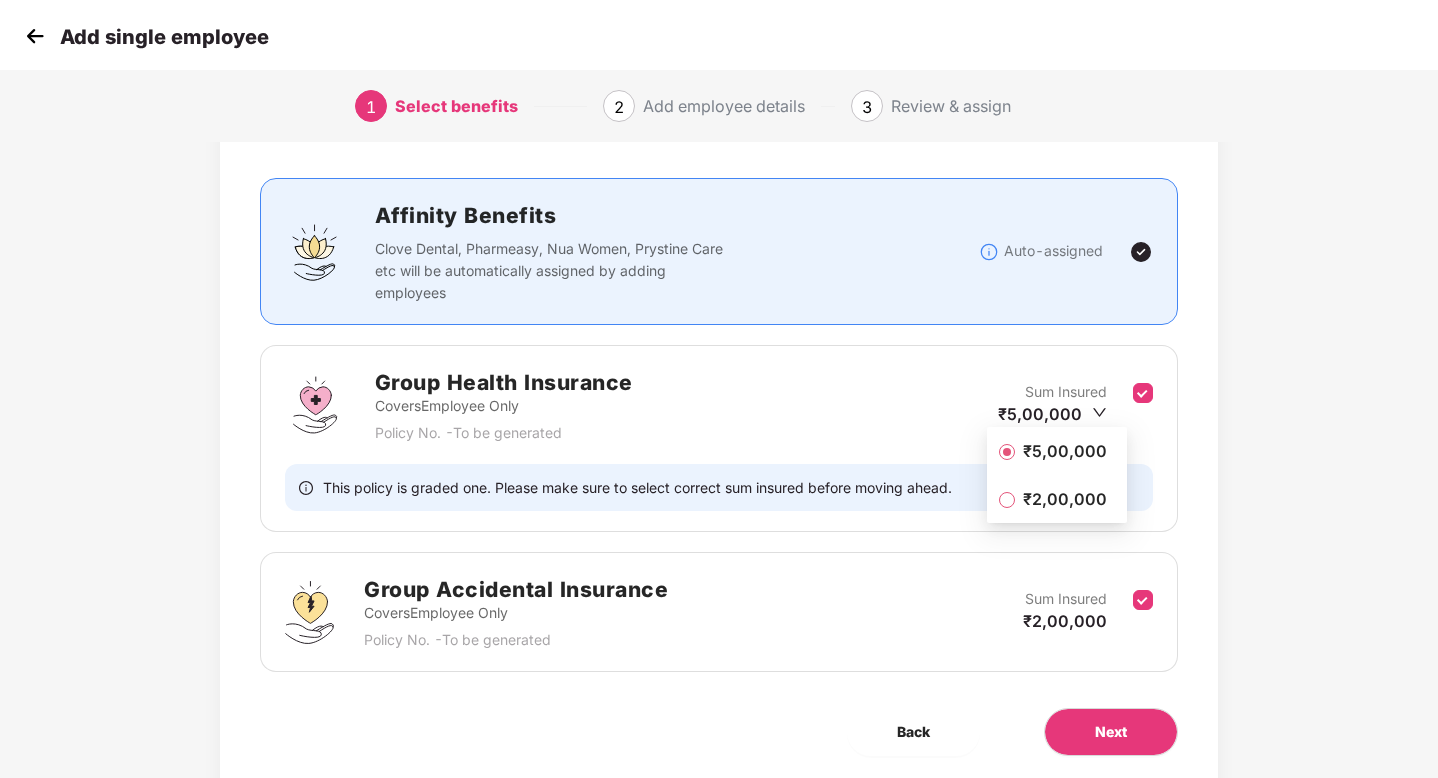 click on "₹2,00,000" at bounding box center (1065, 499) 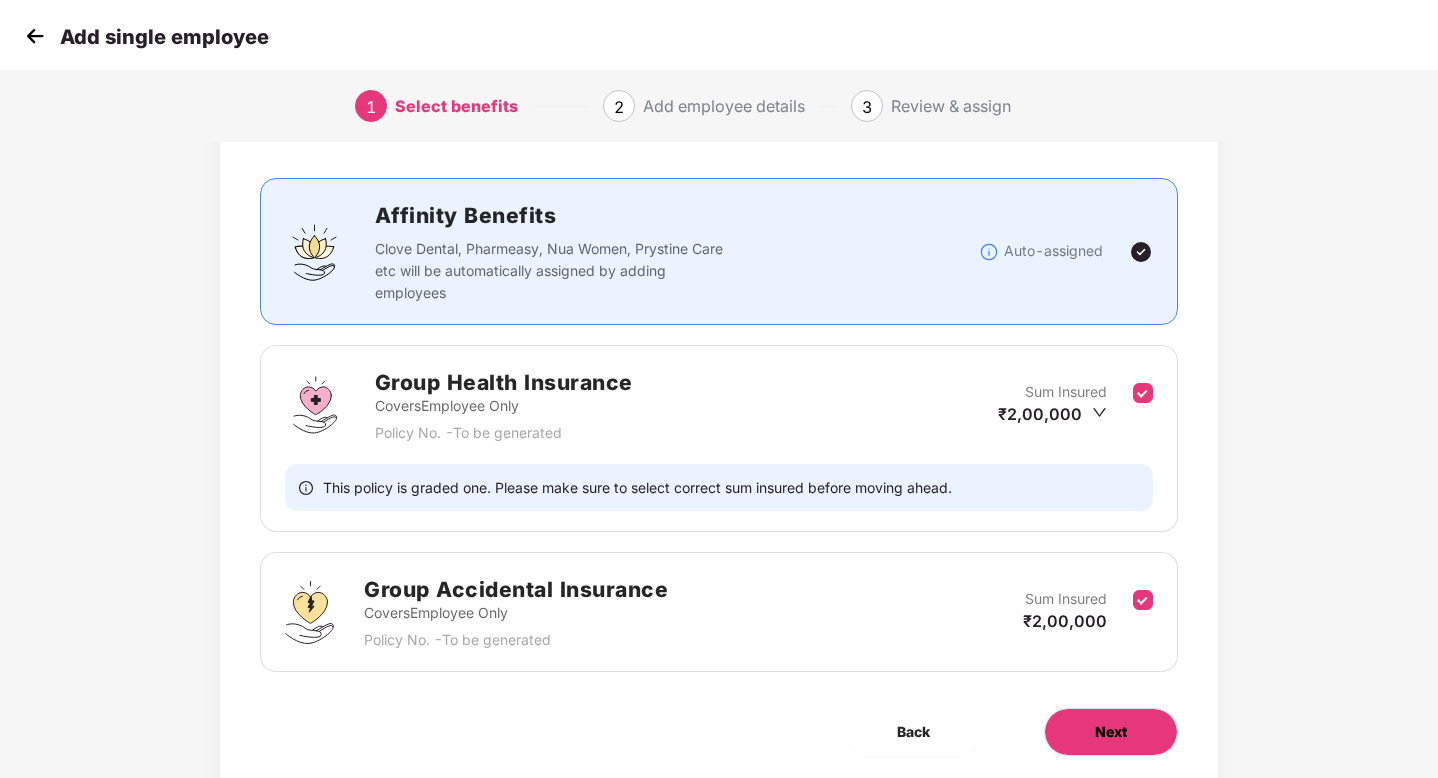 click on "Next" at bounding box center (1111, 732) 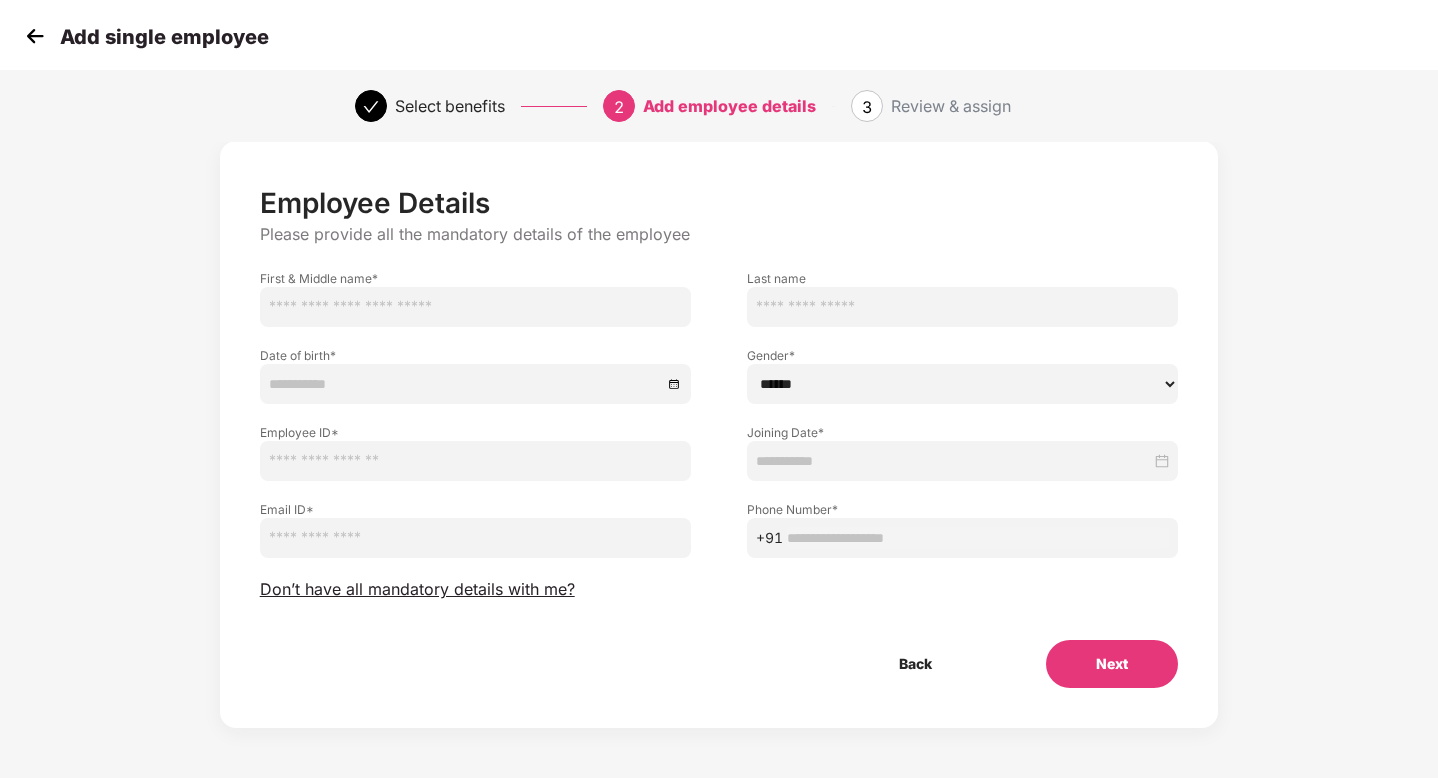 scroll, scrollTop: 0, scrollLeft: 0, axis: both 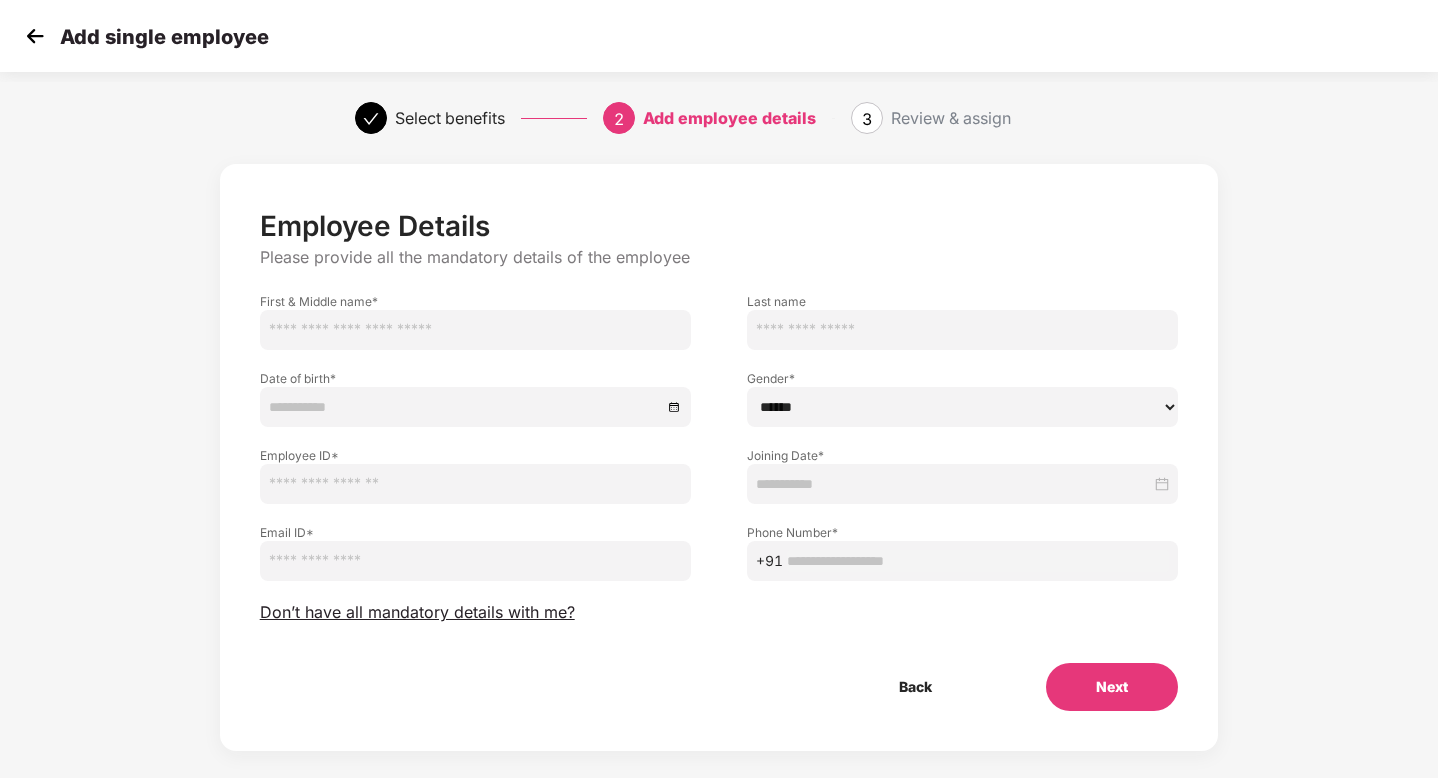 click at bounding box center [475, 330] 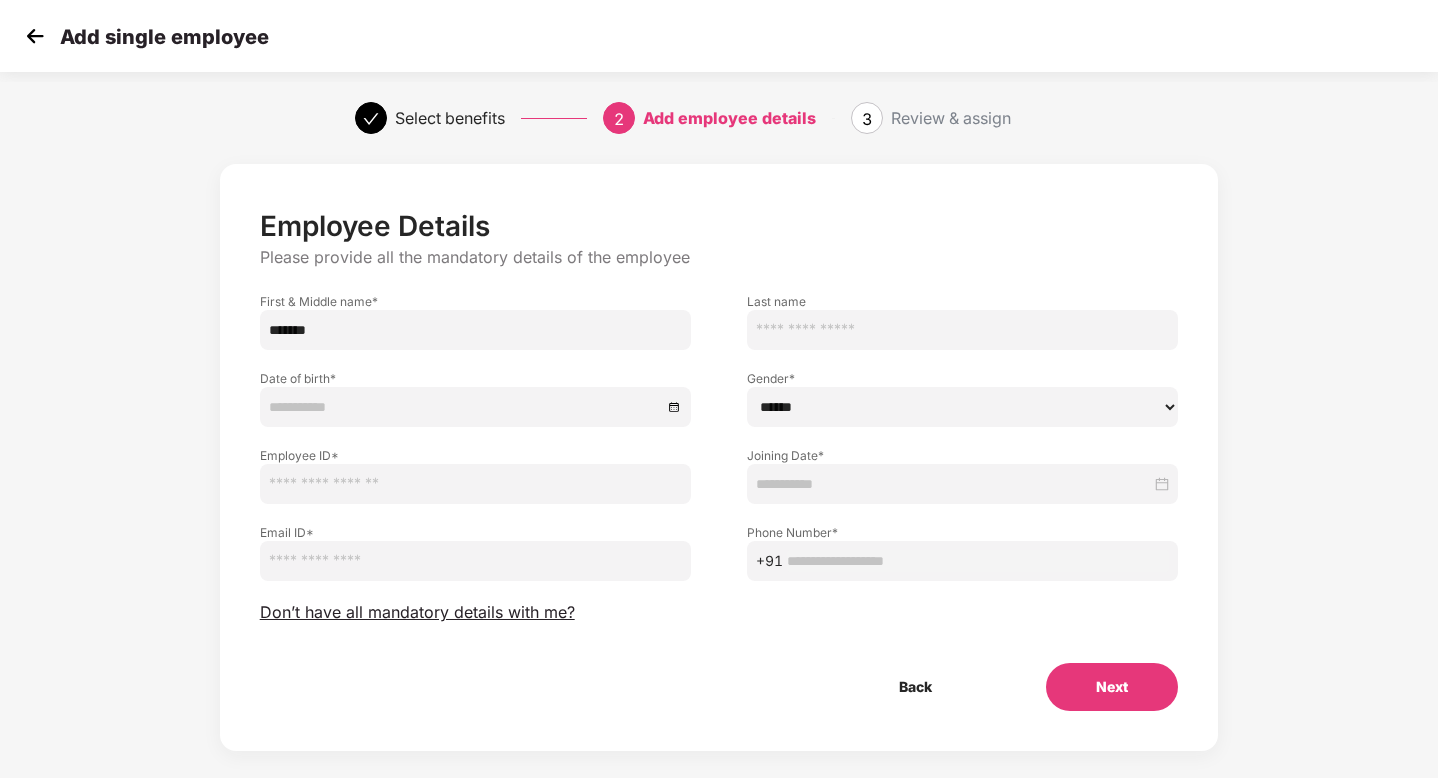 paste on "********" 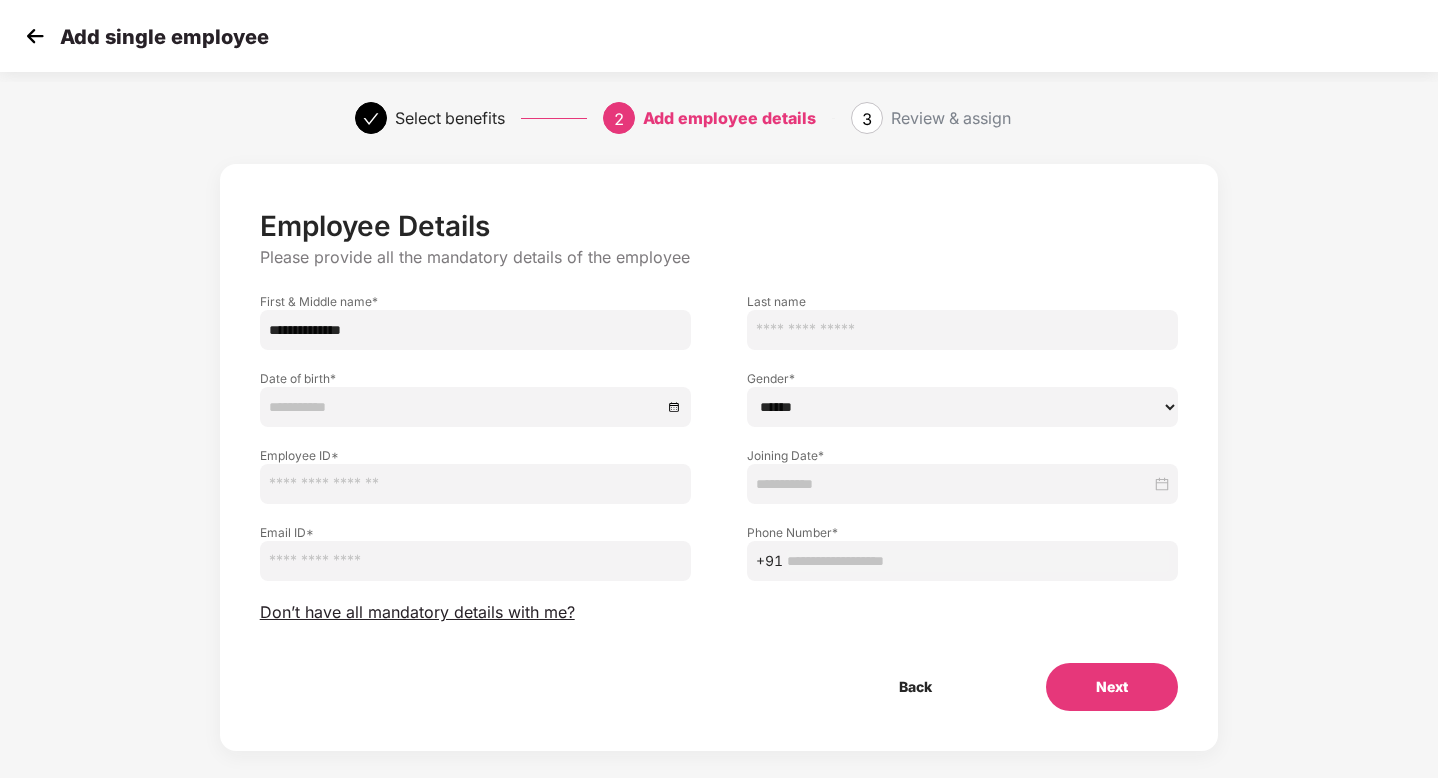 type on "**********" 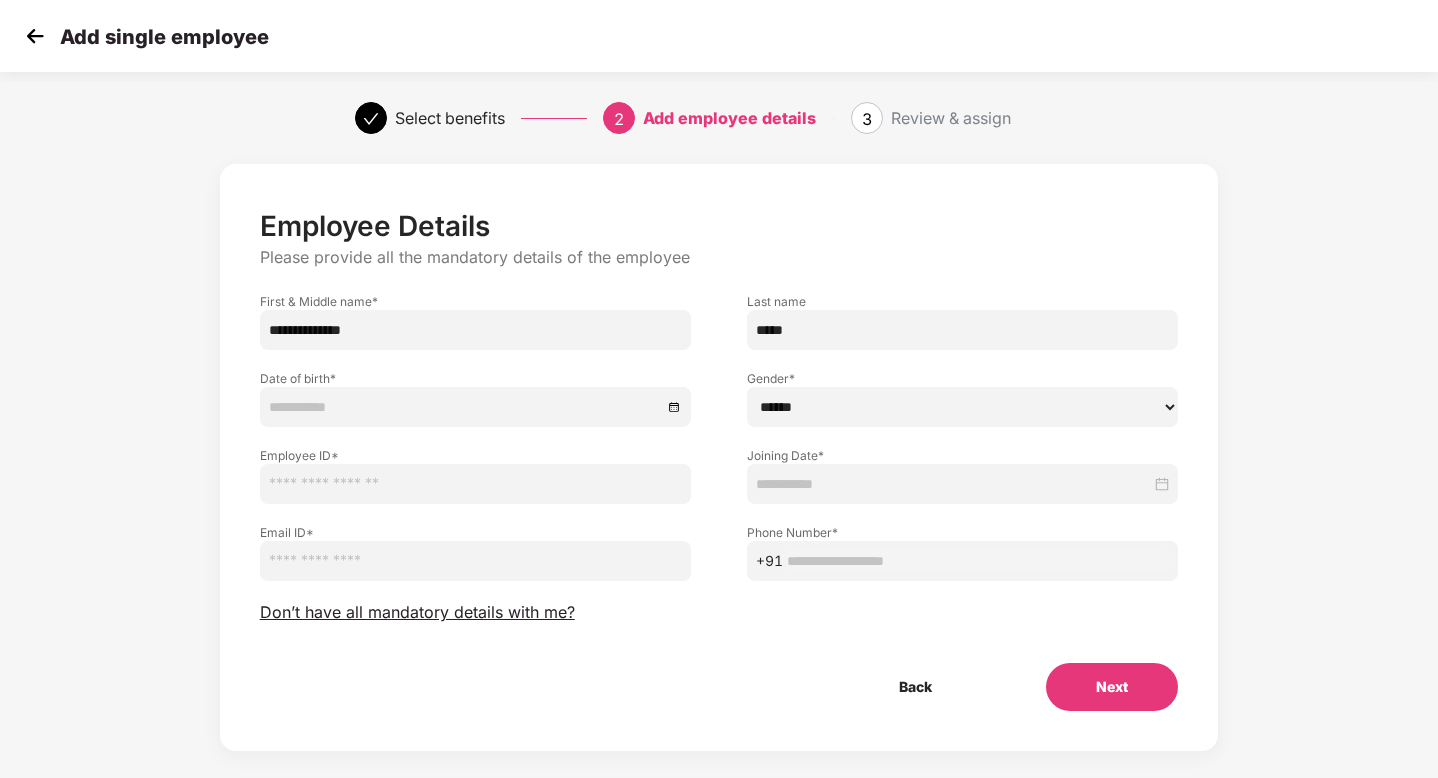 paste on "*********" 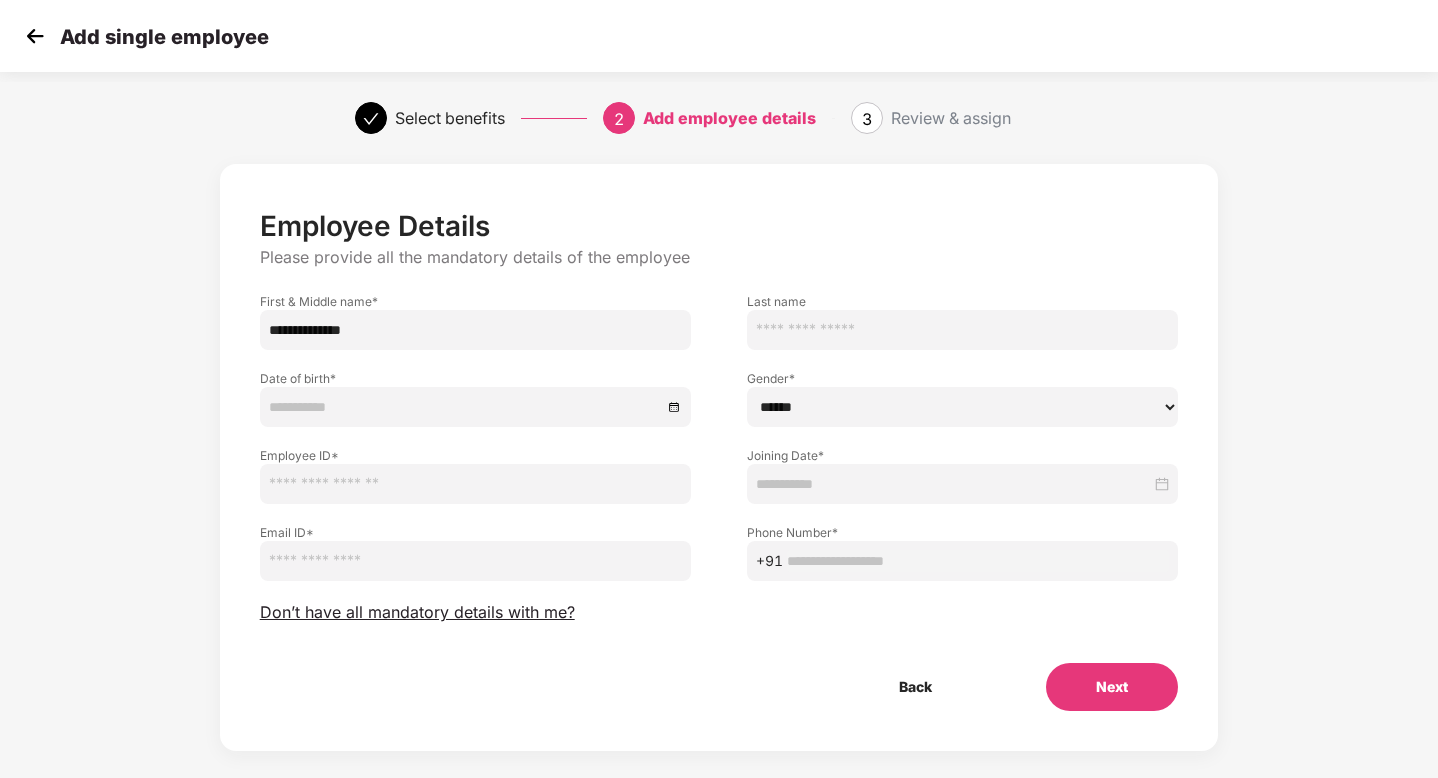 click at bounding box center (962, 330) 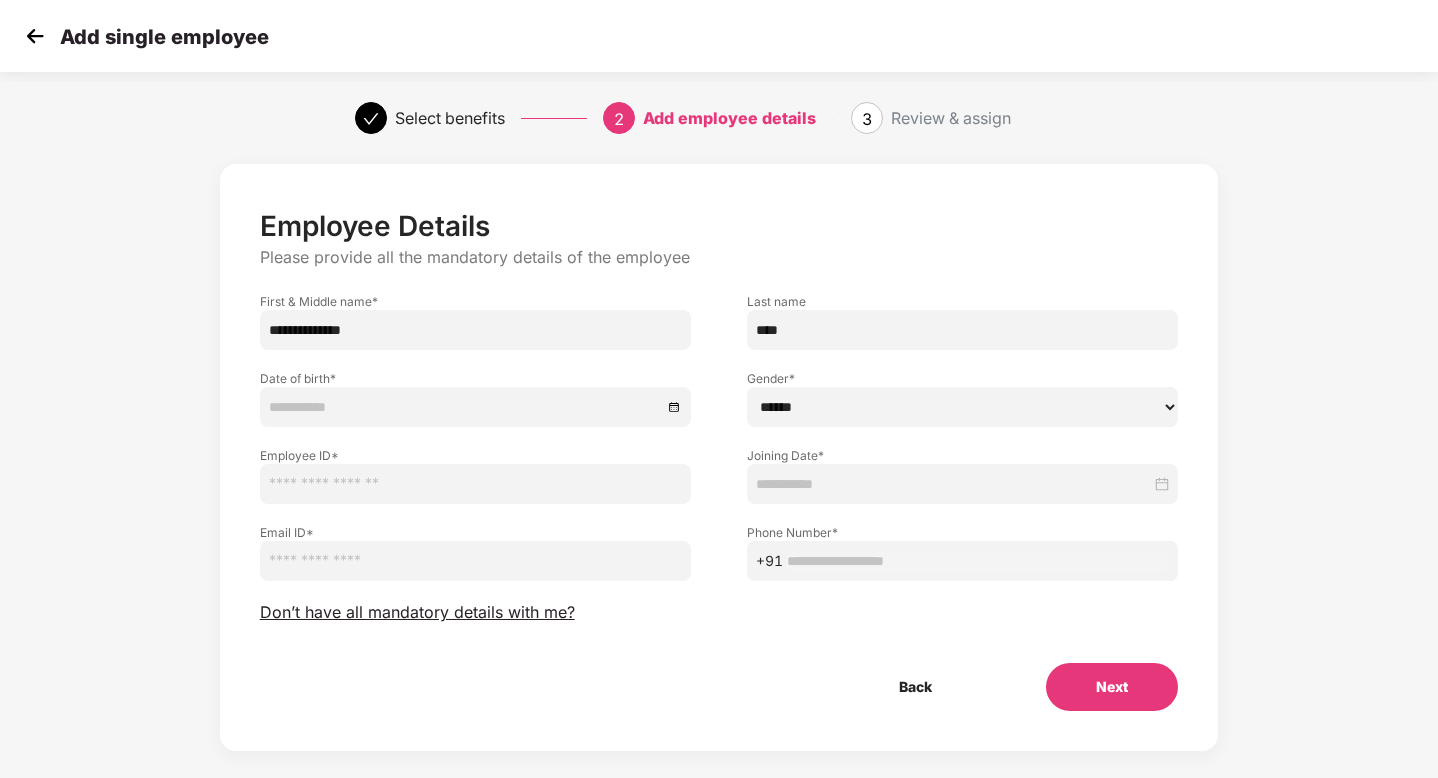 type on "*****" 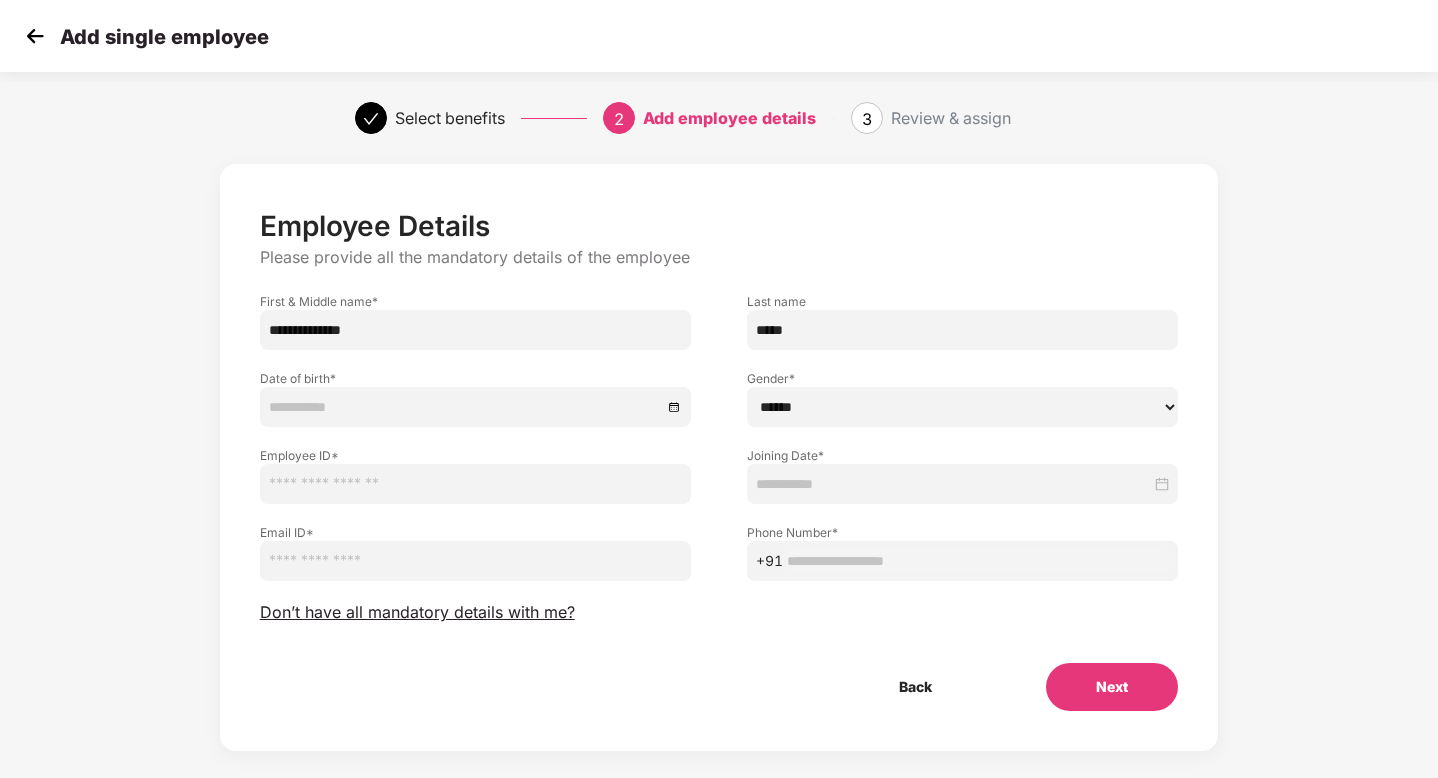 click at bounding box center (465, 407) 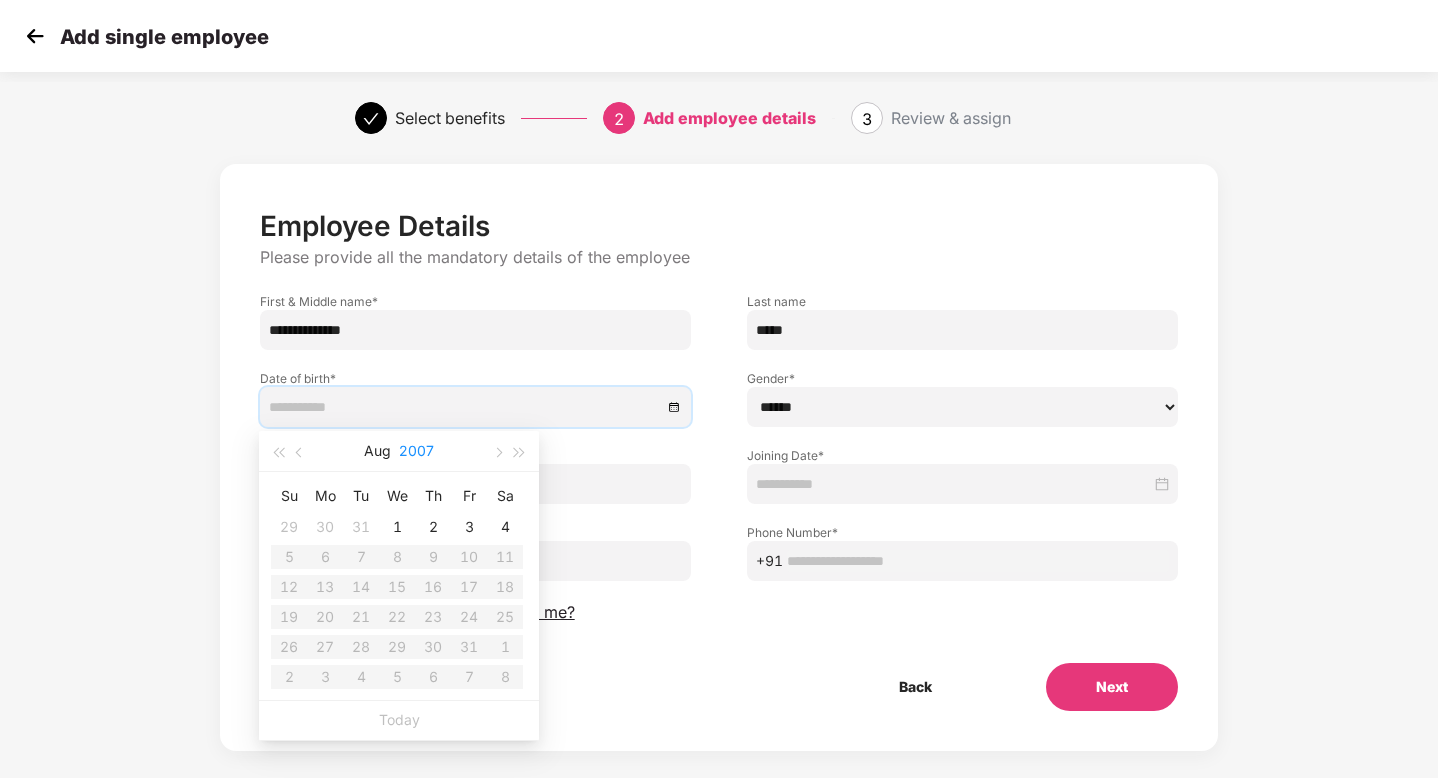 click on "2007" at bounding box center (416, 451) 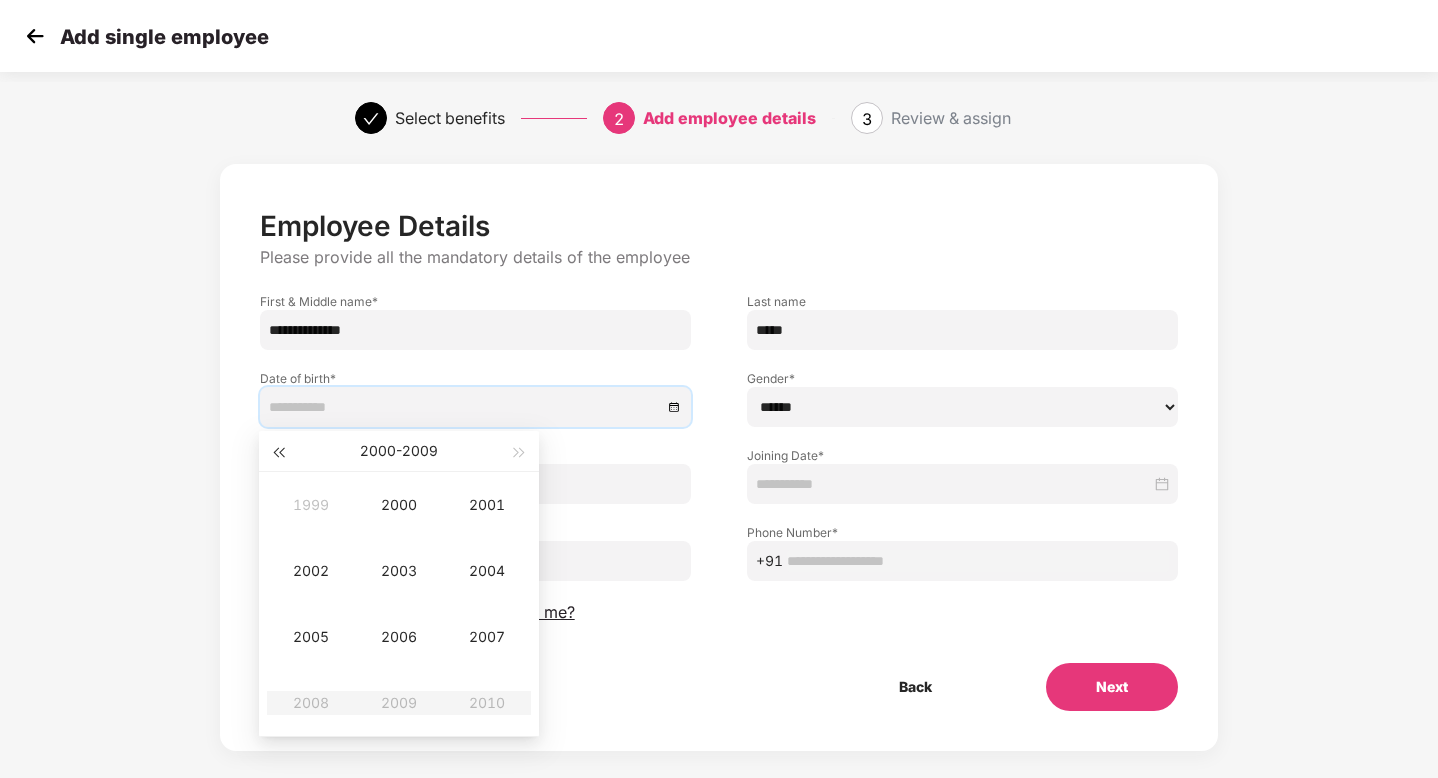 click at bounding box center (278, 453) 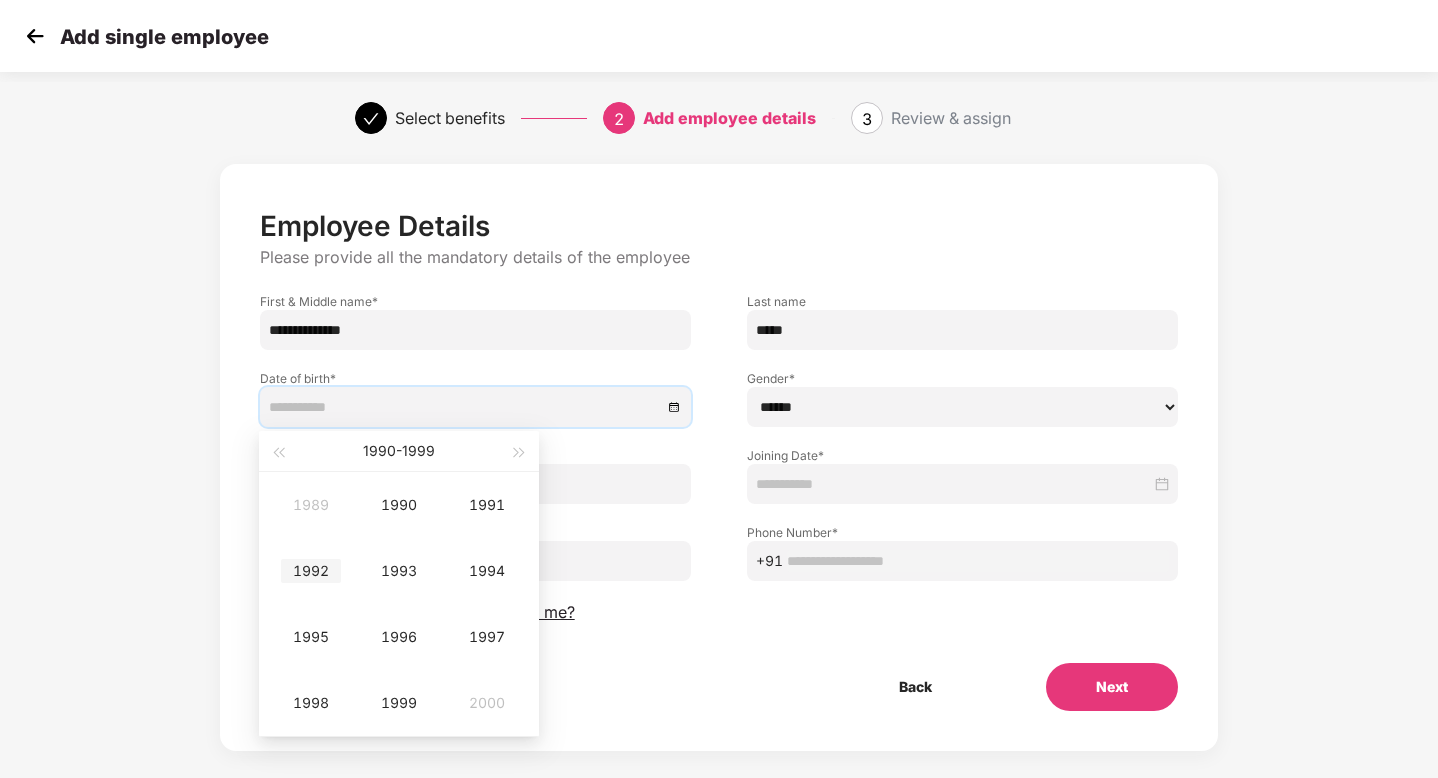 type on "**********" 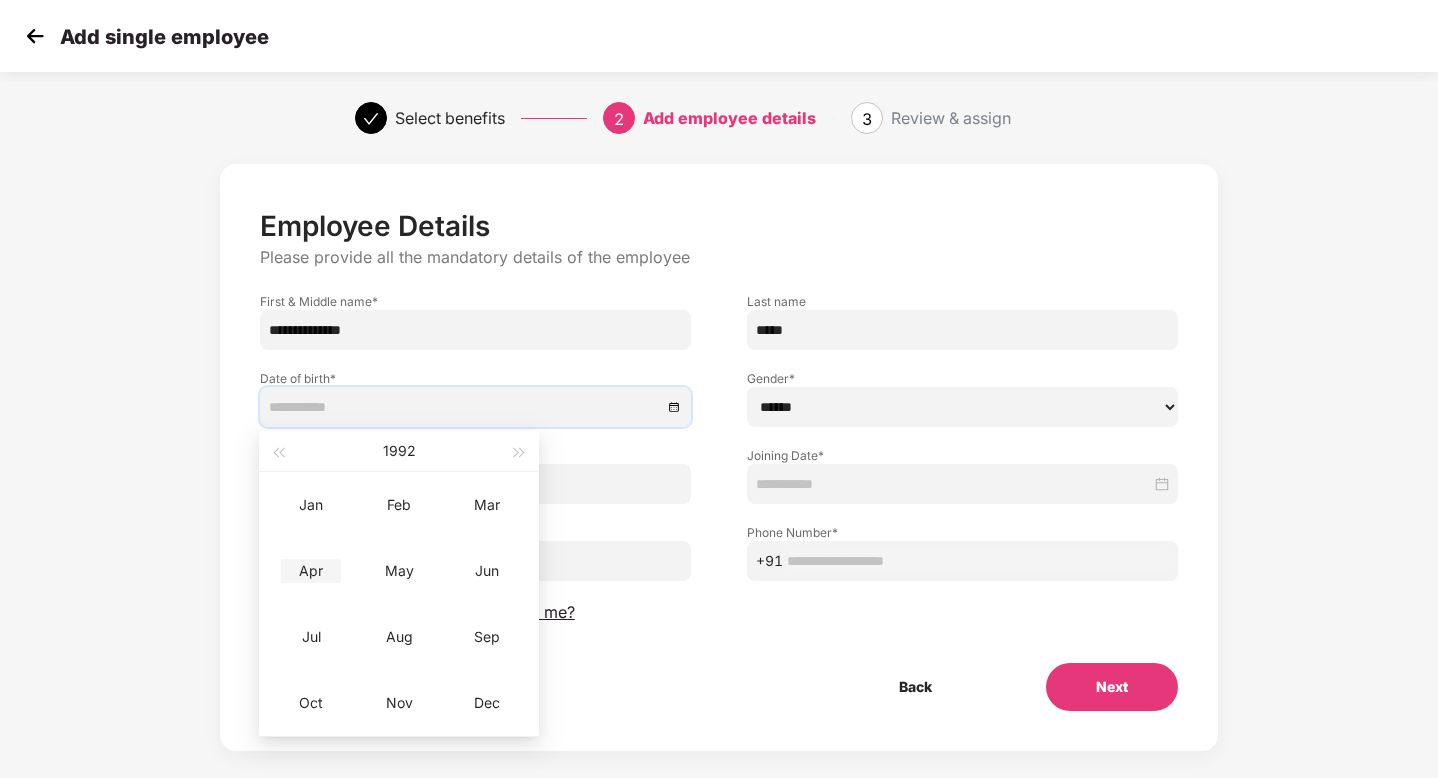 type on "**********" 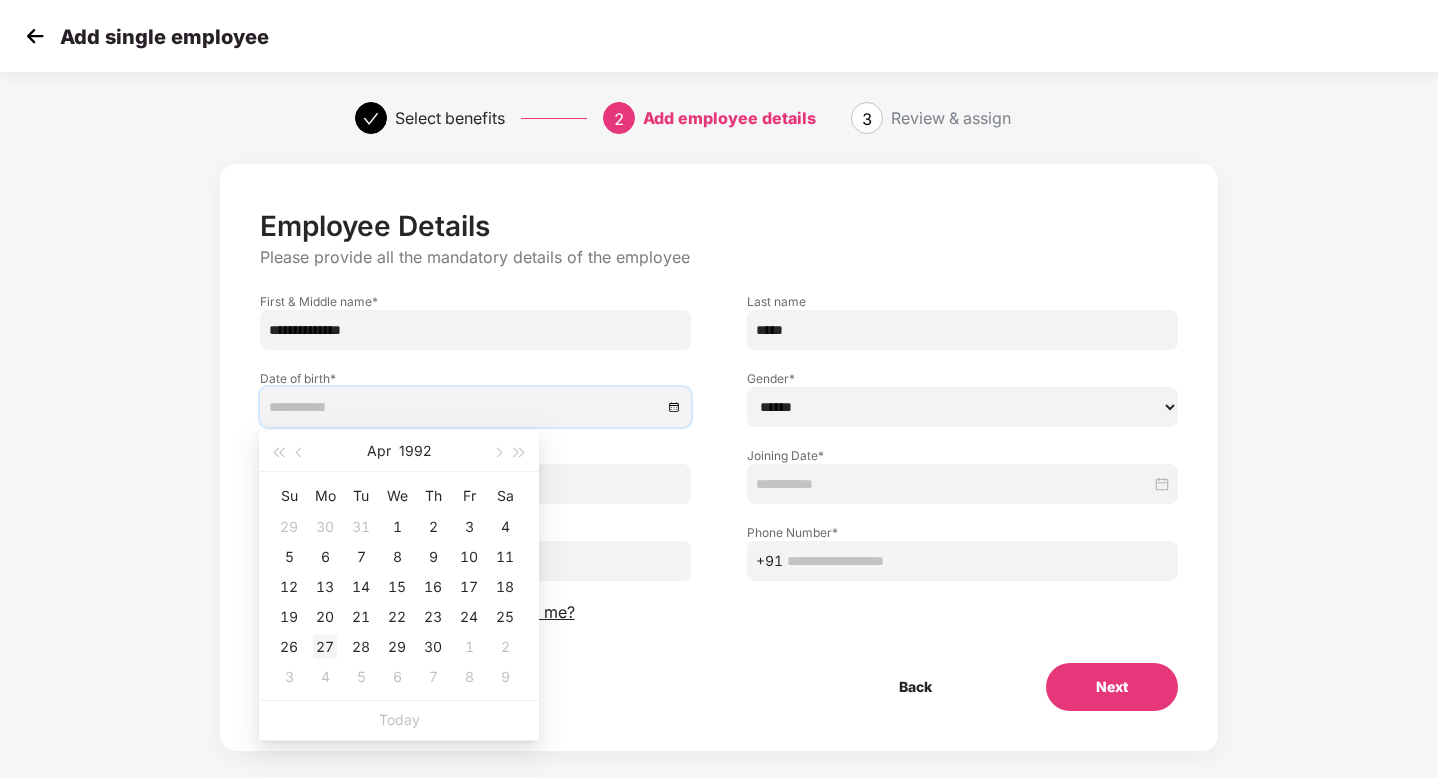 type on "**********" 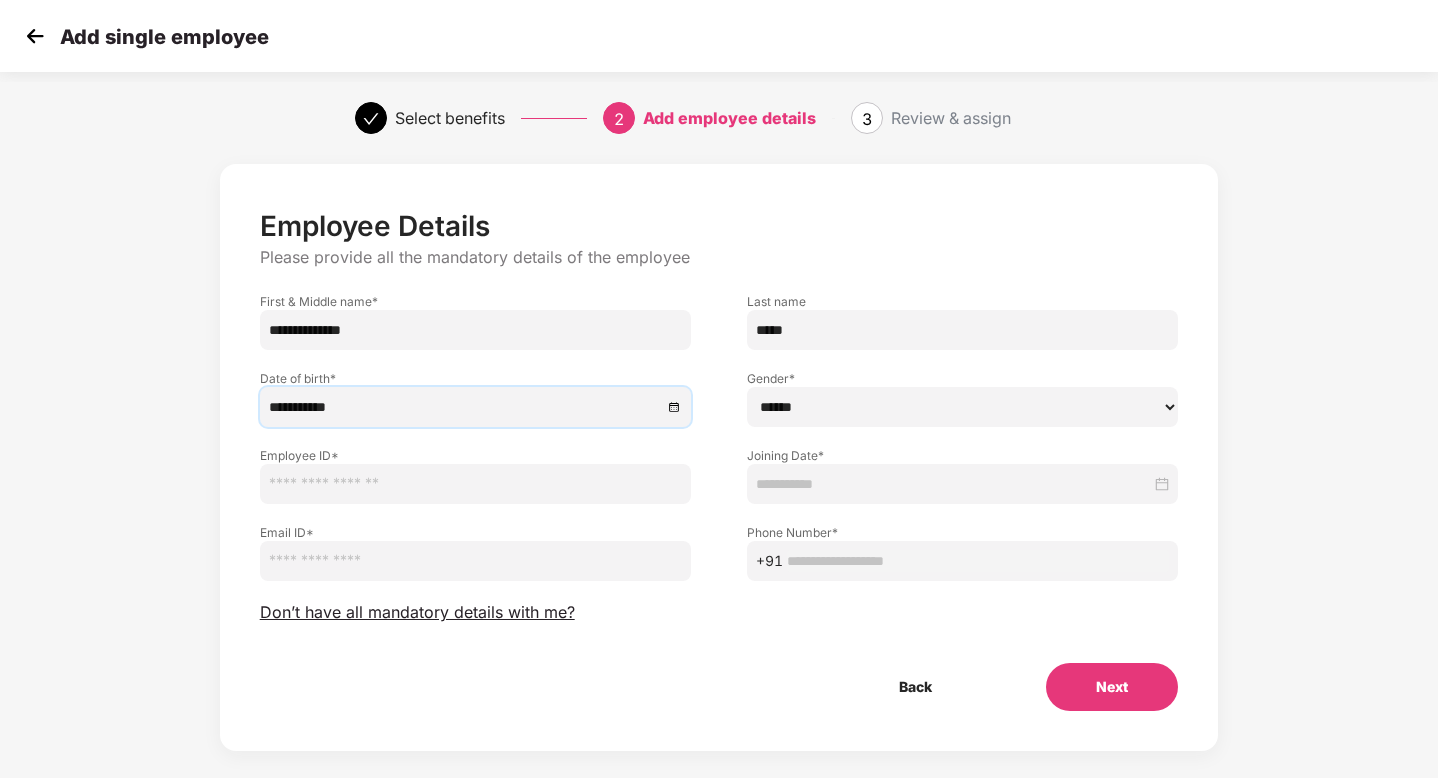 click on "**********" at bounding box center (719, 477) 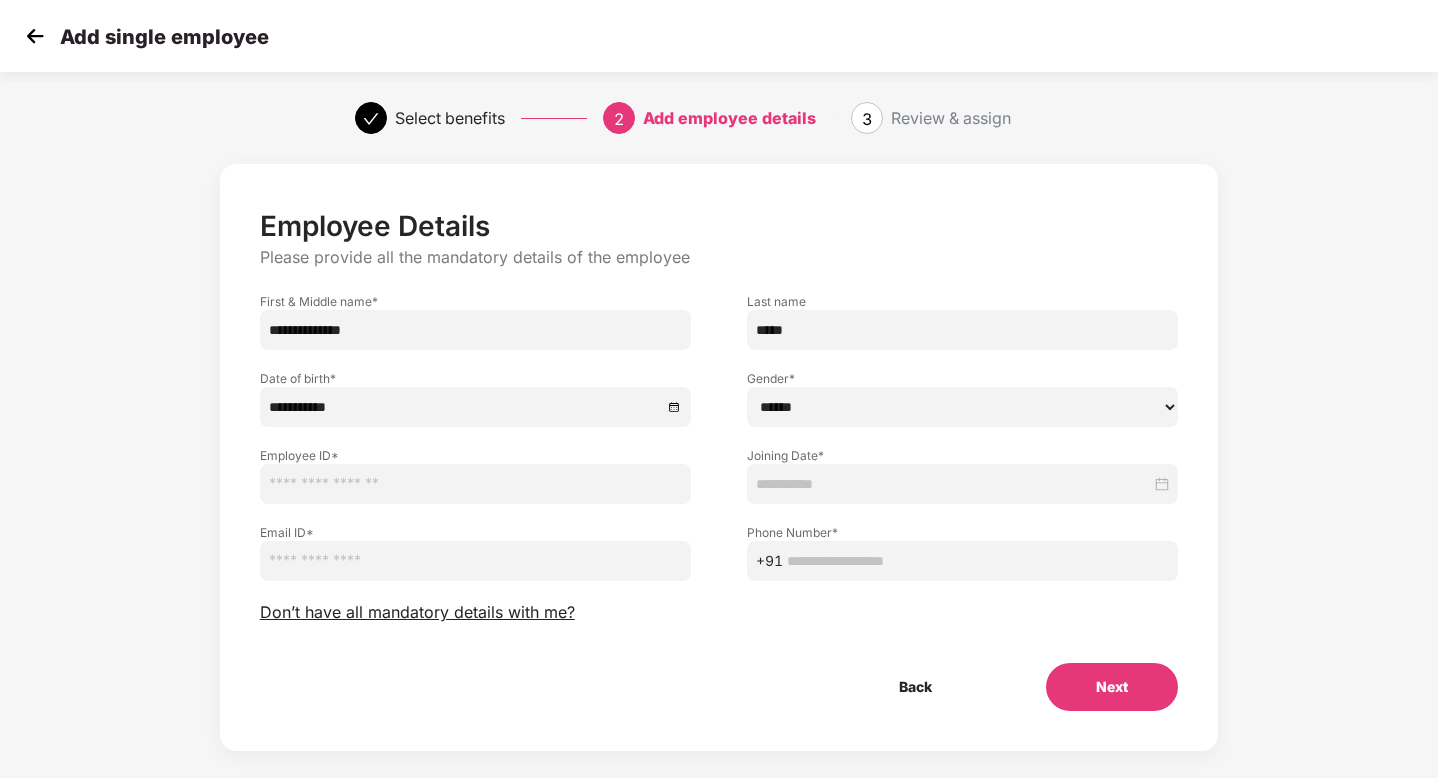 click on "****** **** ******" at bounding box center [962, 407] 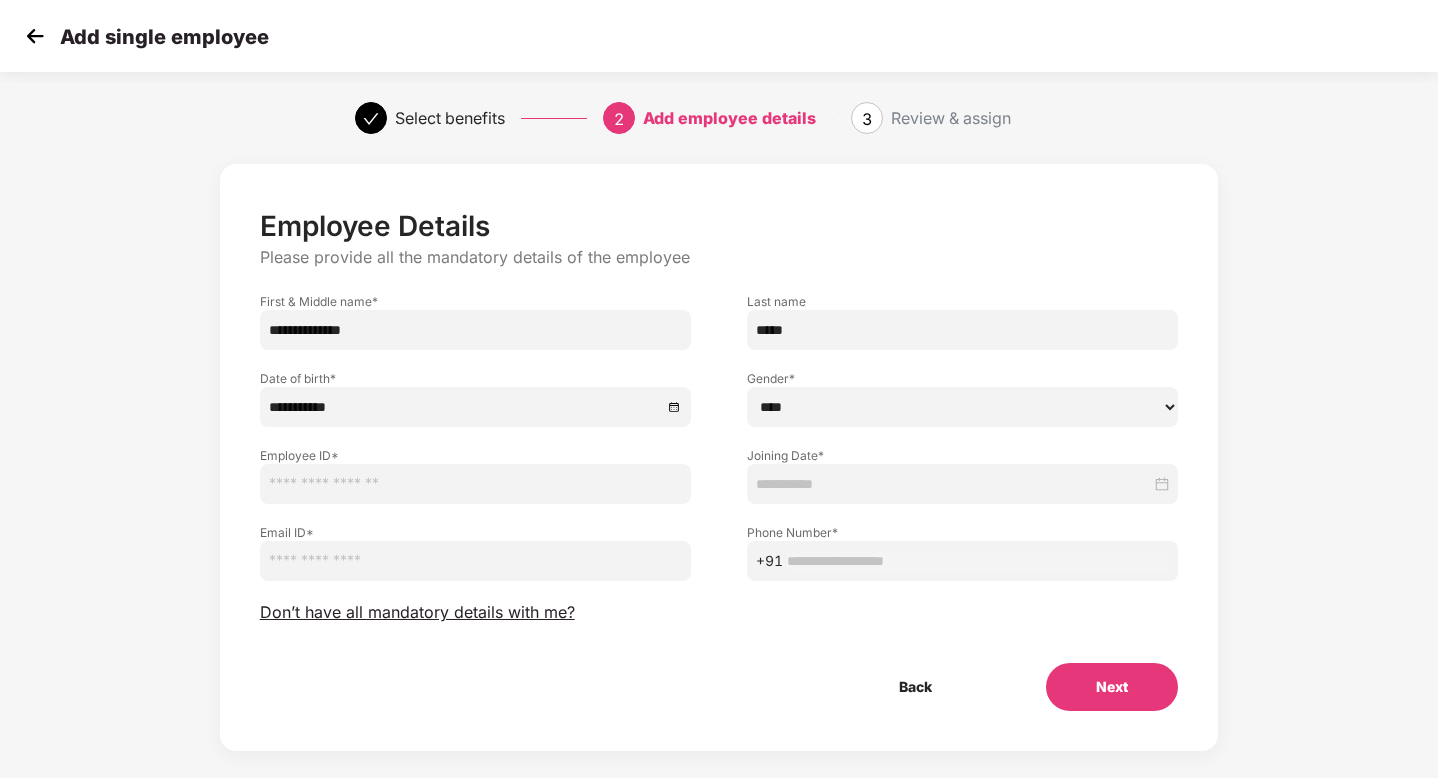 click at bounding box center [475, 484] 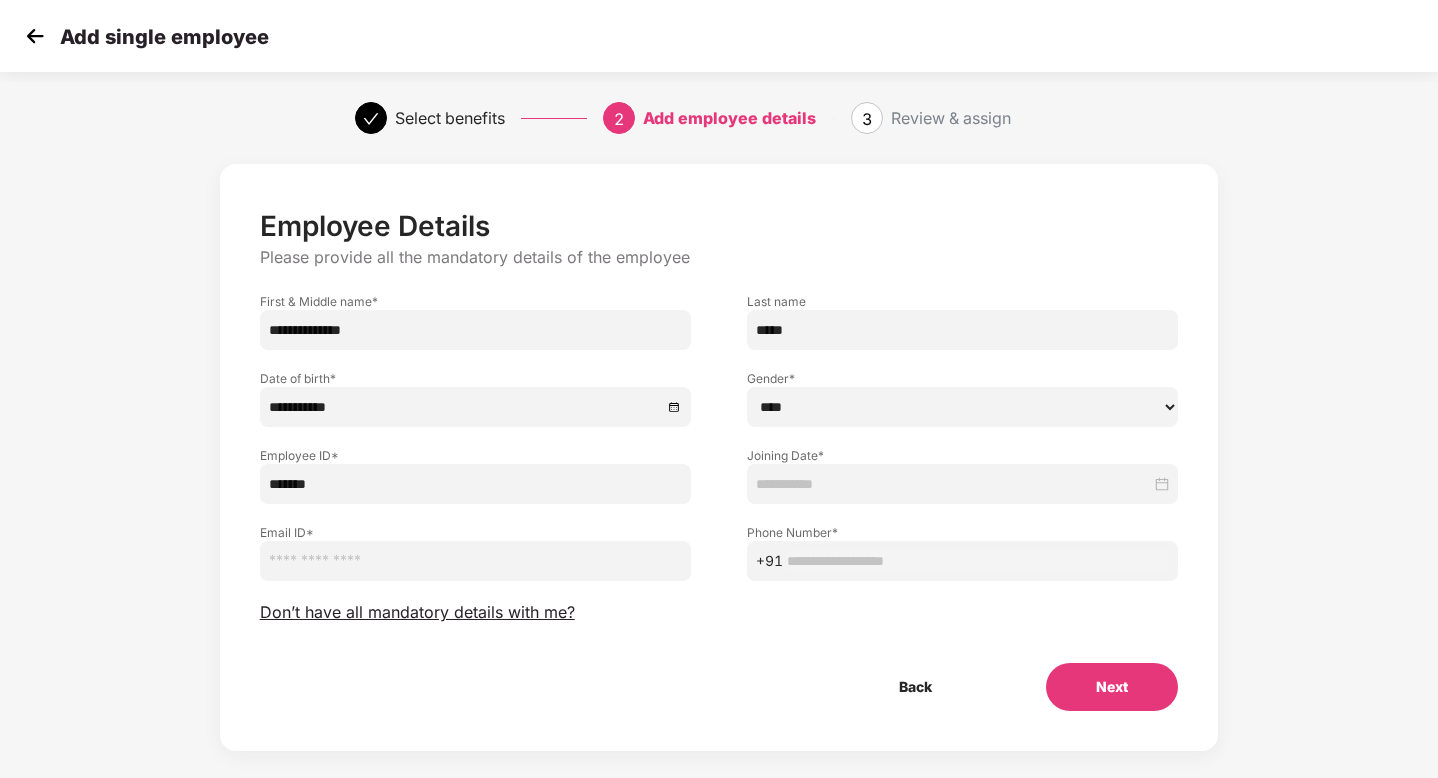 type on "*******" 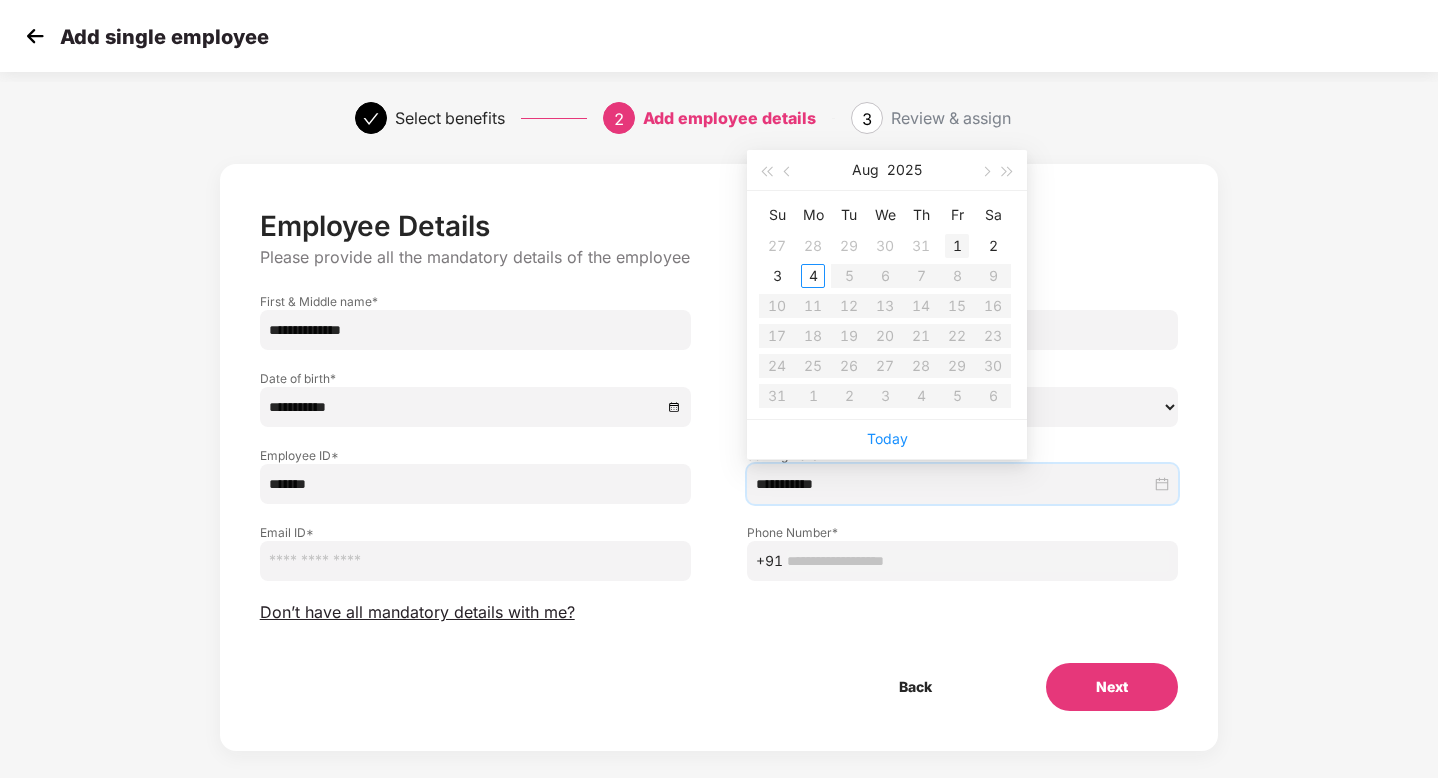 type on "**********" 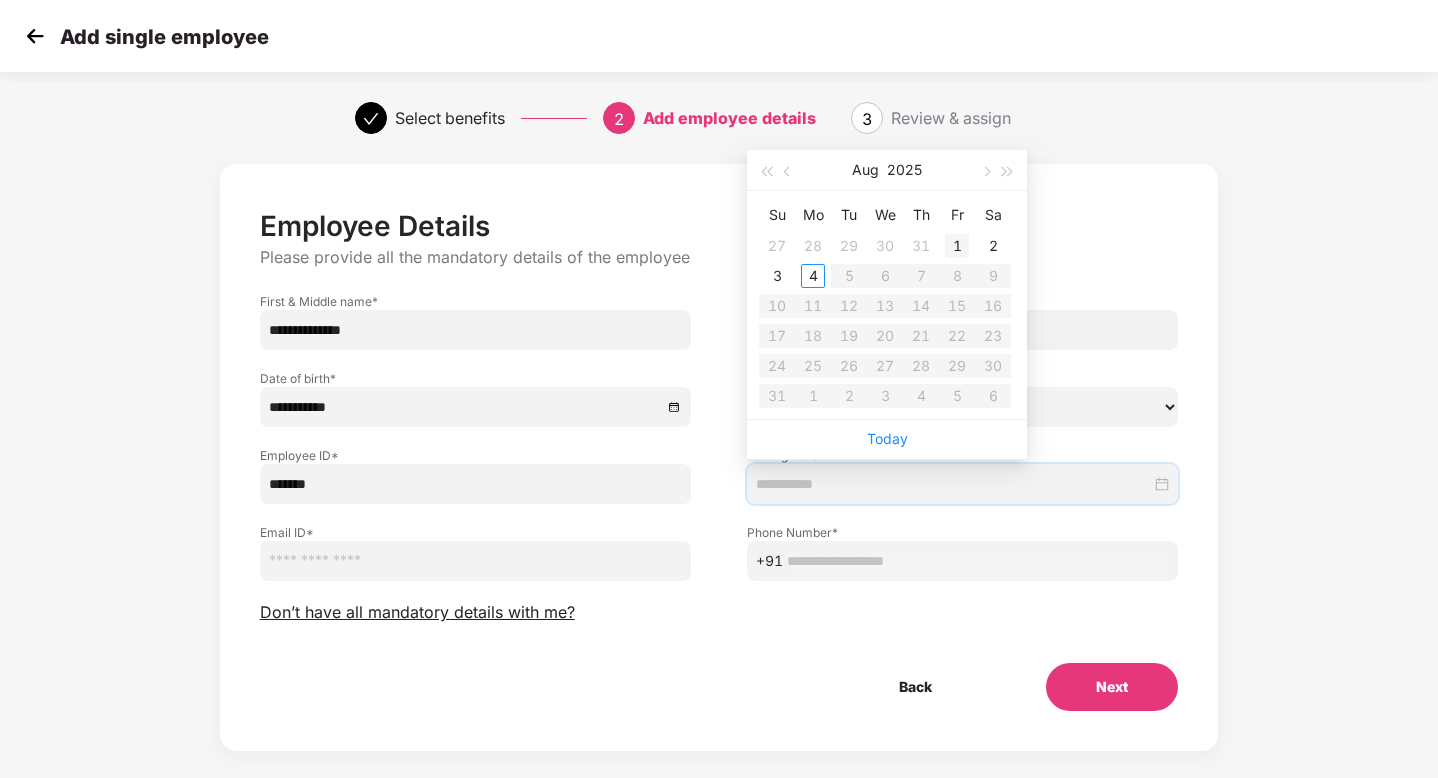 type on "**********" 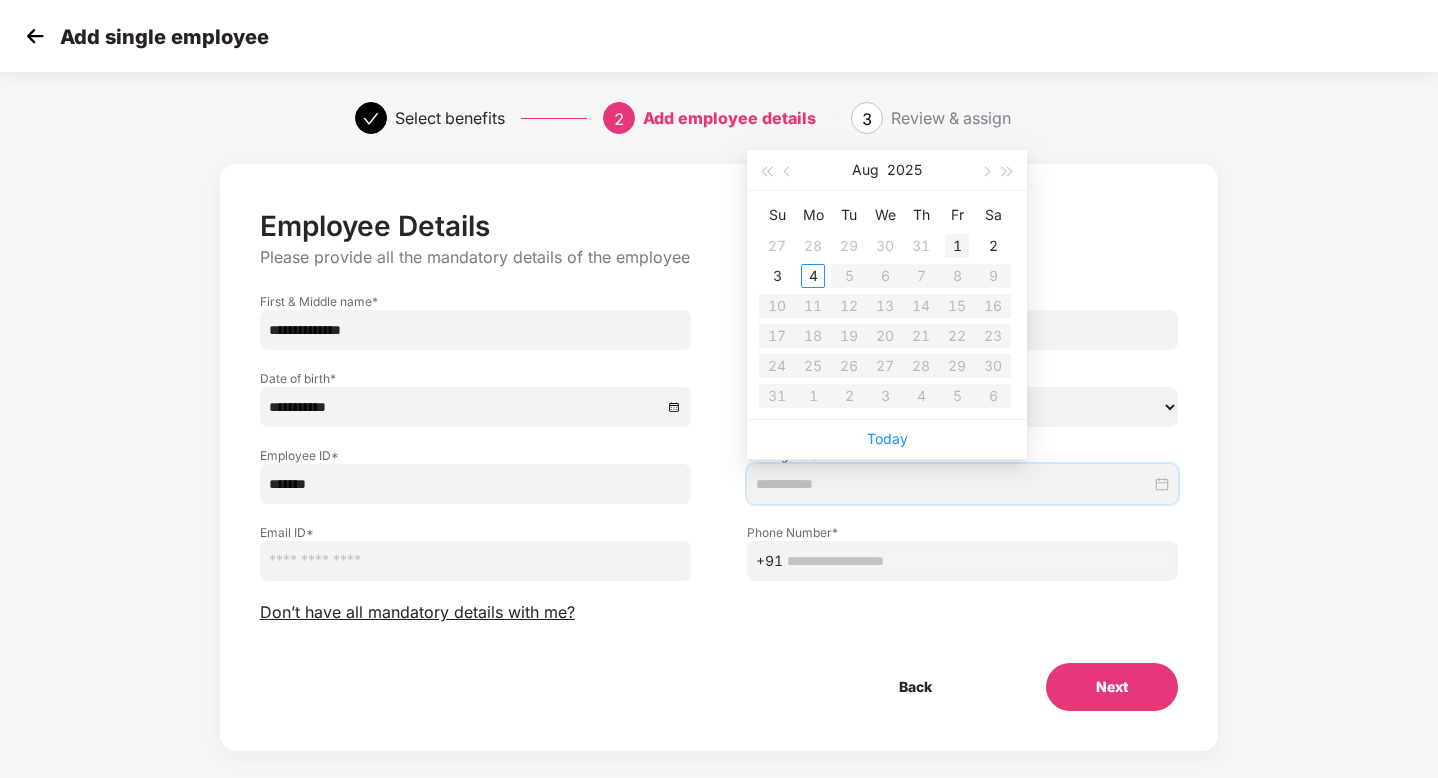 click on "1" at bounding box center [957, 246] 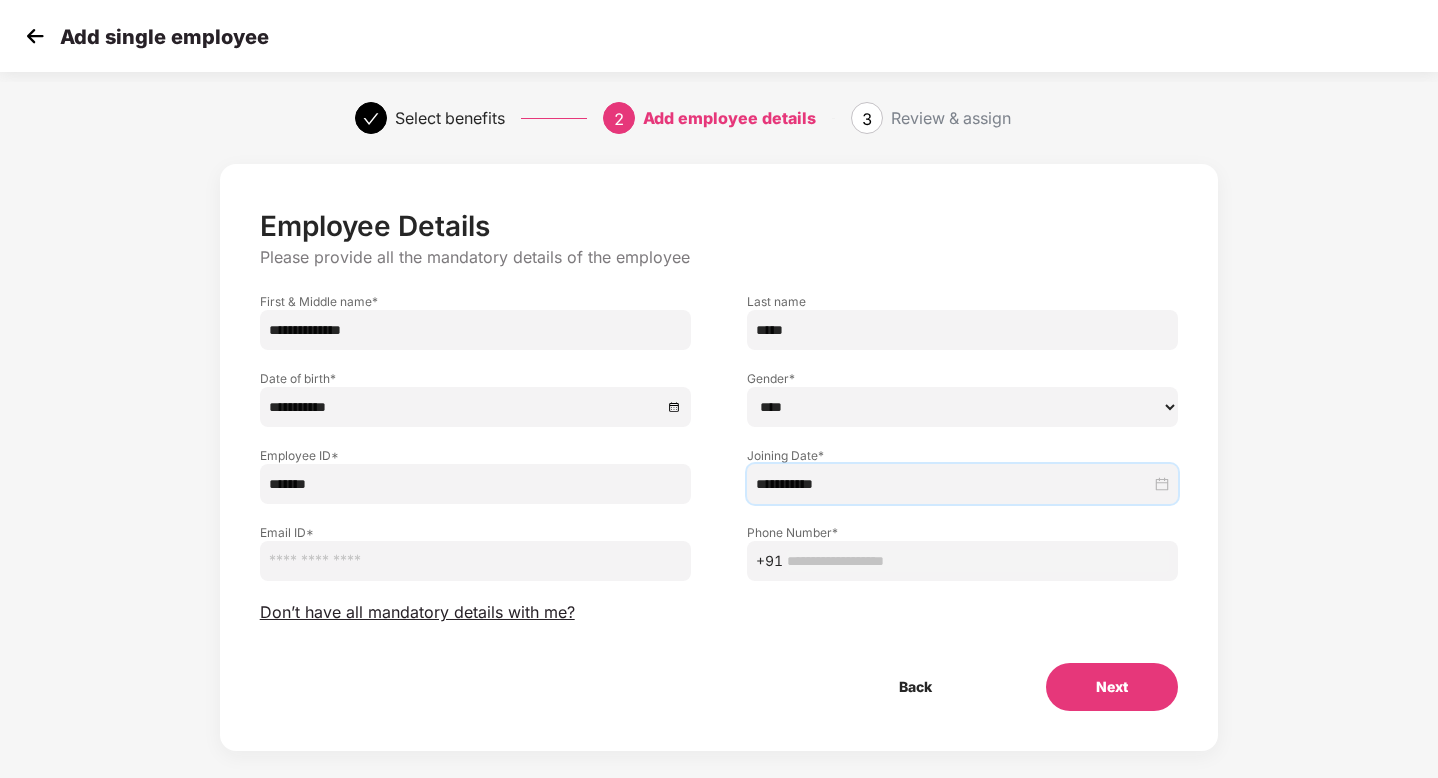 click at bounding box center [475, 561] 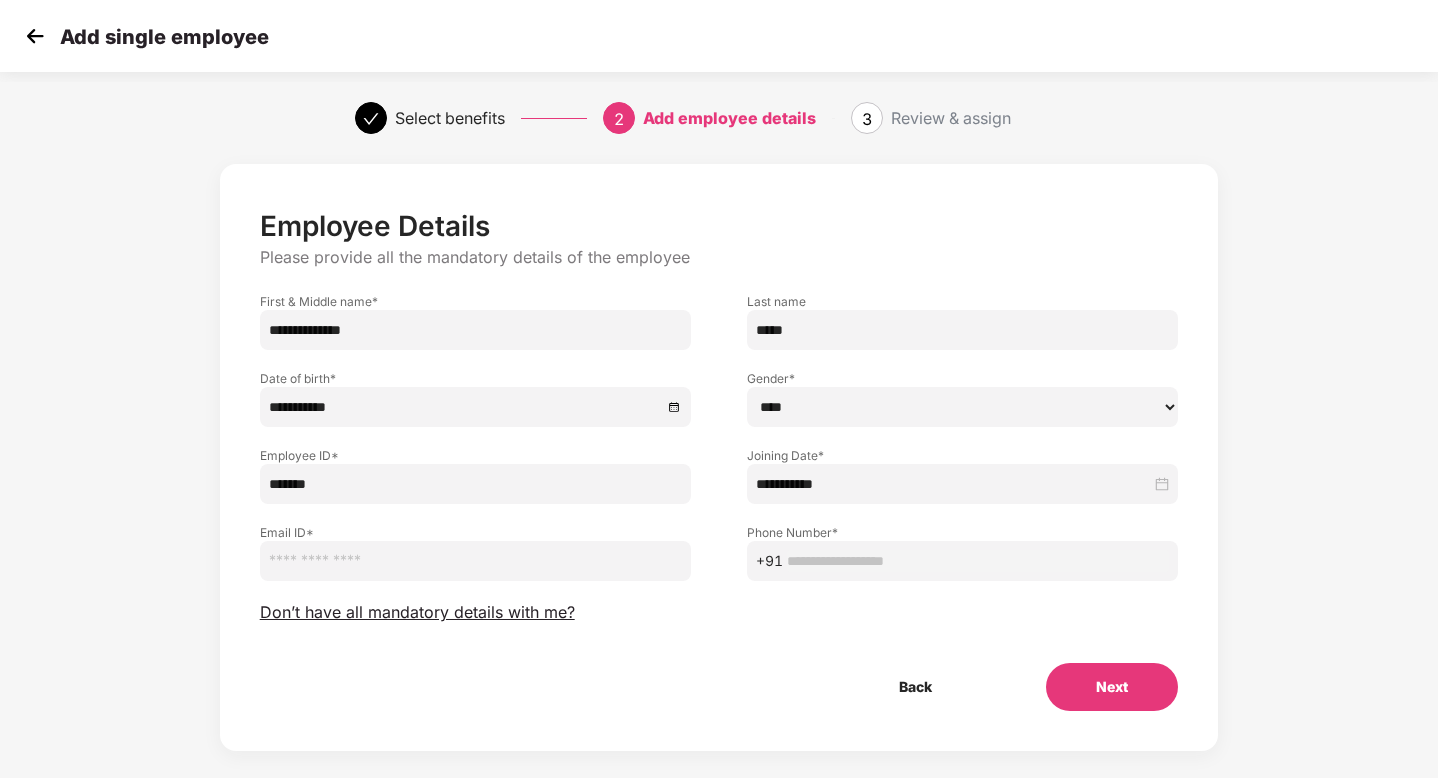 paste on "**********" 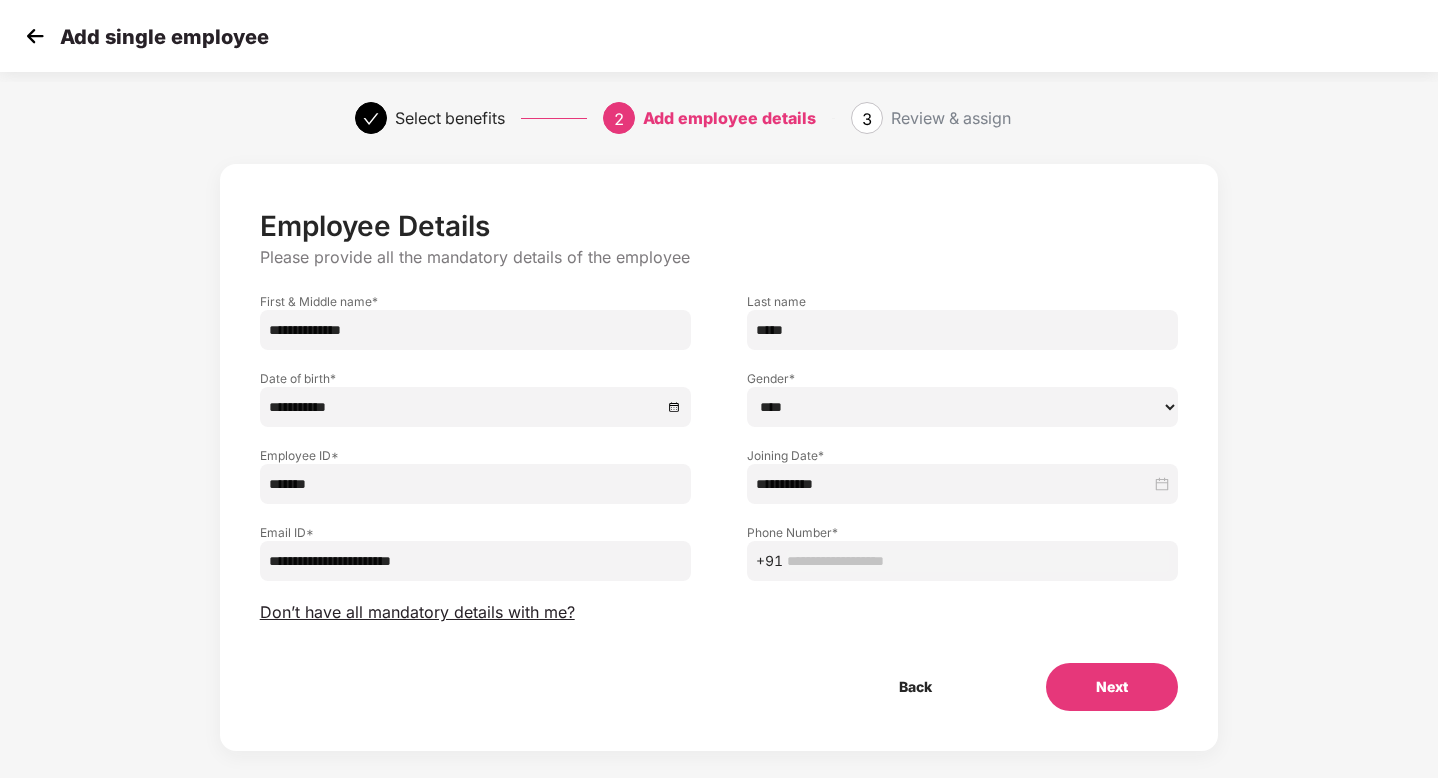 type on "**********" 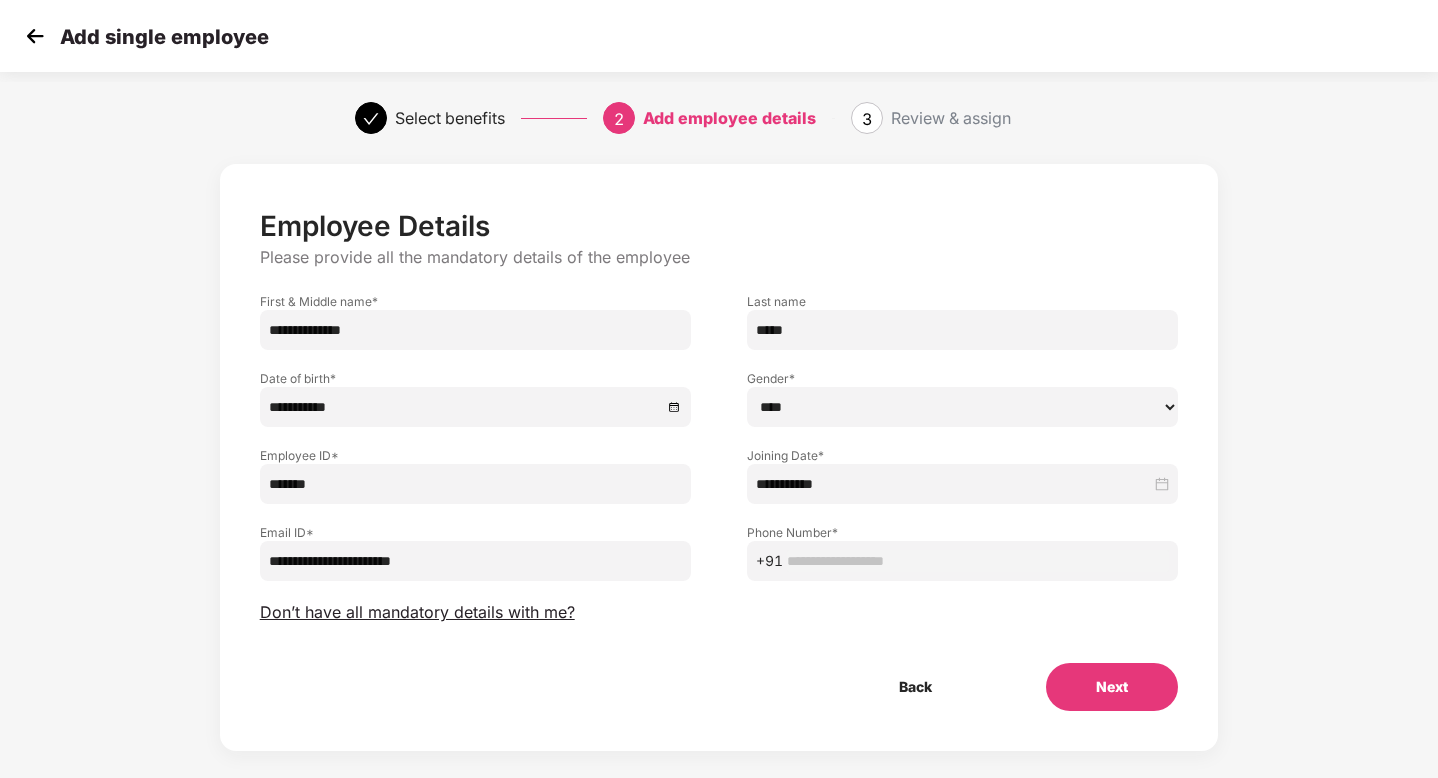 click on "+91" at bounding box center (962, 561) 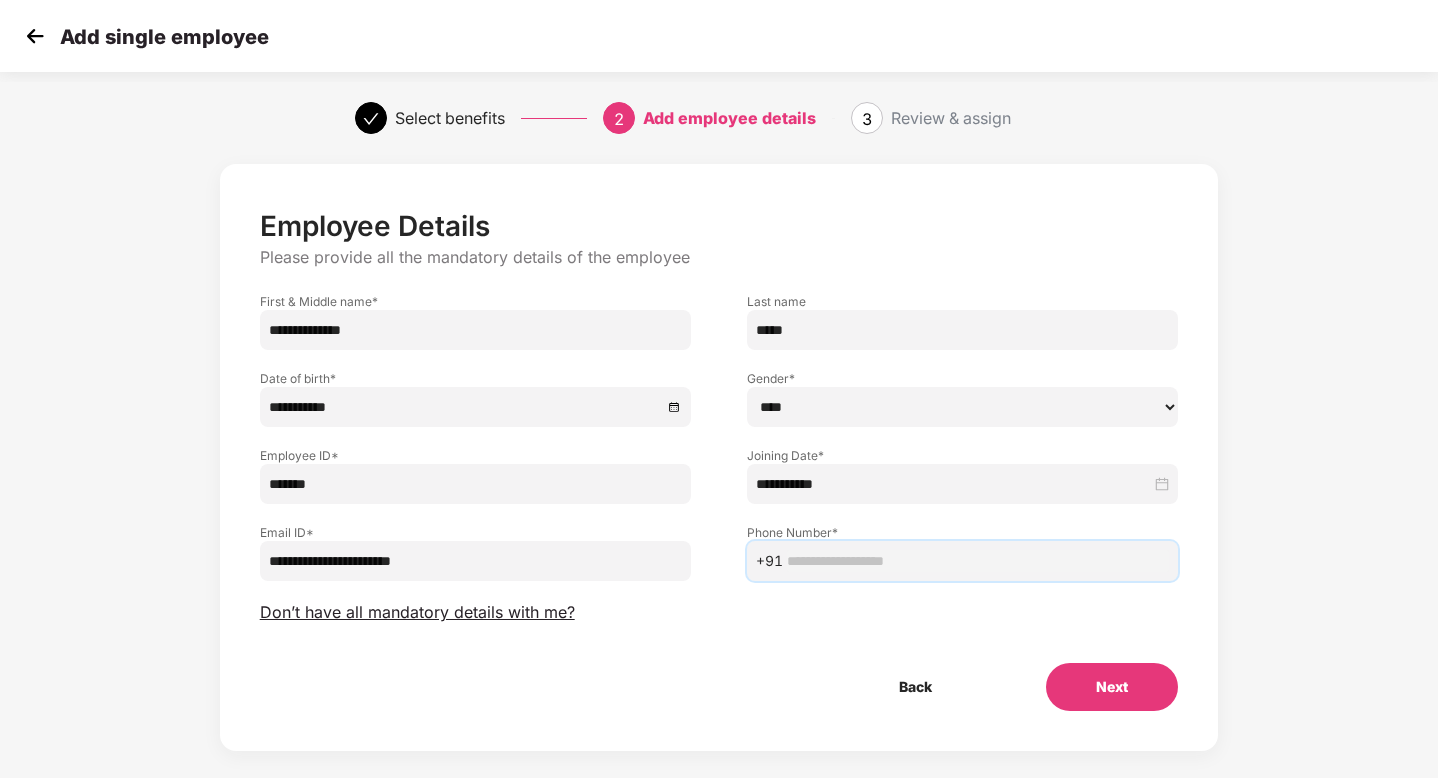 paste on "**********" 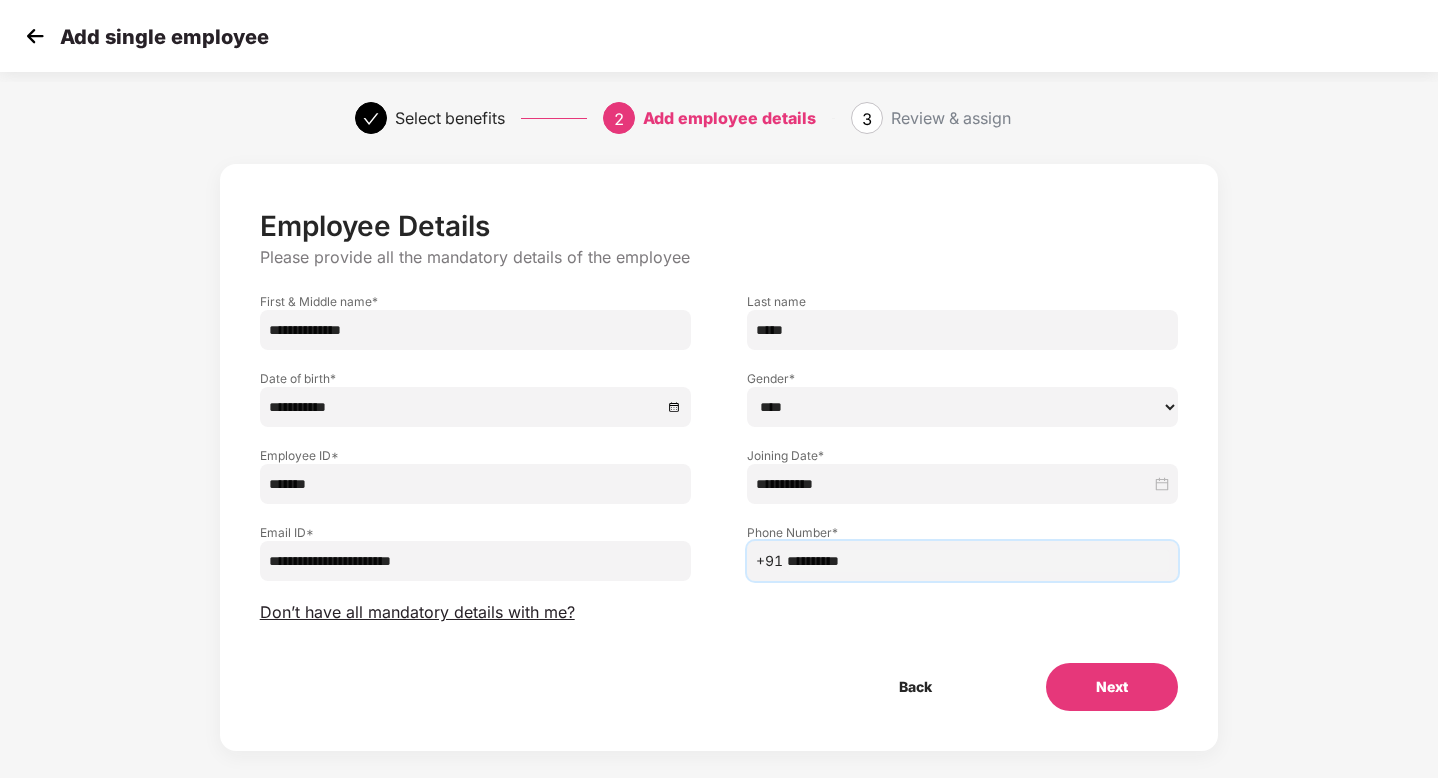 click on "Next" at bounding box center (1112, 687) 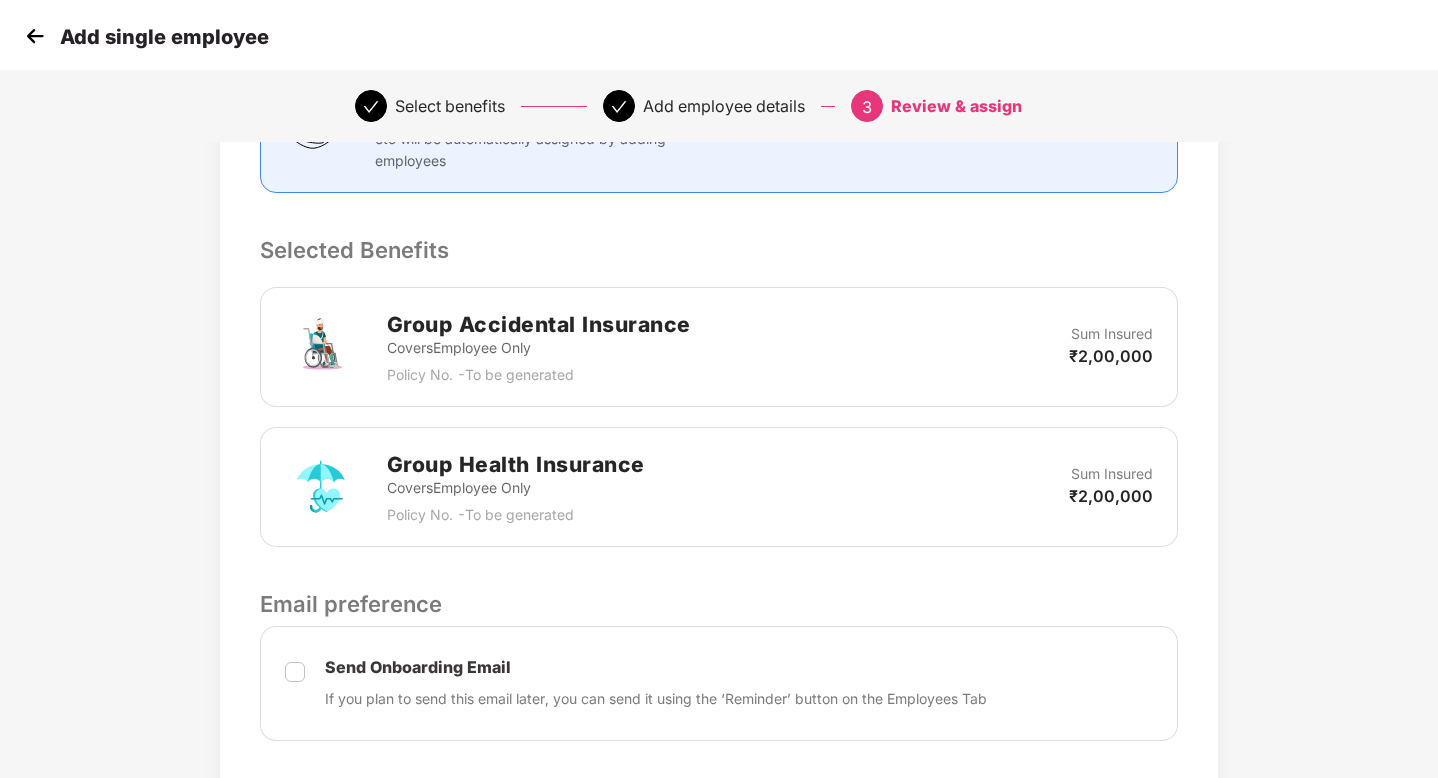 scroll, scrollTop: 802, scrollLeft: 0, axis: vertical 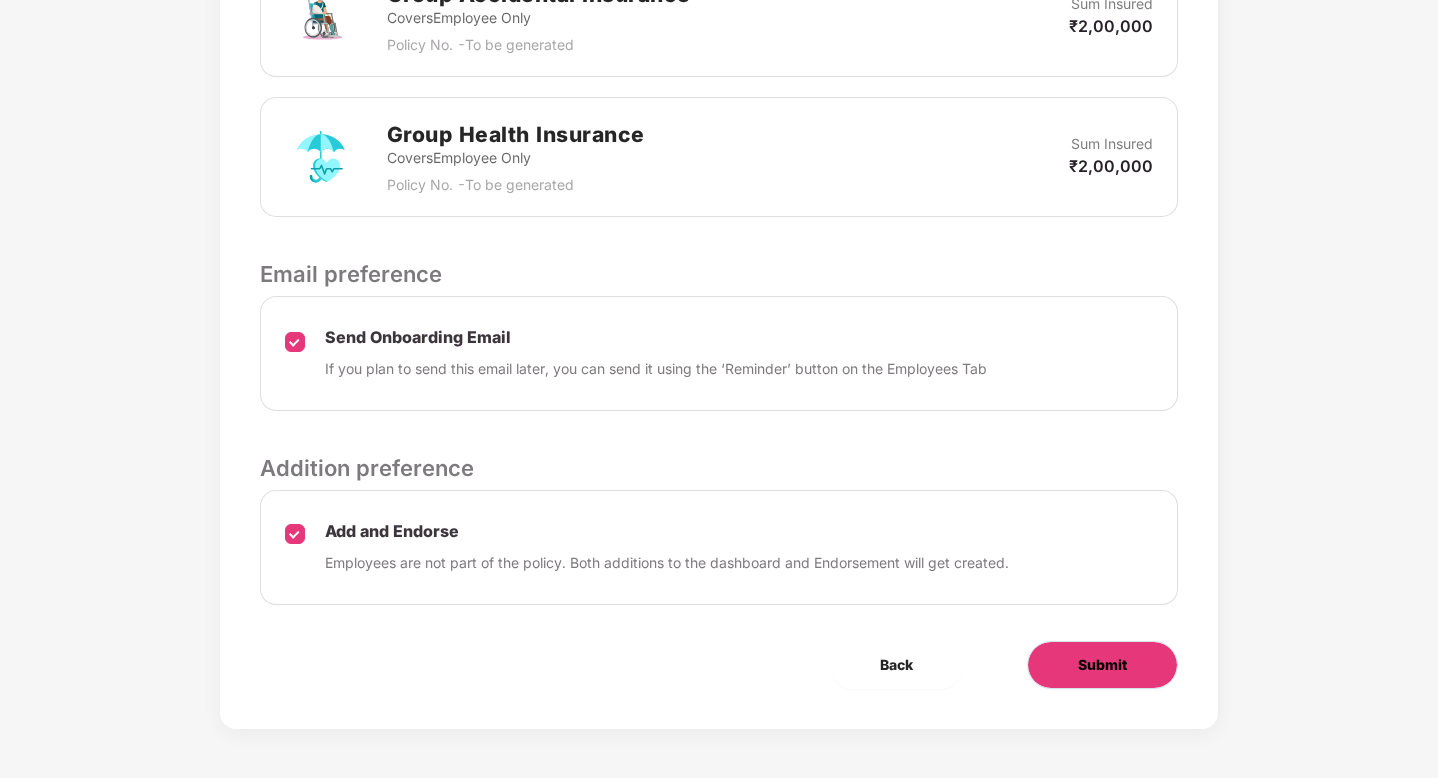 click on "Submit" at bounding box center [1102, 665] 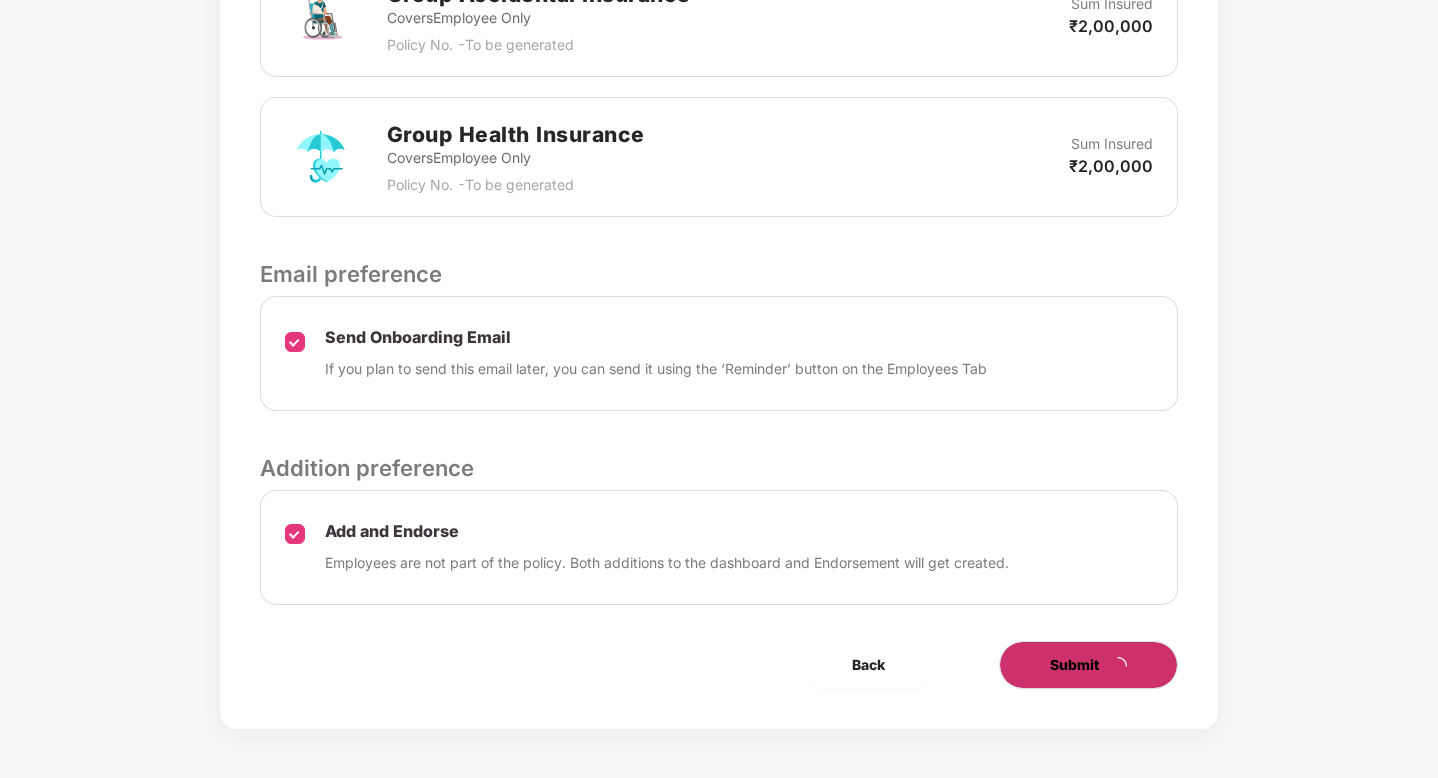 scroll, scrollTop: 0, scrollLeft: 0, axis: both 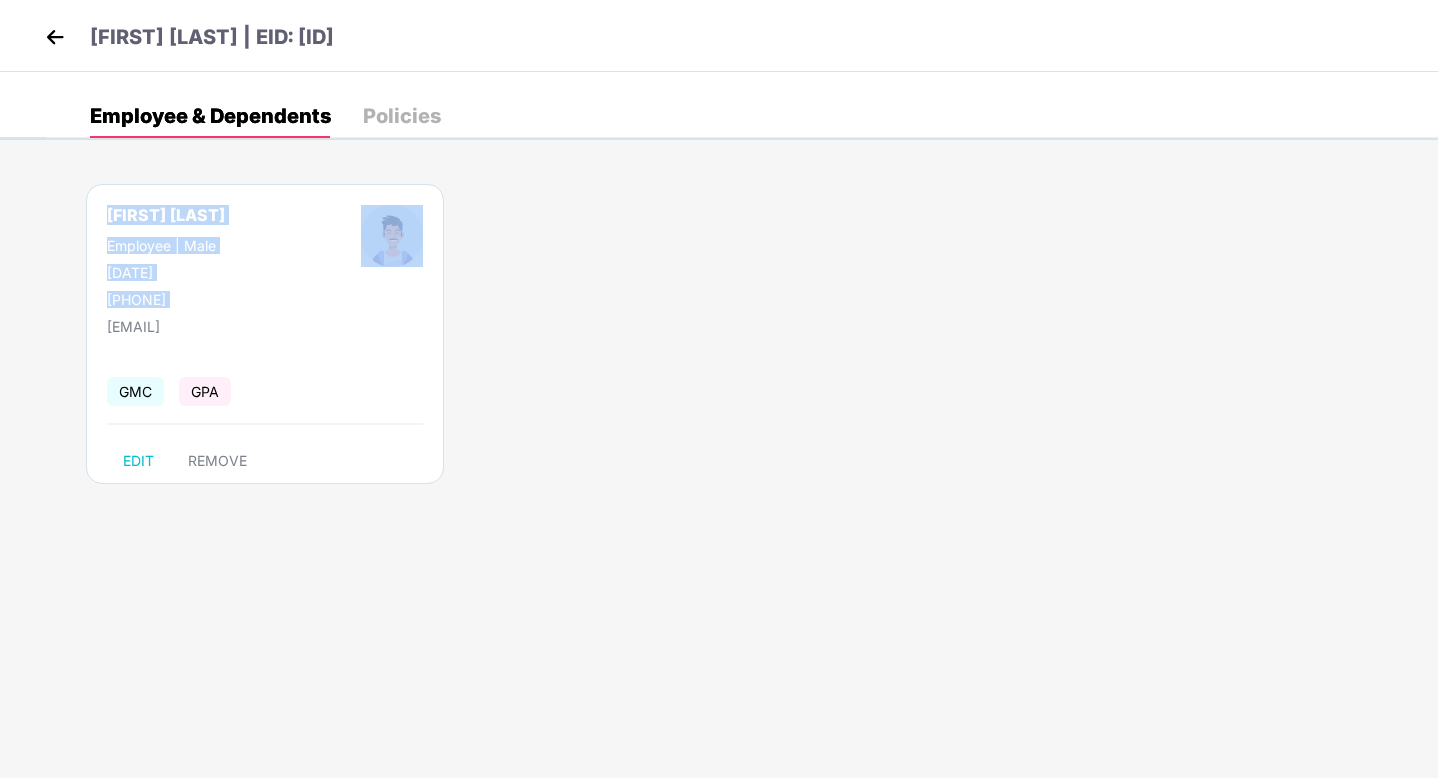 drag, startPoint x: 278, startPoint y: 194, endPoint x: 673, endPoint y: 202, distance: 395.081 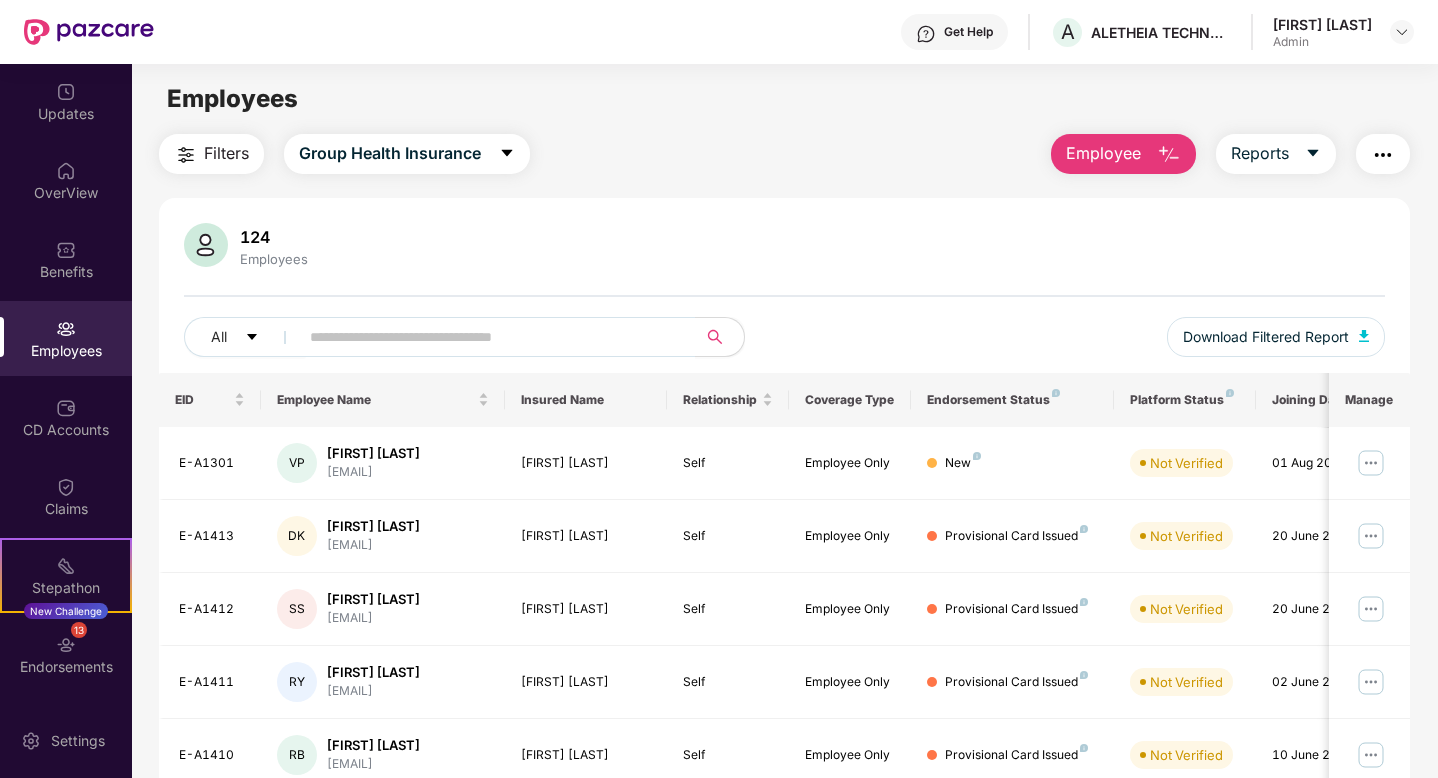 click at bounding box center (1169, 155) 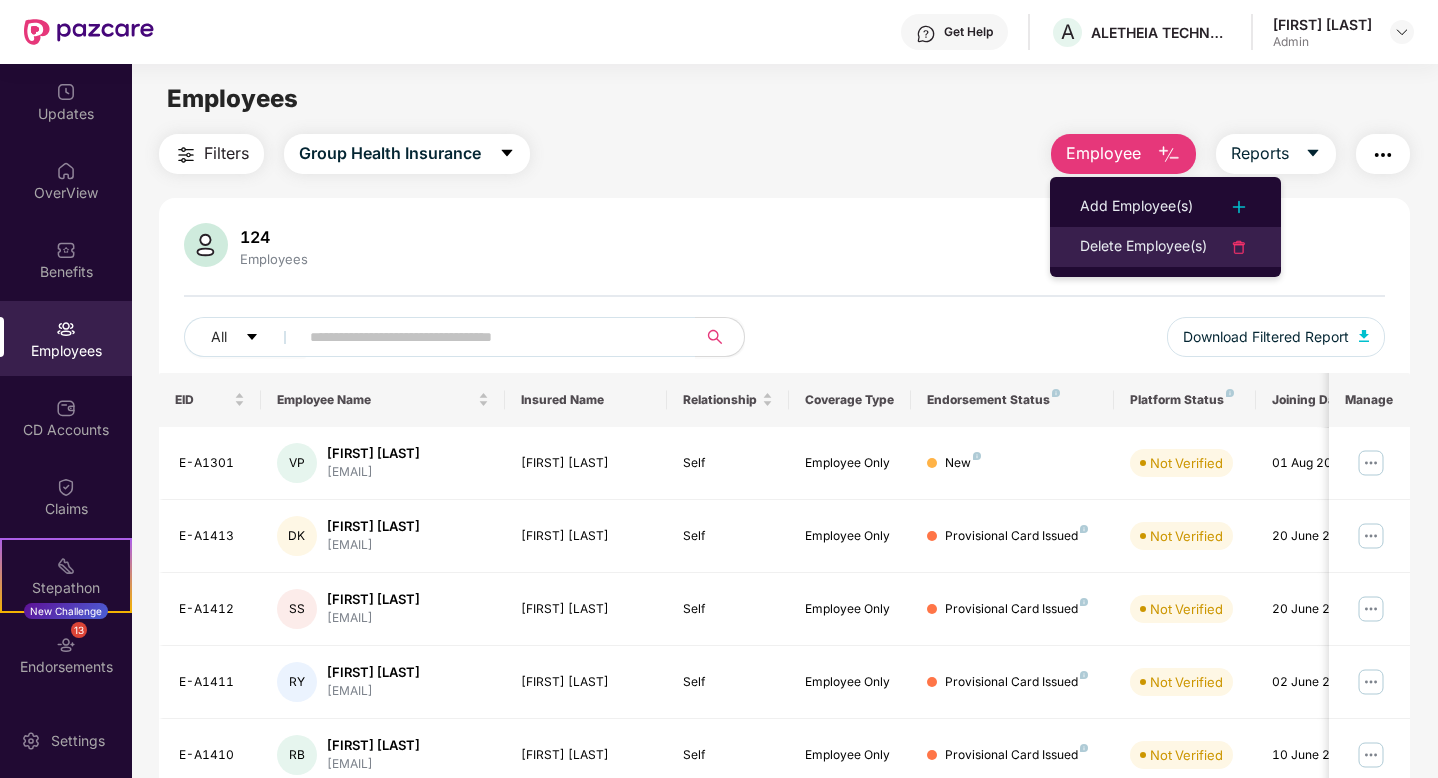 click on "Delete Employee(s)" at bounding box center (1143, 247) 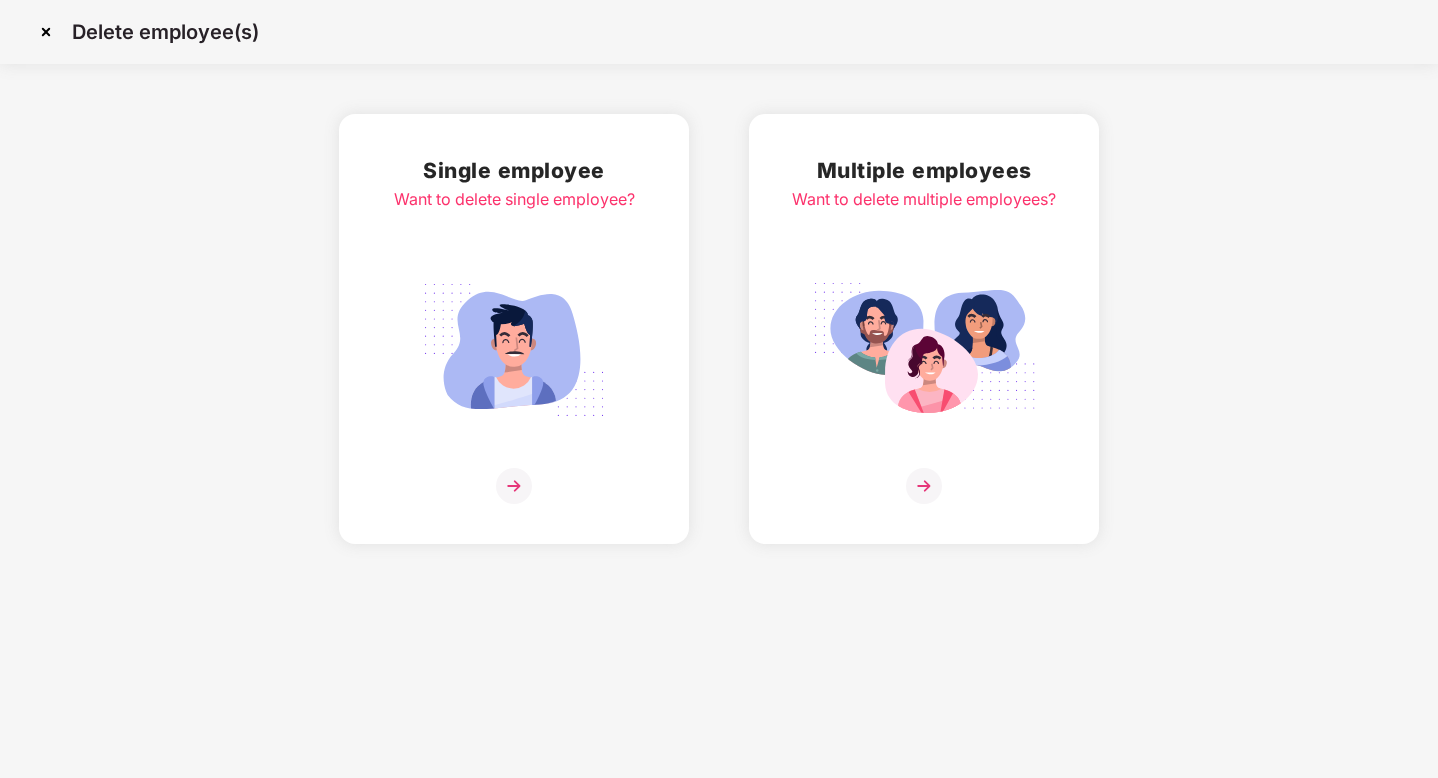 click at bounding box center [514, 486] 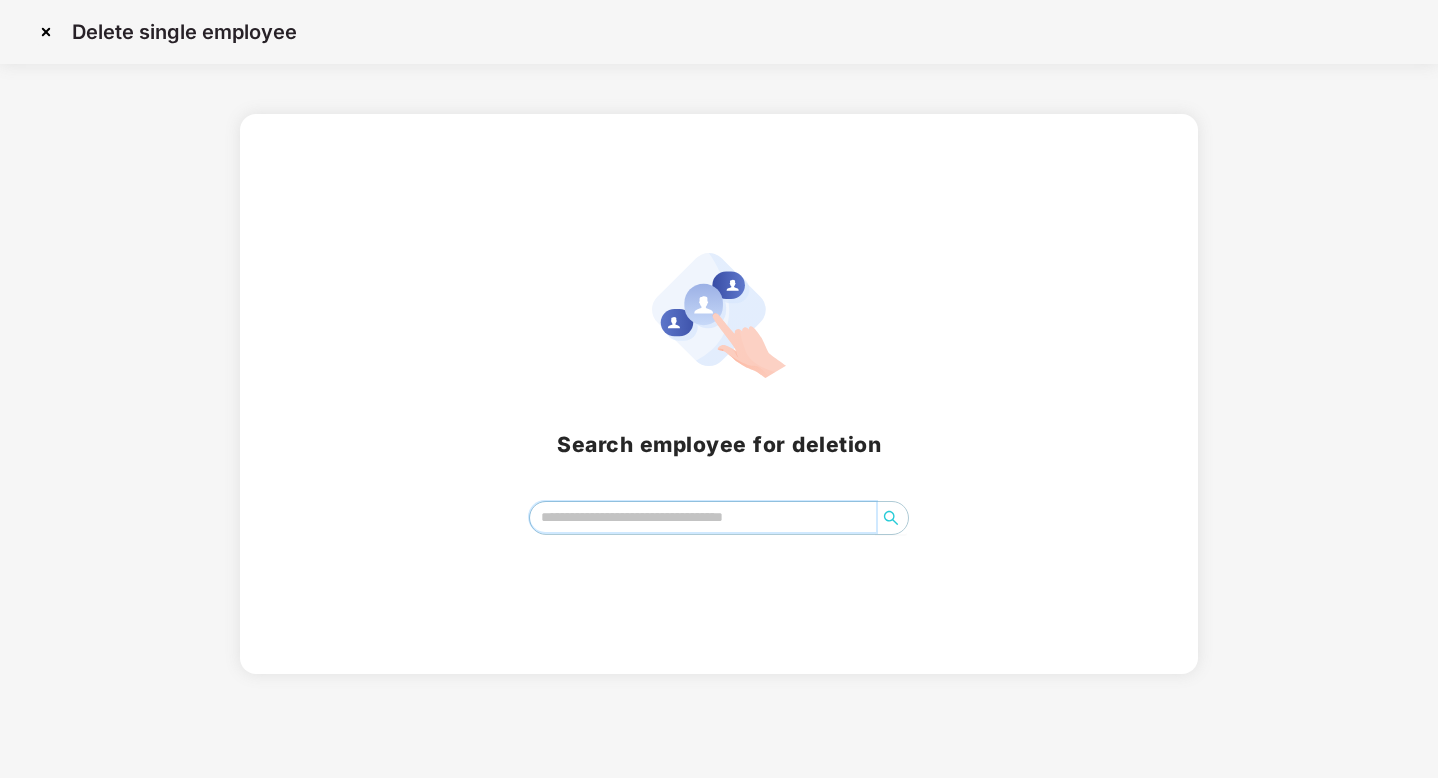 click at bounding box center (702, 517) 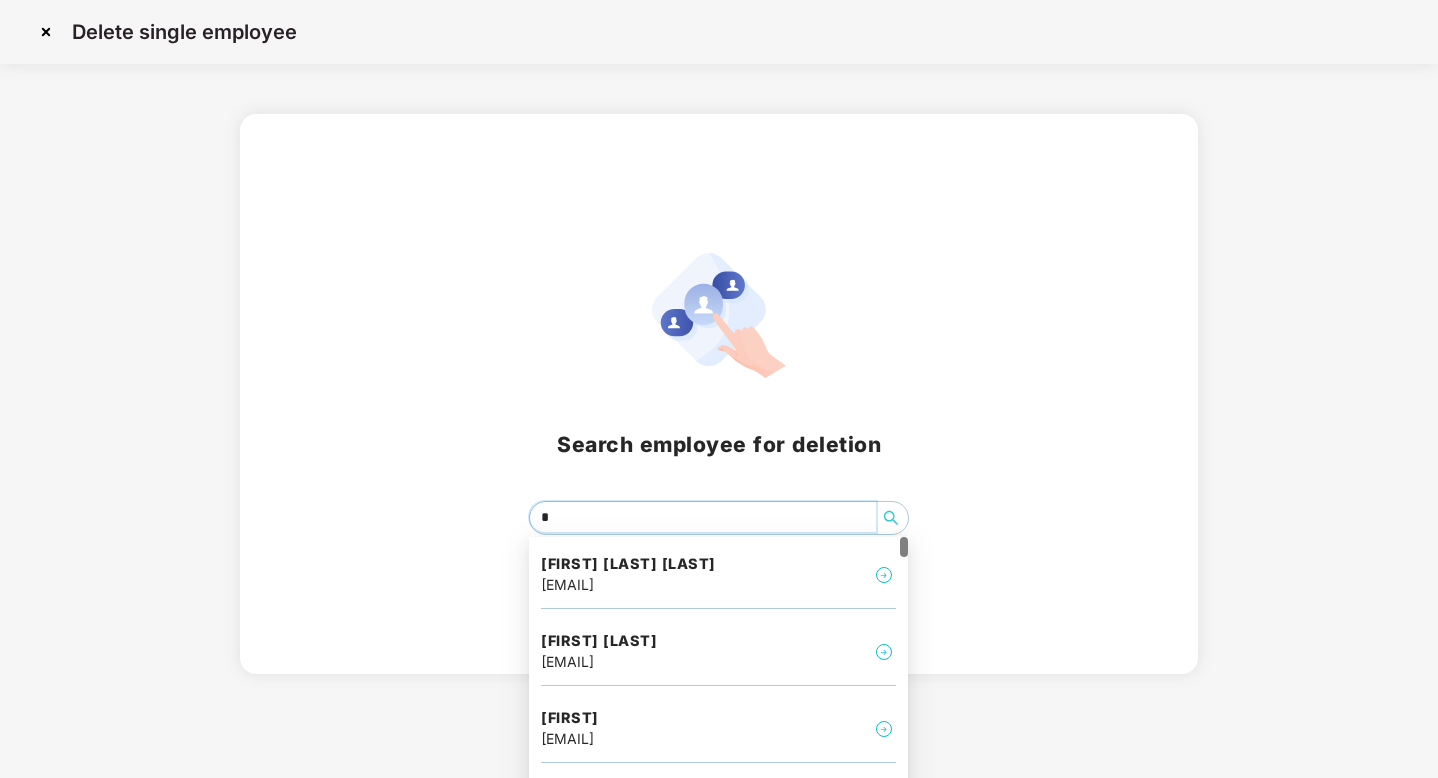 type on "*" 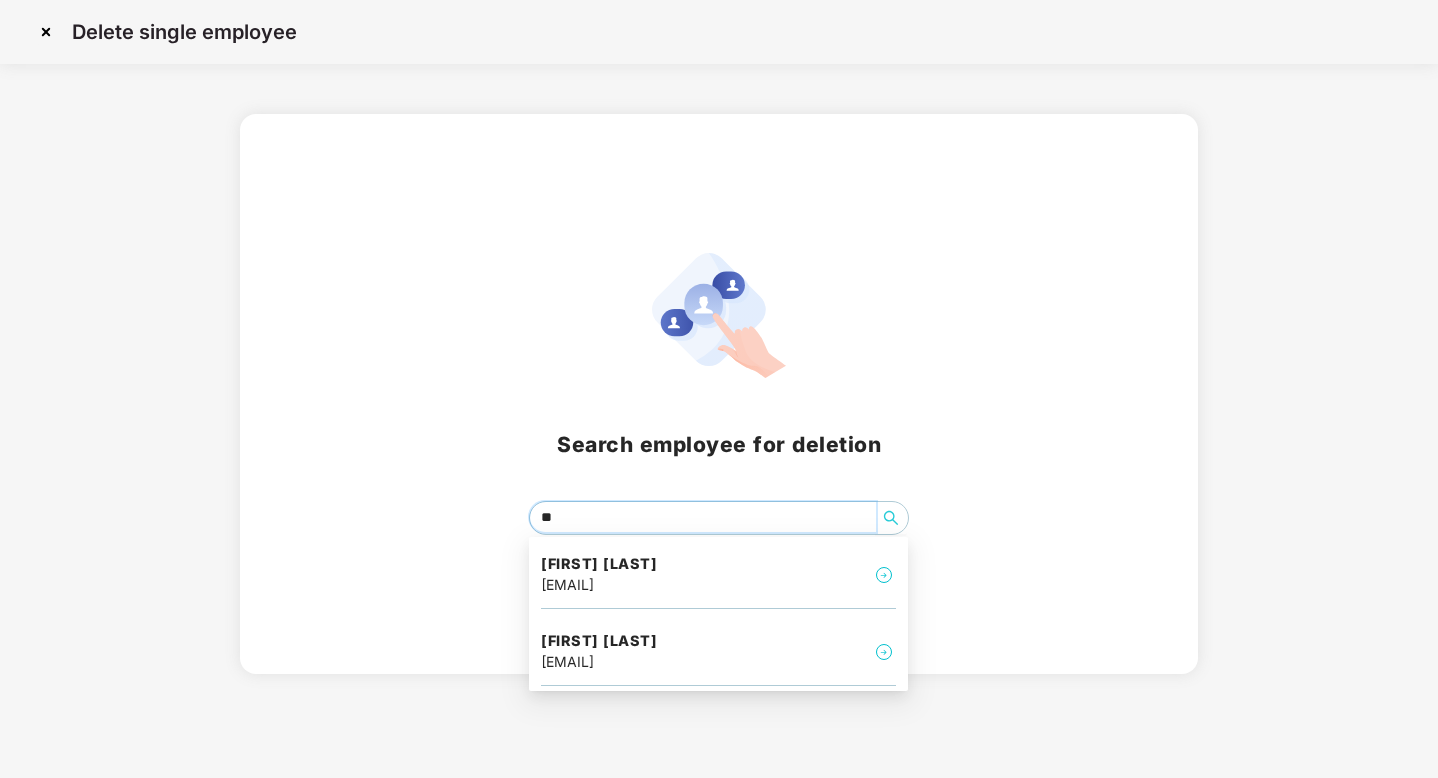 type on "*" 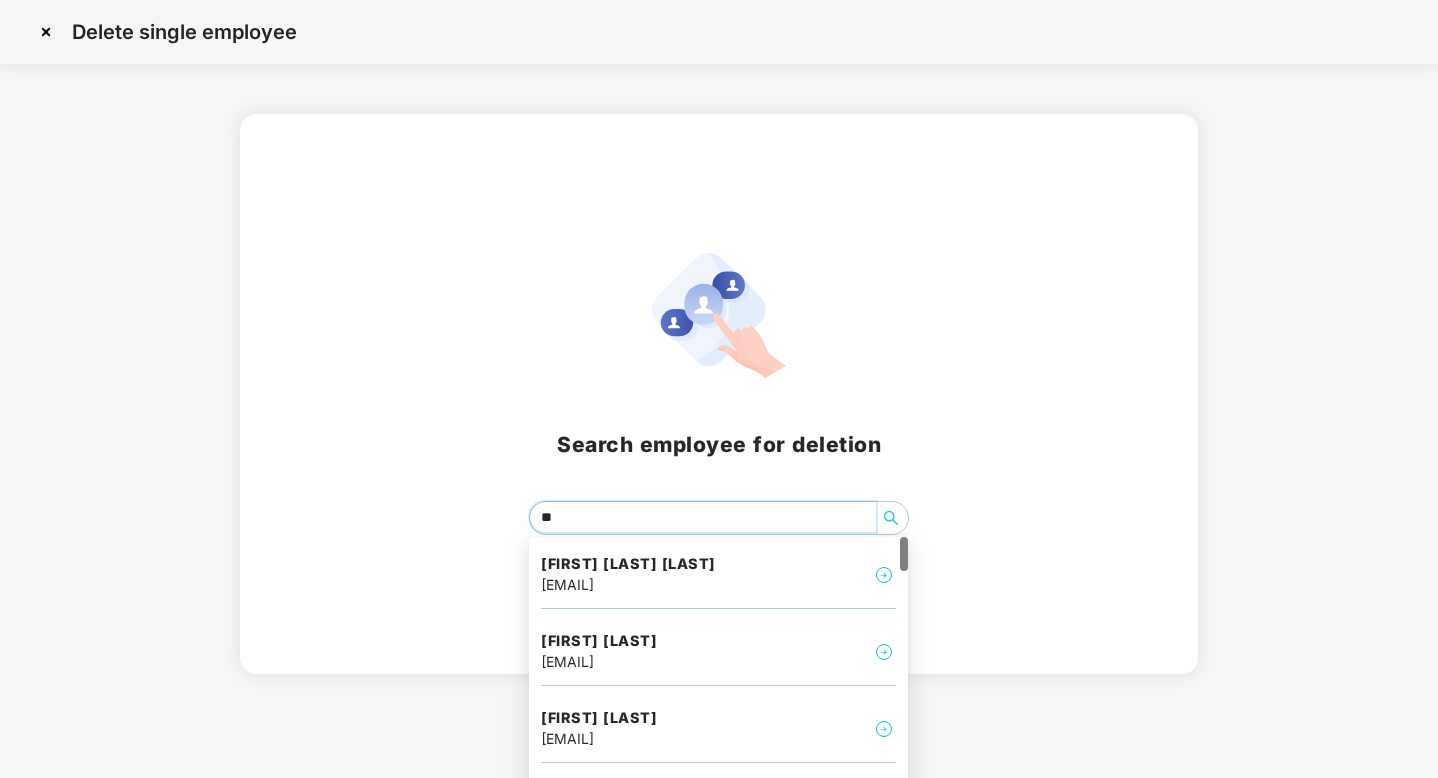 type on "*" 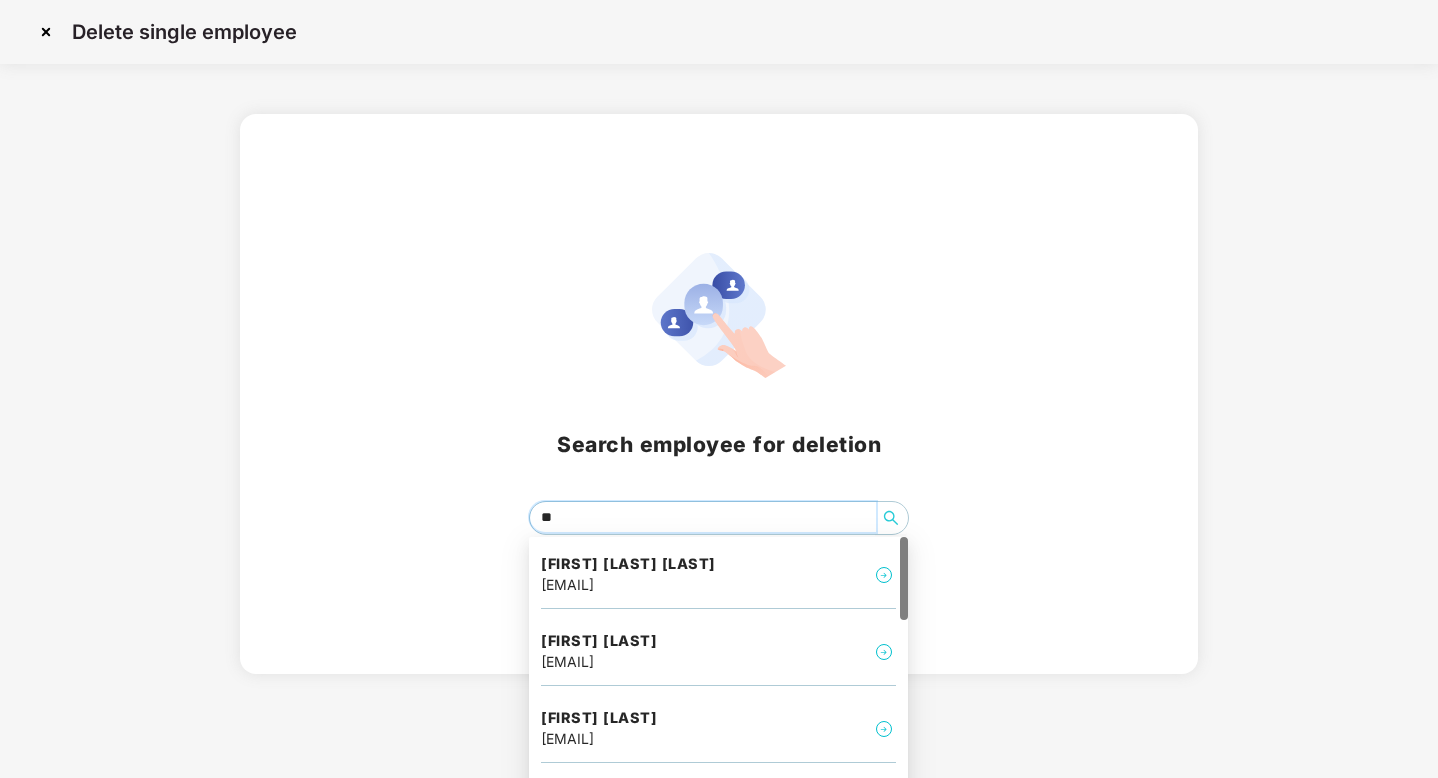 type on "***" 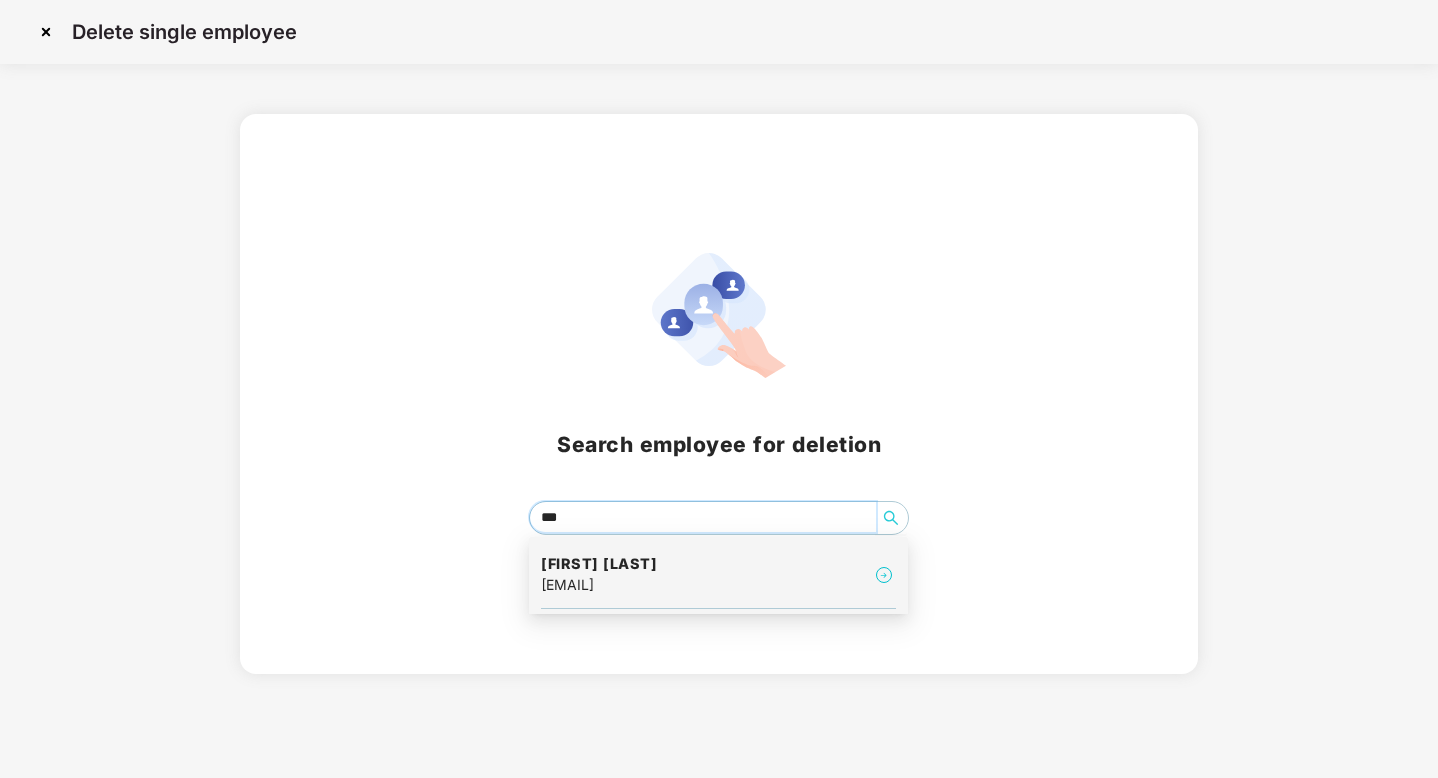 click on "sultaniabhupender@gmail.com" at bounding box center (599, 585) 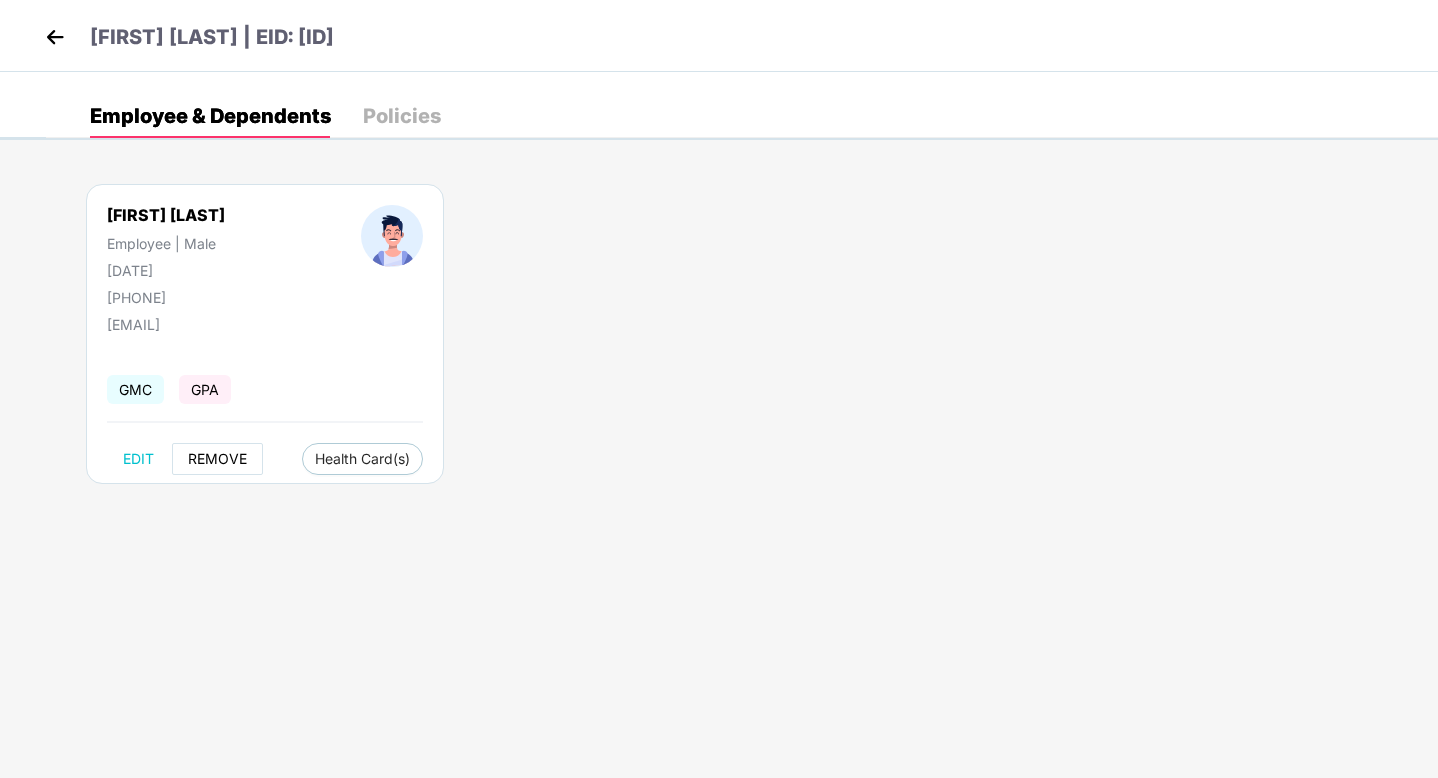 click on "REMOVE" at bounding box center [217, 459] 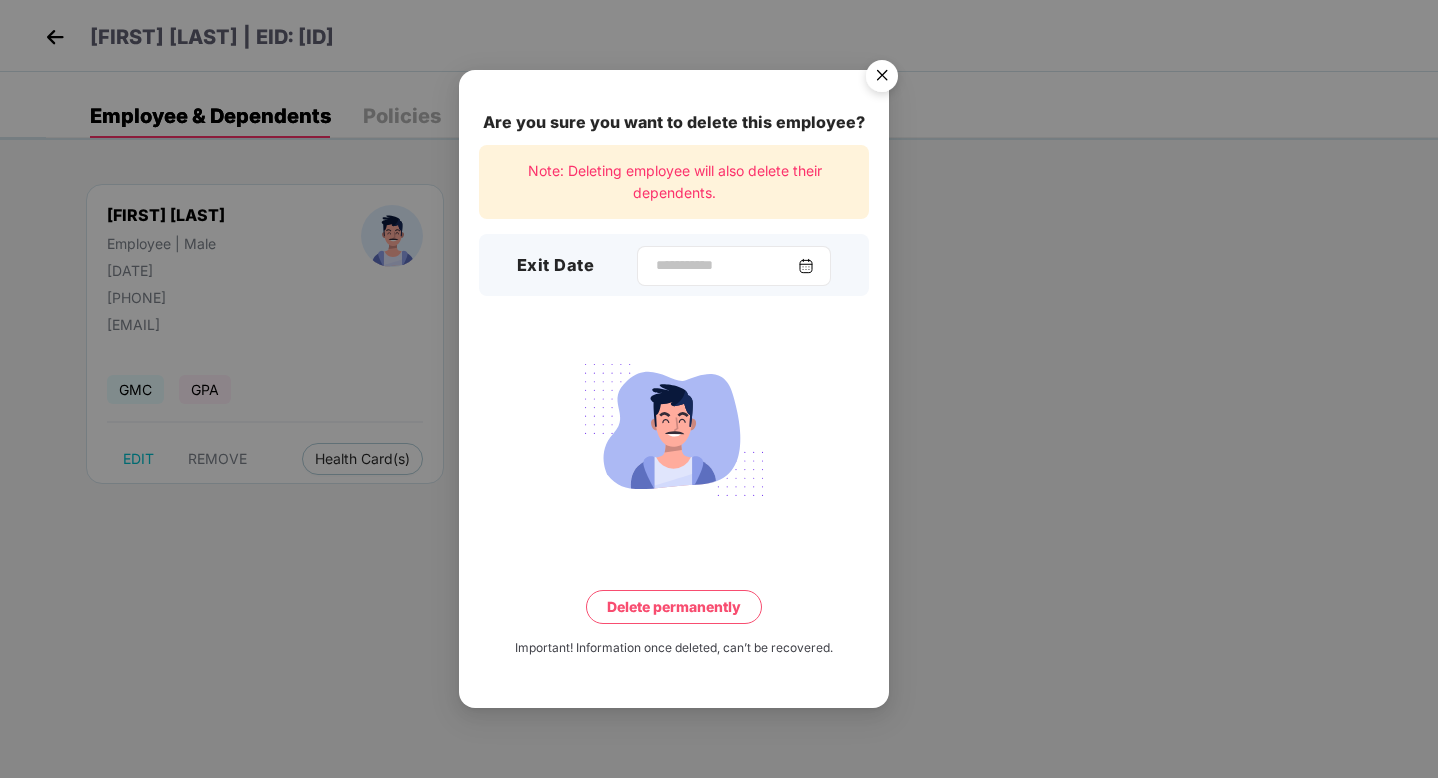 click at bounding box center [806, 266] 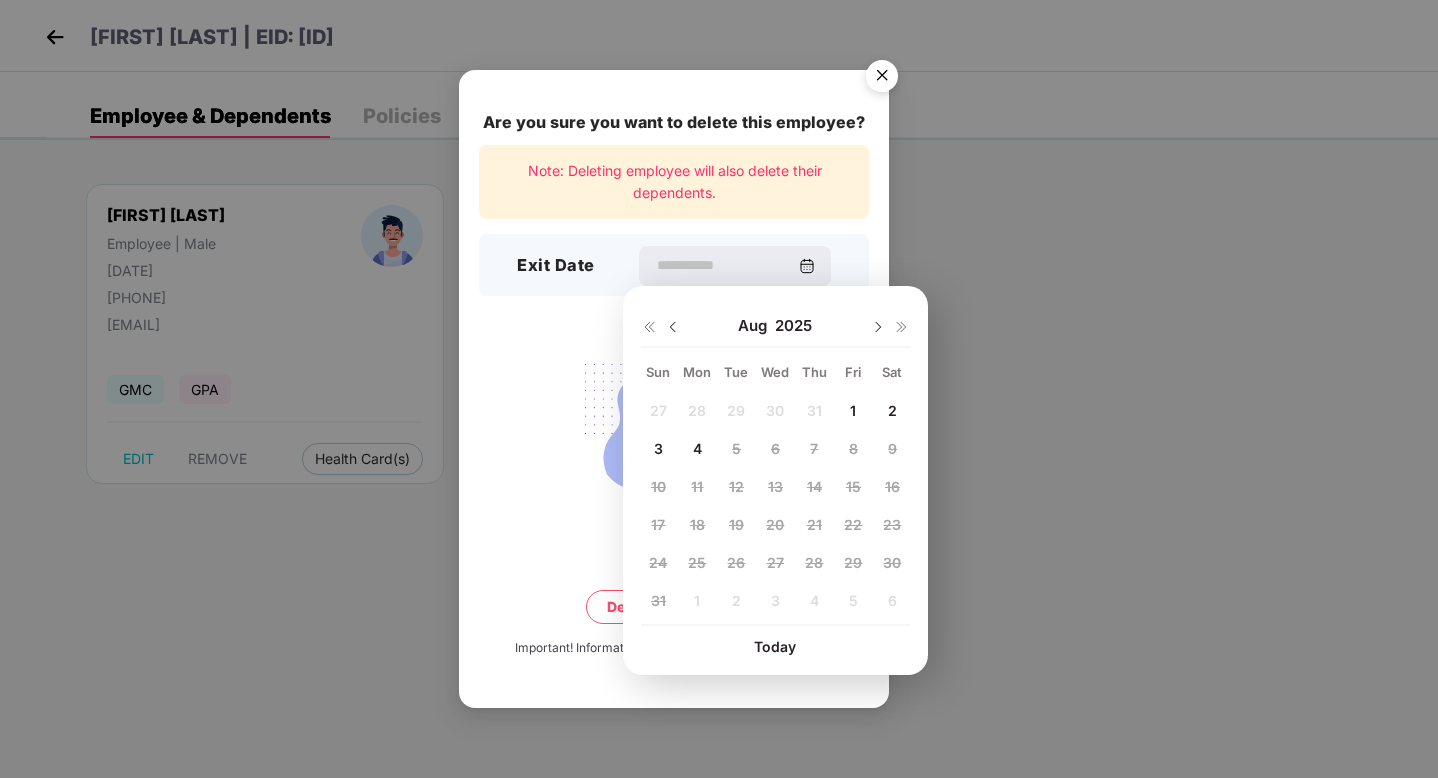 click at bounding box center [673, 327] 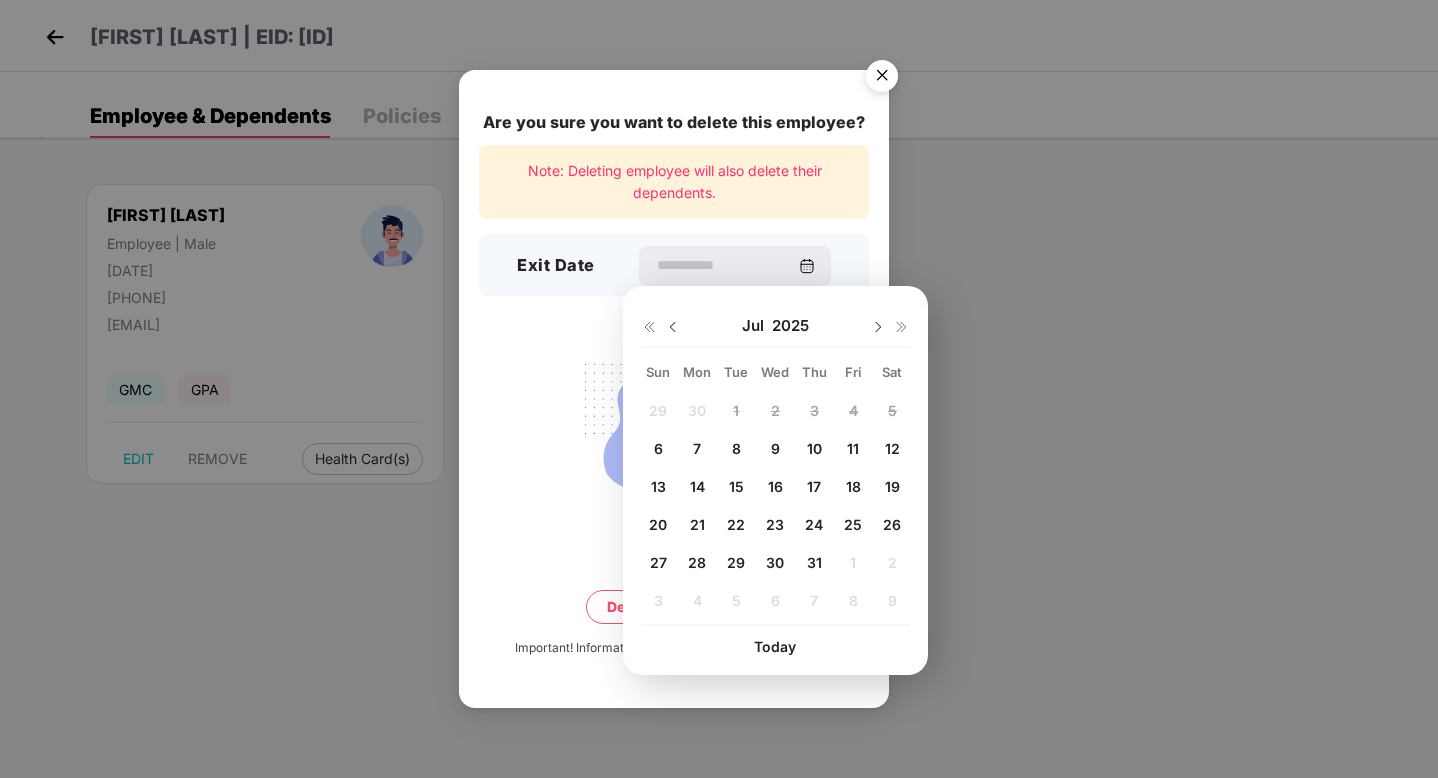 click at bounding box center (673, 327) 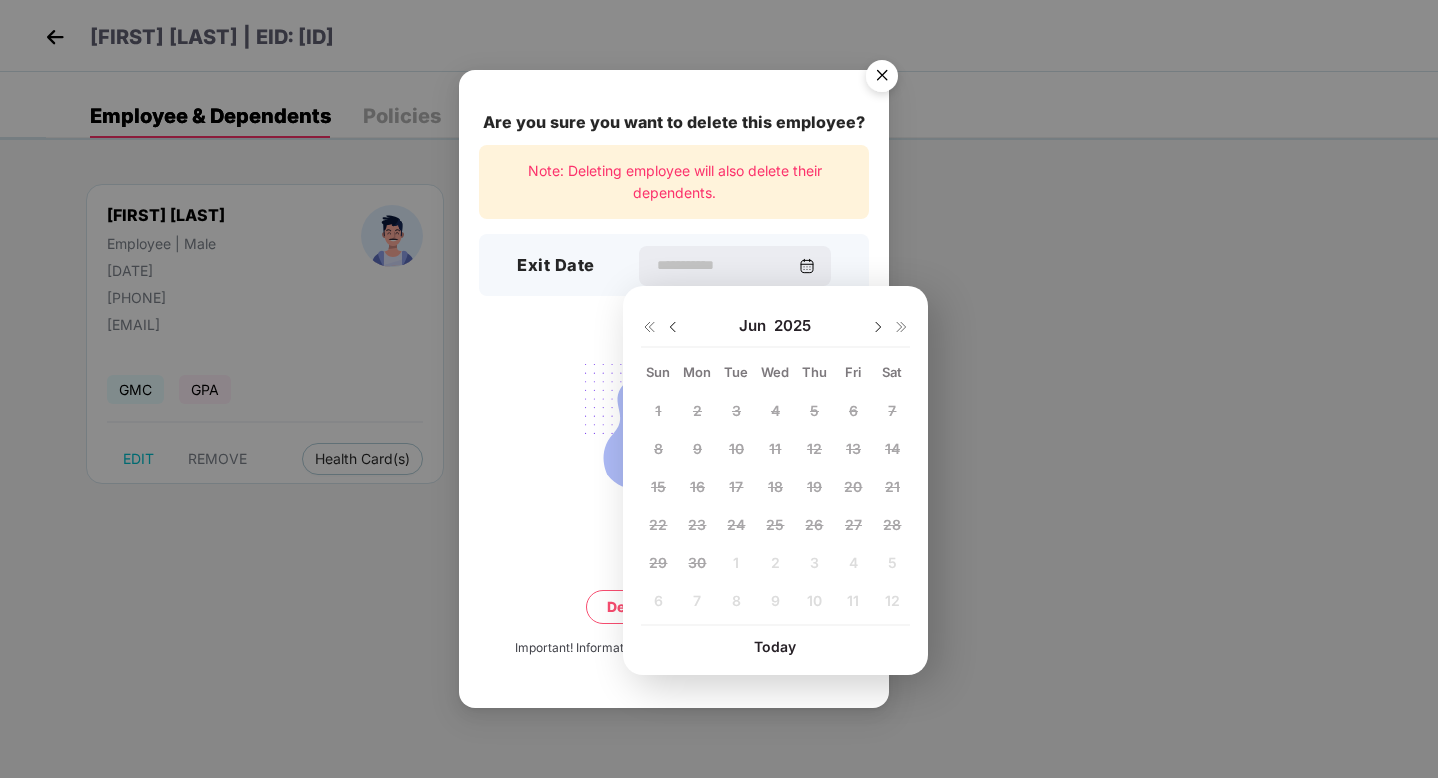 click at bounding box center [878, 327] 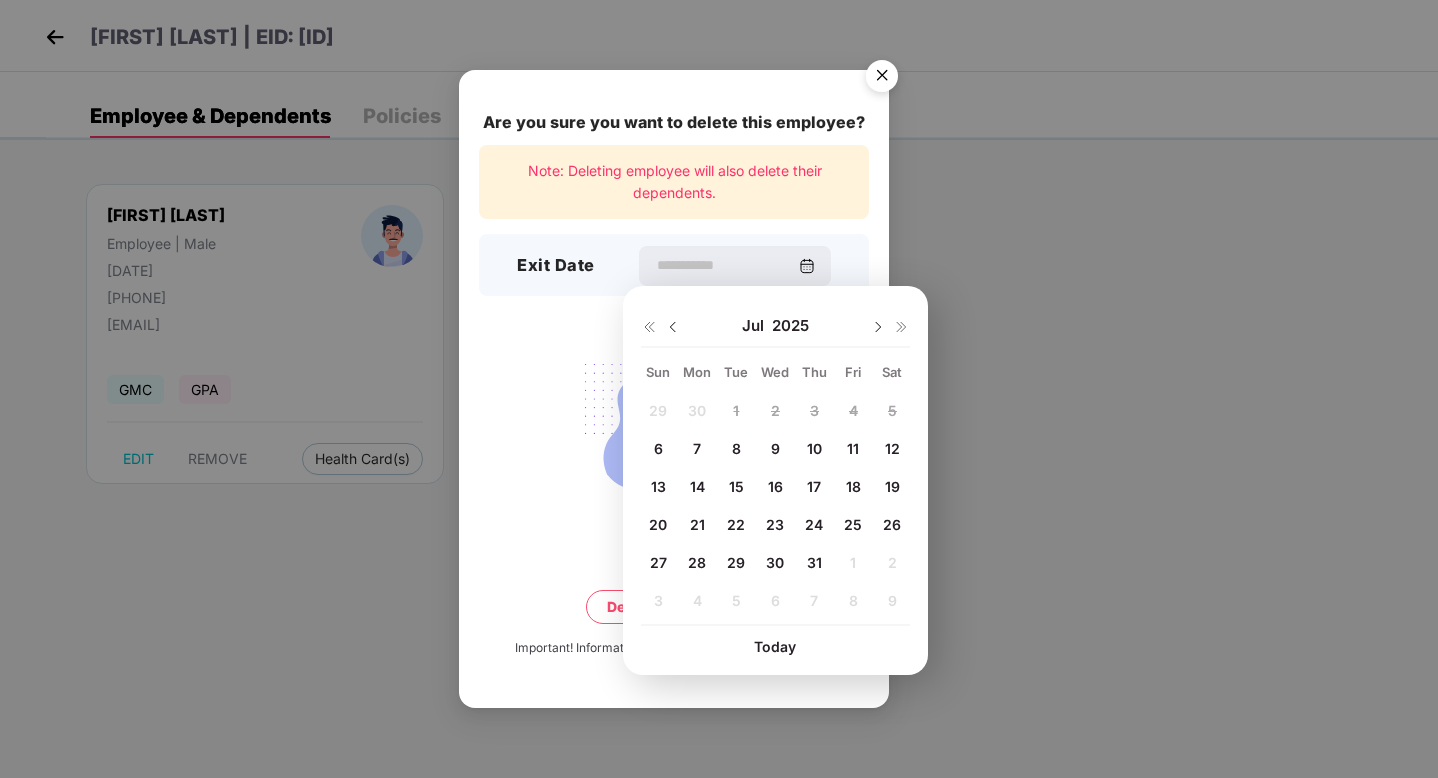 click on "11" at bounding box center [853, 448] 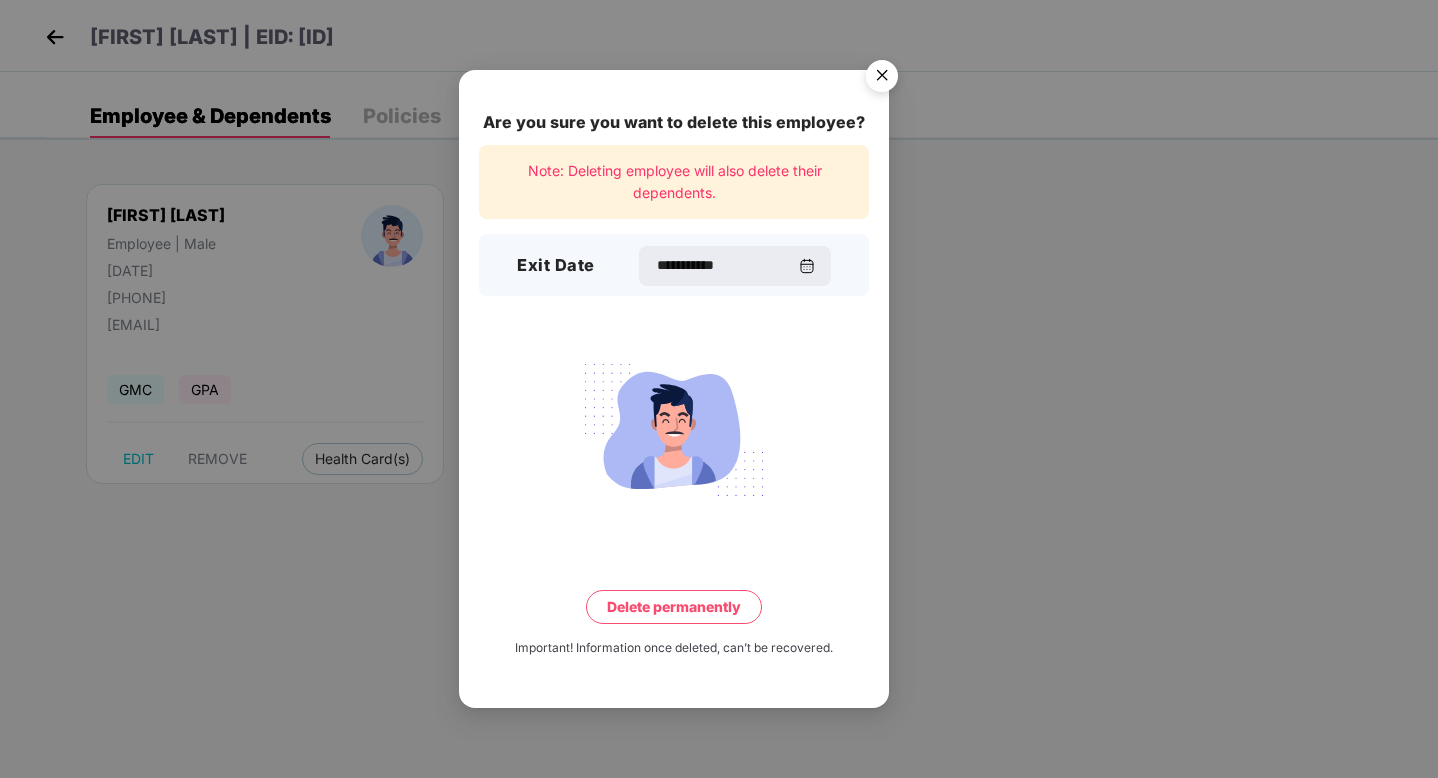 click on "Delete permanently" at bounding box center (674, 607) 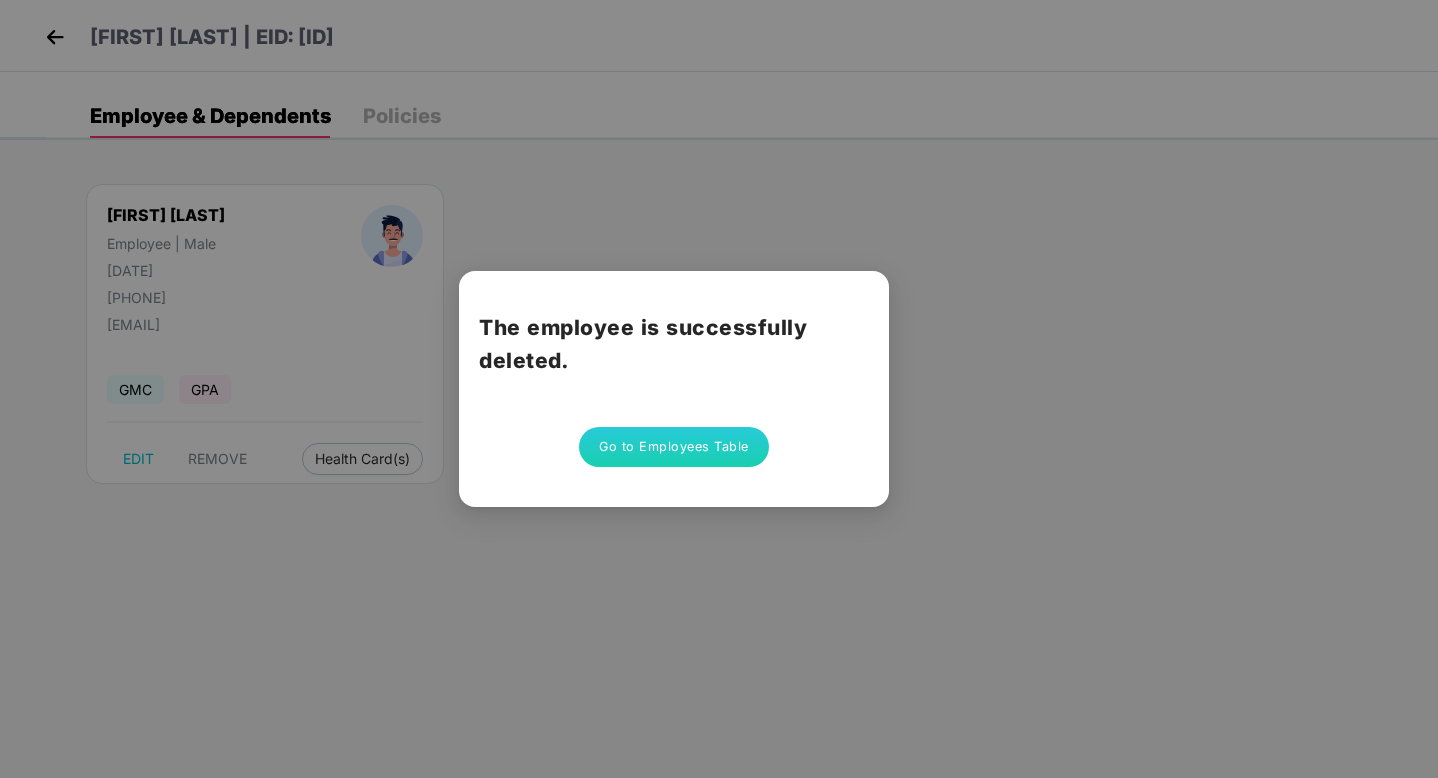 click on "Go to Employees Table" at bounding box center (674, 447) 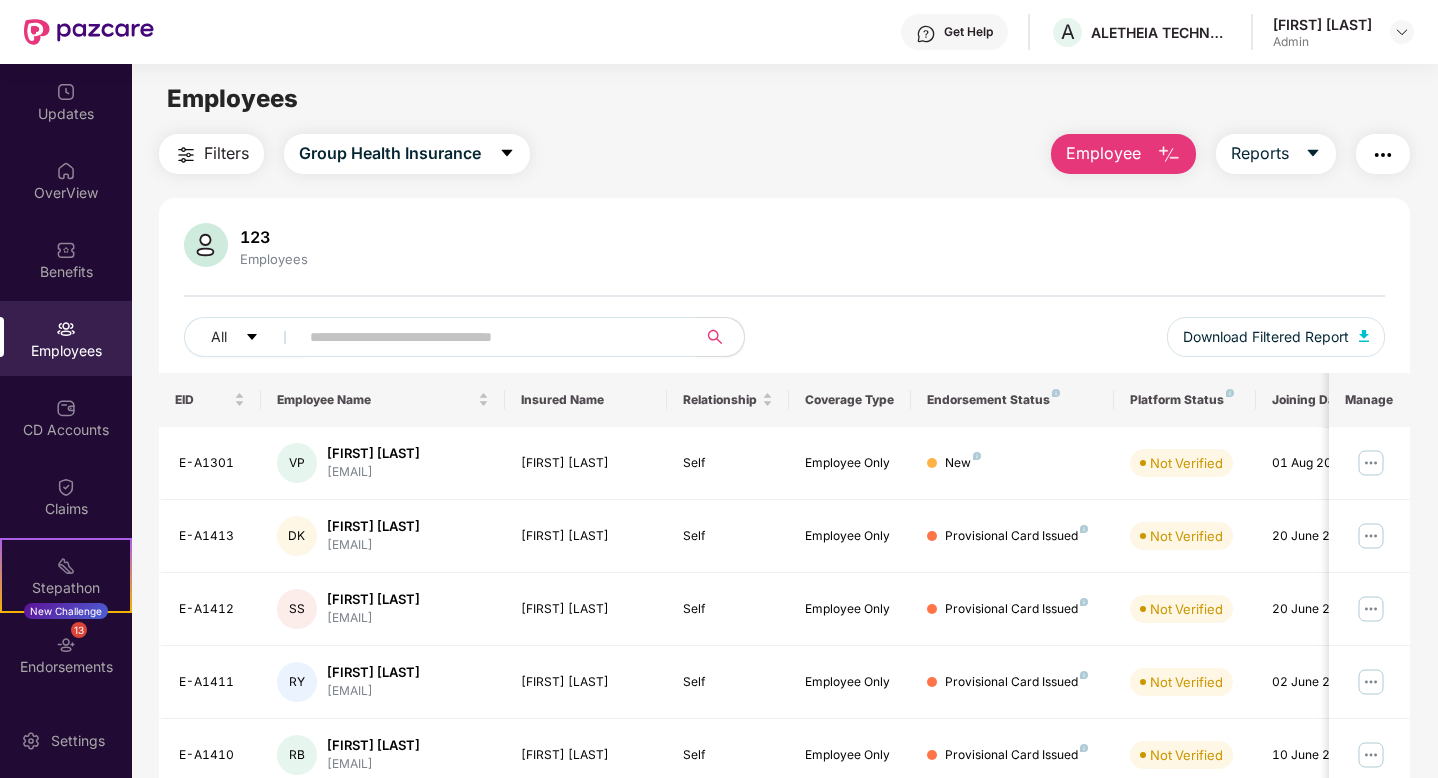 click at bounding box center (489, 337) 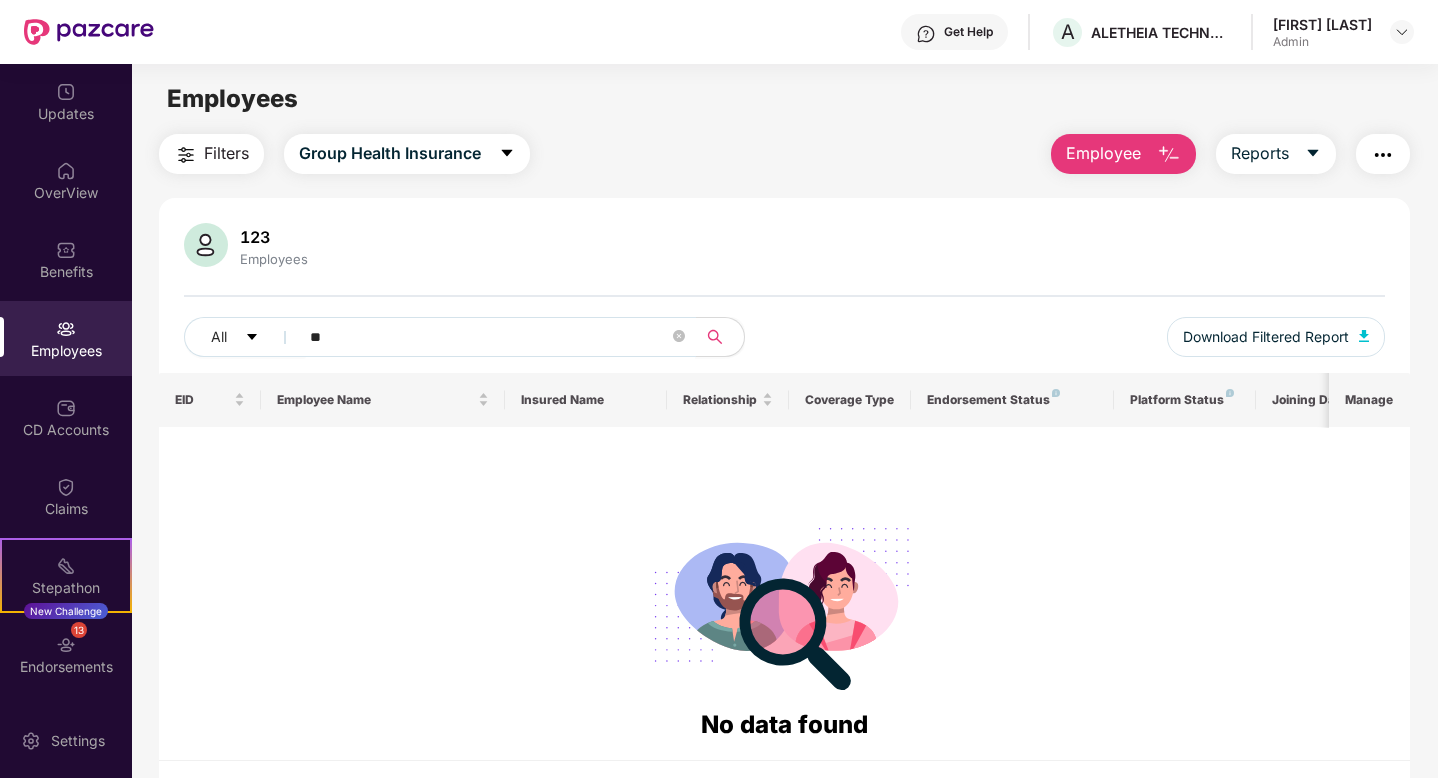 type on "*" 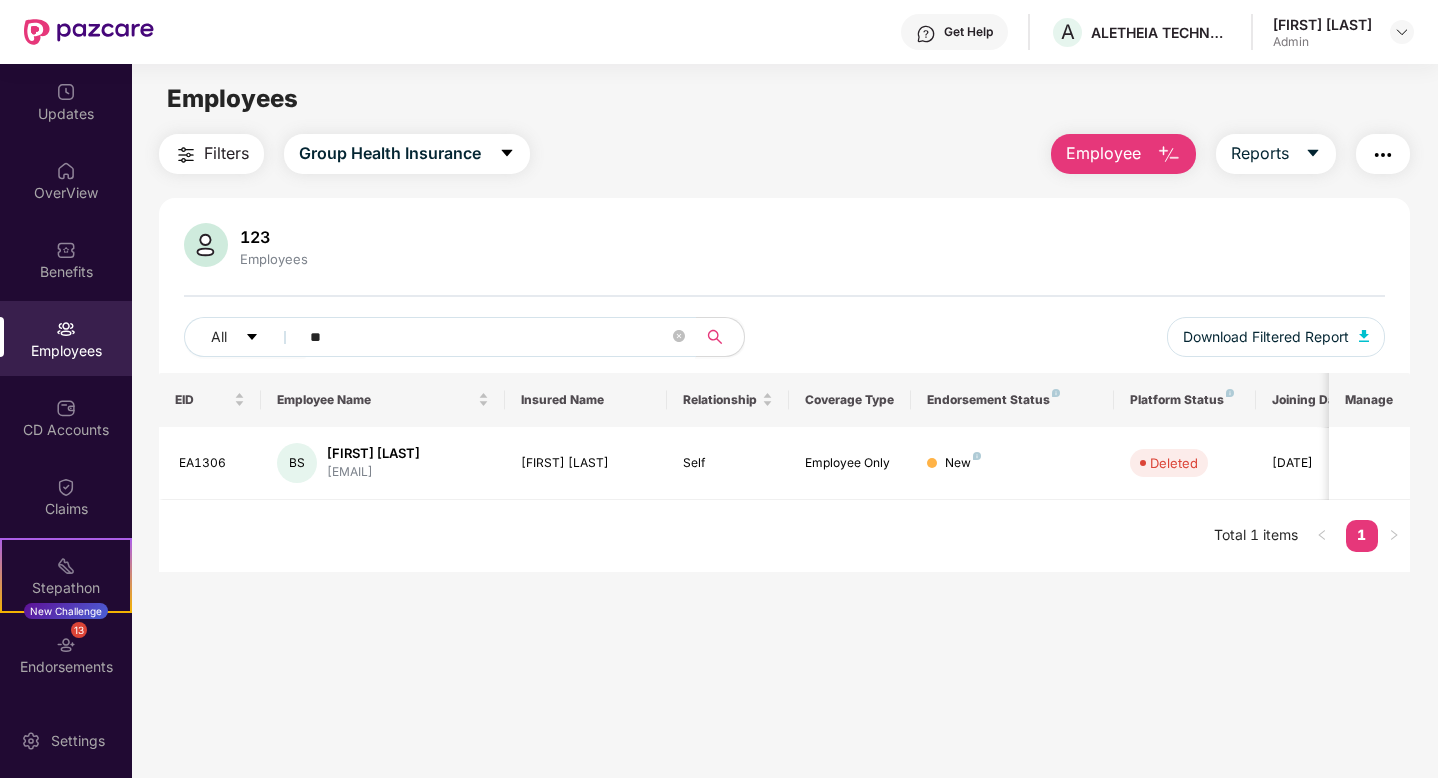 type on "*" 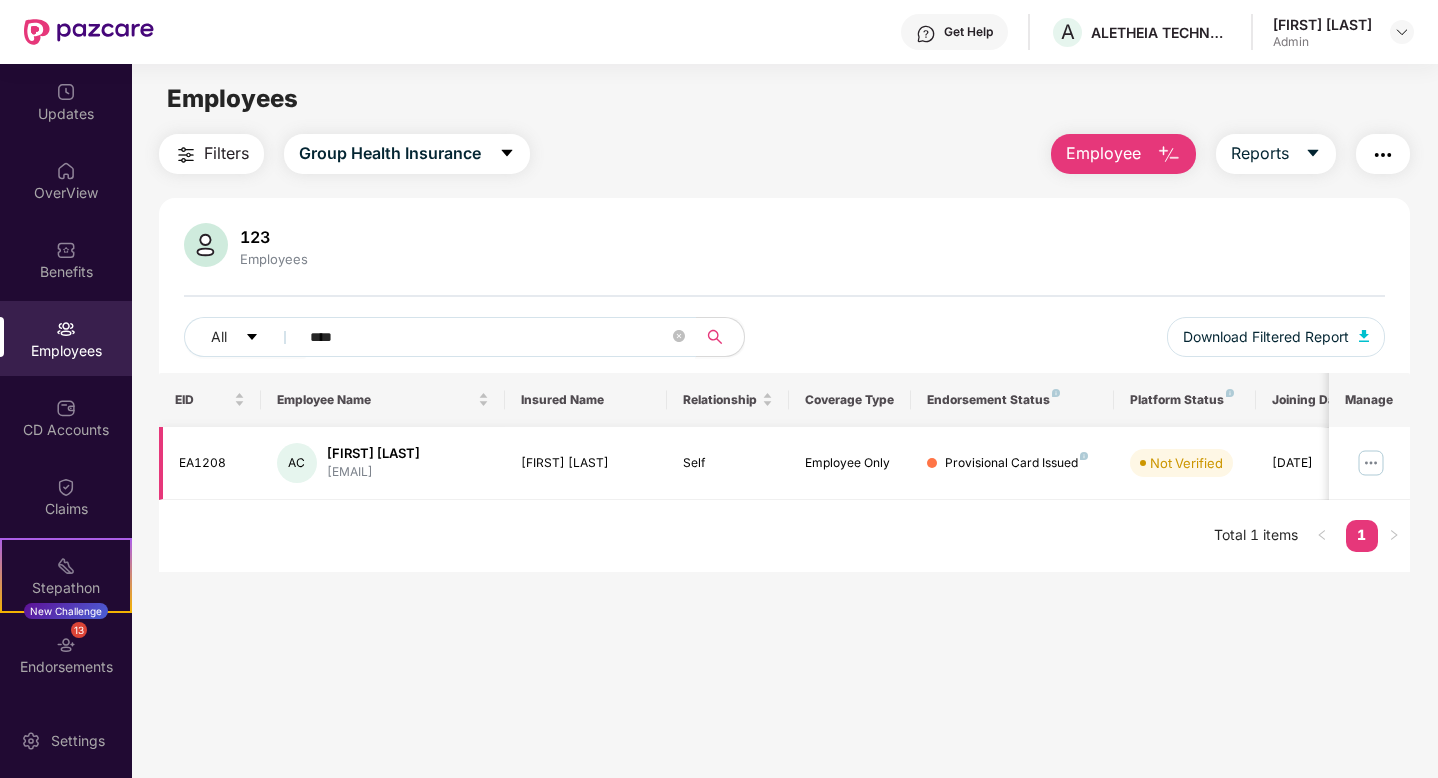 type on "****" 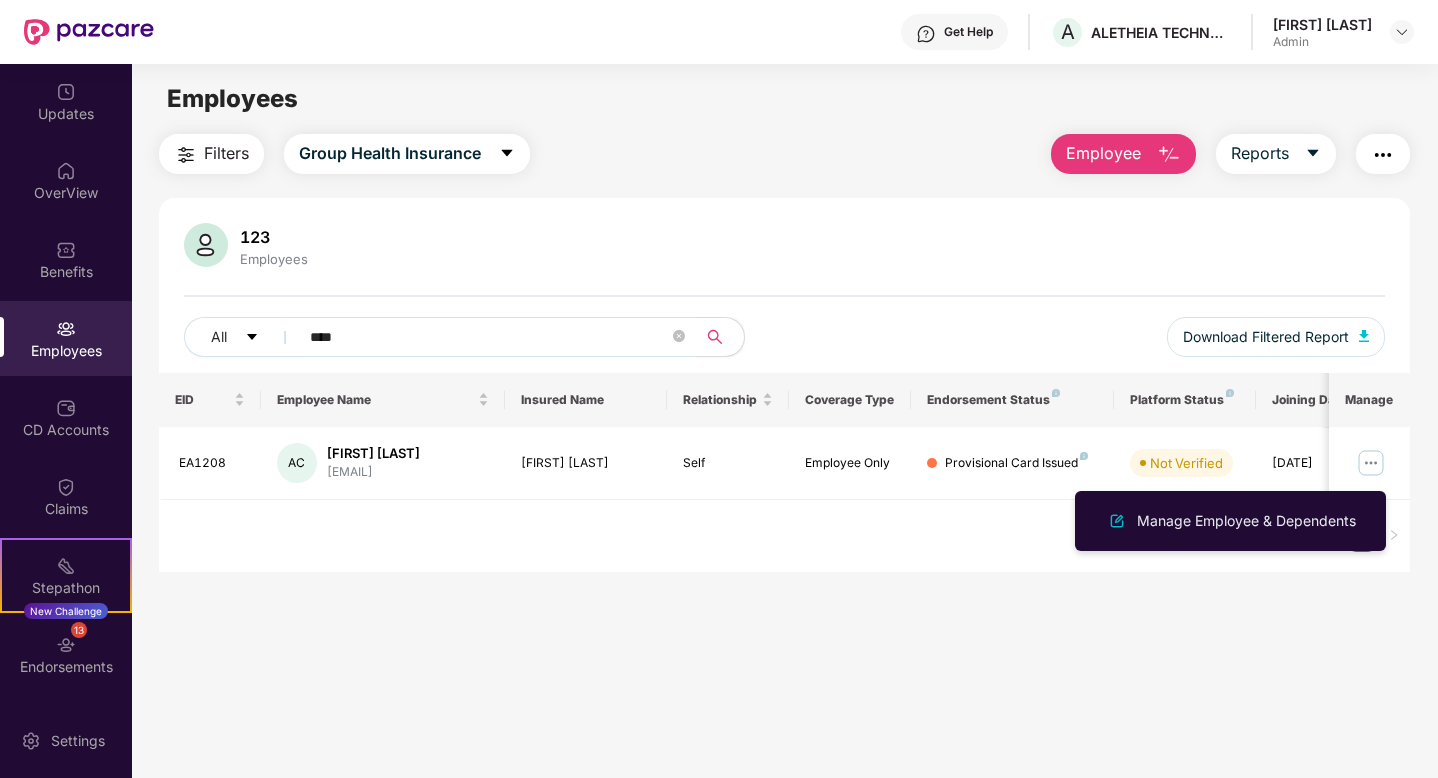 click on "EID Employee Name Insured Name Relationship Coverage Type Endorsement Status Platform Status Joining Date Manage                   EA1208 AC Amol Bhagwan Chaudhari   amol25051992@gmail.com Amol Bhagwan Chaudh... Self Employee Only Provisional Card Issued Not Verified 23 July 2024 Total 1 items 1" at bounding box center [784, 472] 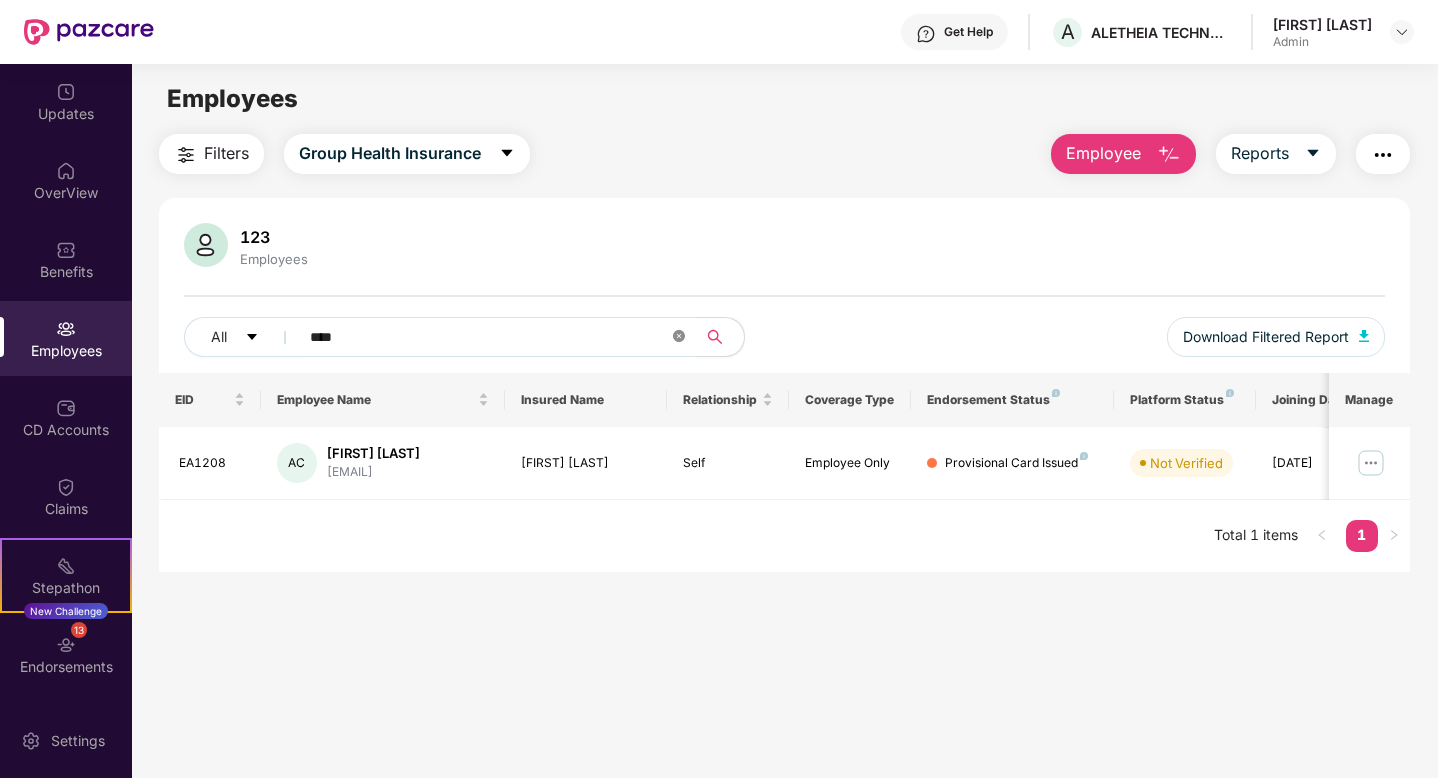 click 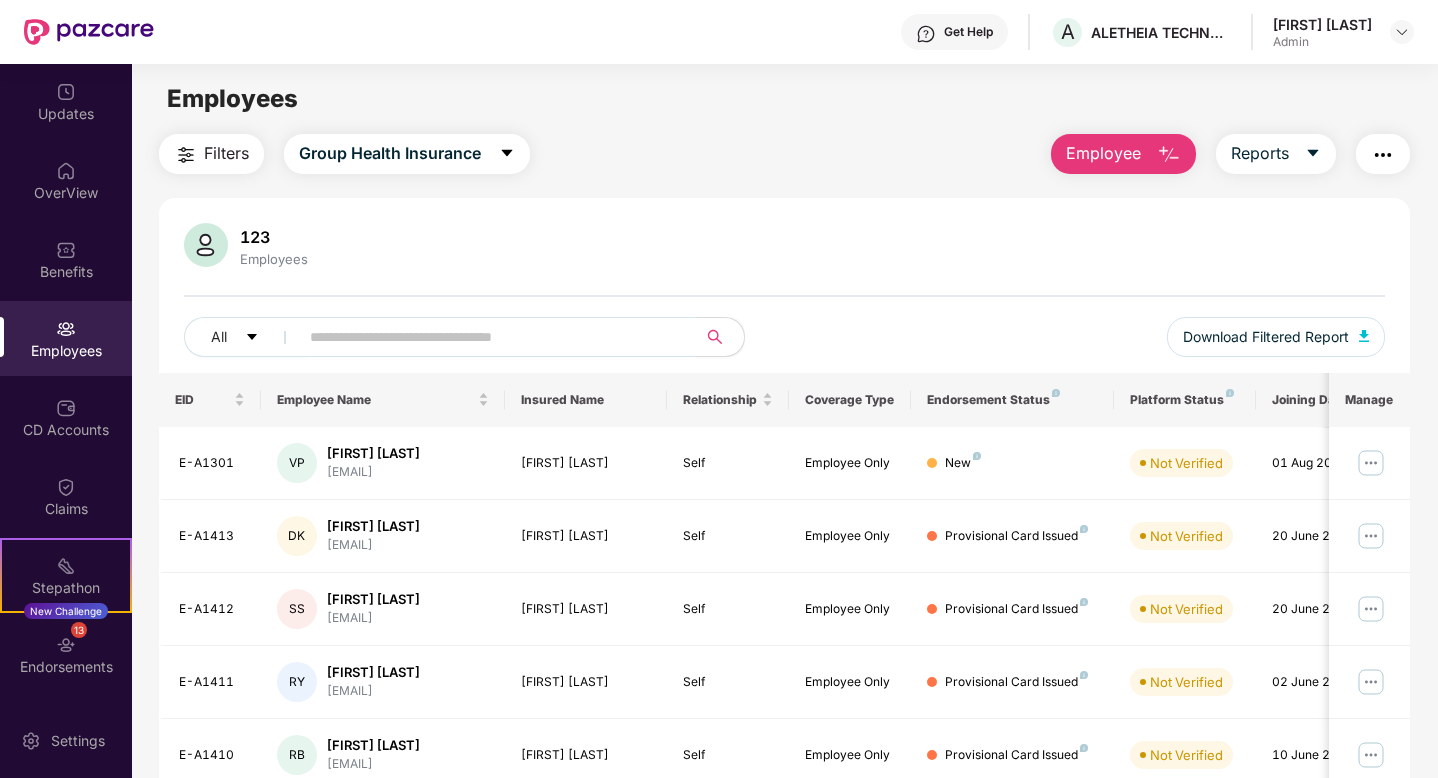 click at bounding box center (489, 337) 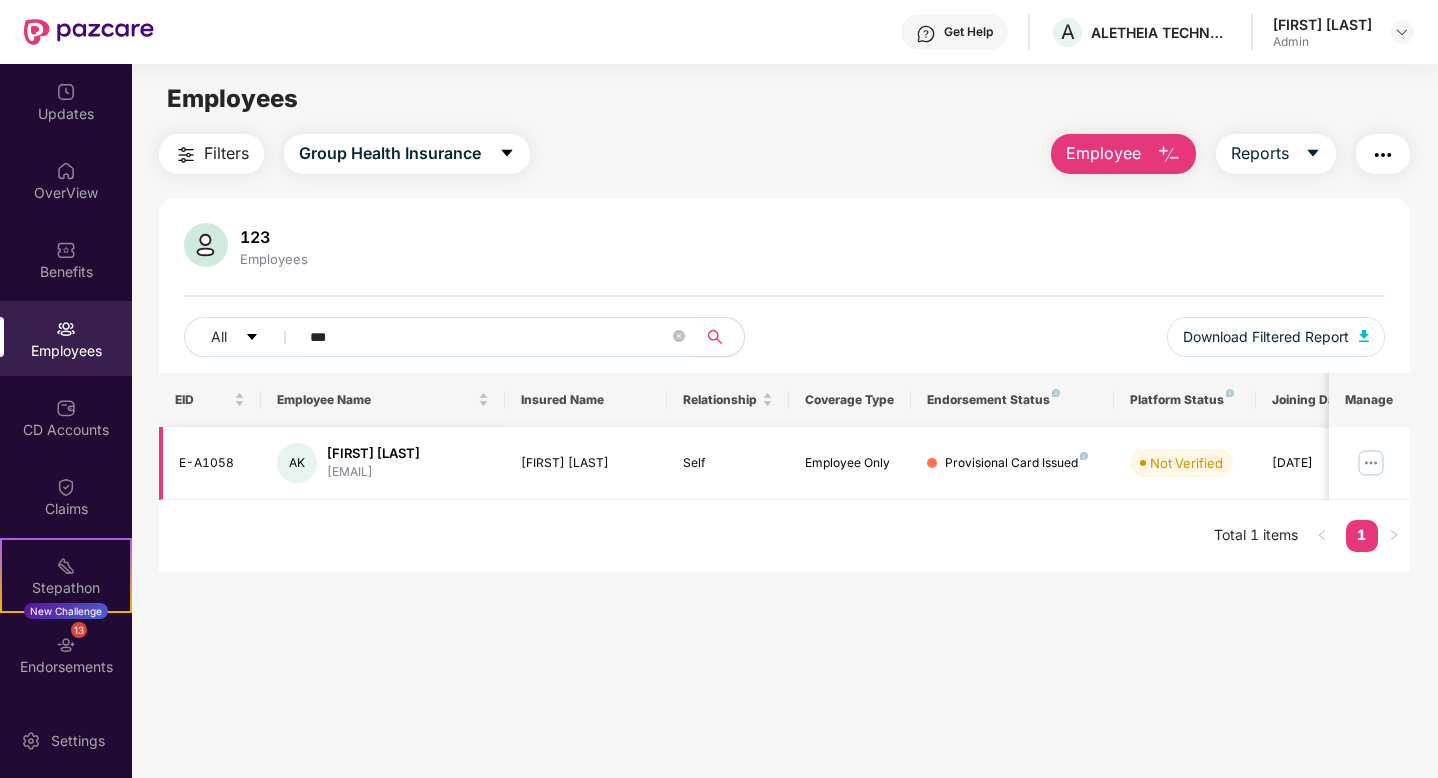 type on "***" 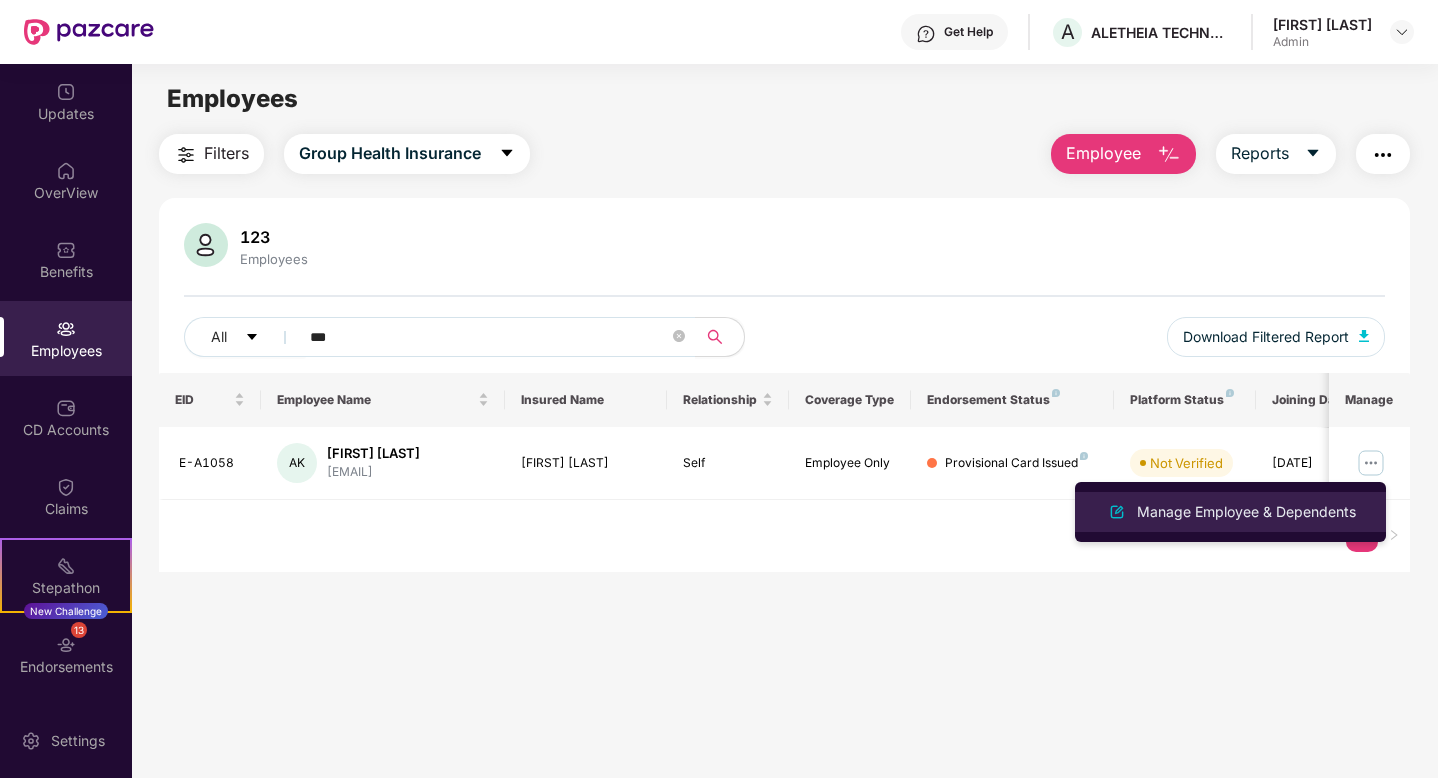 click on "Manage Employee & Dependents" at bounding box center [1230, 512] 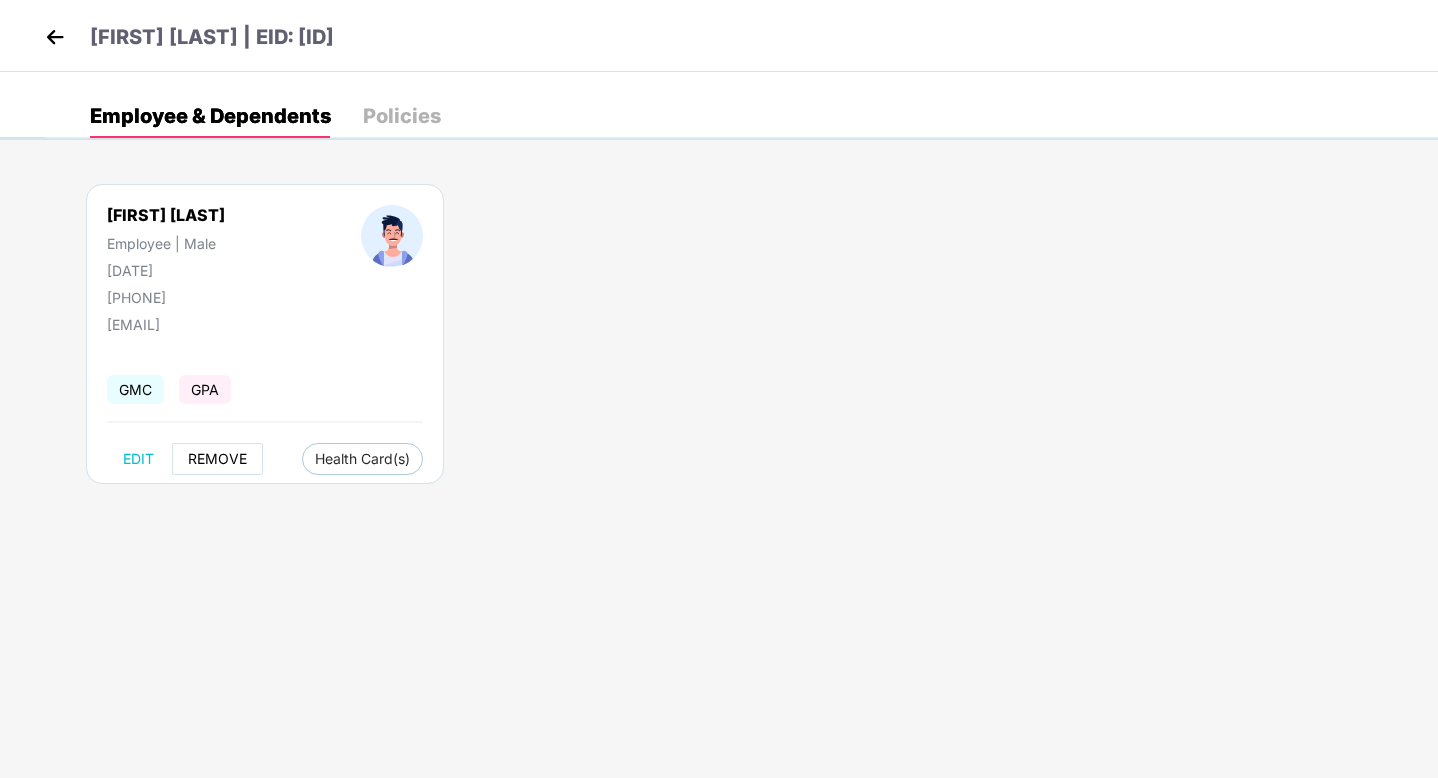 click on "REMOVE" at bounding box center [217, 459] 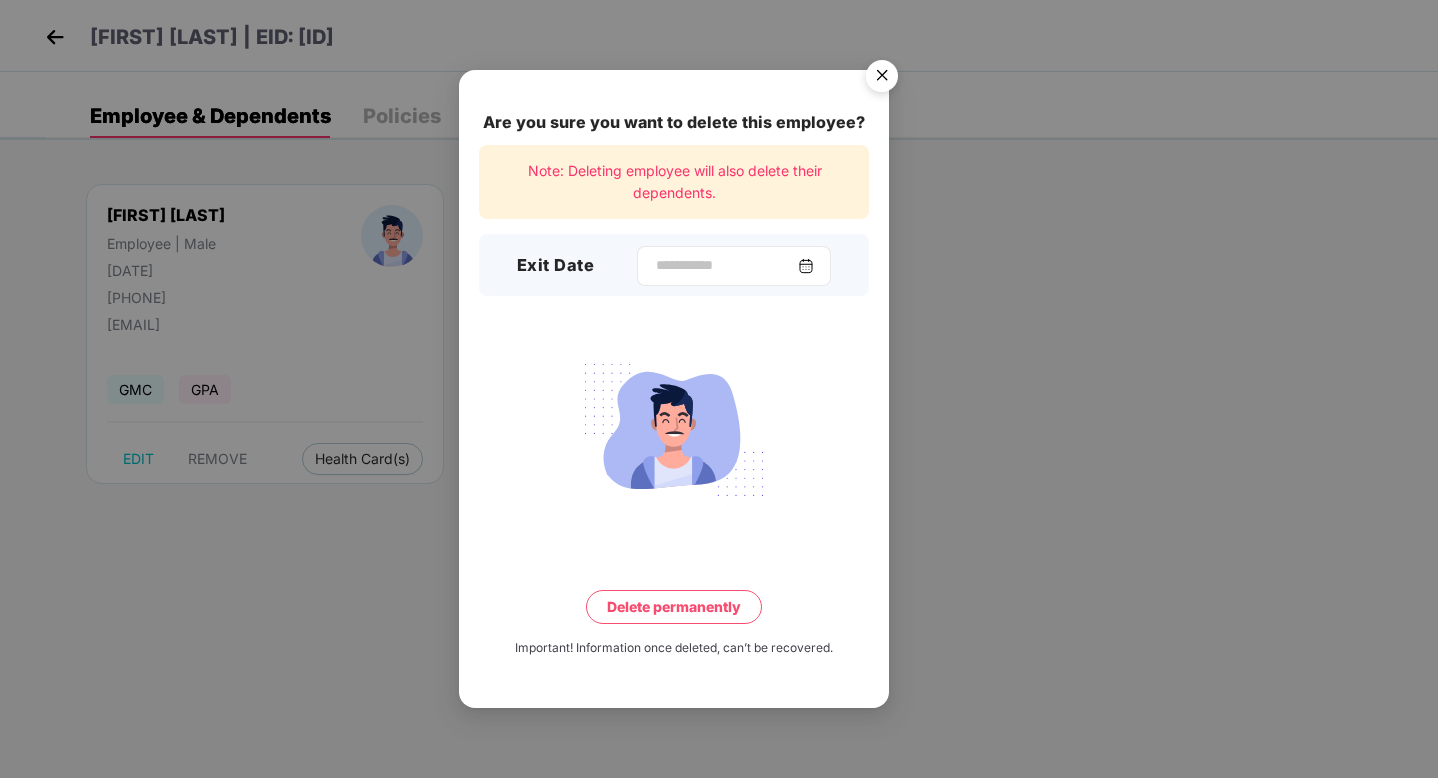 click at bounding box center (806, 266) 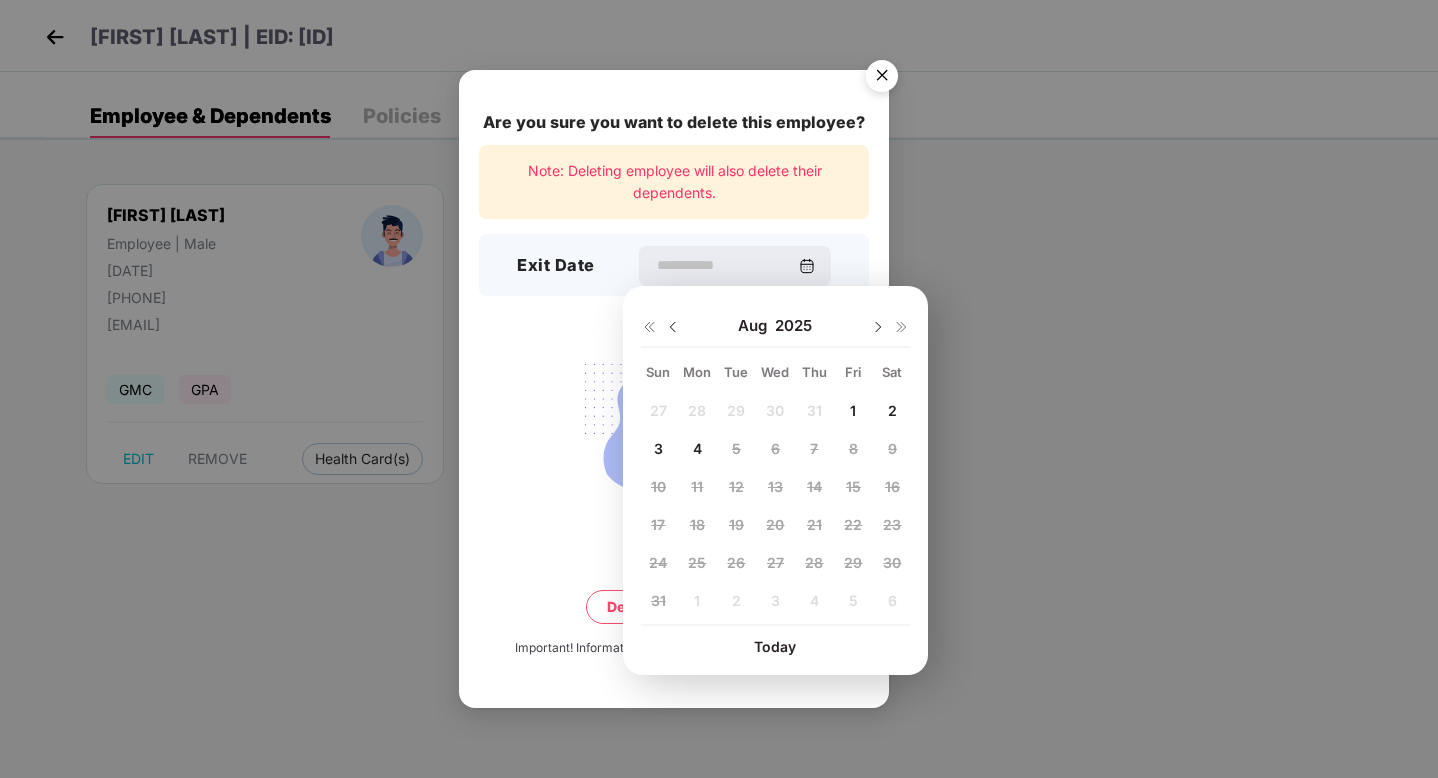 click at bounding box center [673, 327] 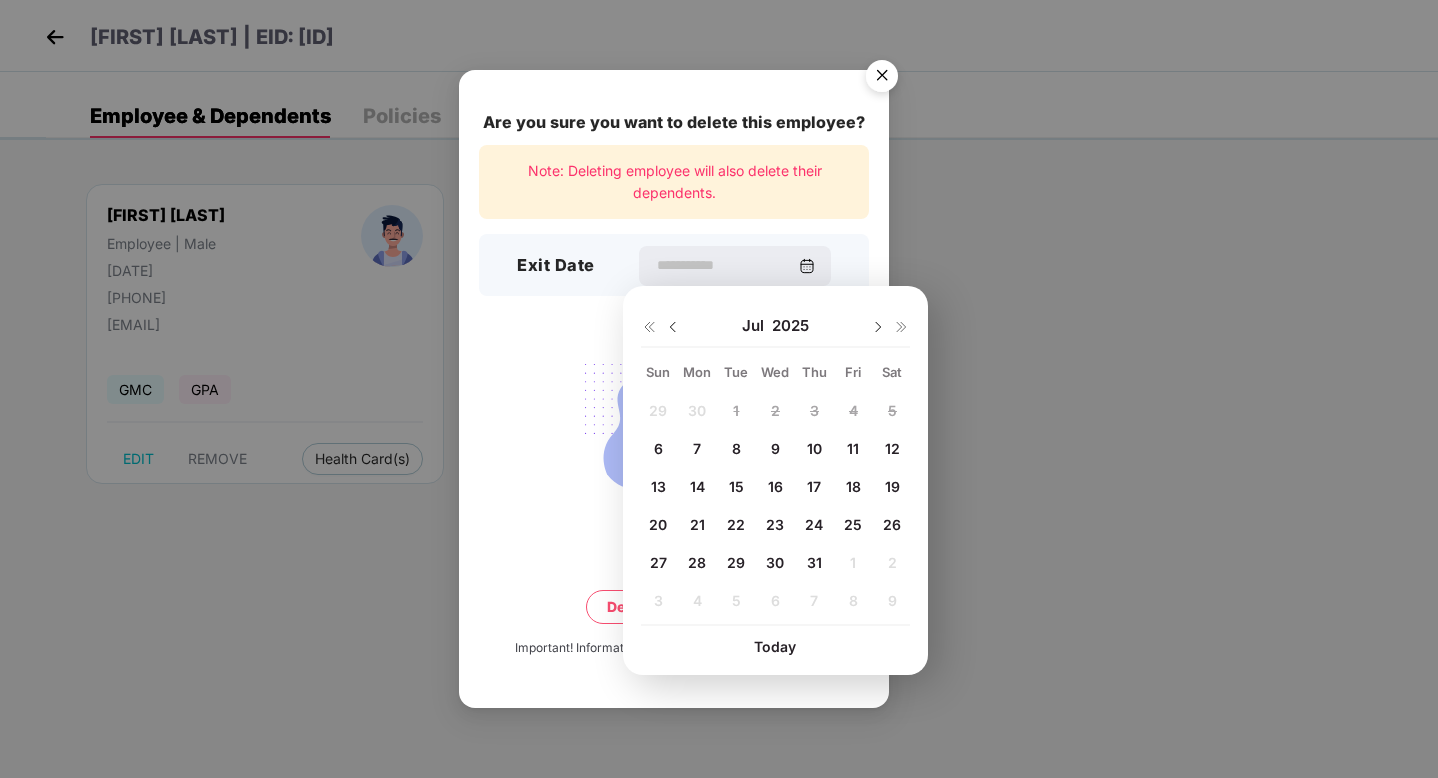 click on "16" at bounding box center (775, 486) 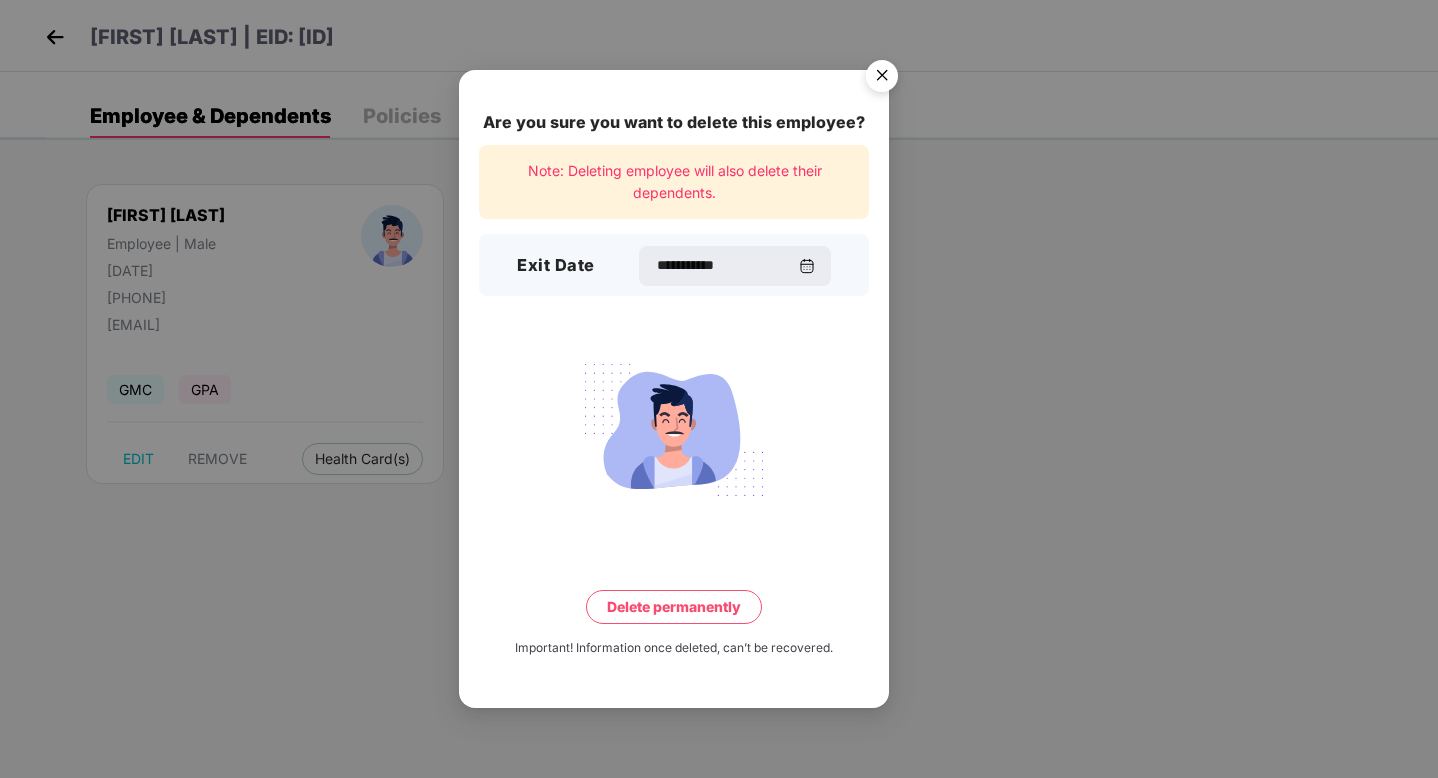 click on "Delete permanently" at bounding box center [674, 607] 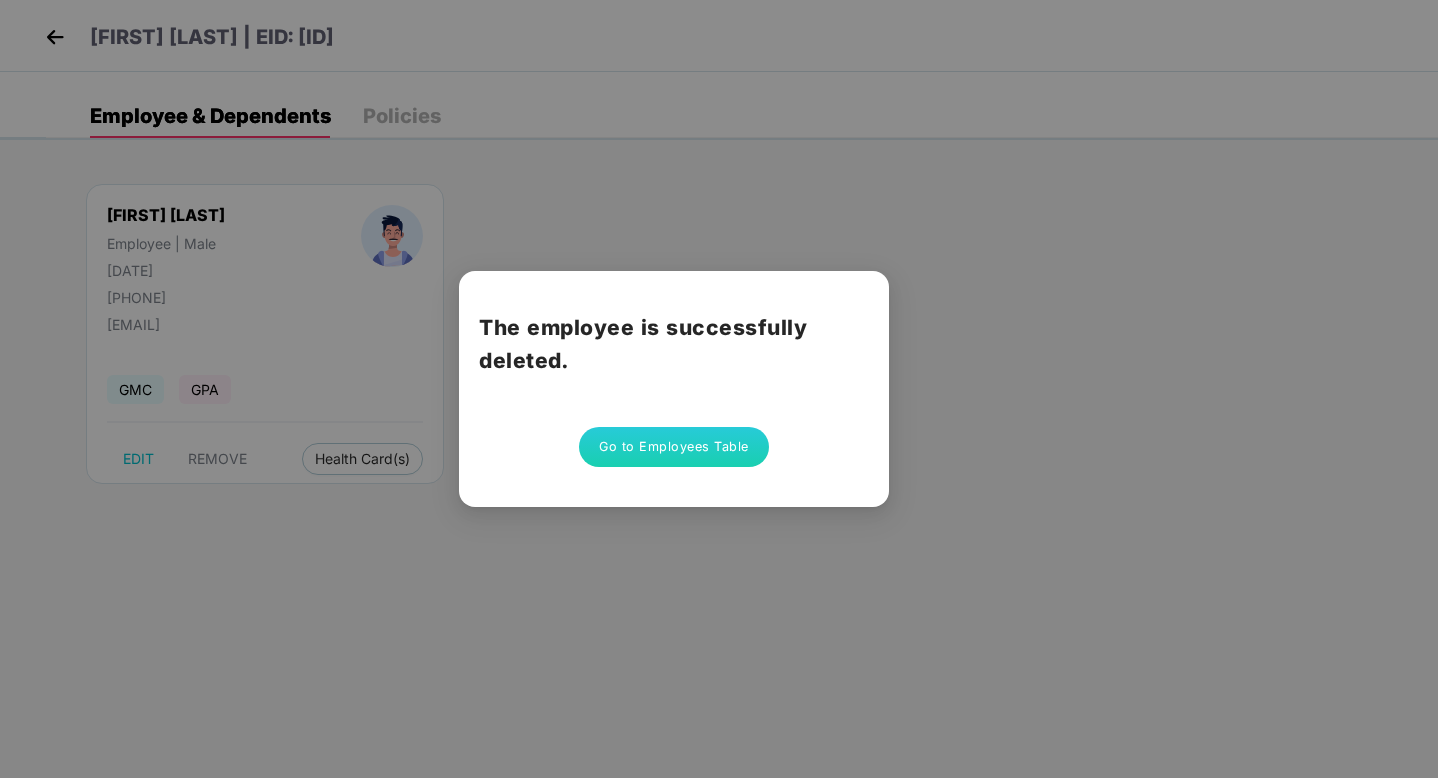 click on "Go to Employees Table" at bounding box center [674, 447] 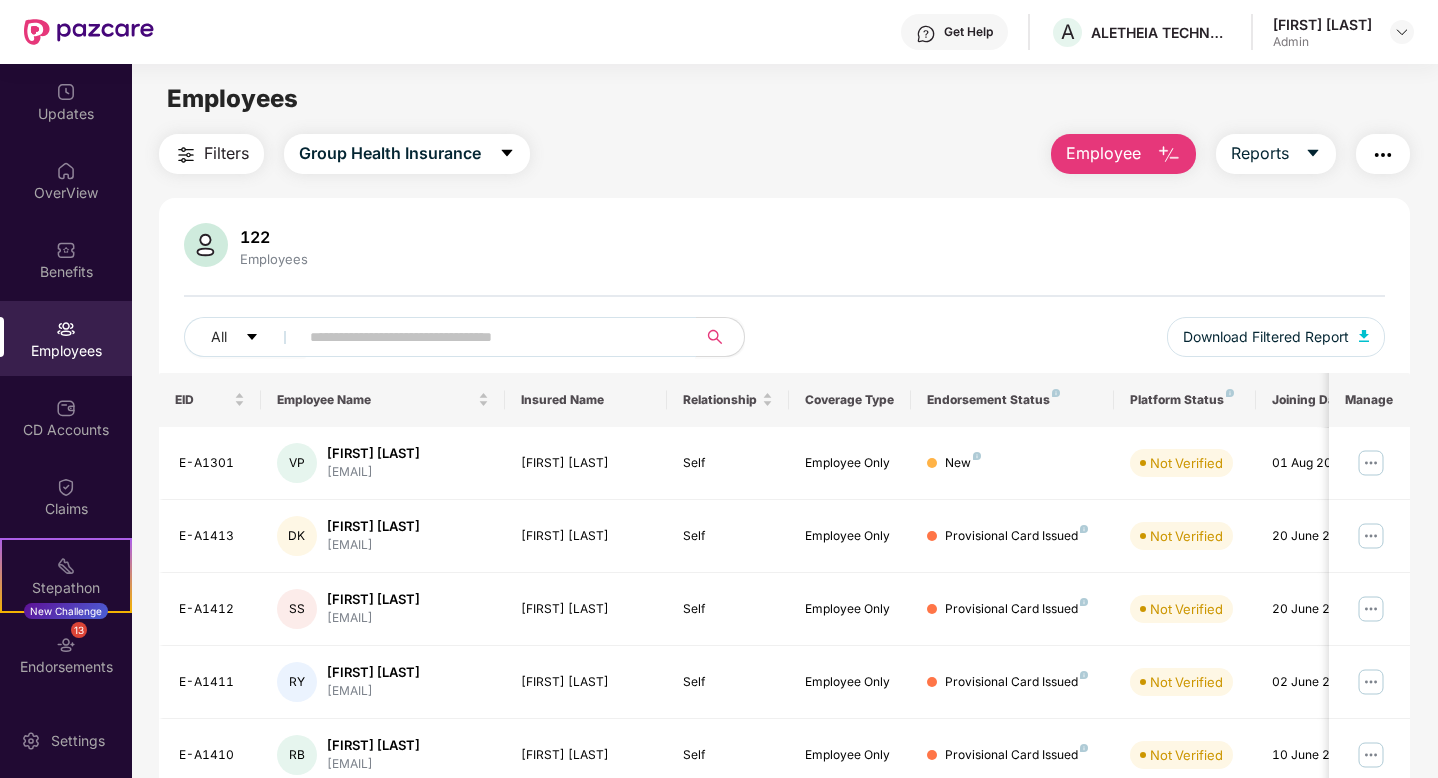 click at bounding box center [489, 337] 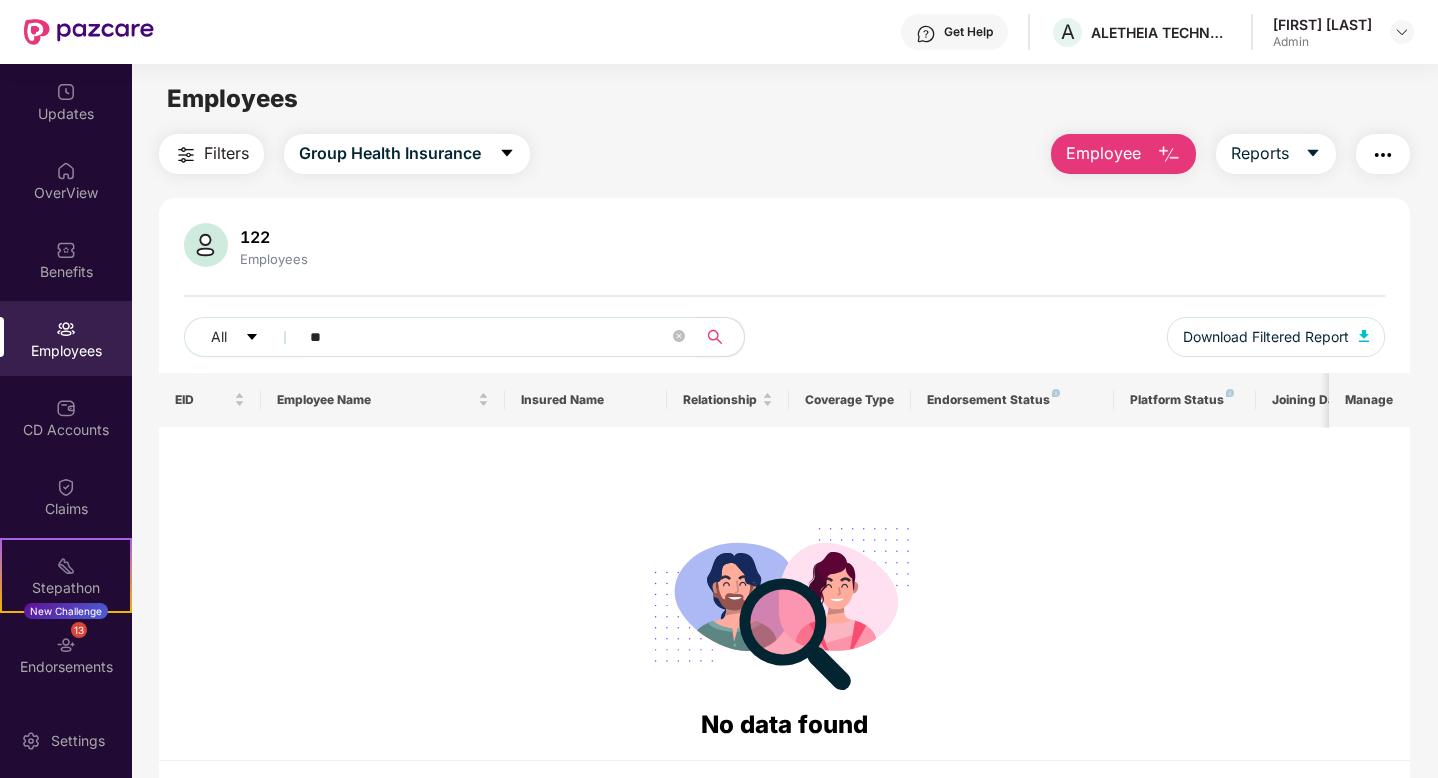 type on "*" 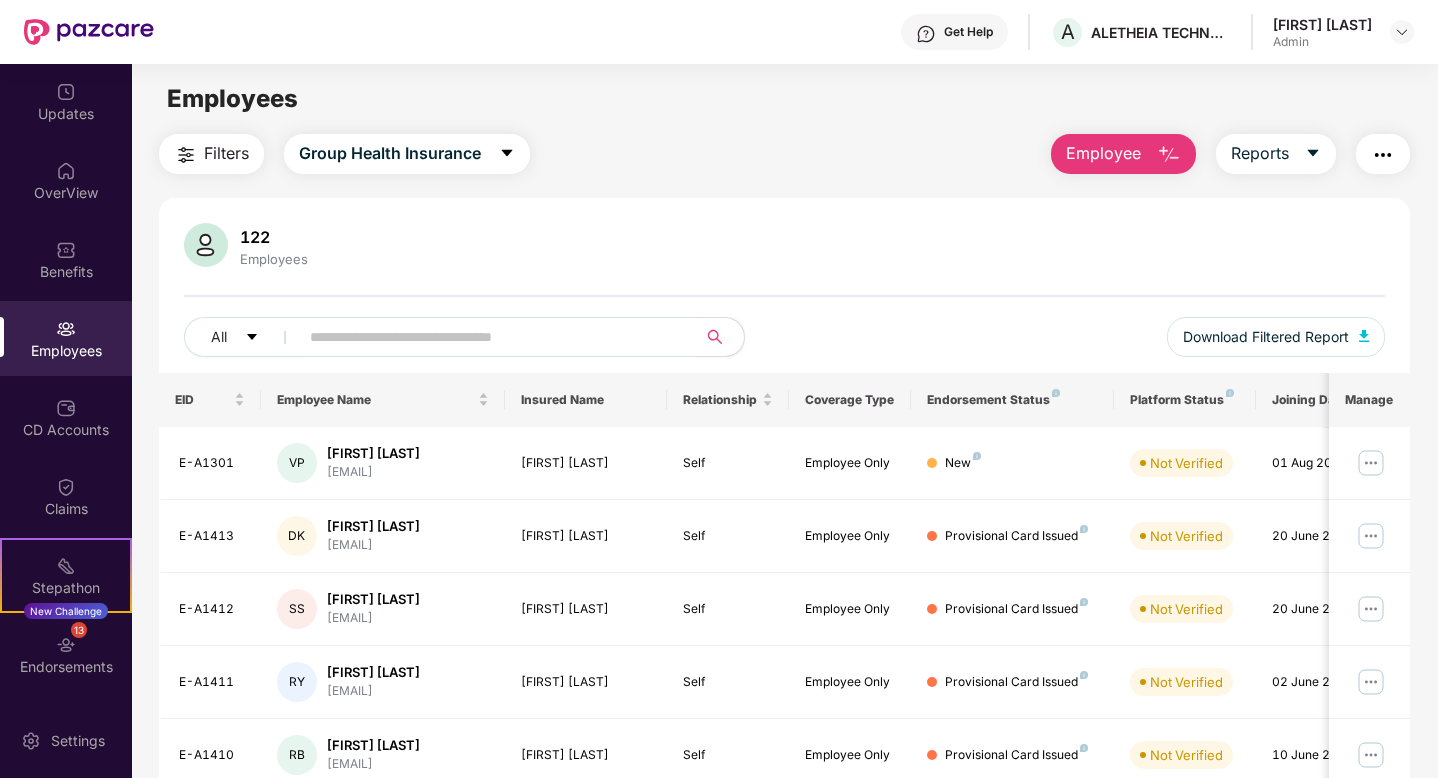 click at bounding box center [489, 337] 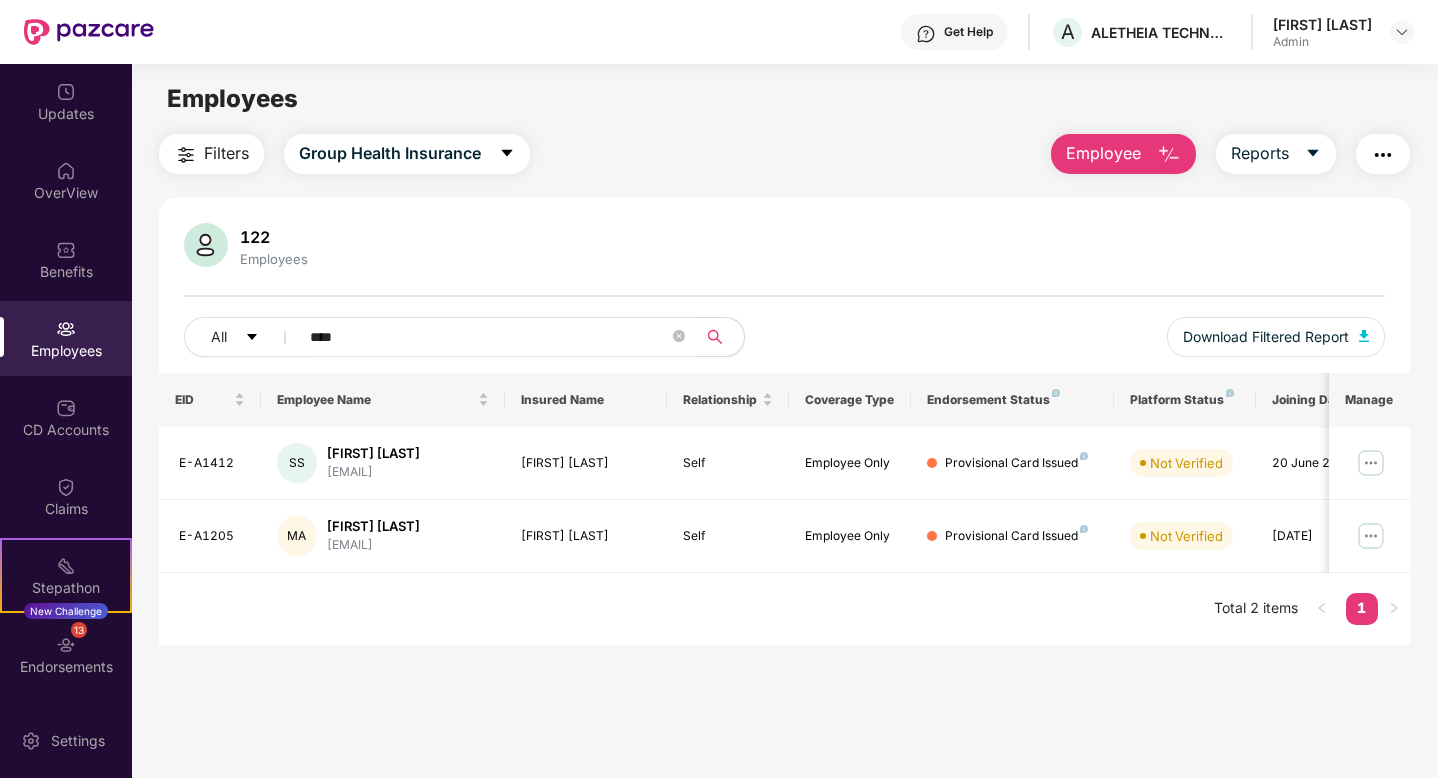 type on "****" 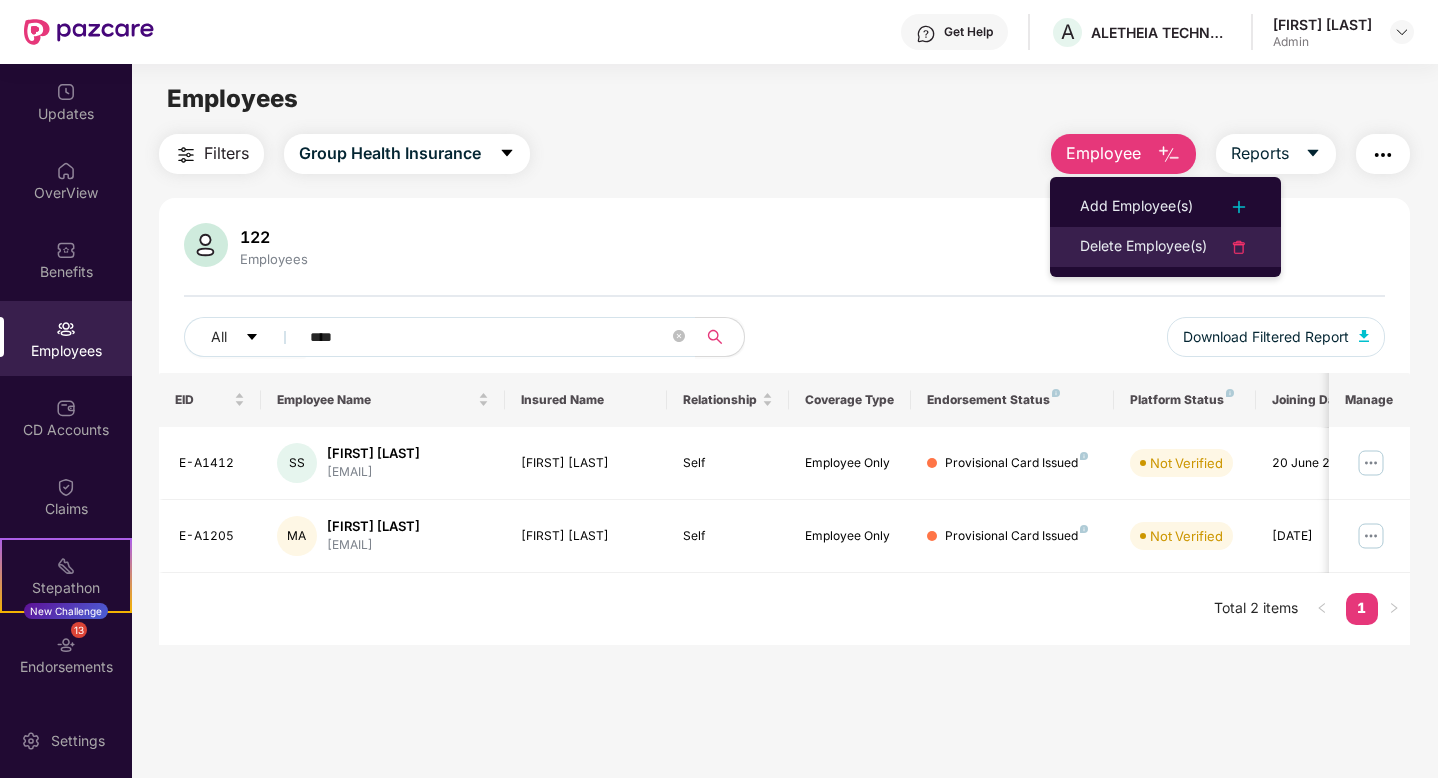 click at bounding box center (1239, 247) 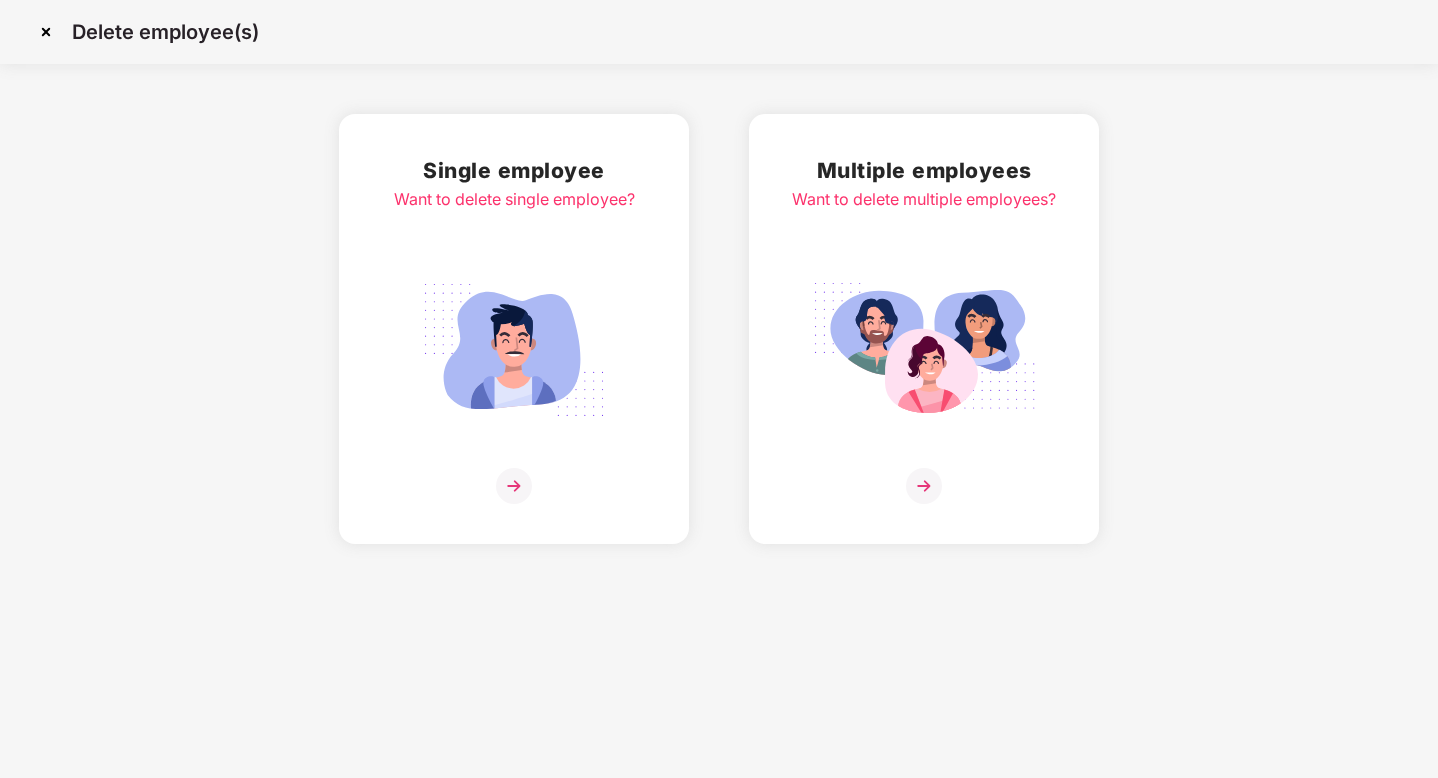 click at bounding box center [514, 486] 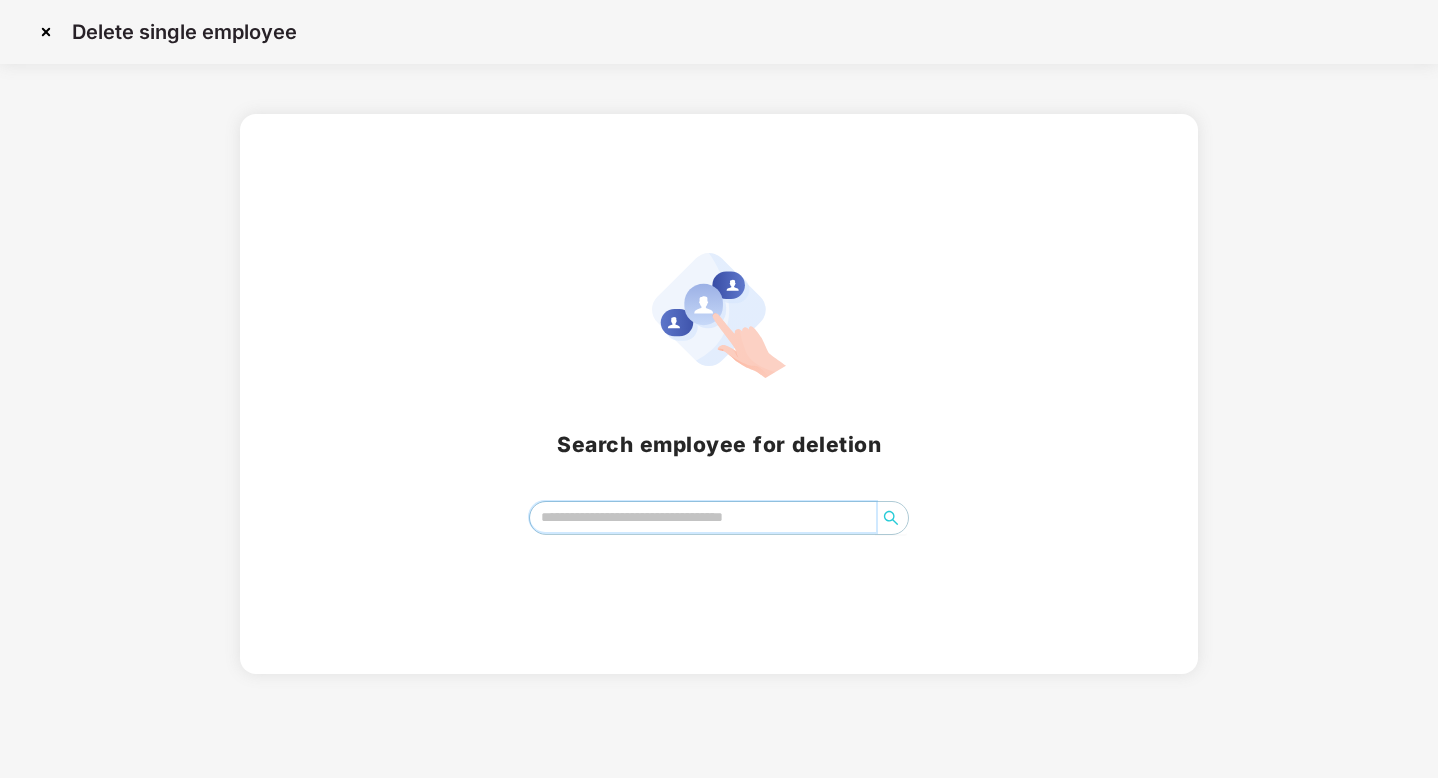 click at bounding box center (702, 517) 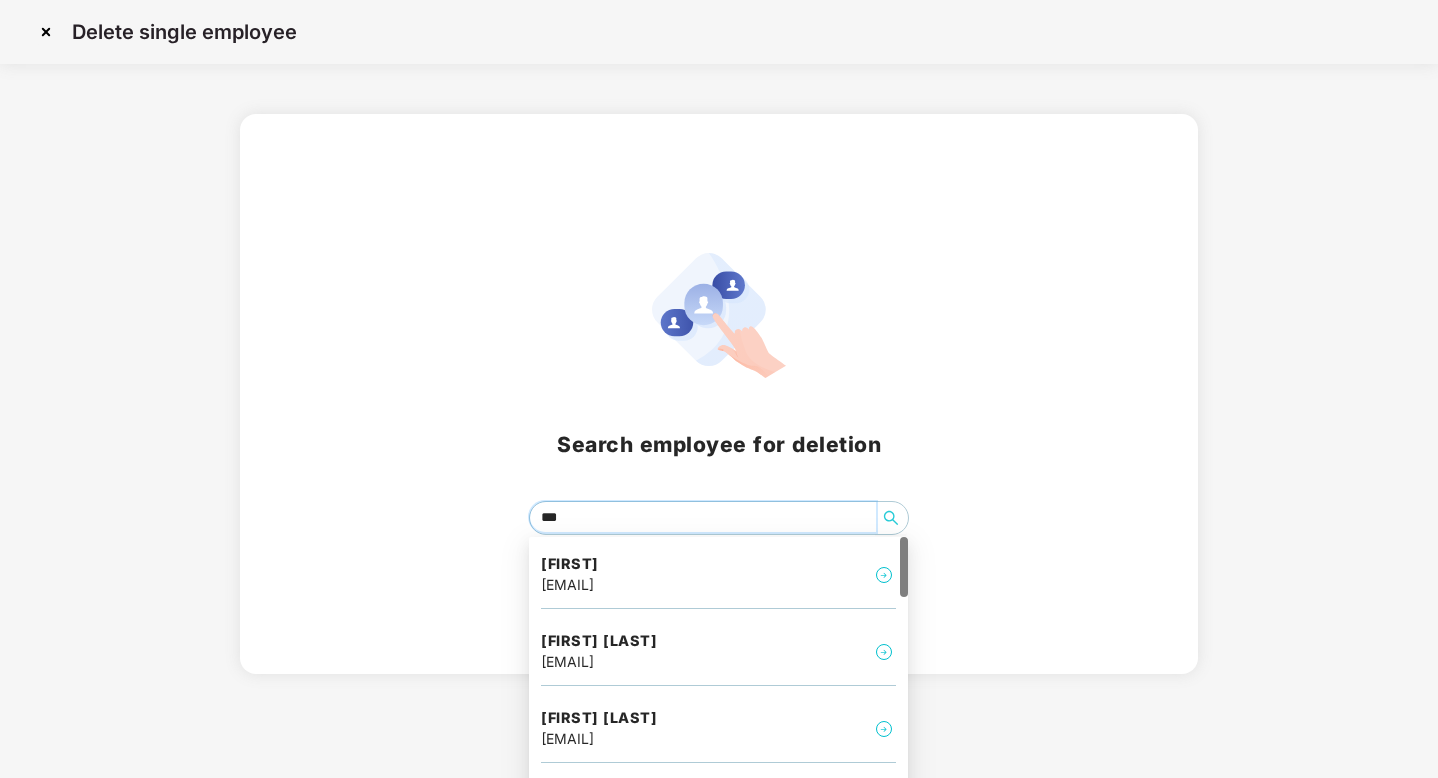 type on "****" 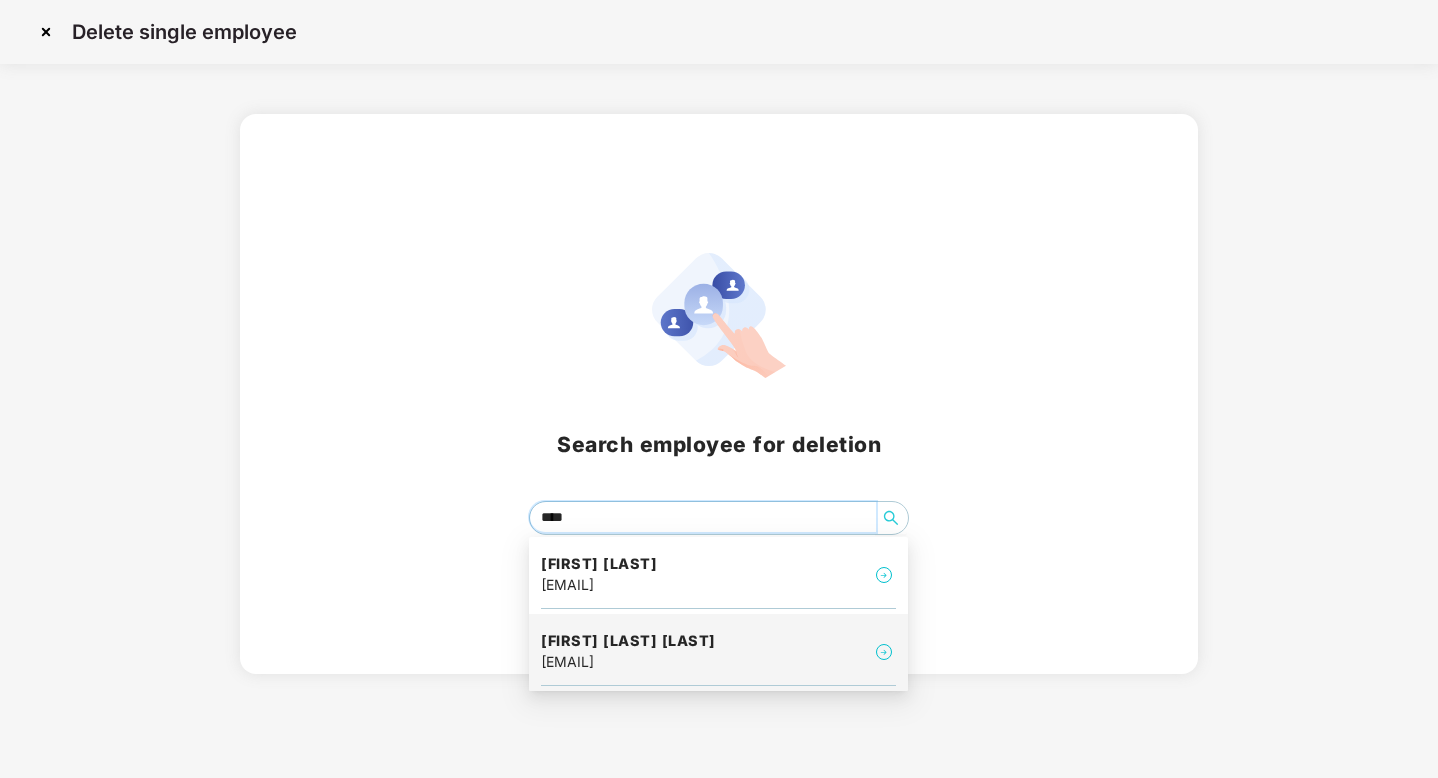 click on "Shadman Mohammed gufran shaikh shaikhshadmans220@gmail.com" at bounding box center (718, 652) 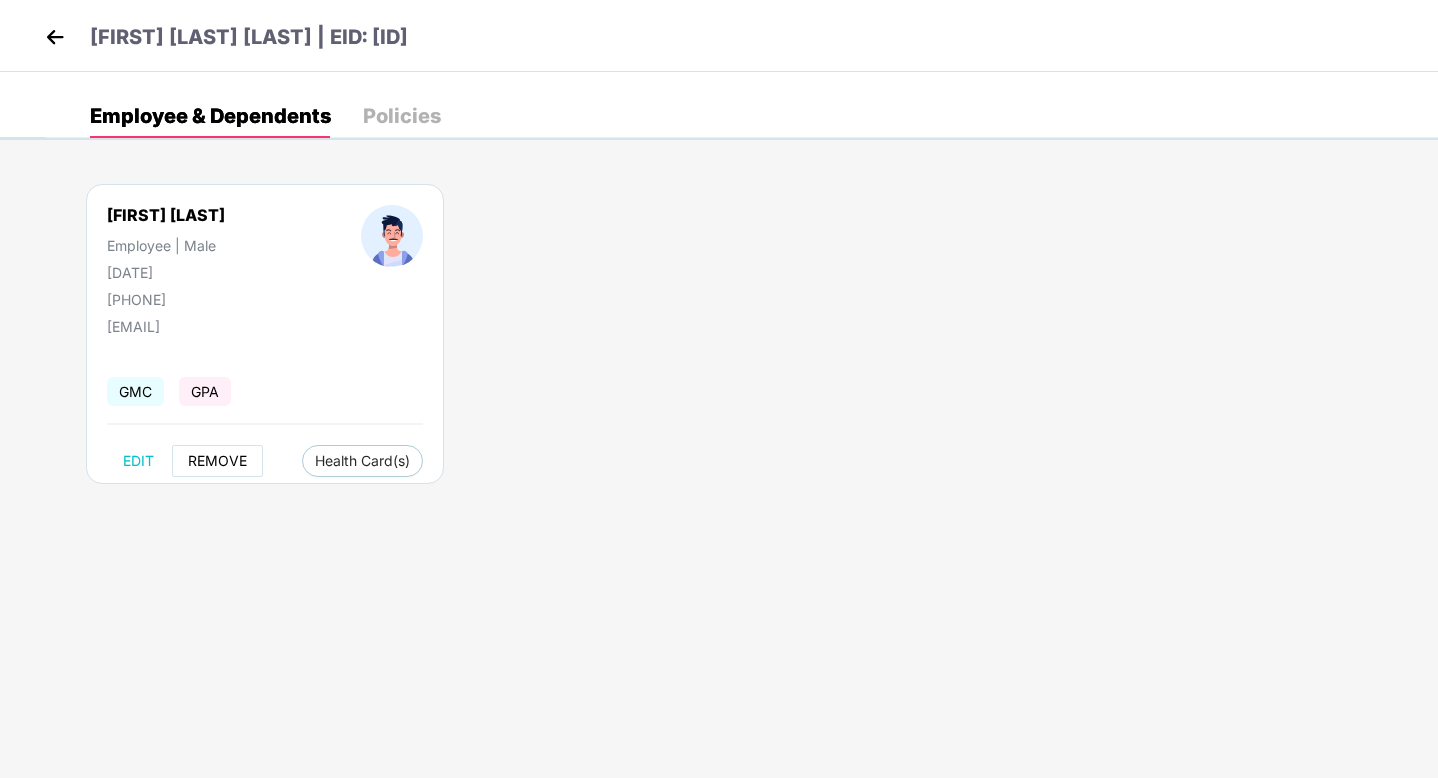 click on "REMOVE" at bounding box center [217, 461] 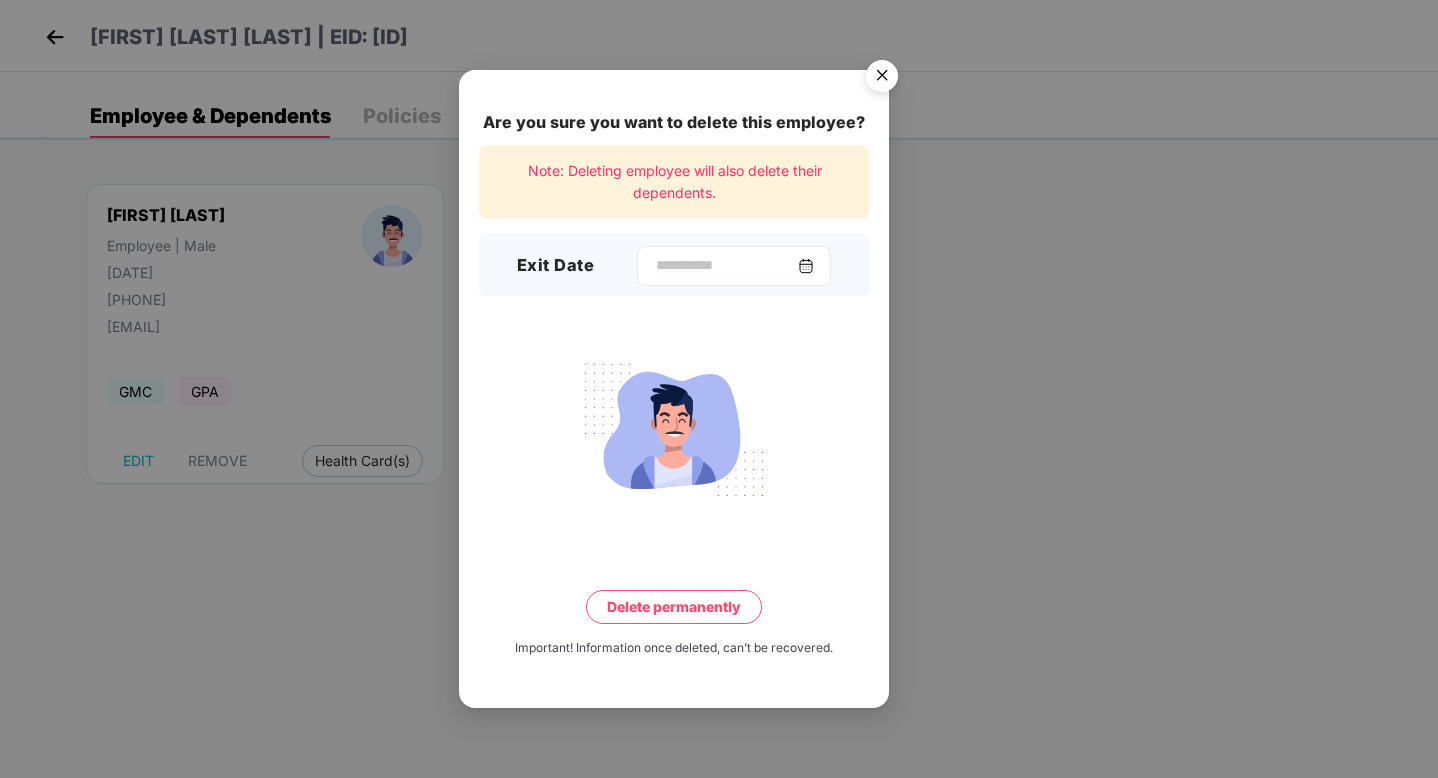 click at bounding box center (806, 266) 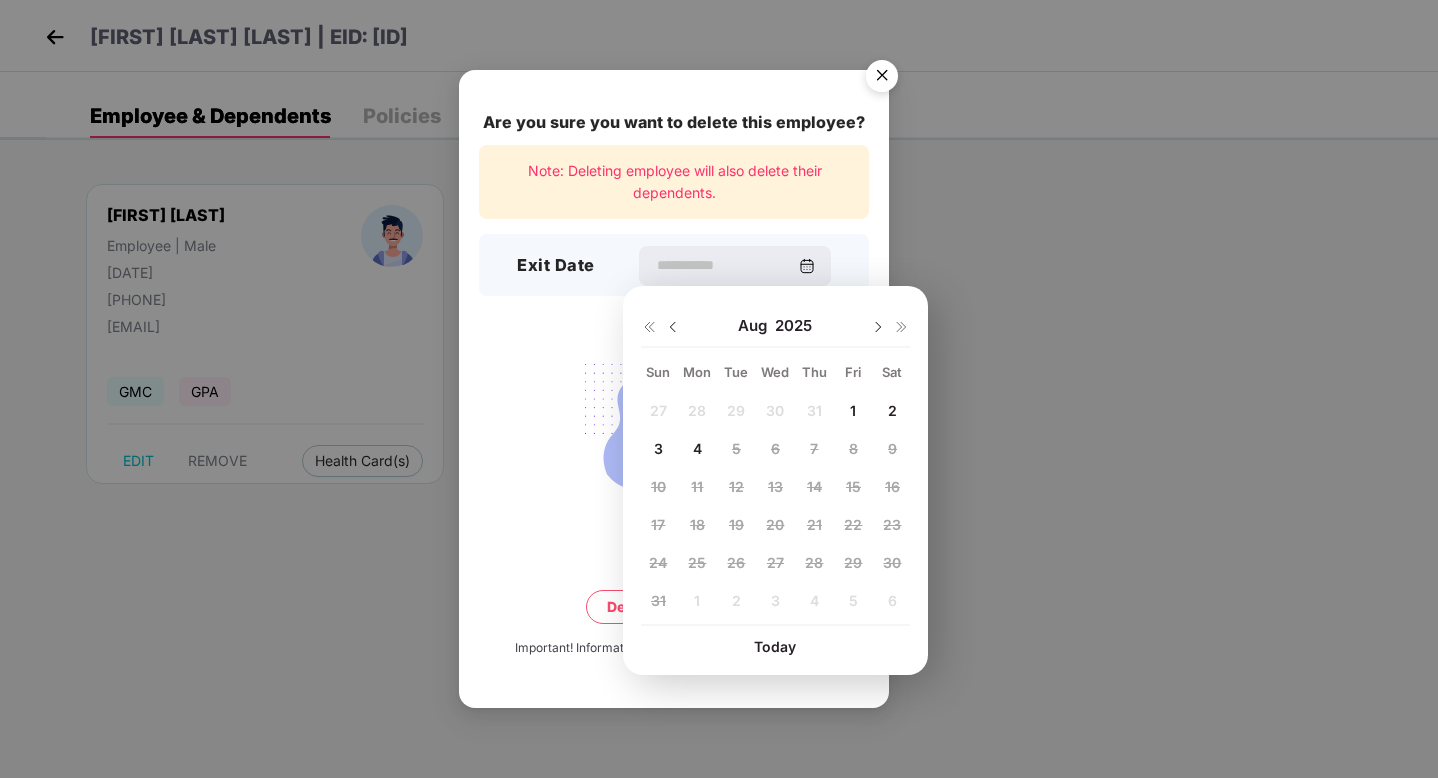 click at bounding box center (673, 327) 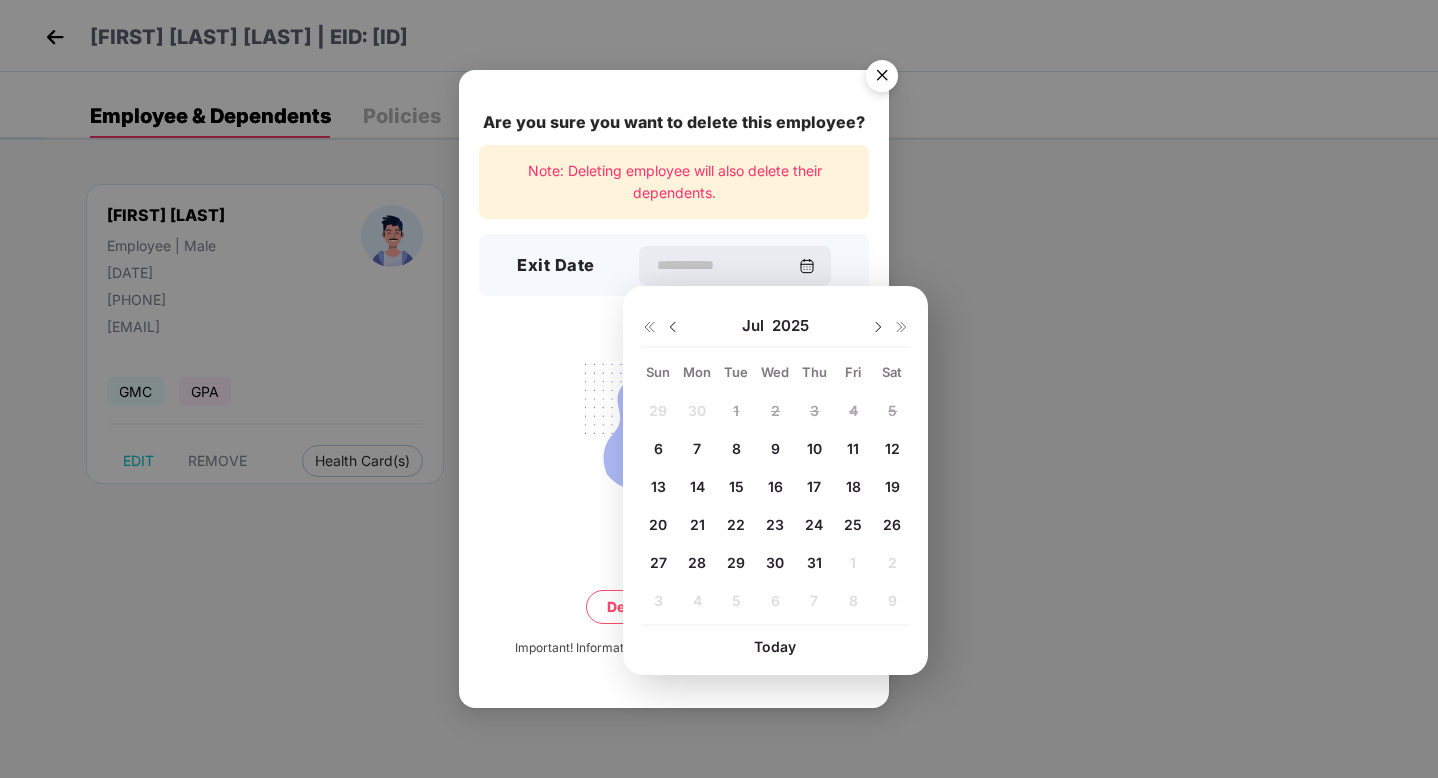click at bounding box center (878, 327) 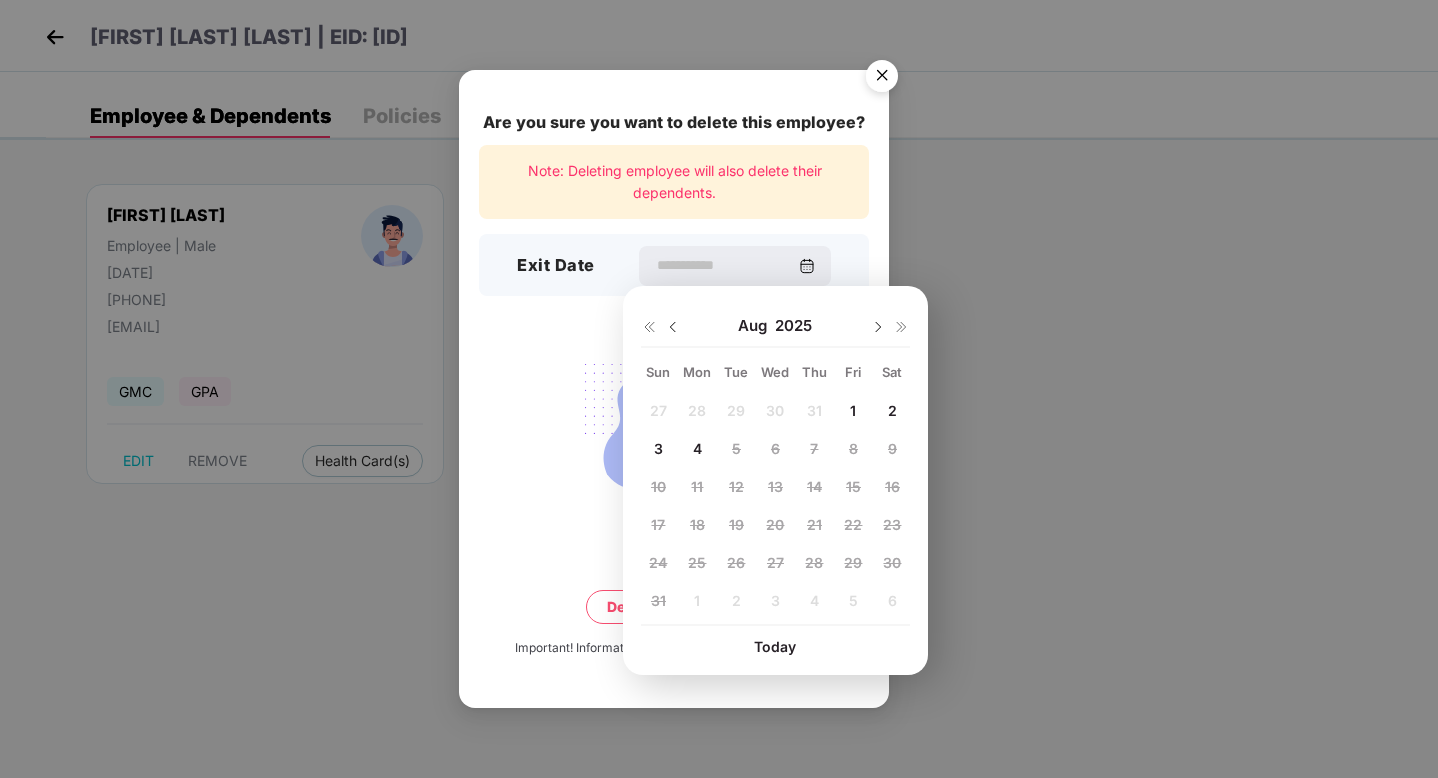 click on "1" at bounding box center [853, 411] 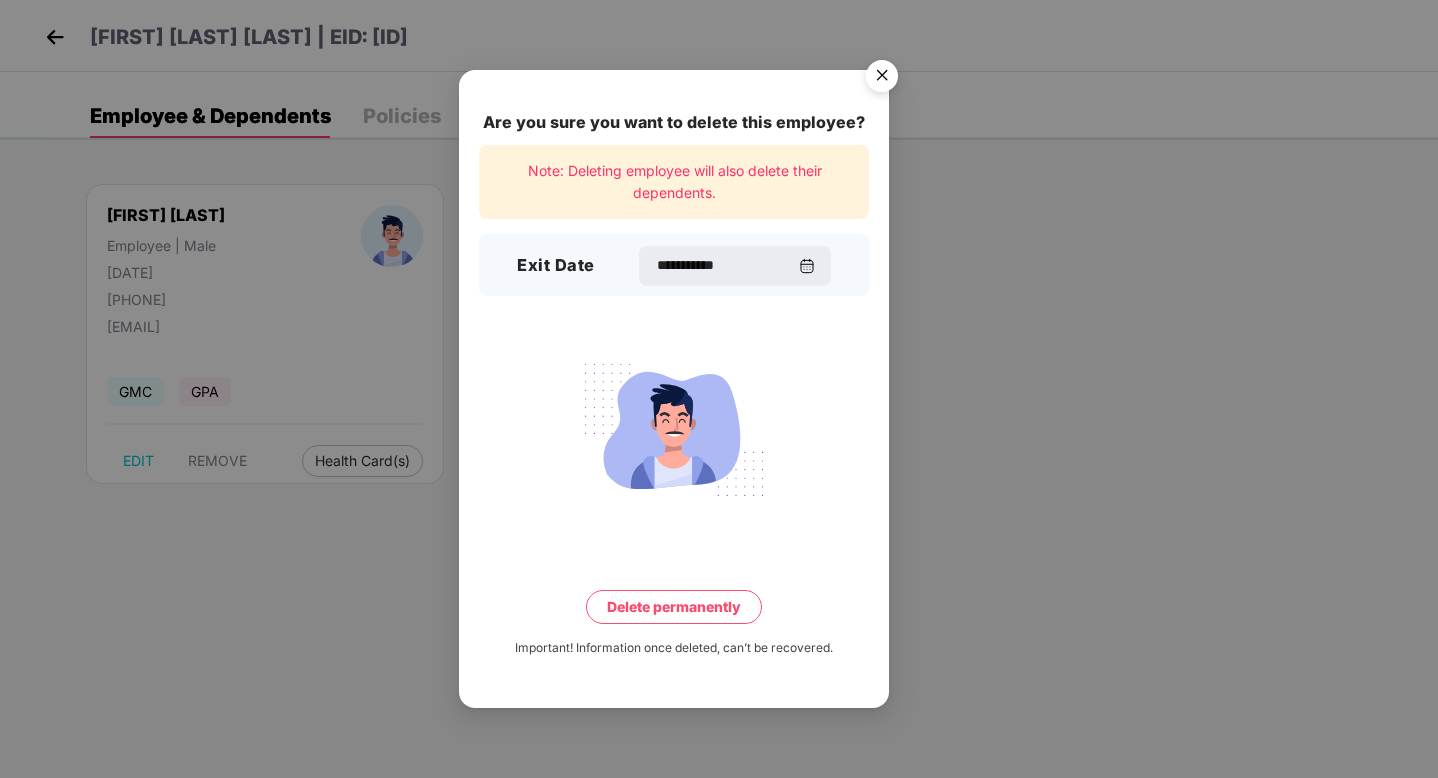 click on "Delete permanently" at bounding box center (674, 607) 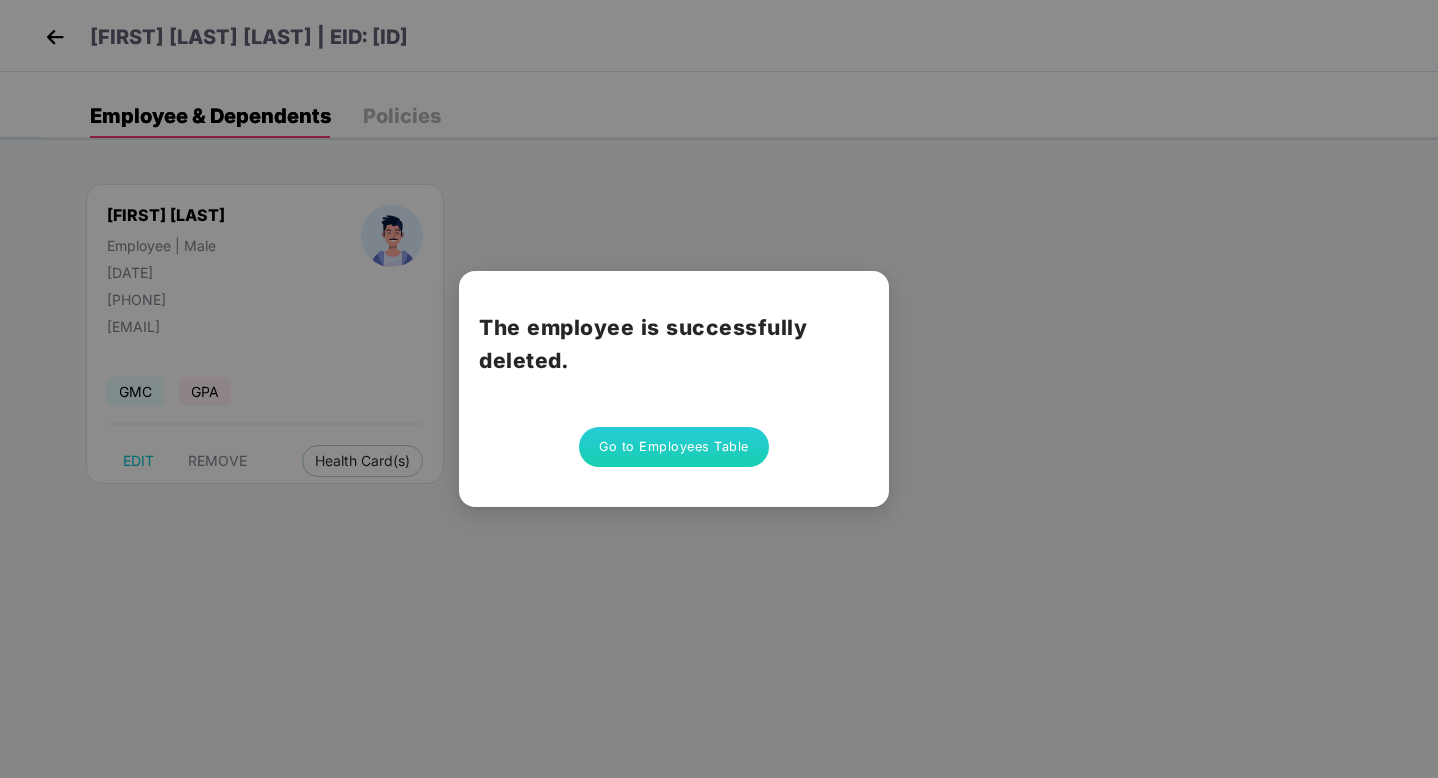 click on "Go to Employees Table" at bounding box center (674, 447) 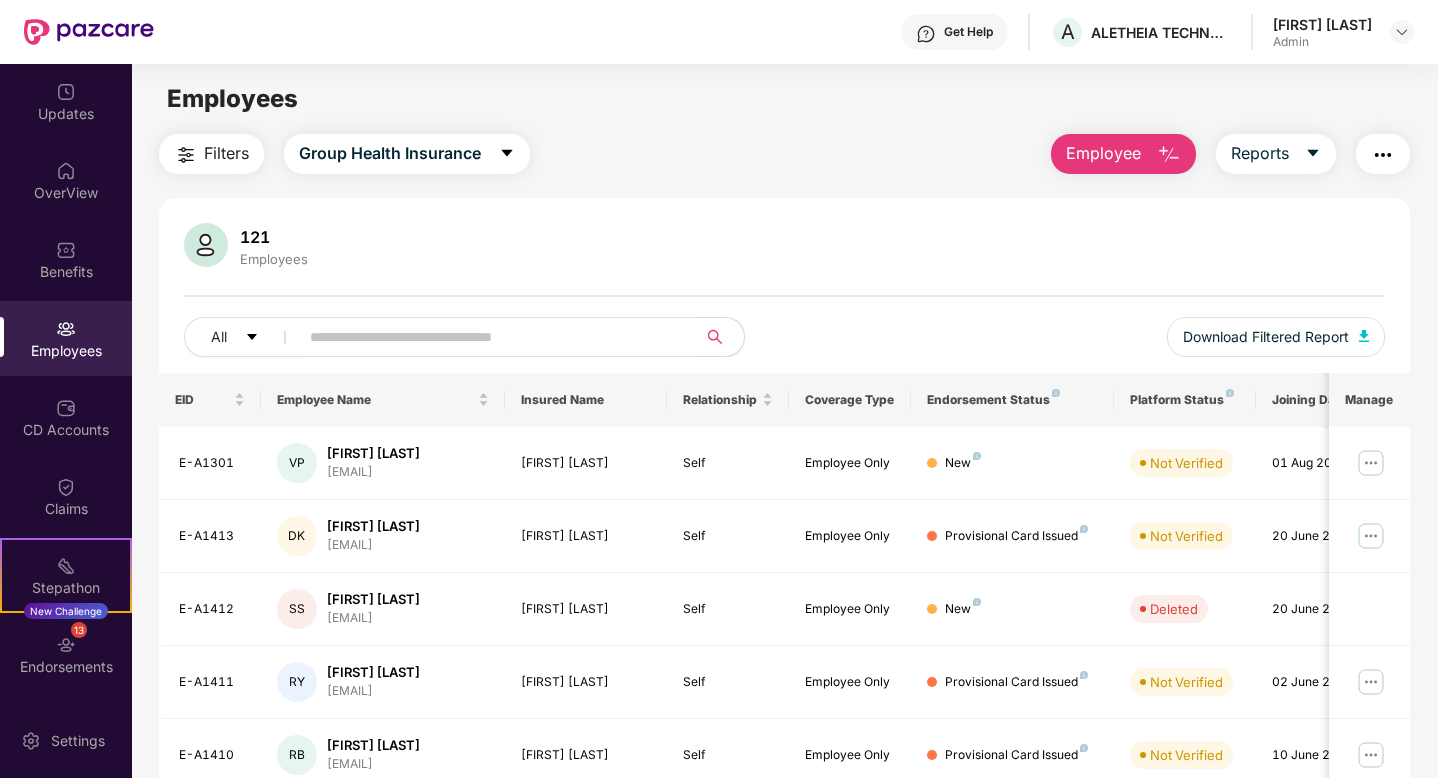 click at bounding box center (1169, 155) 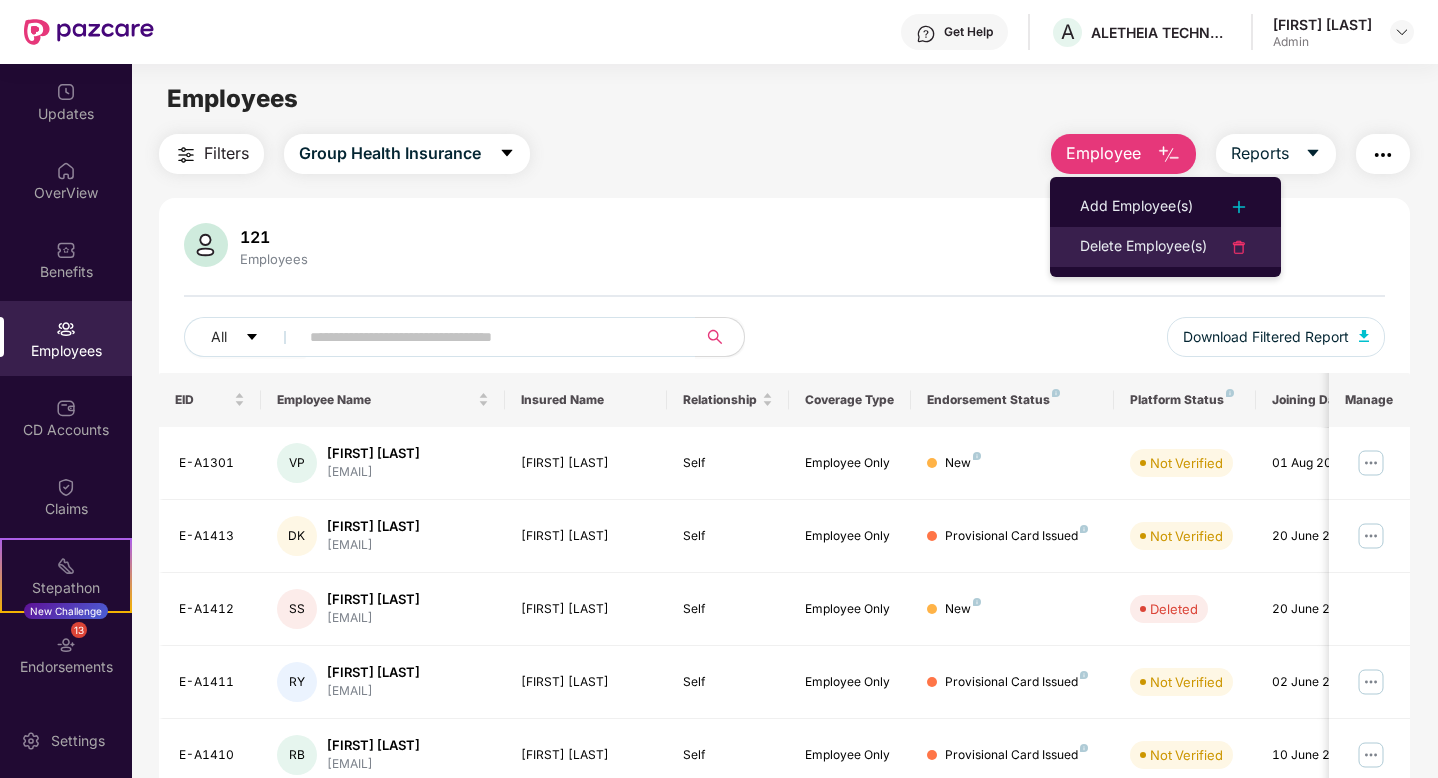 click on "Delete Employee(s)" at bounding box center [1143, 247] 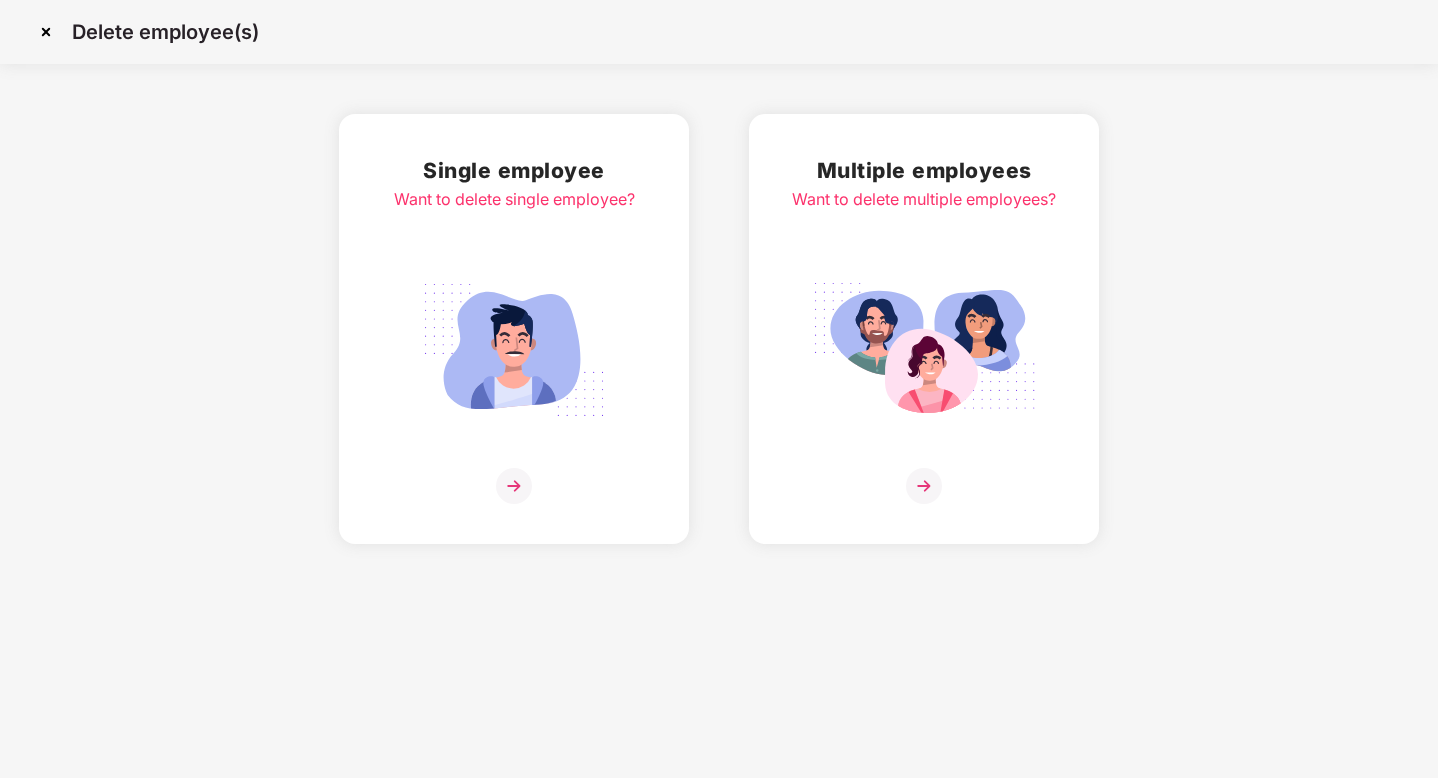 click at bounding box center [514, 486] 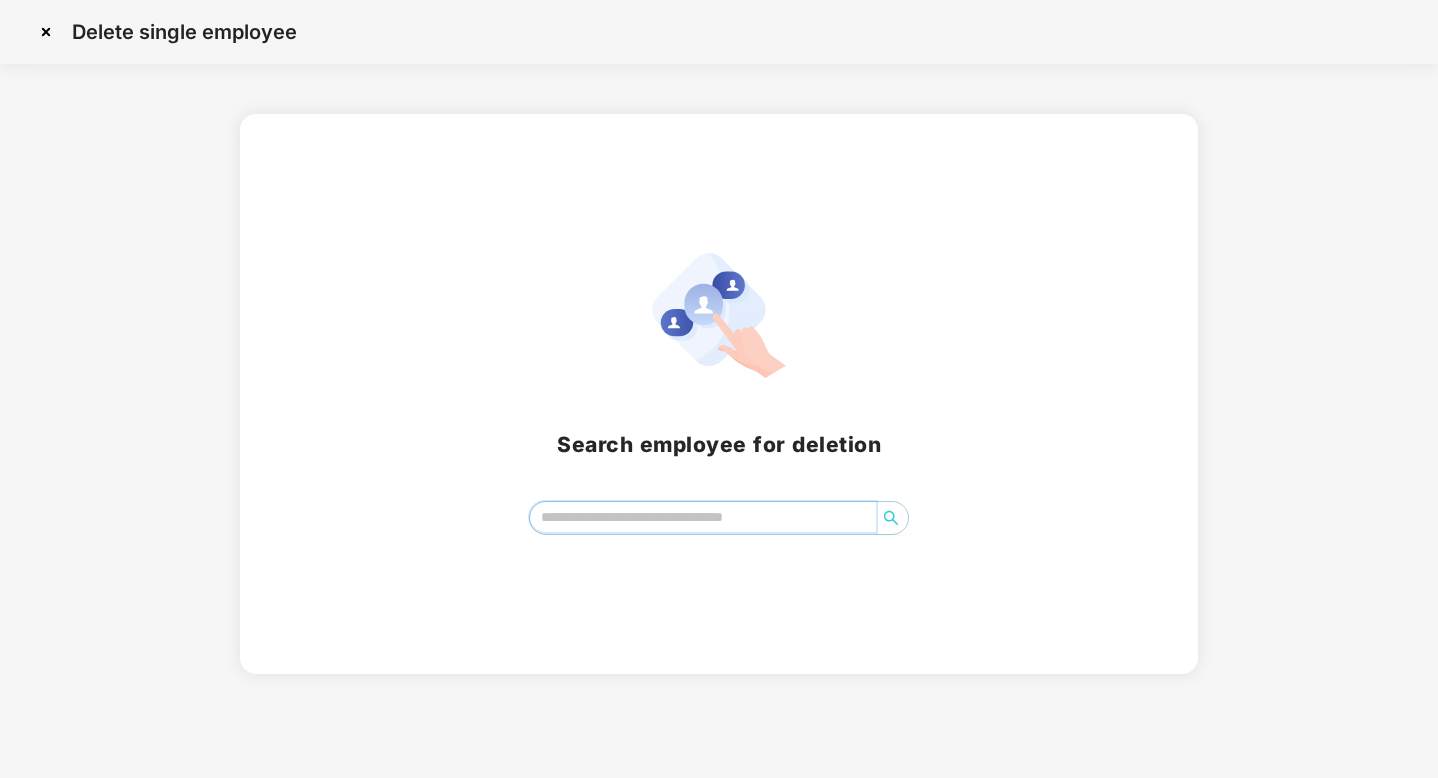 click at bounding box center (702, 517) 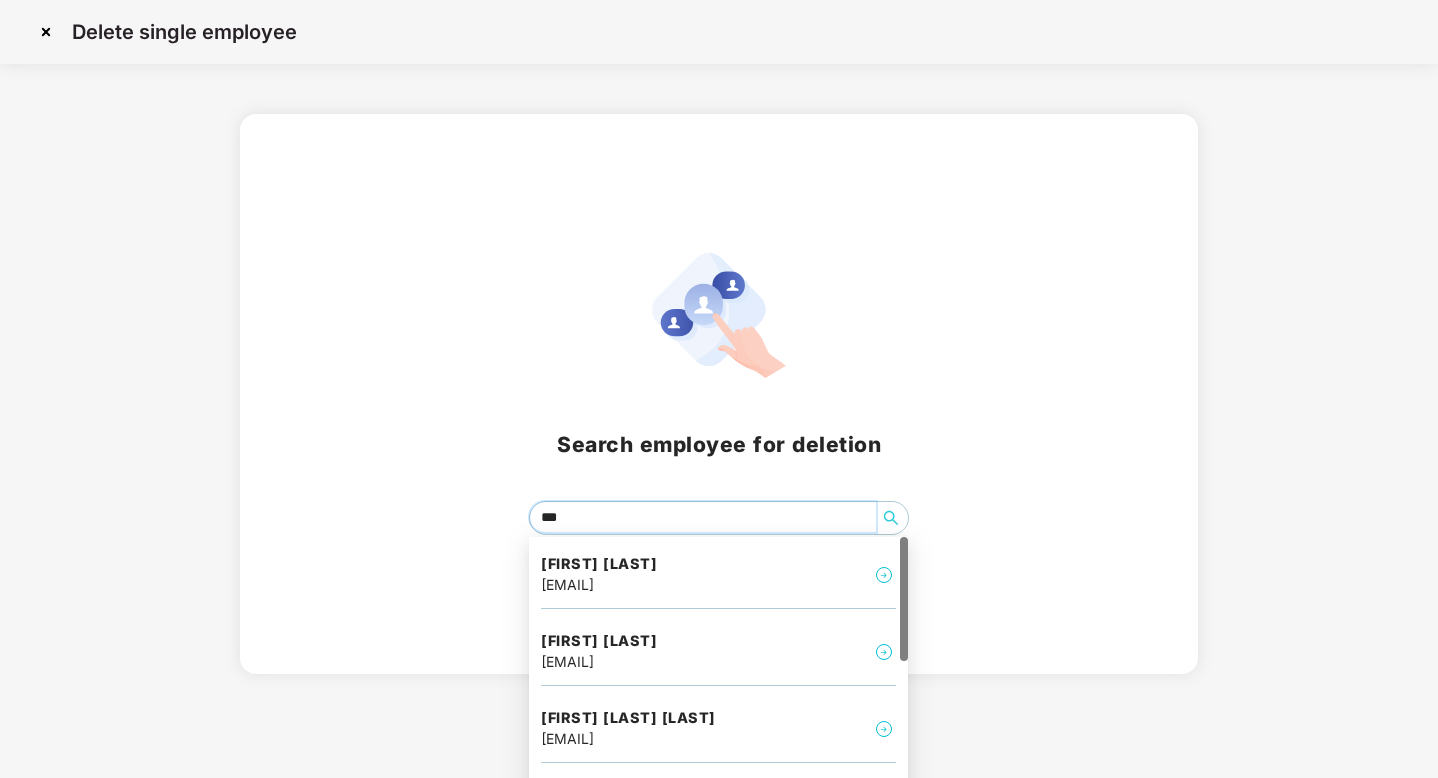 type on "****" 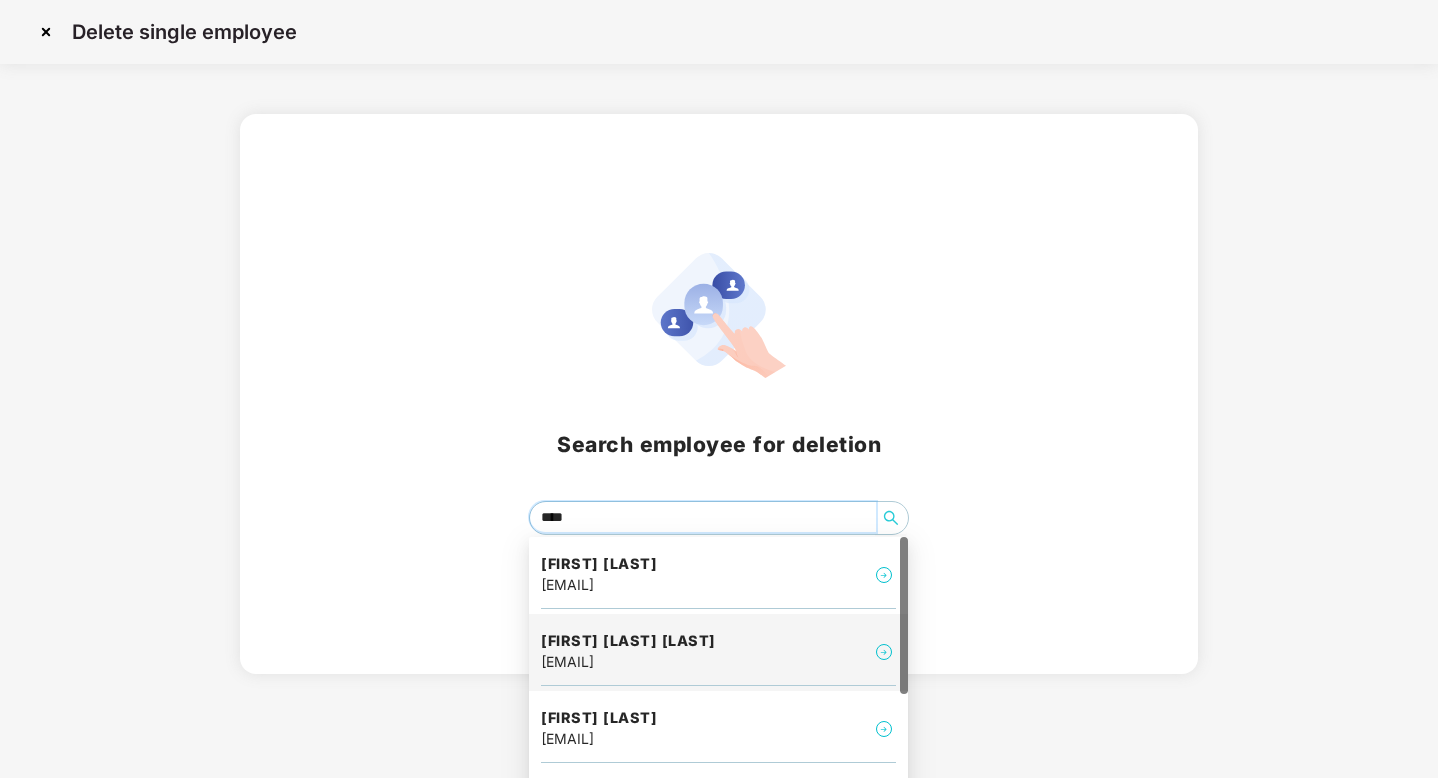click on "Mohammad Ahmed shakil kasmani" at bounding box center (628, 641) 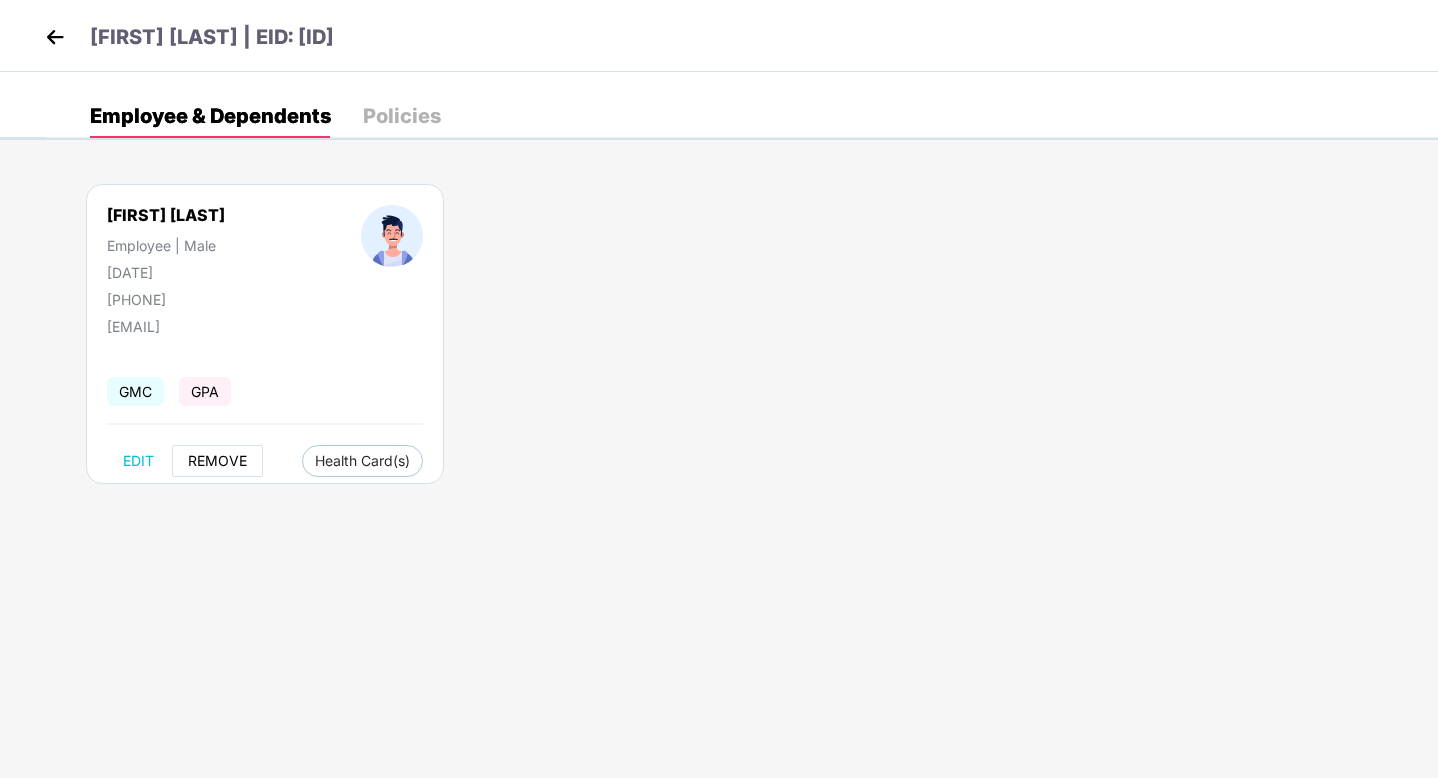 click on "REMOVE" at bounding box center [217, 461] 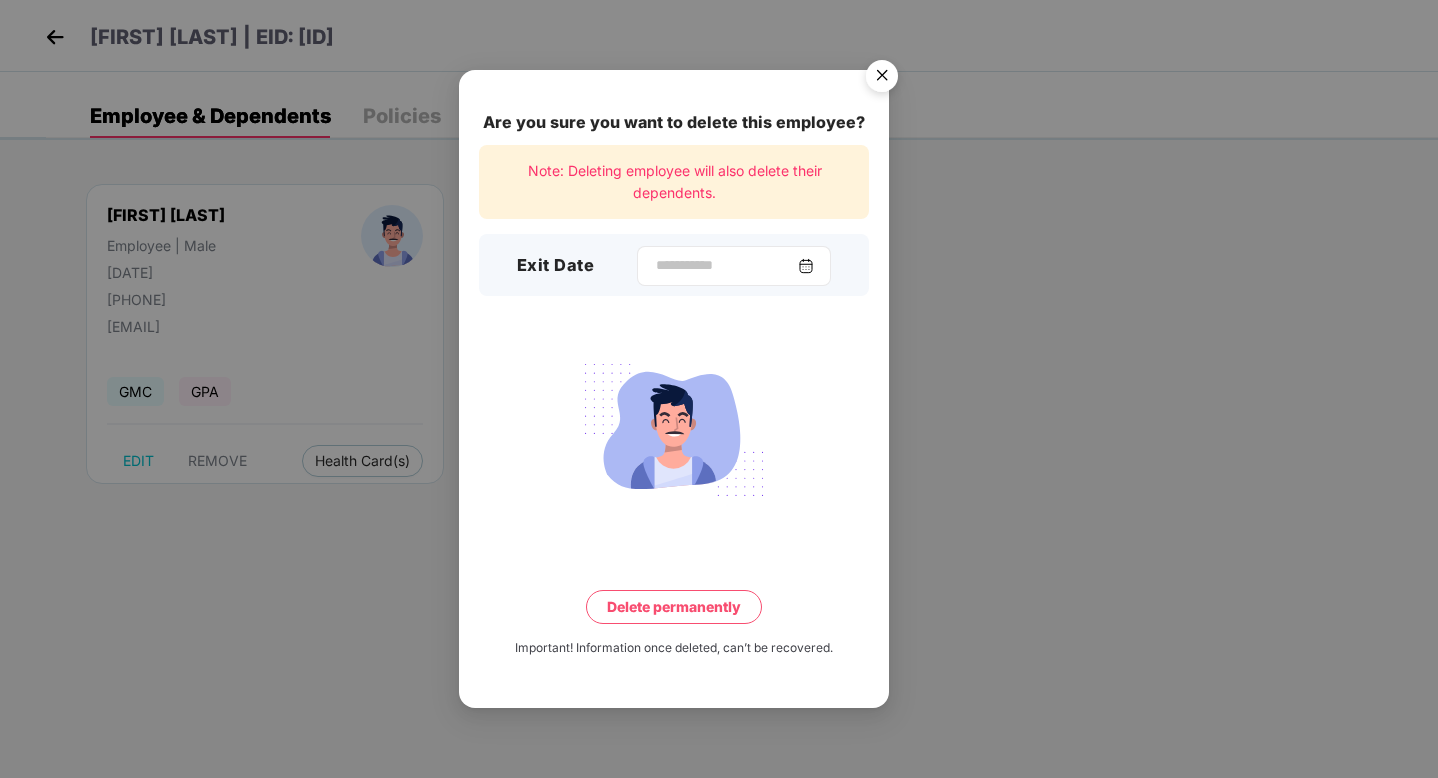 click at bounding box center [806, 266] 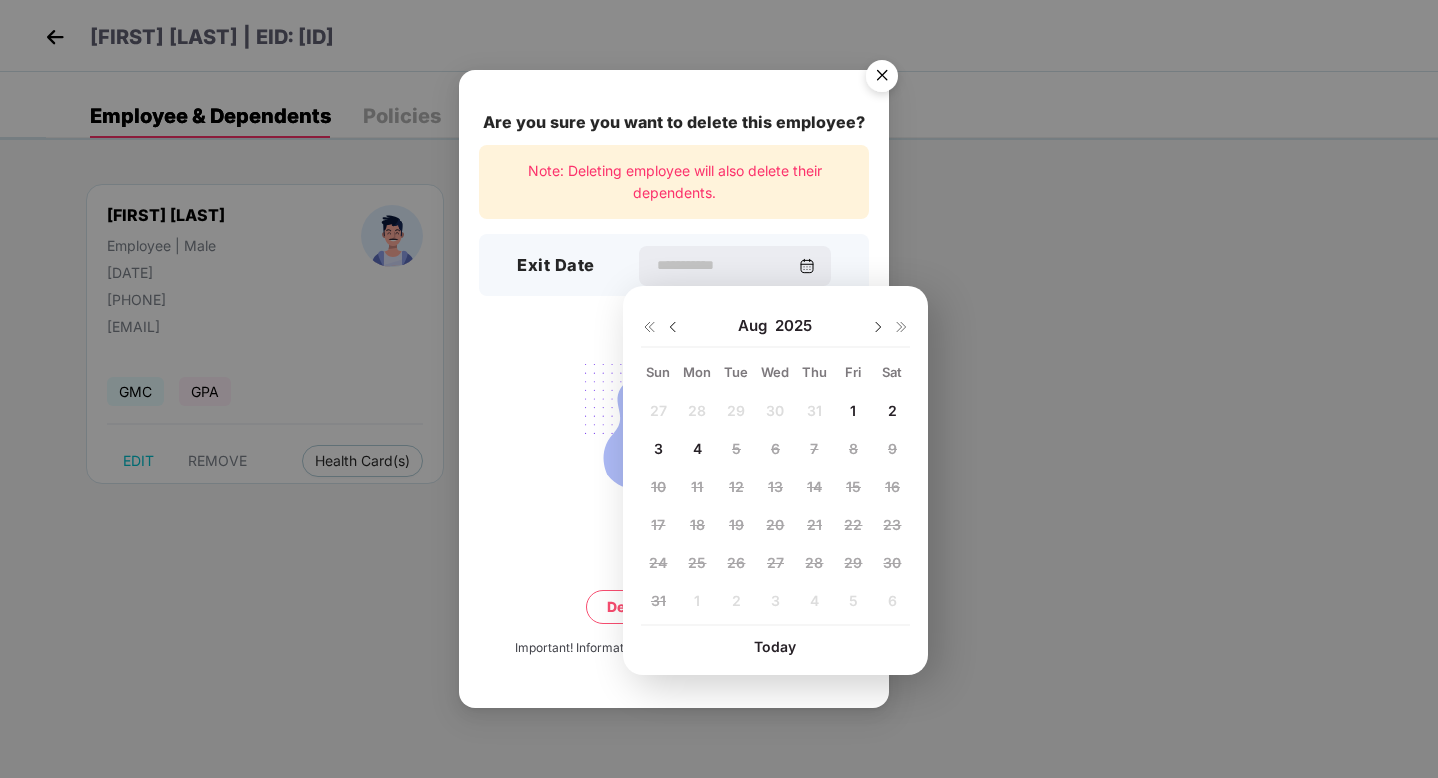 click at bounding box center [673, 327] 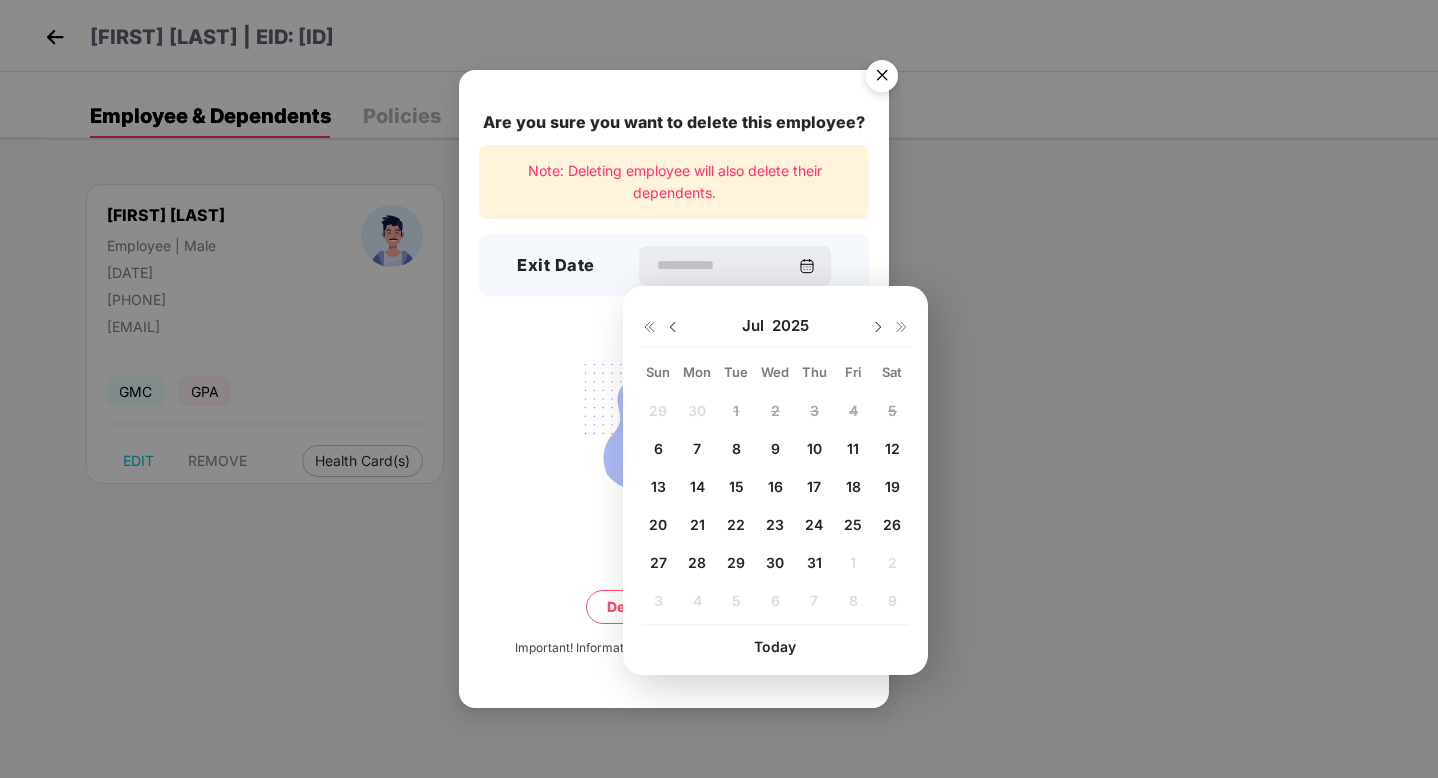 click on "31" at bounding box center (814, 562) 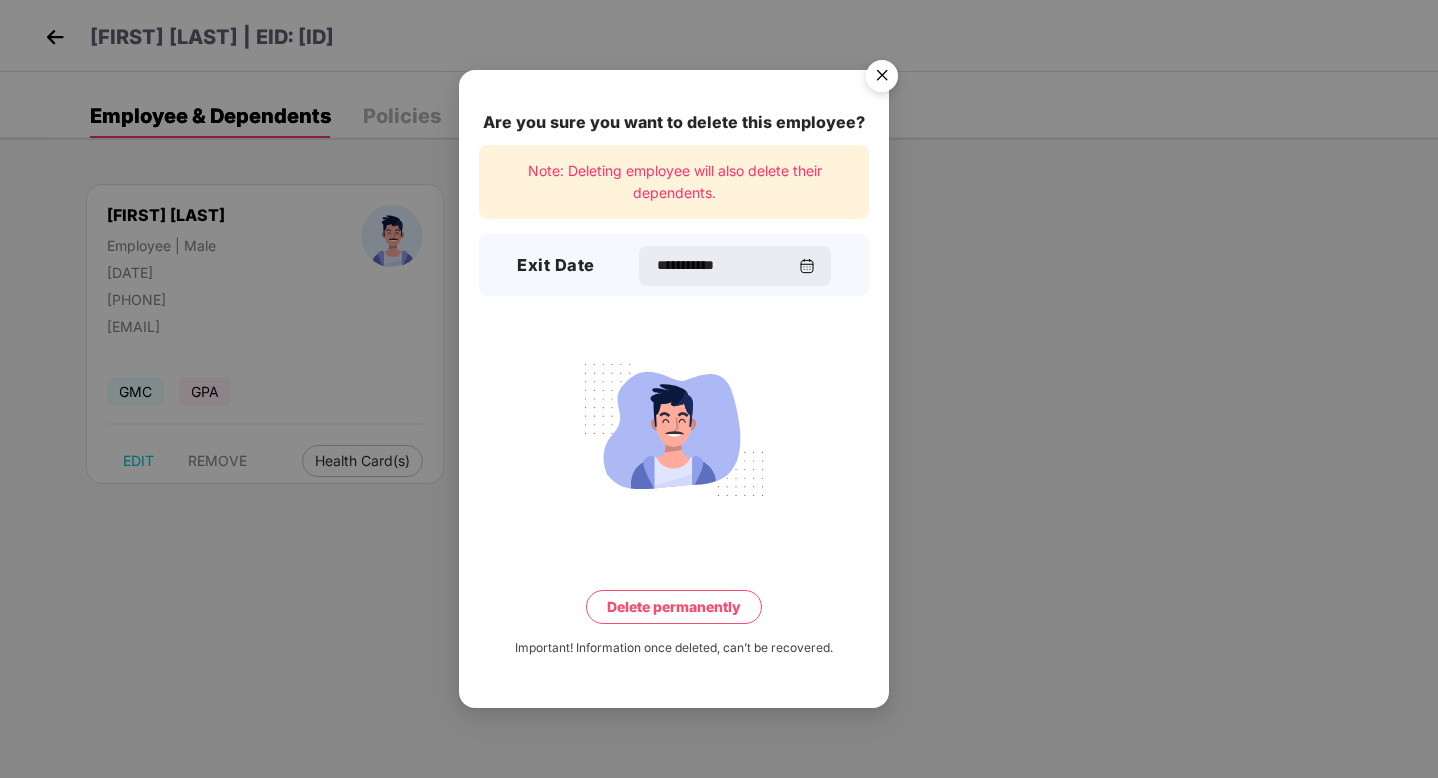 click on "Delete permanently" at bounding box center (674, 607) 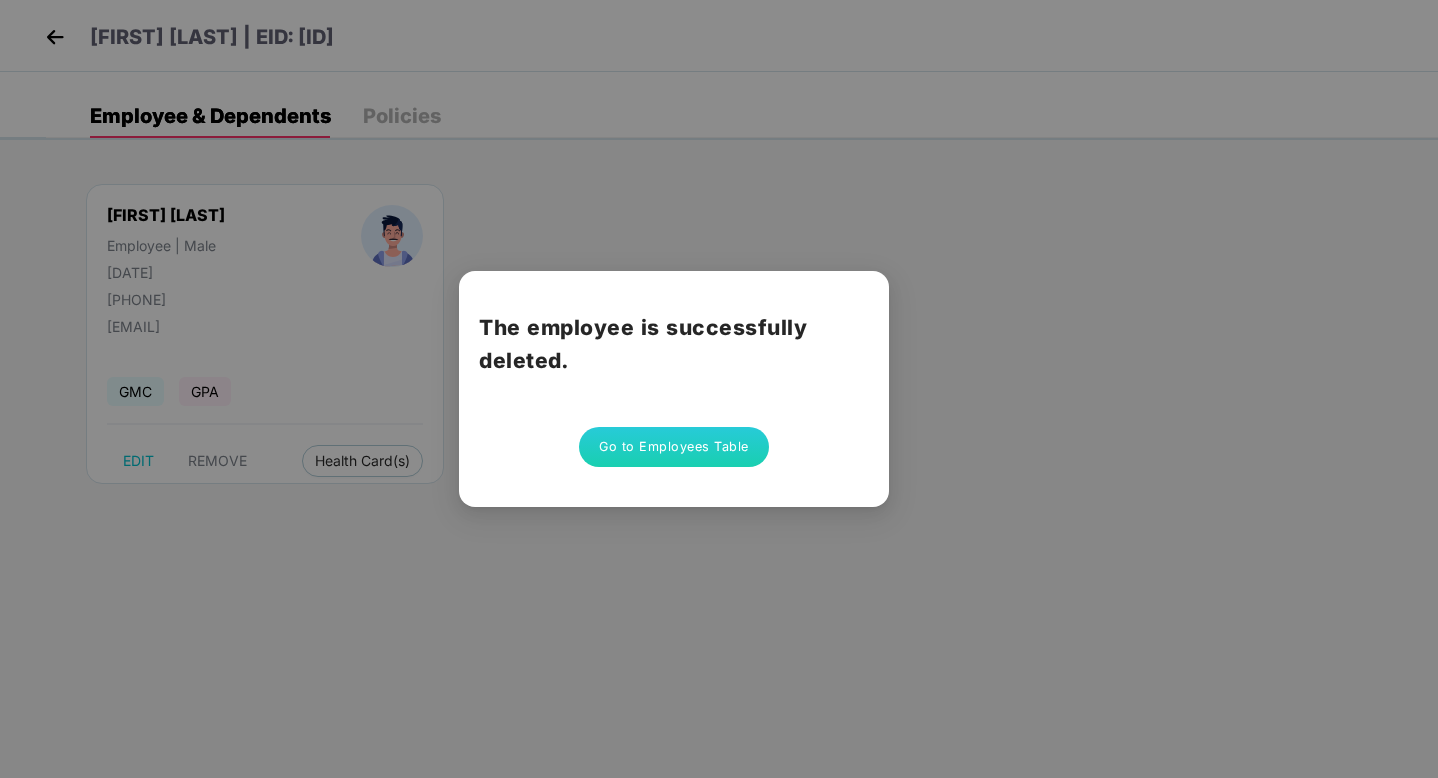 click on "Go to Employees Table" at bounding box center (674, 447) 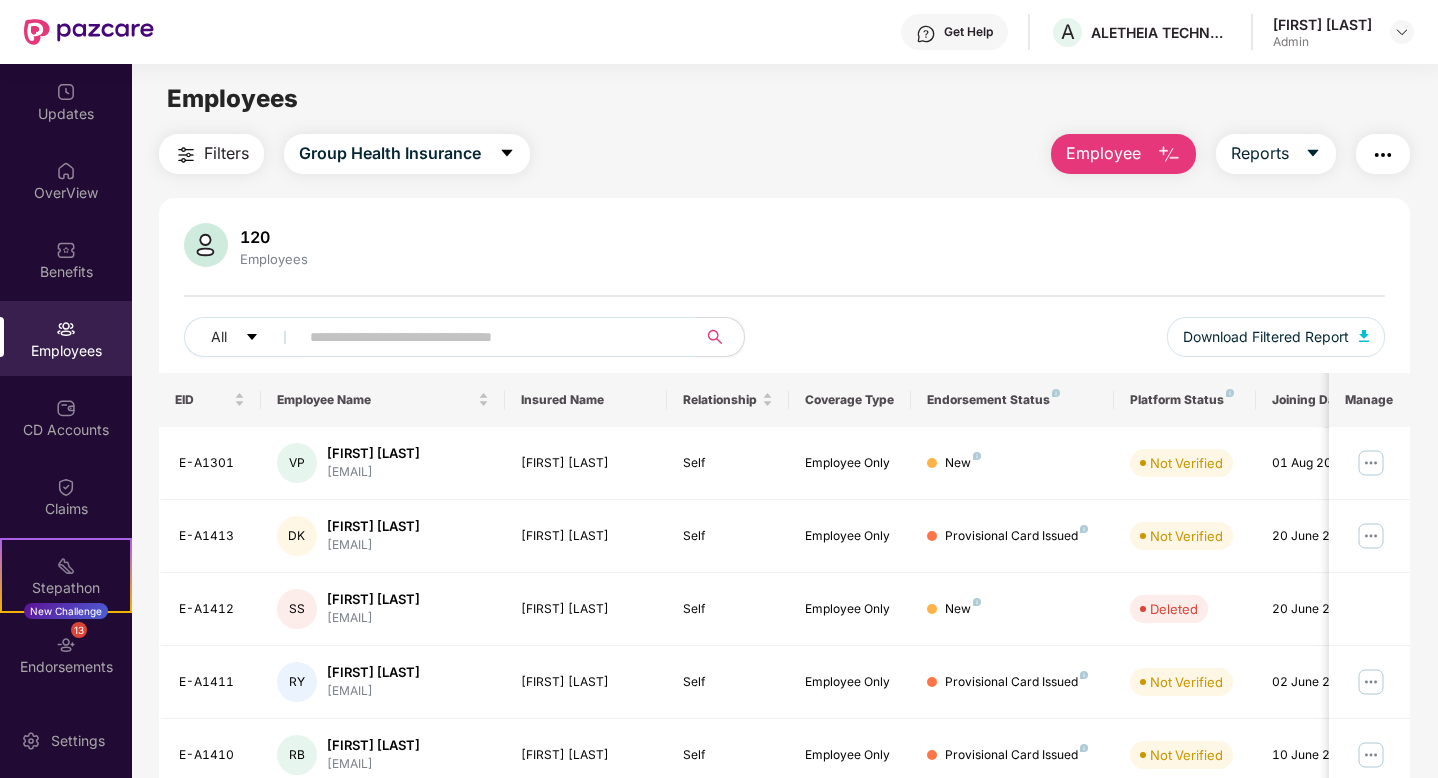 click on "Employee" at bounding box center (1123, 154) 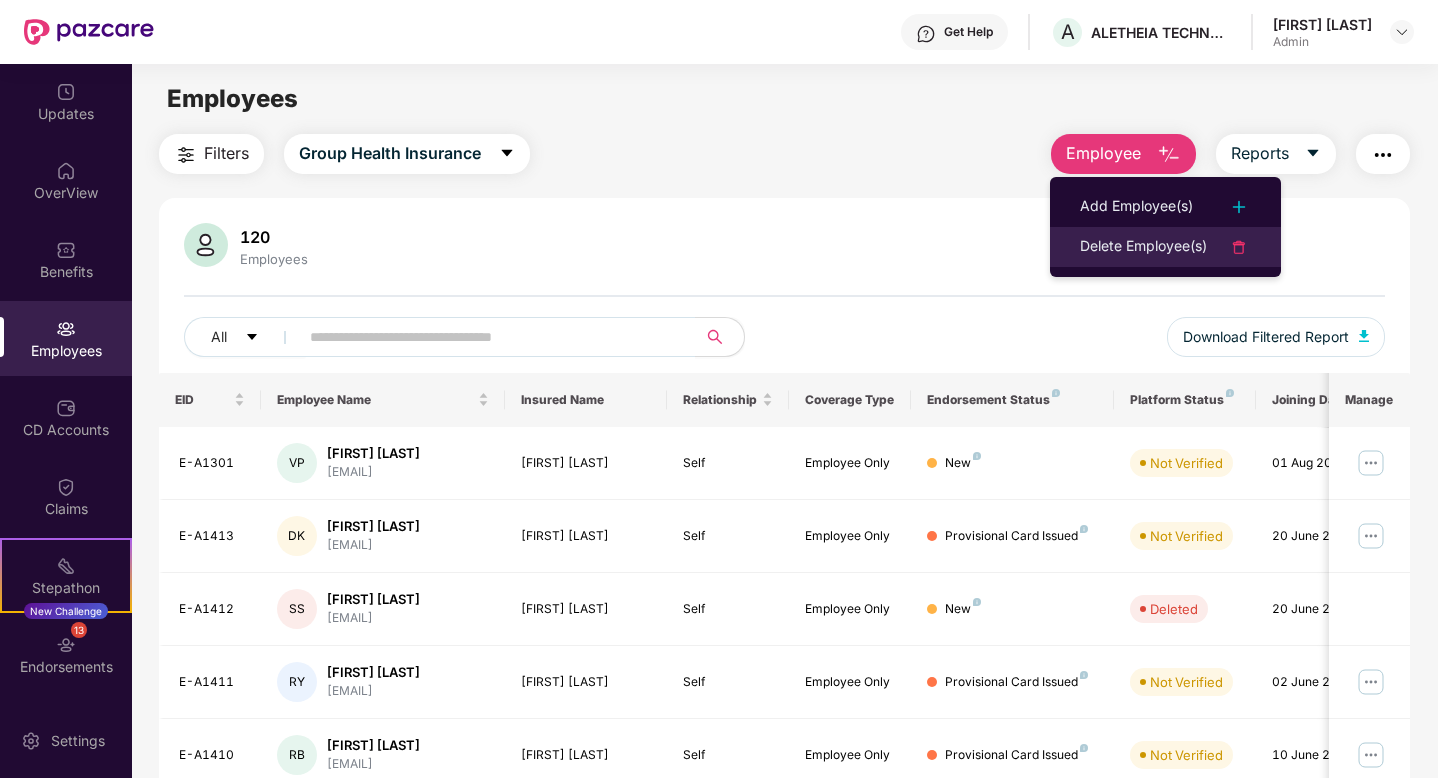 click on "Delete Employee(s)" at bounding box center (1143, 247) 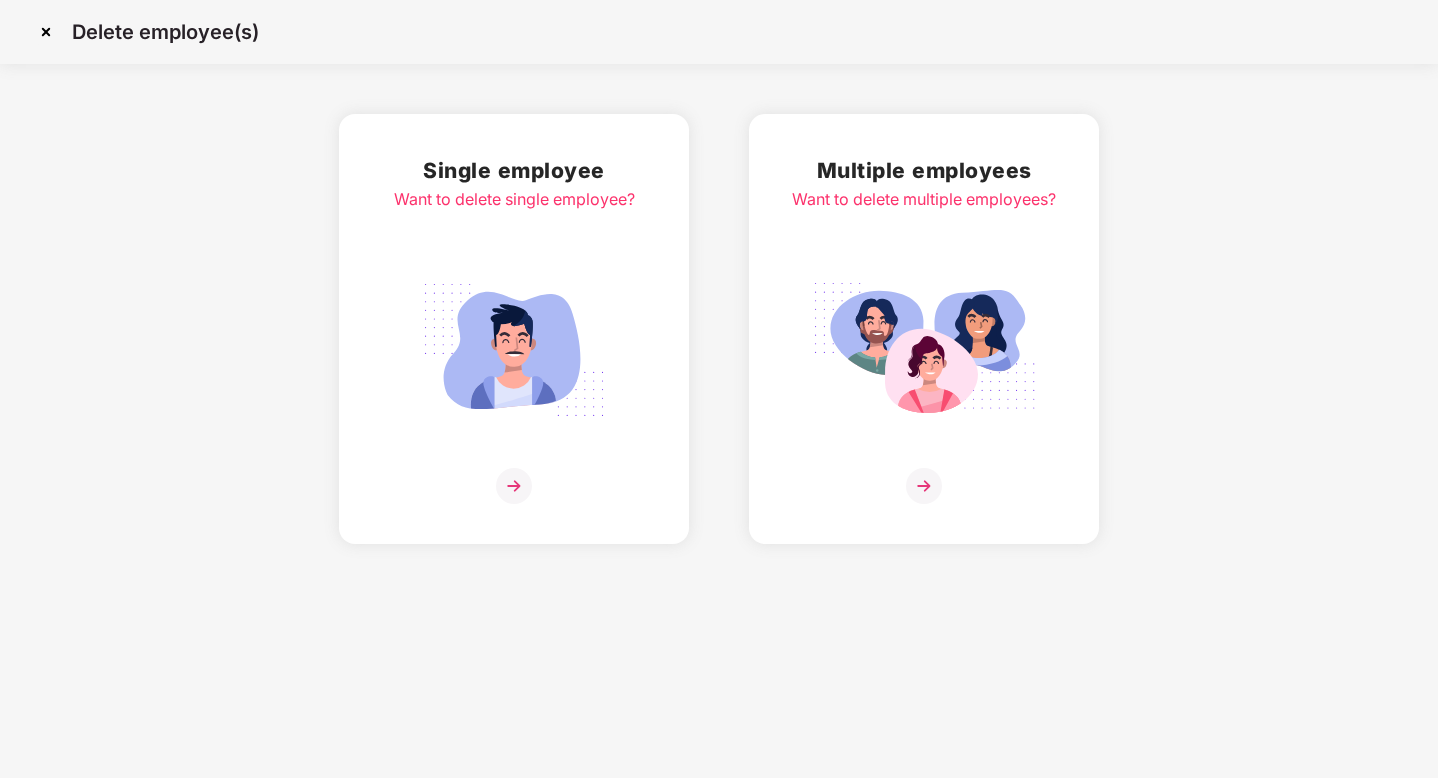 click at bounding box center (514, 486) 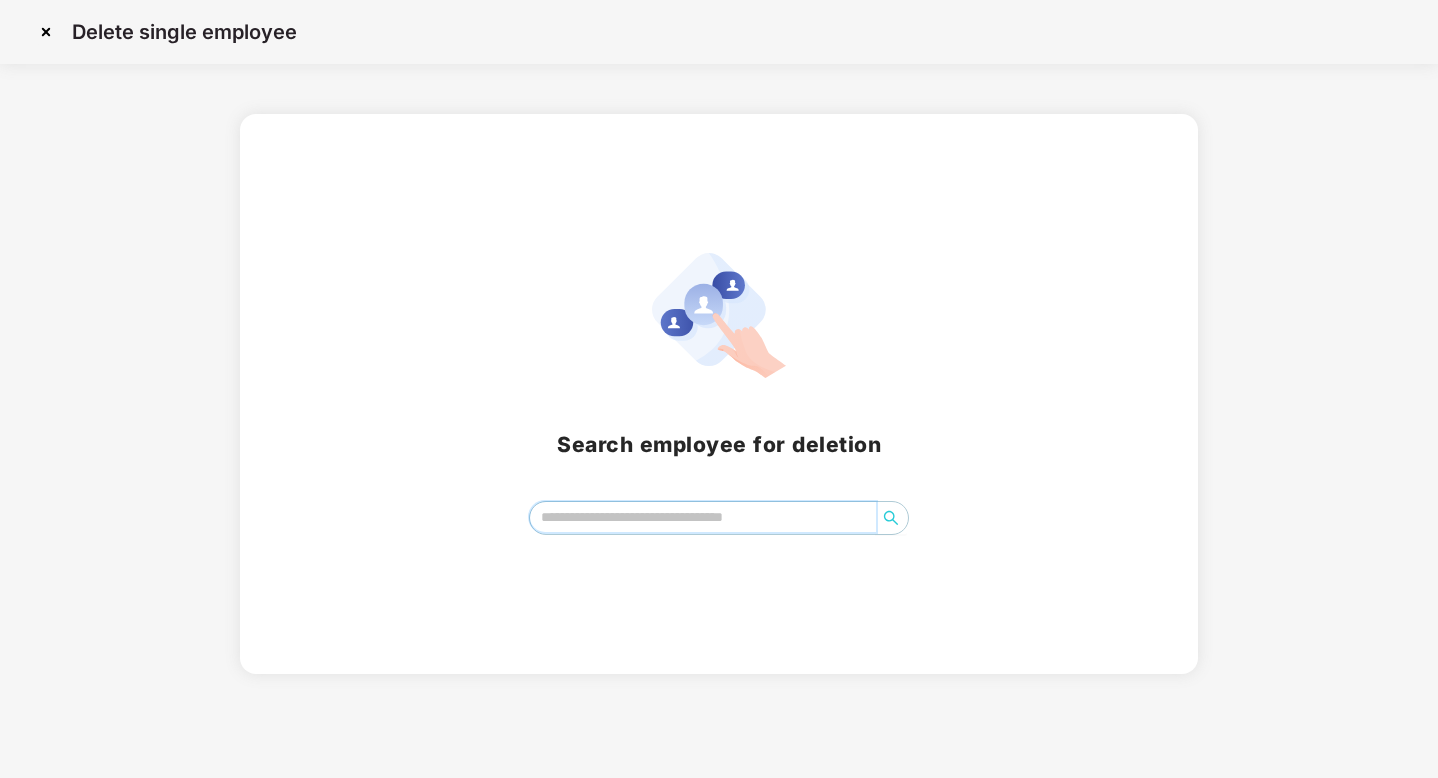 click at bounding box center [702, 517] 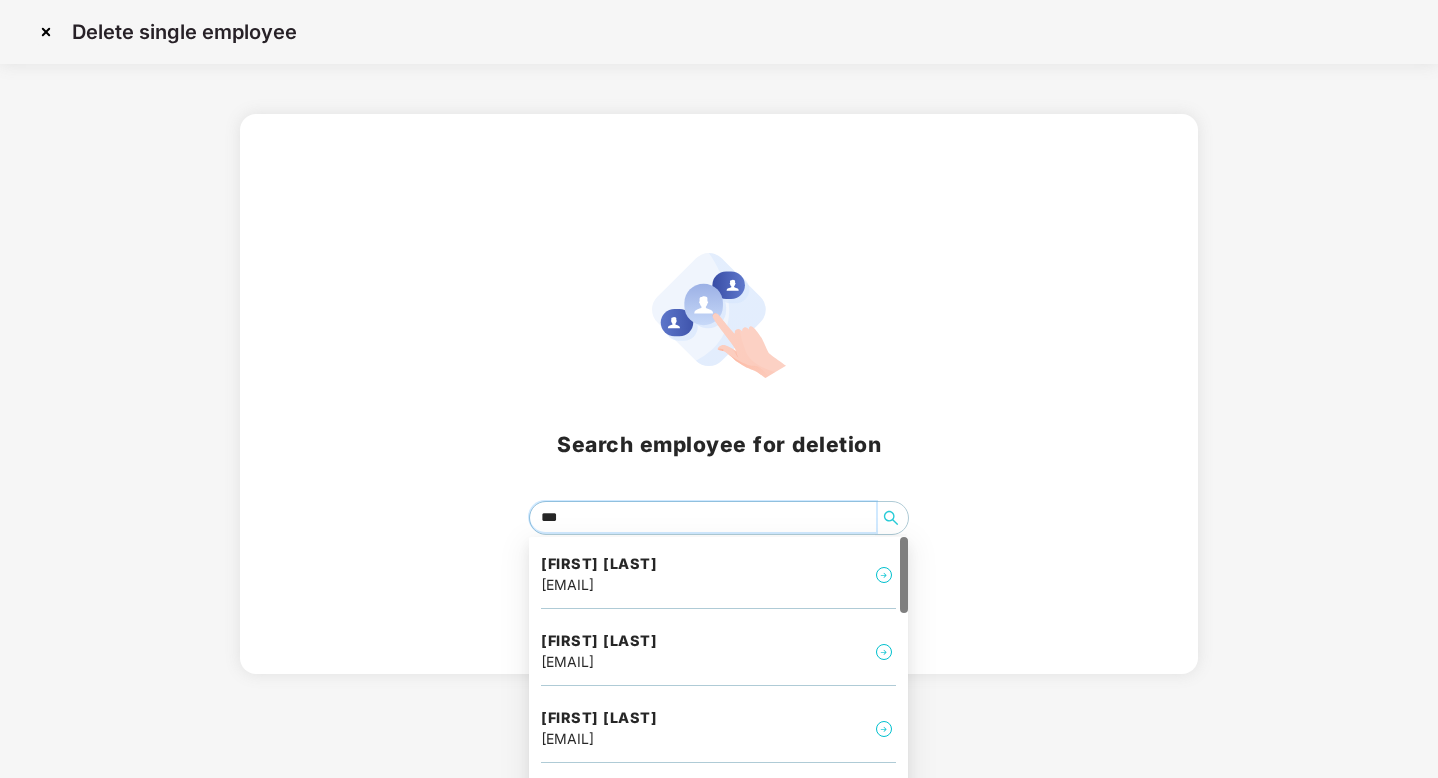 type on "****" 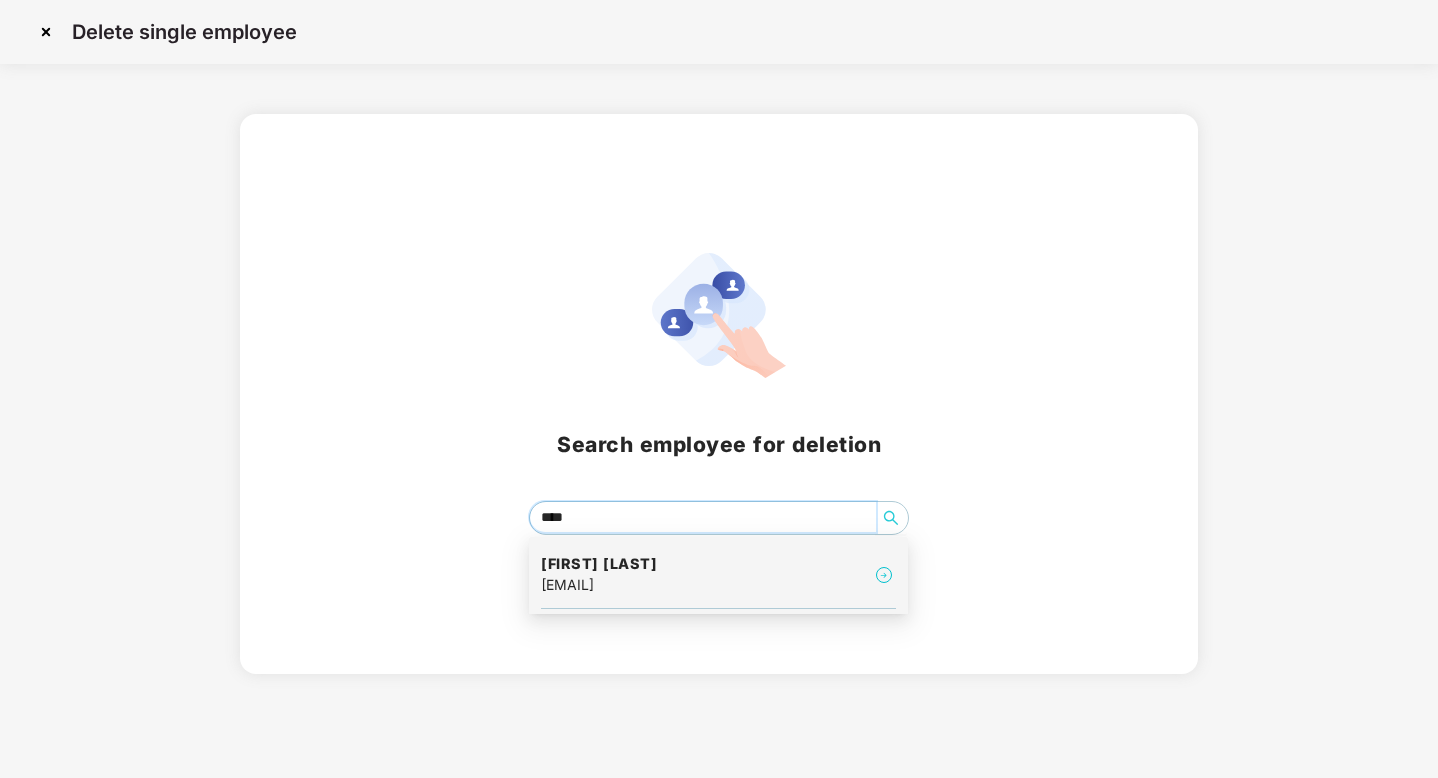 click on "Kunal Gaikwad" at bounding box center [599, 564] 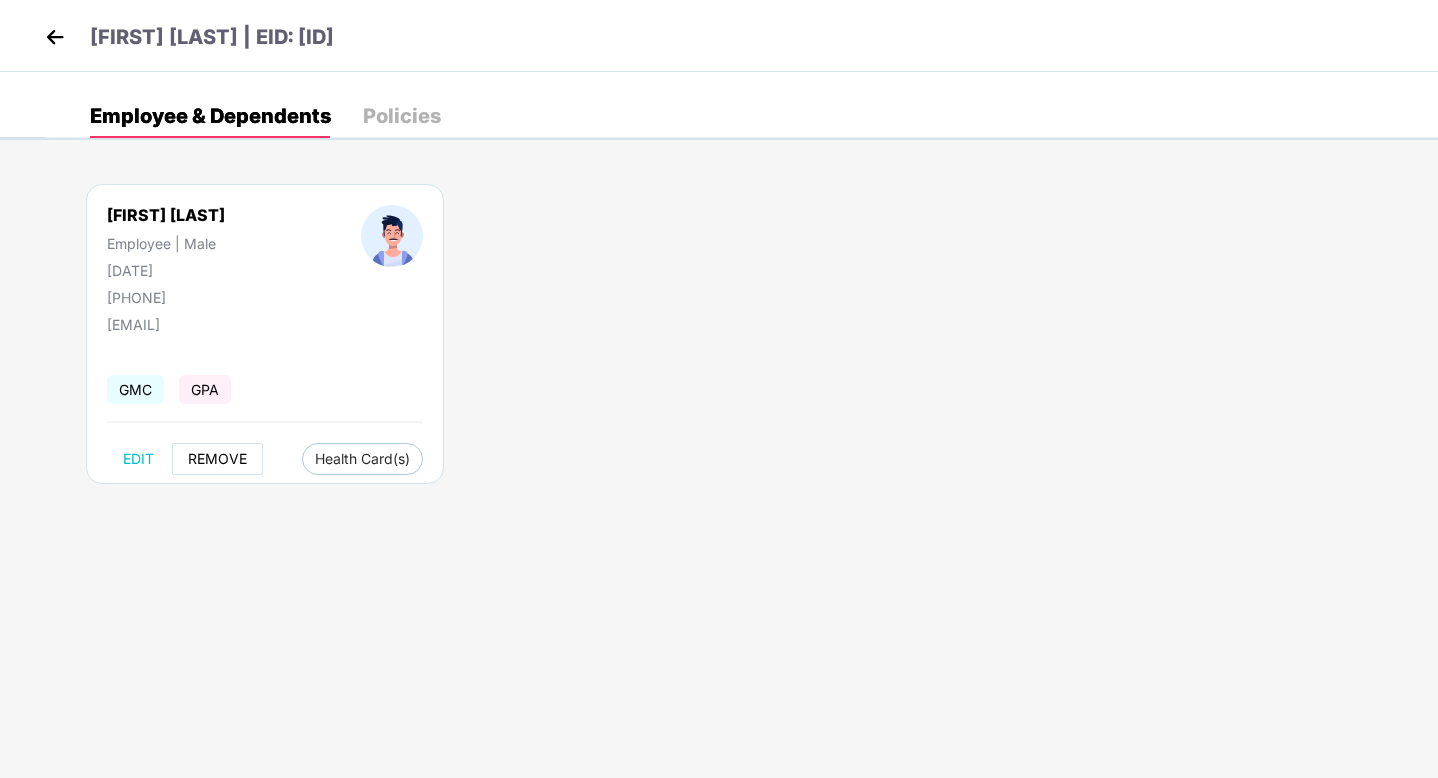 click on "REMOVE" at bounding box center [217, 459] 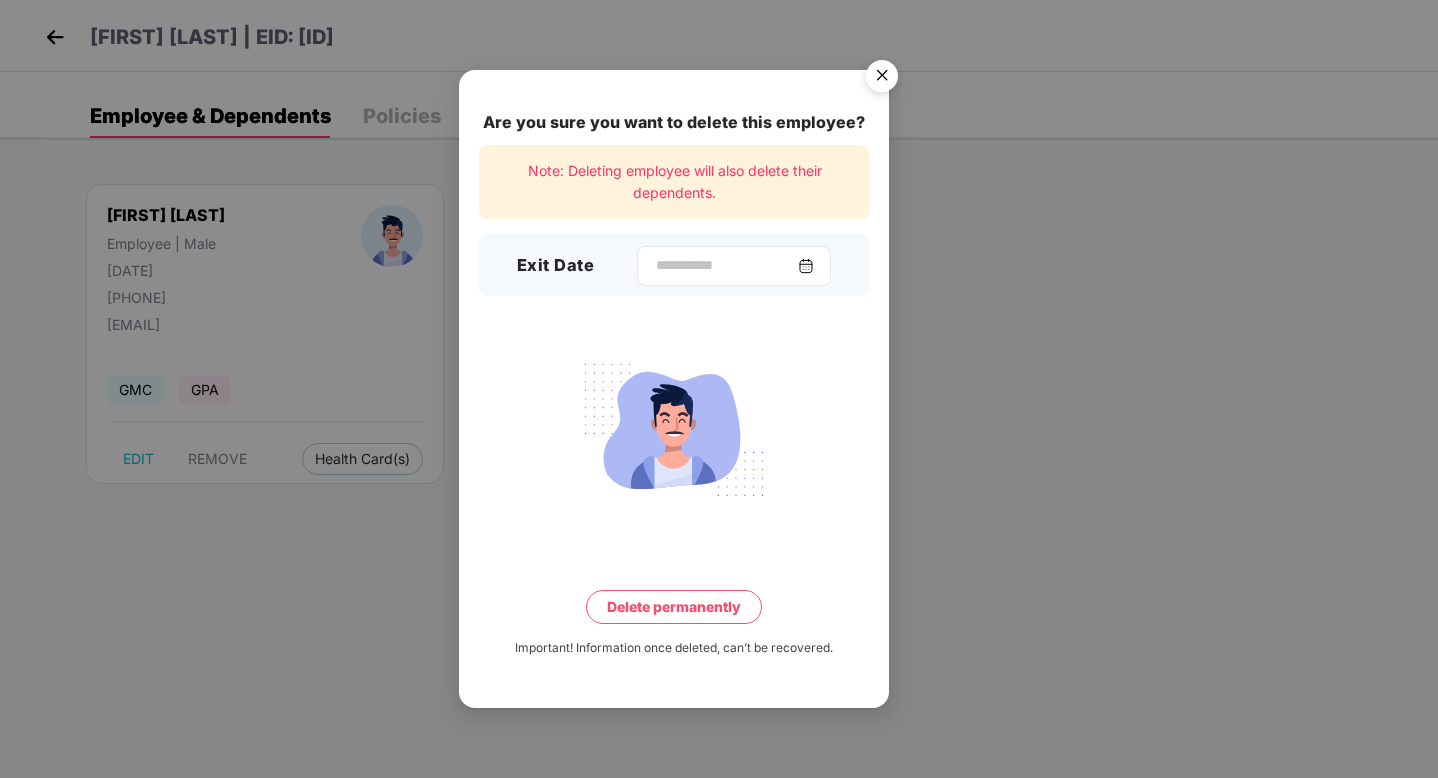 click at bounding box center (806, 266) 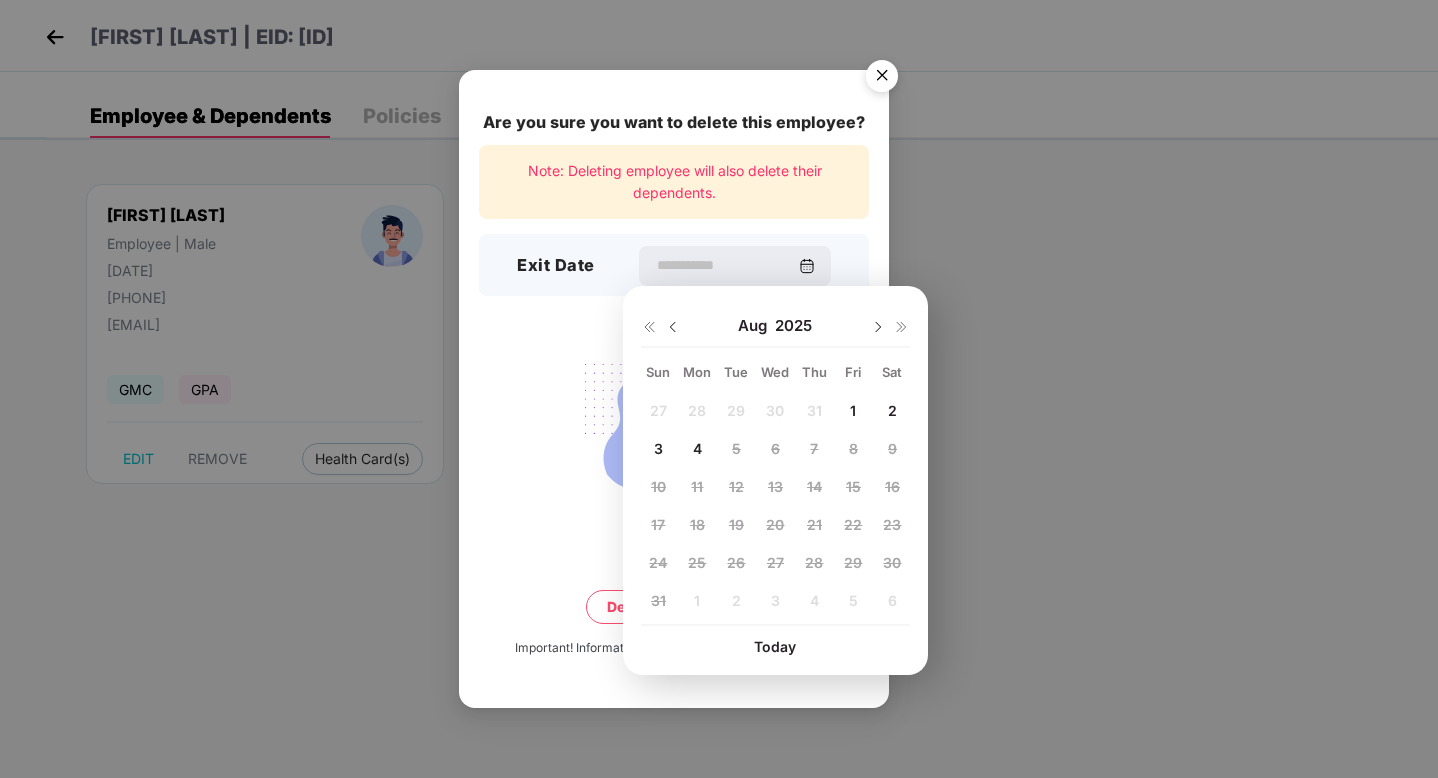 click on "27   28   29   30   31   1   2   3   4   5   6   7   8   9   10   11   12   13   14   15   16   17   18   19   20   21   22   23   24   25   26   27   28   29   30   31   1   2   3   4   5   6" at bounding box center (775, 510) 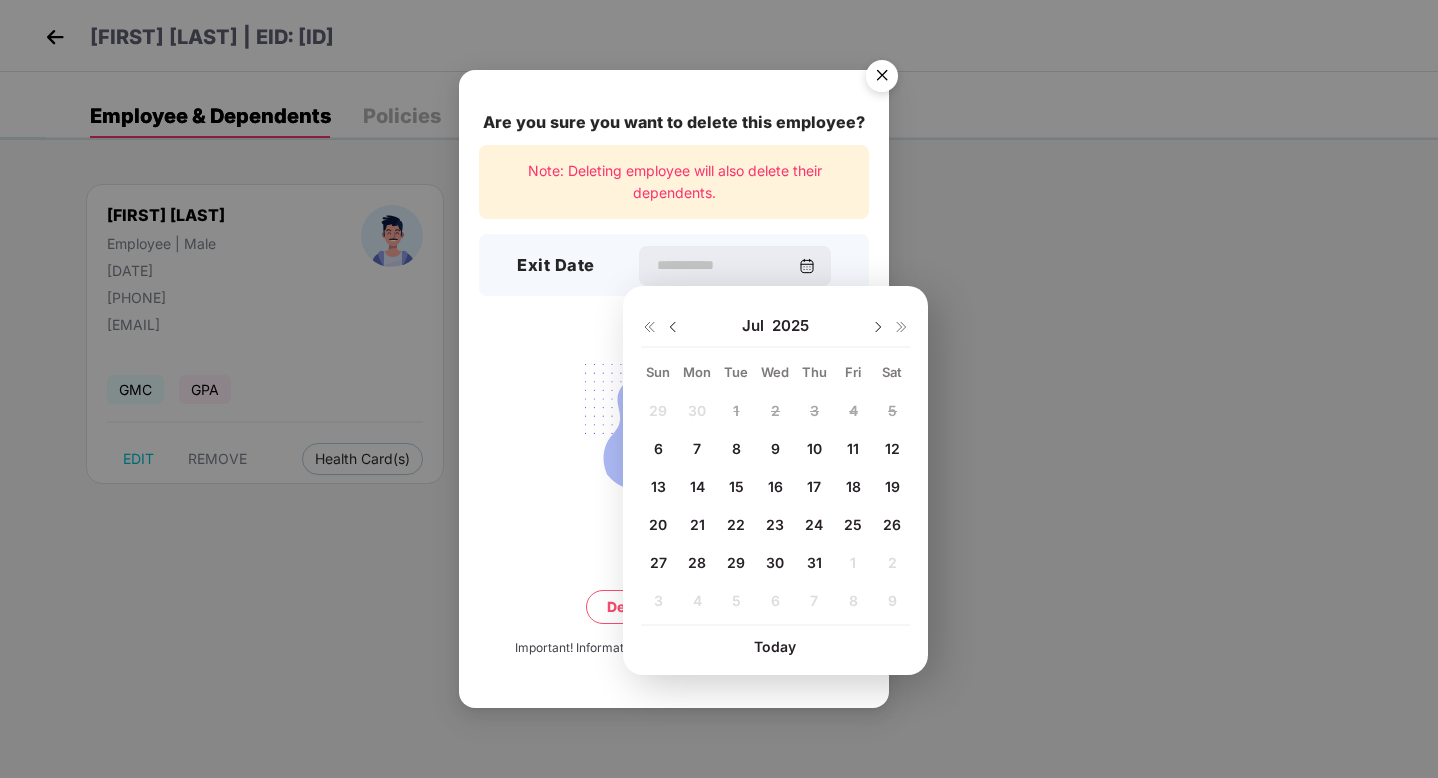 click on "31" at bounding box center (814, 562) 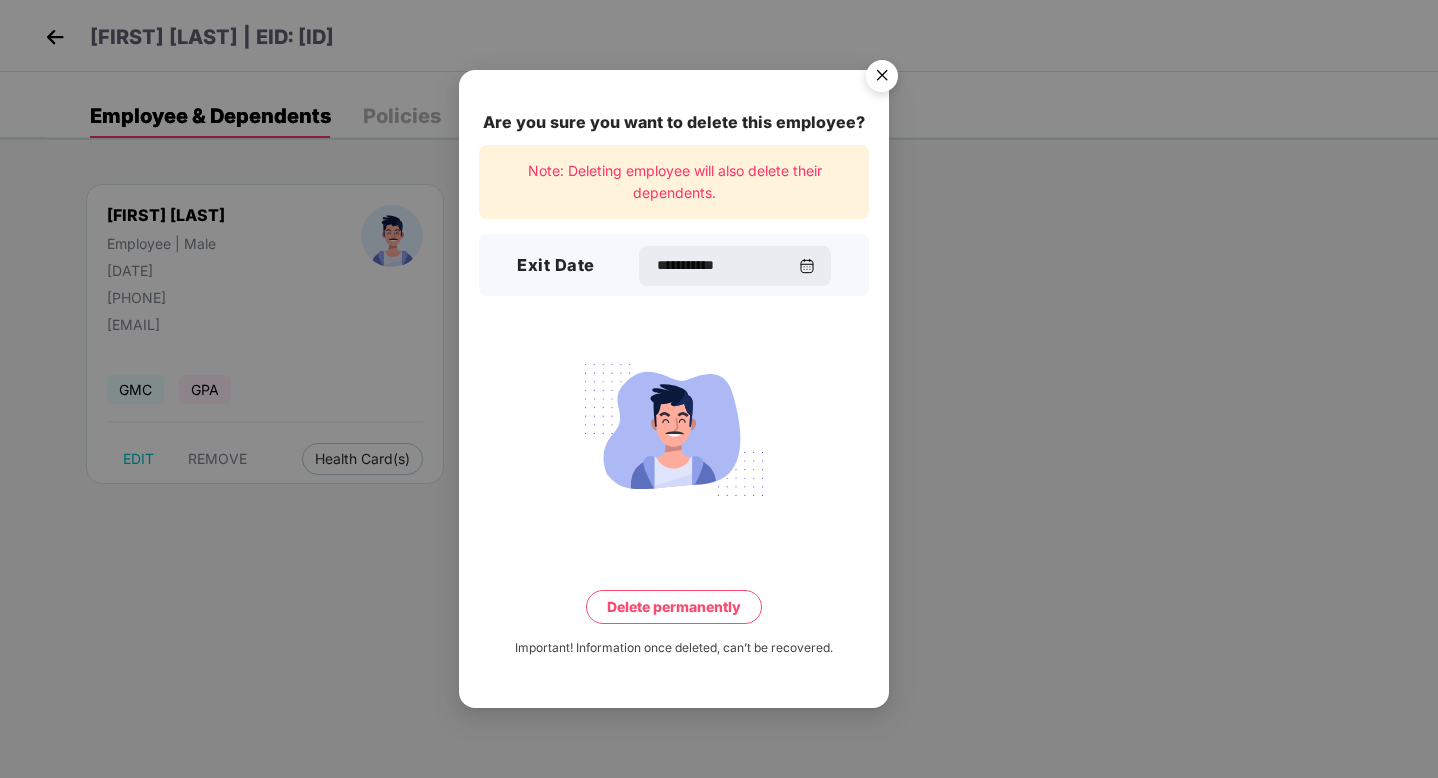 click on "Delete permanently" at bounding box center [674, 607] 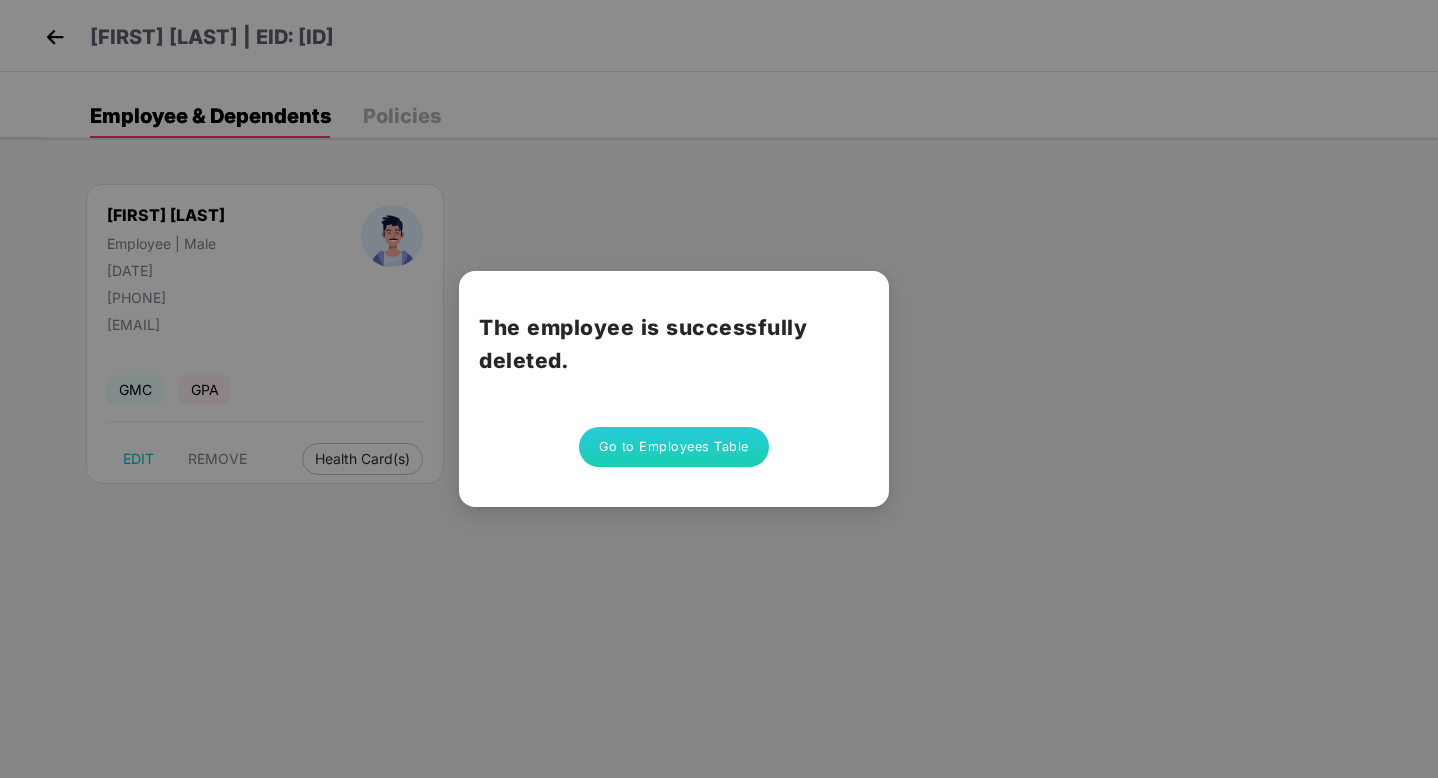 click on "Go to Employees Table" at bounding box center [674, 447] 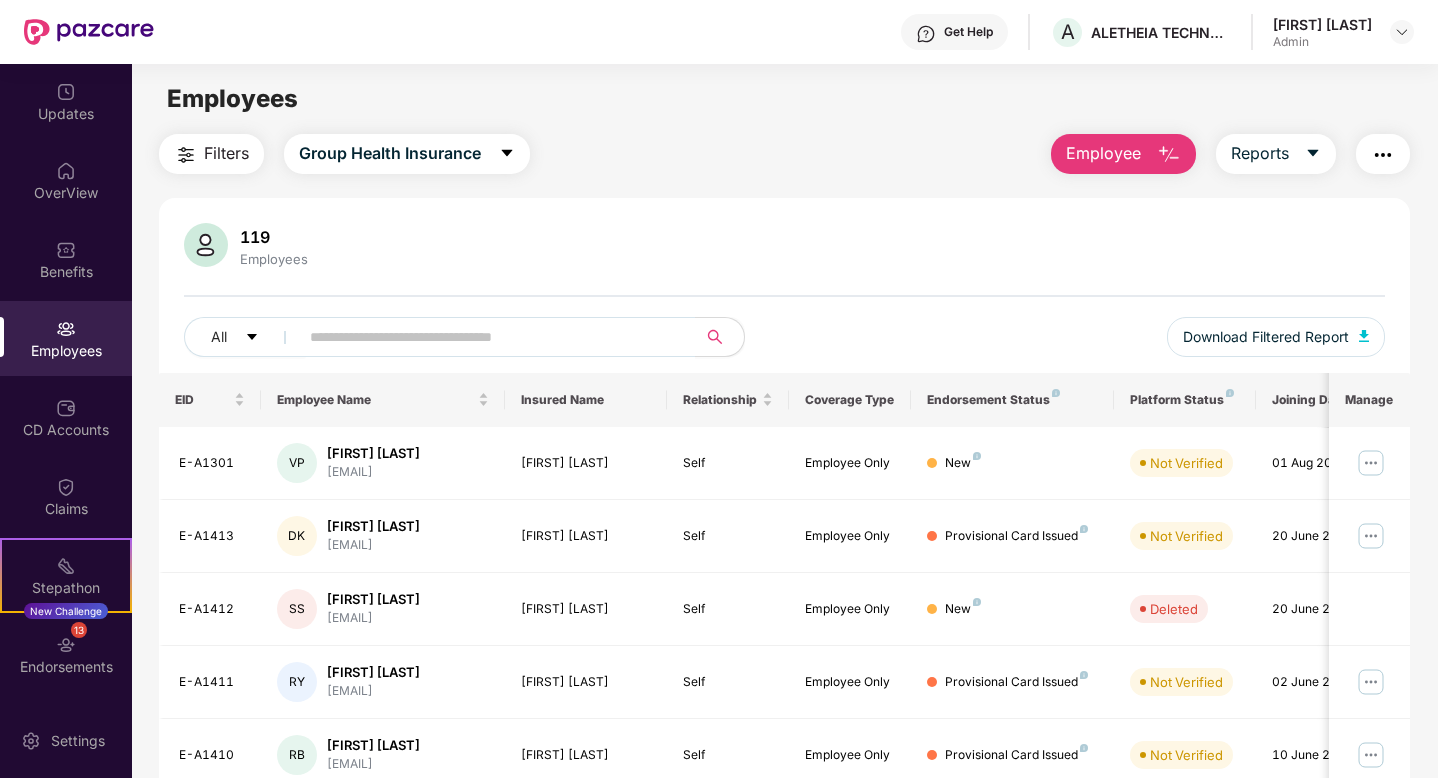 click at bounding box center [1169, 155] 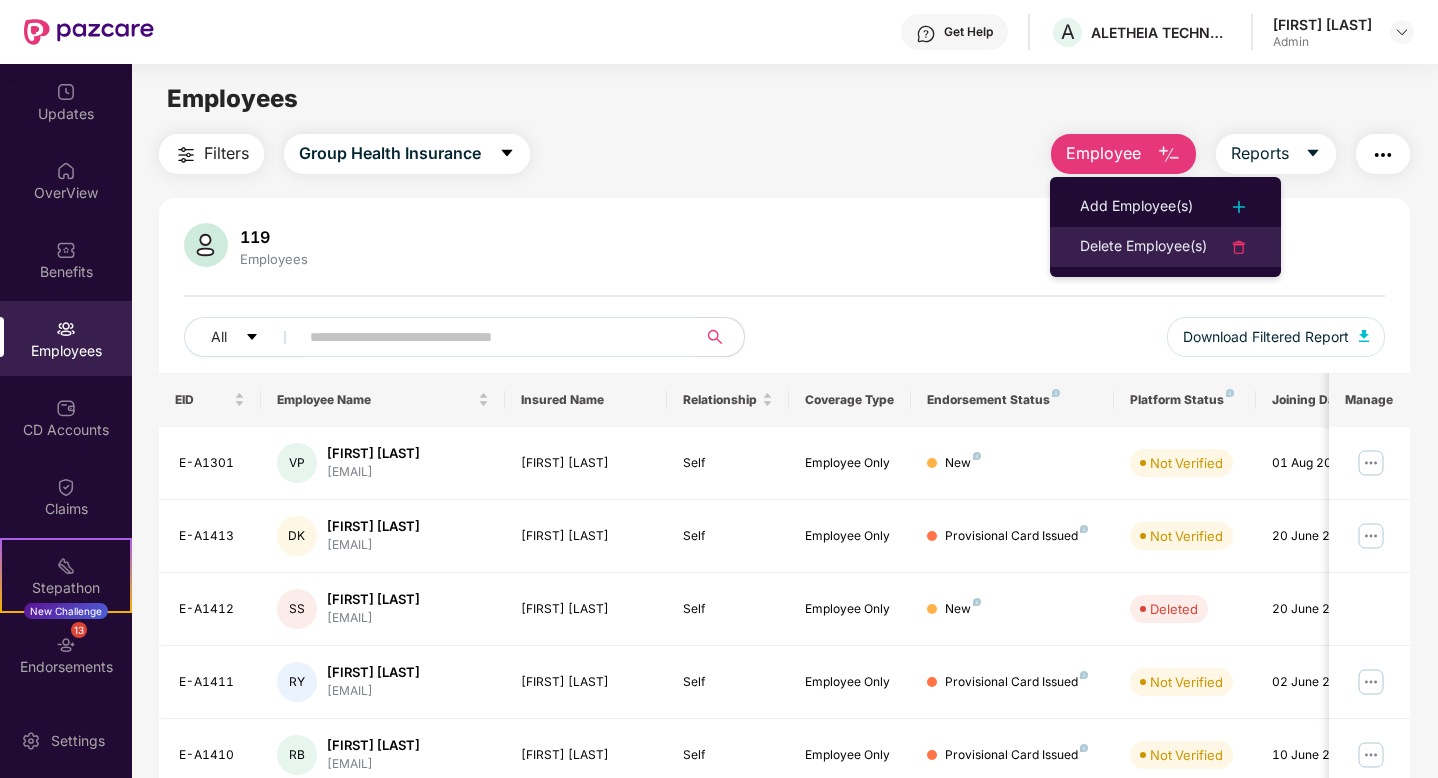 click at bounding box center [1239, 247] 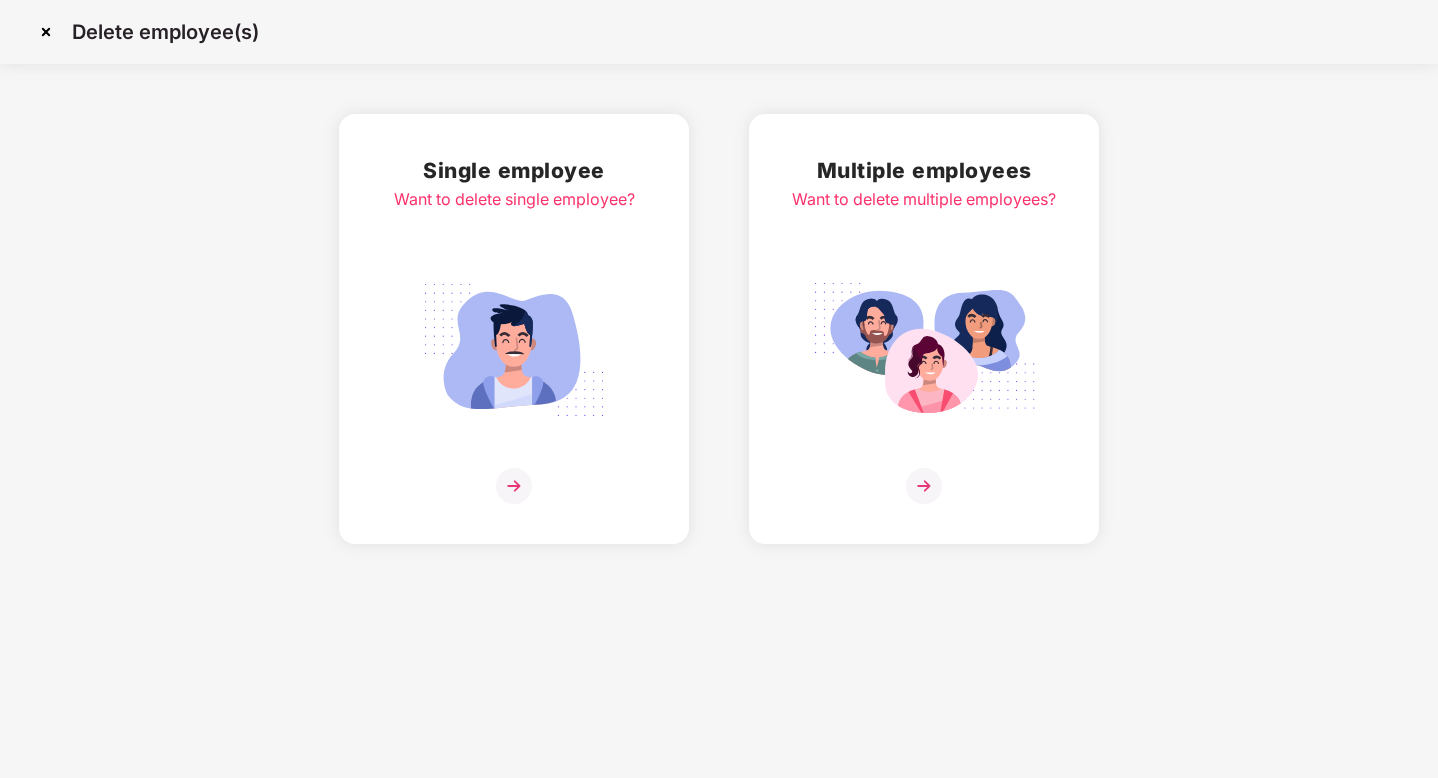 click at bounding box center (514, 486) 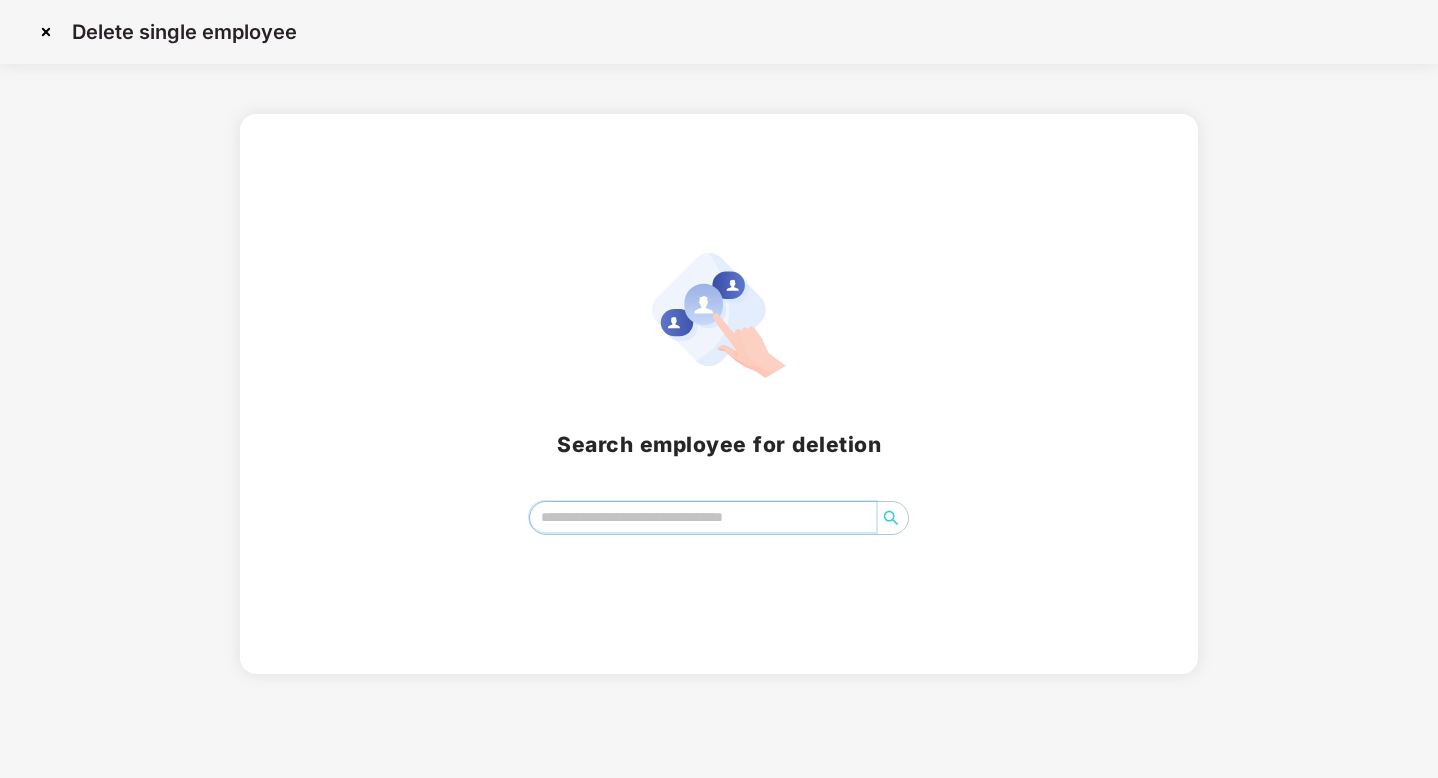 click at bounding box center [702, 517] 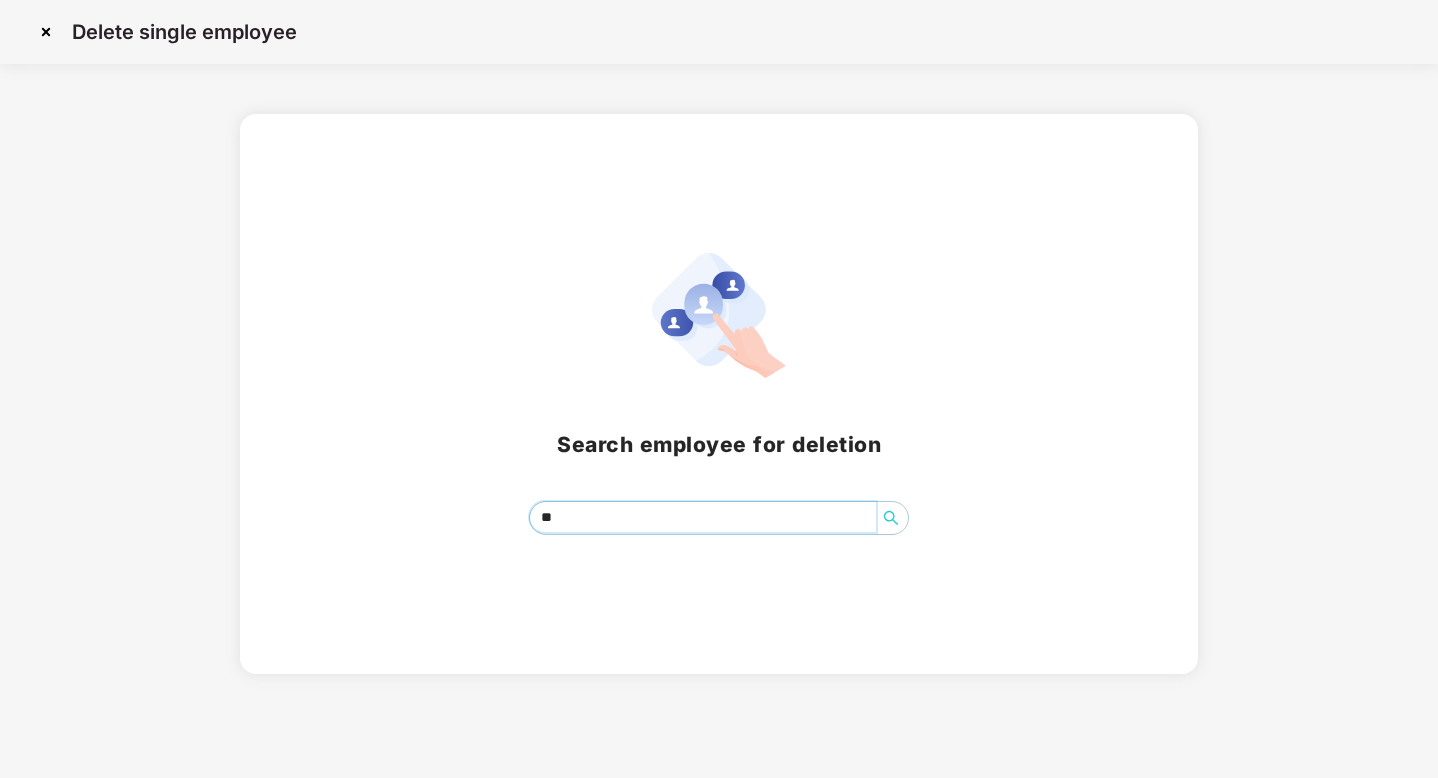 type on "*" 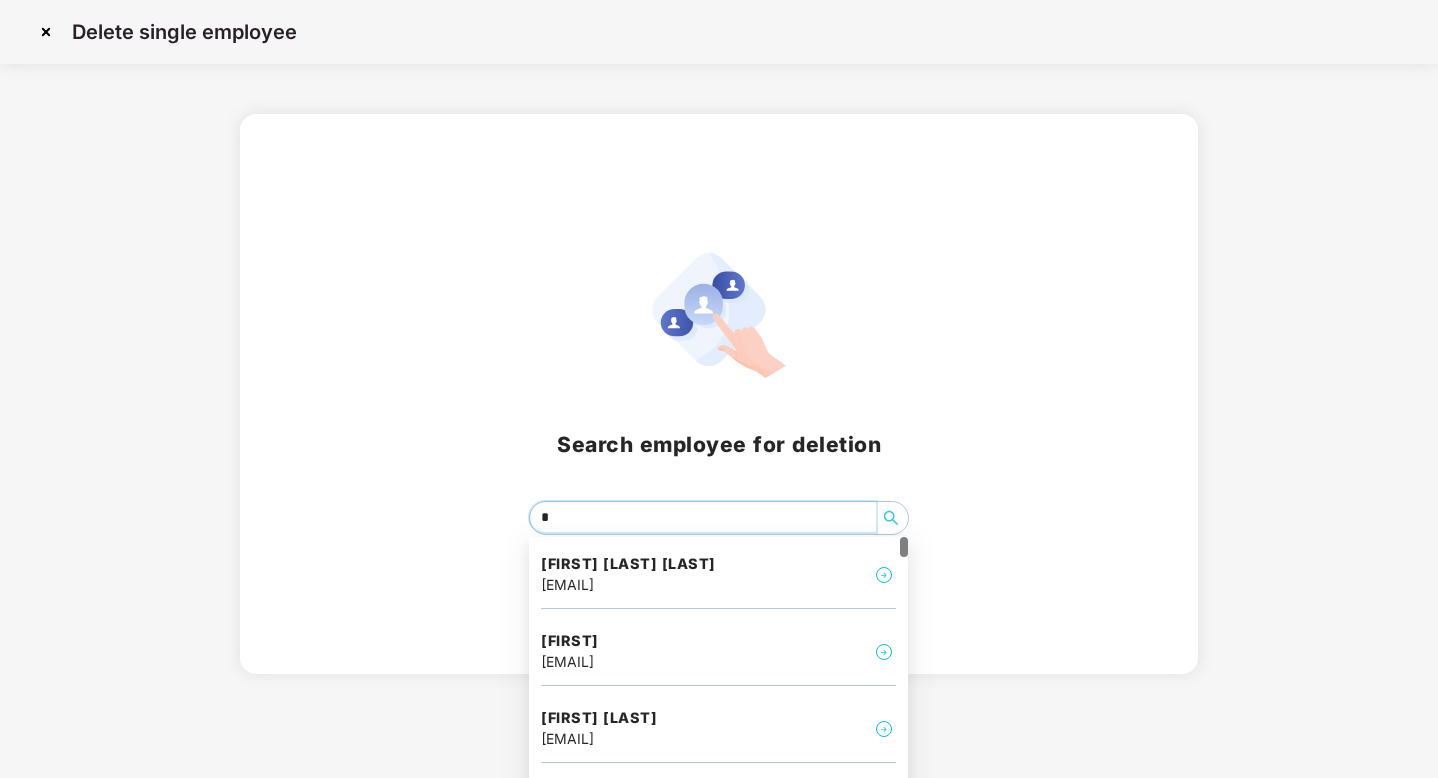 type 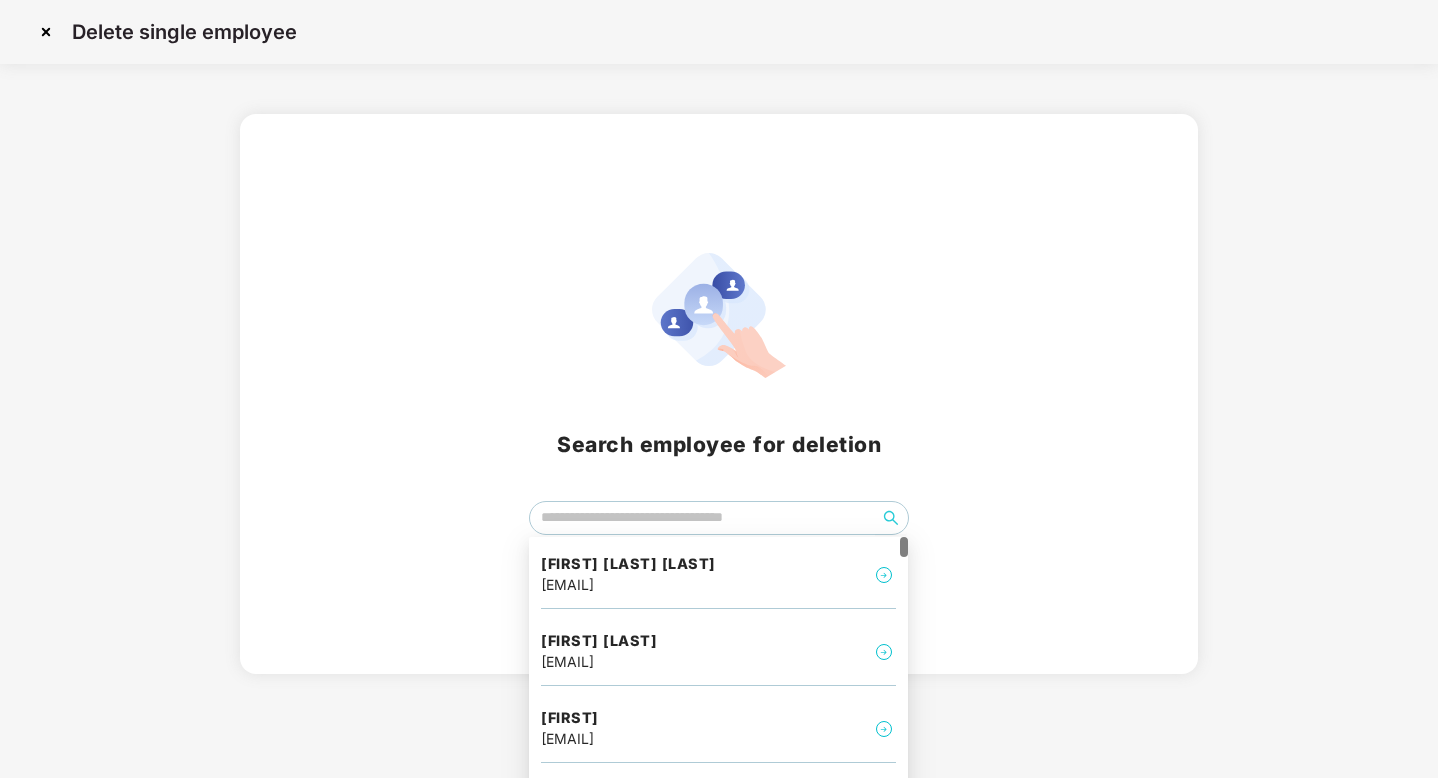 click at bounding box center (46, 32) 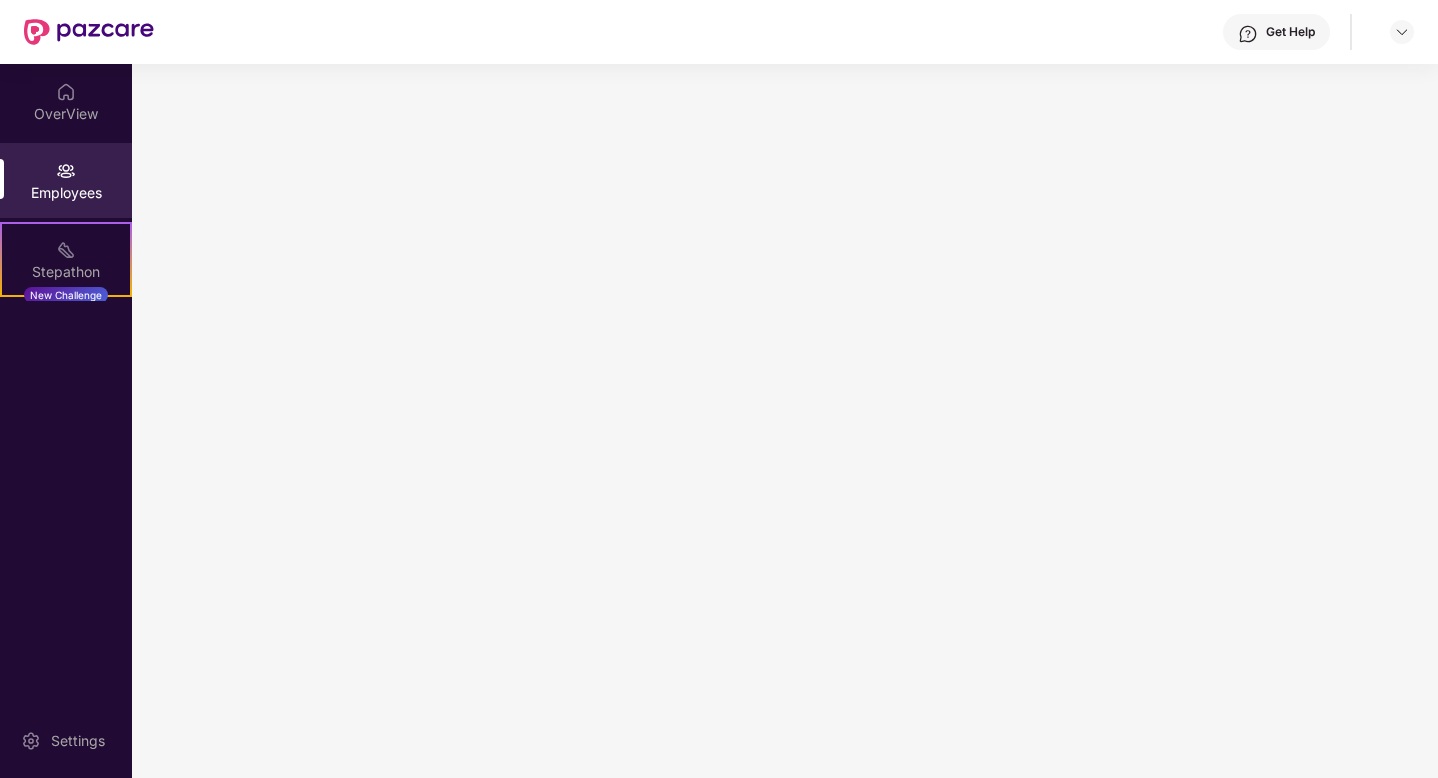 scroll, scrollTop: 0, scrollLeft: 0, axis: both 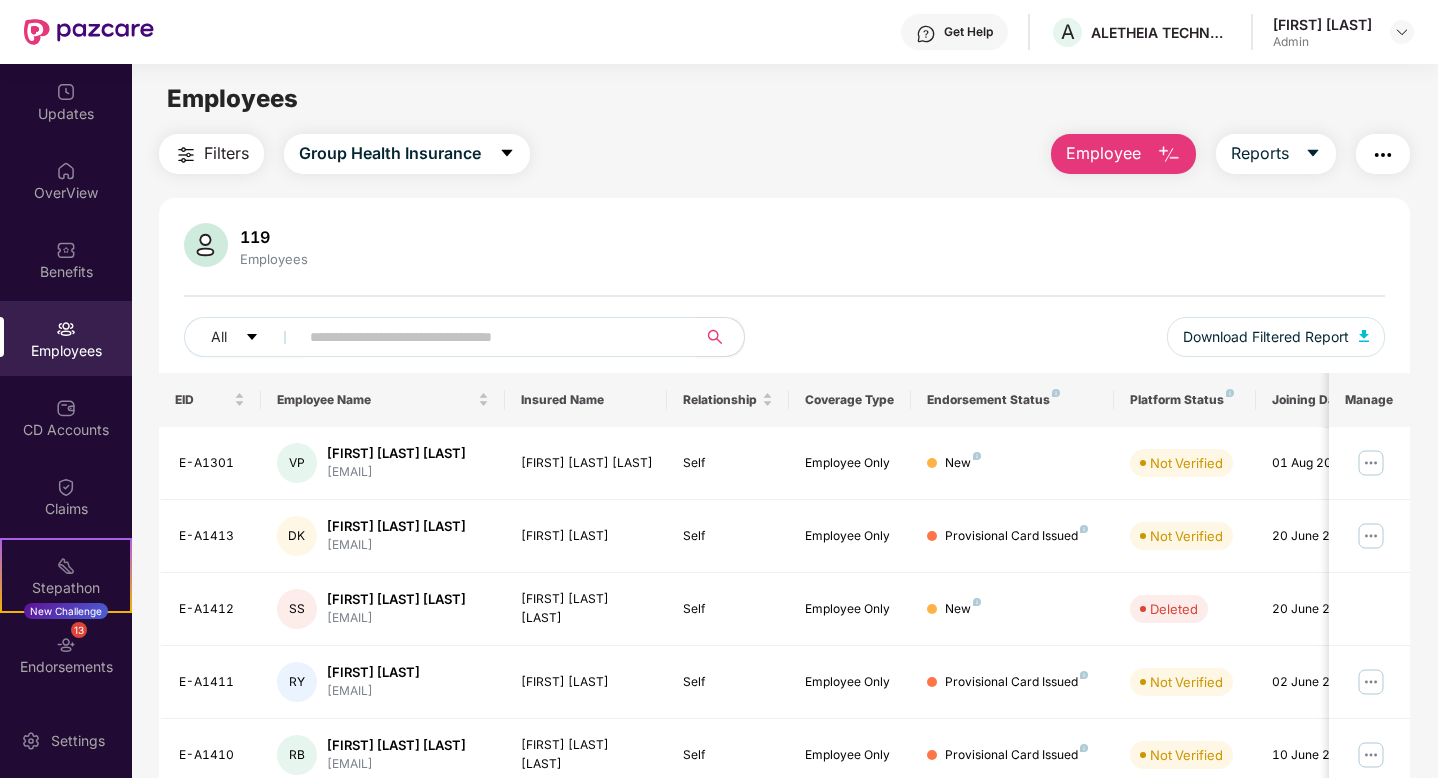 click at bounding box center [489, 337] 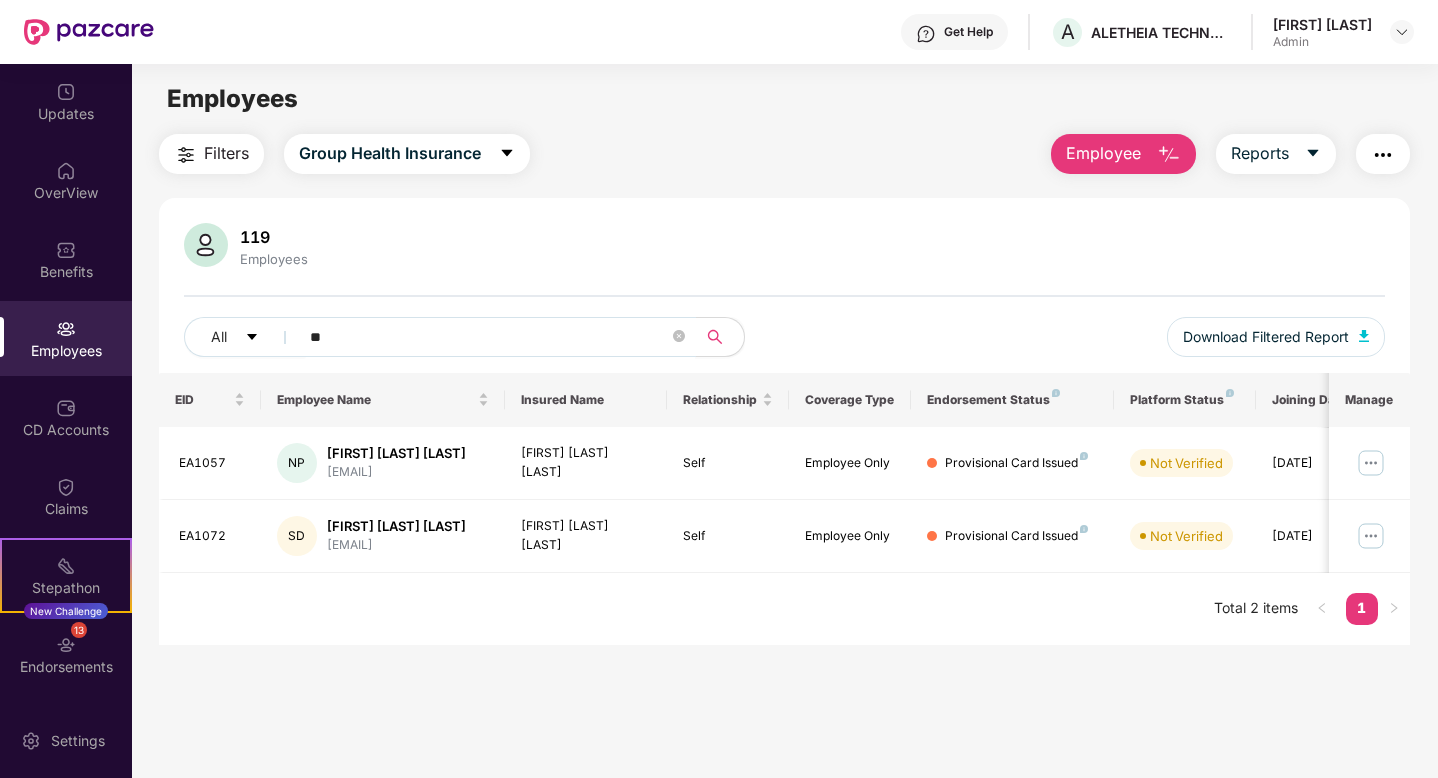 type on "*" 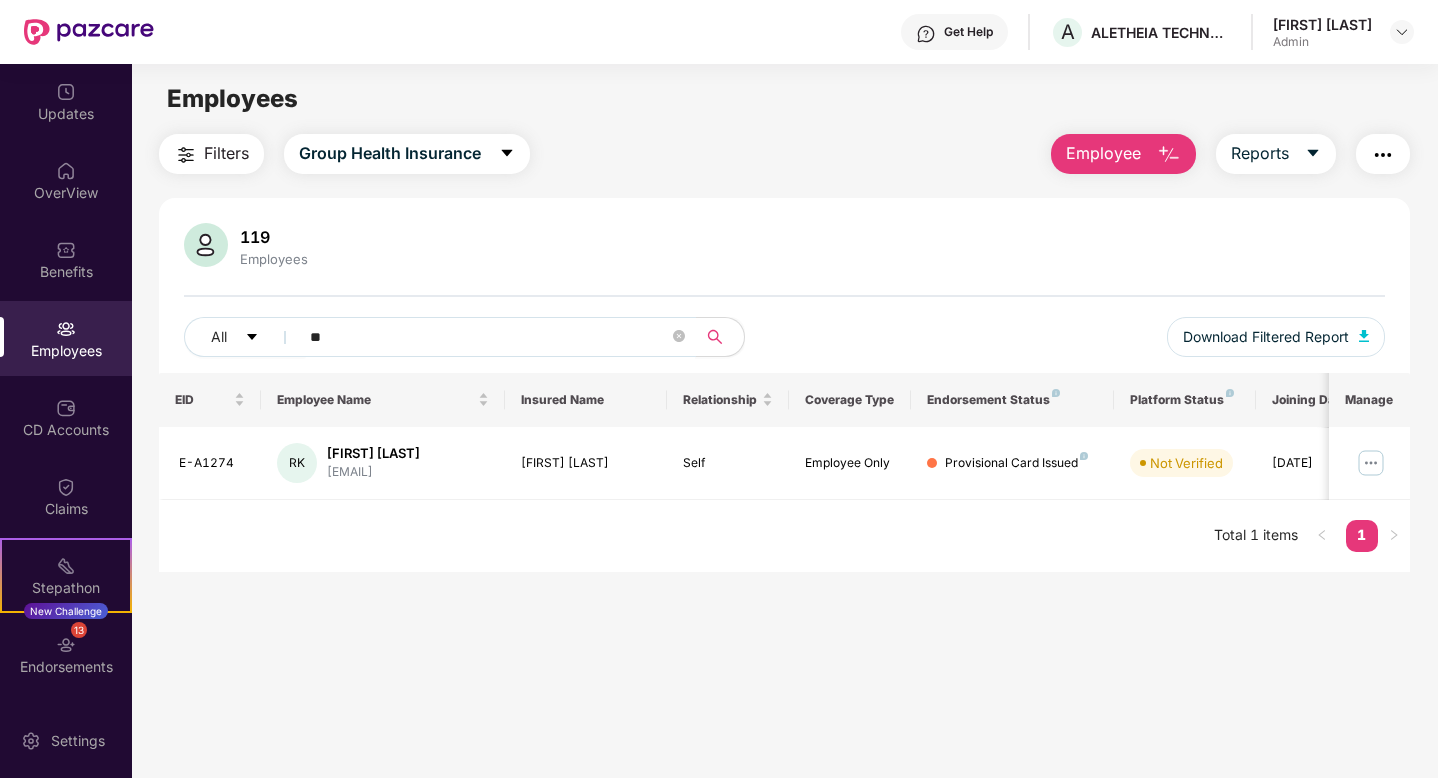type on "*" 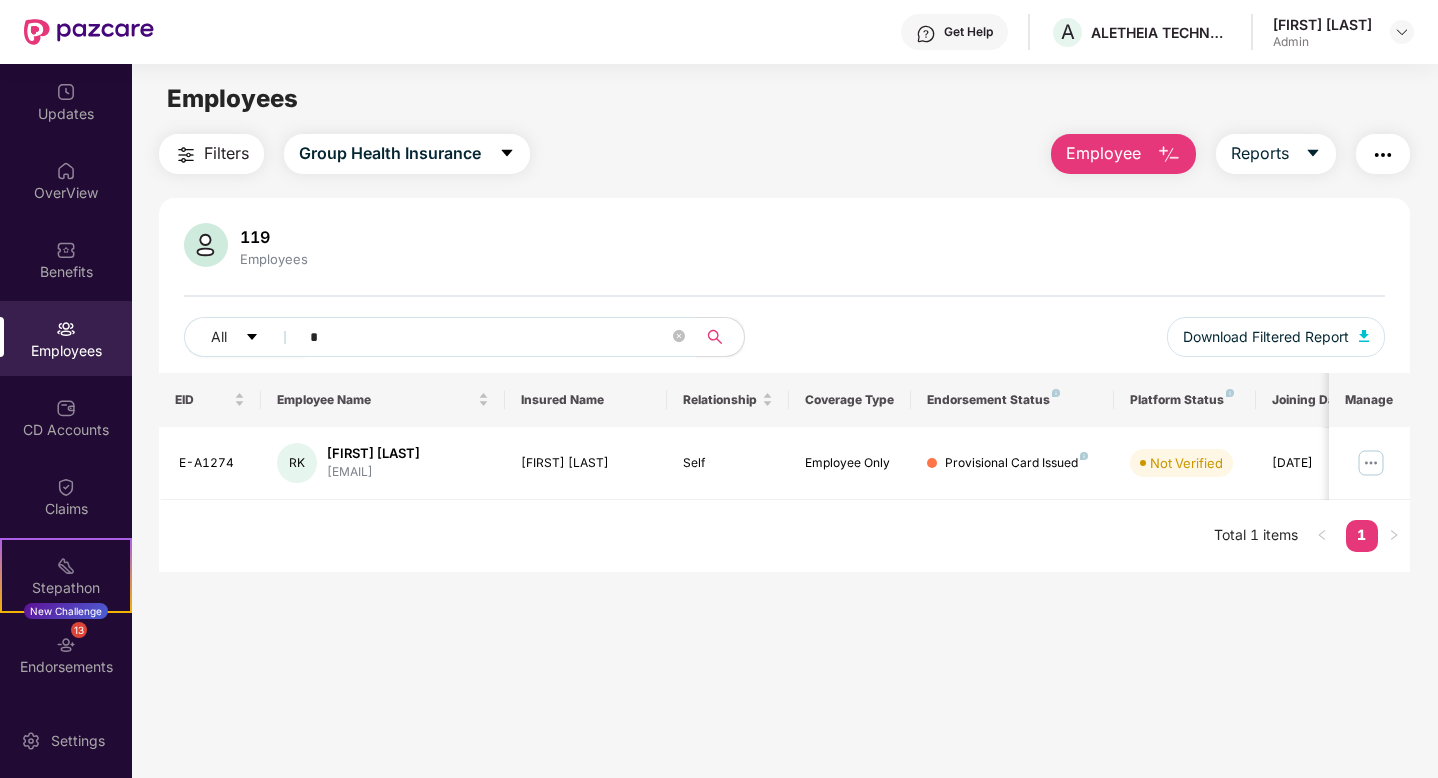 type 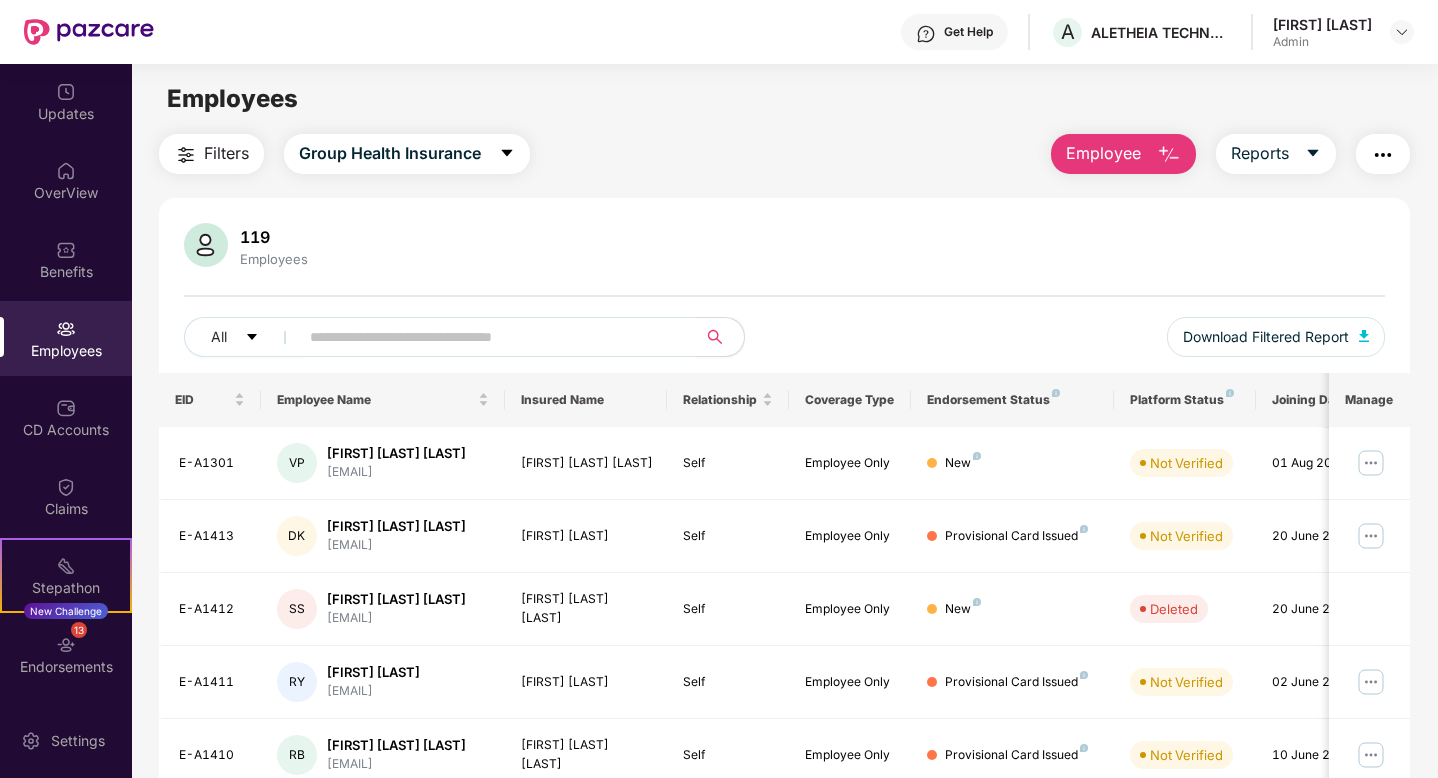 click at bounding box center (1169, 155) 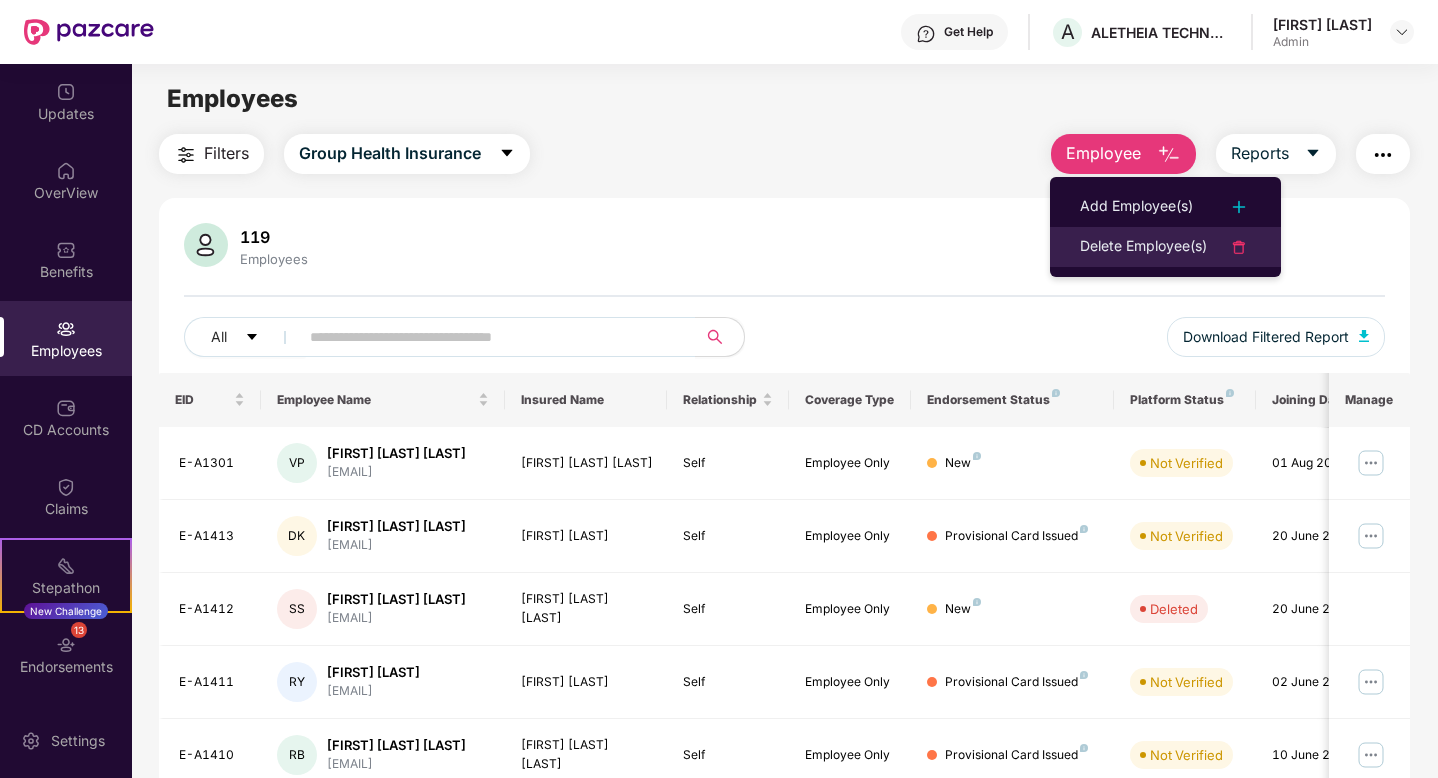click on "Delete Employee(s)" at bounding box center [1143, 247] 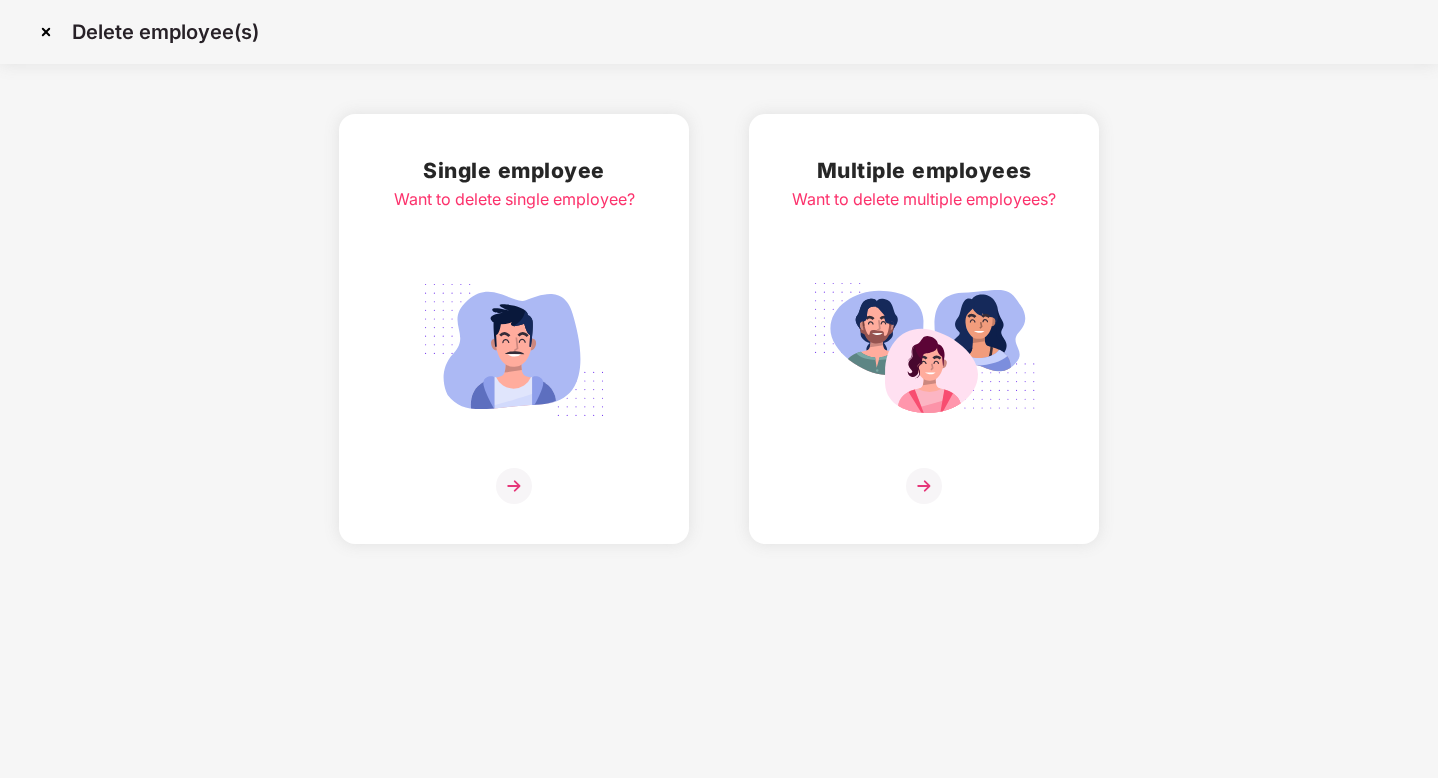click at bounding box center [46, 32] 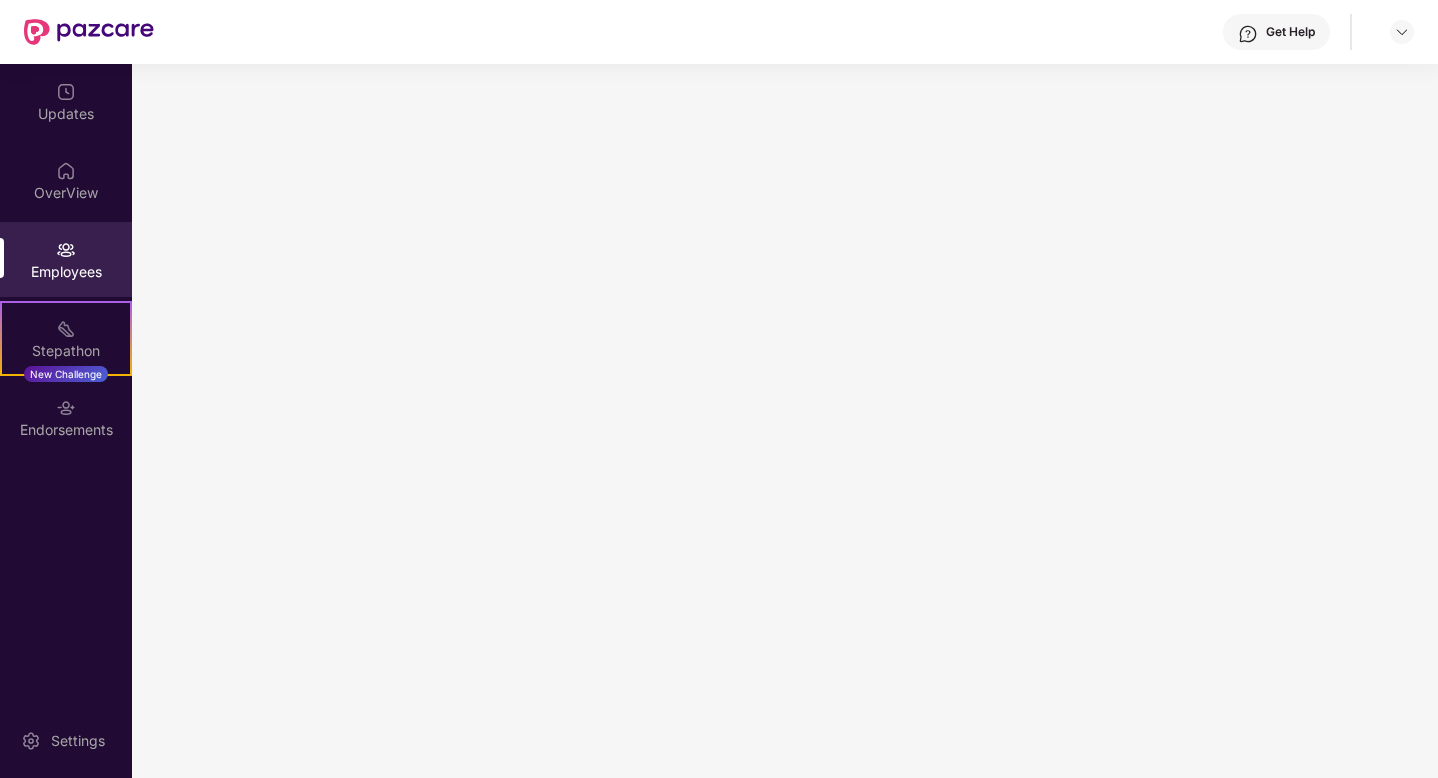 scroll, scrollTop: 0, scrollLeft: 0, axis: both 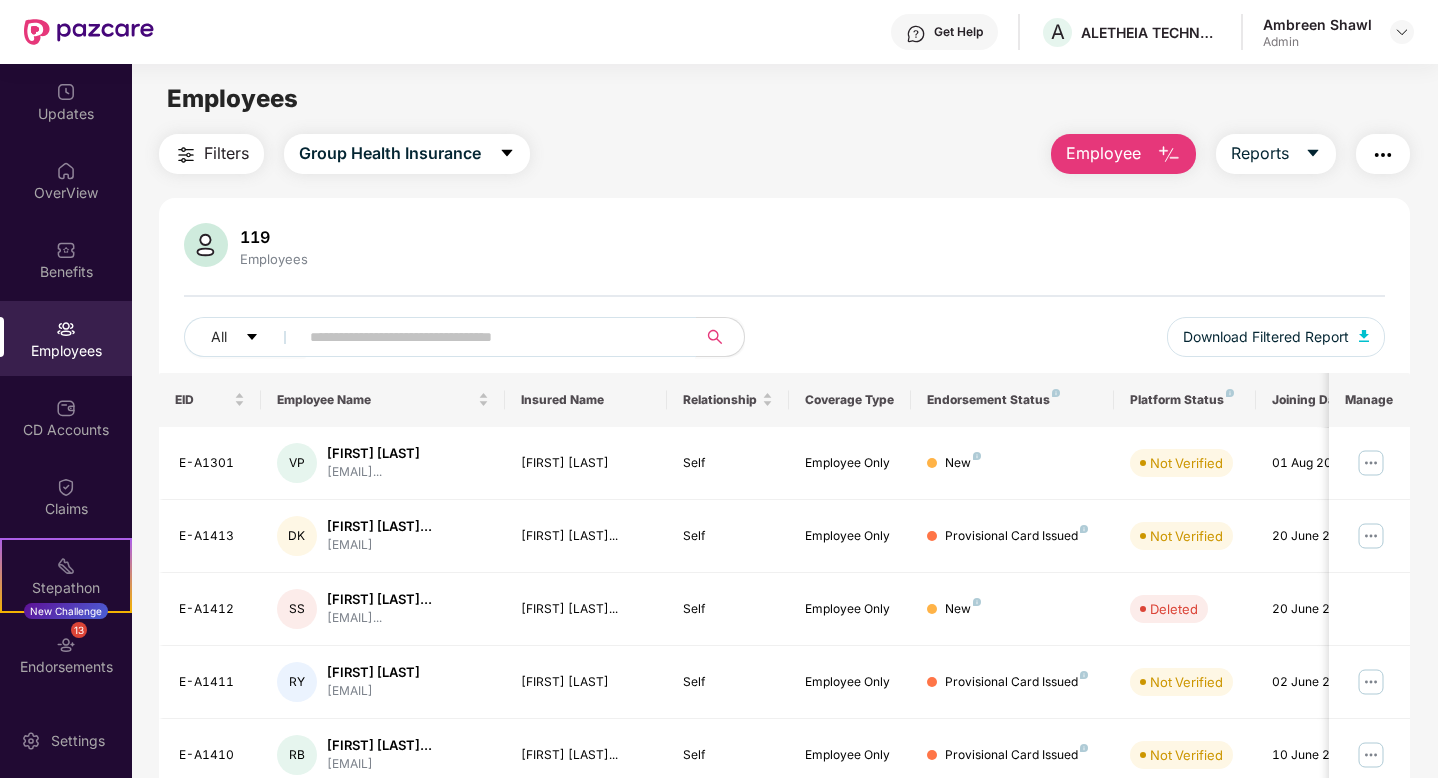 click at bounding box center [489, 337] 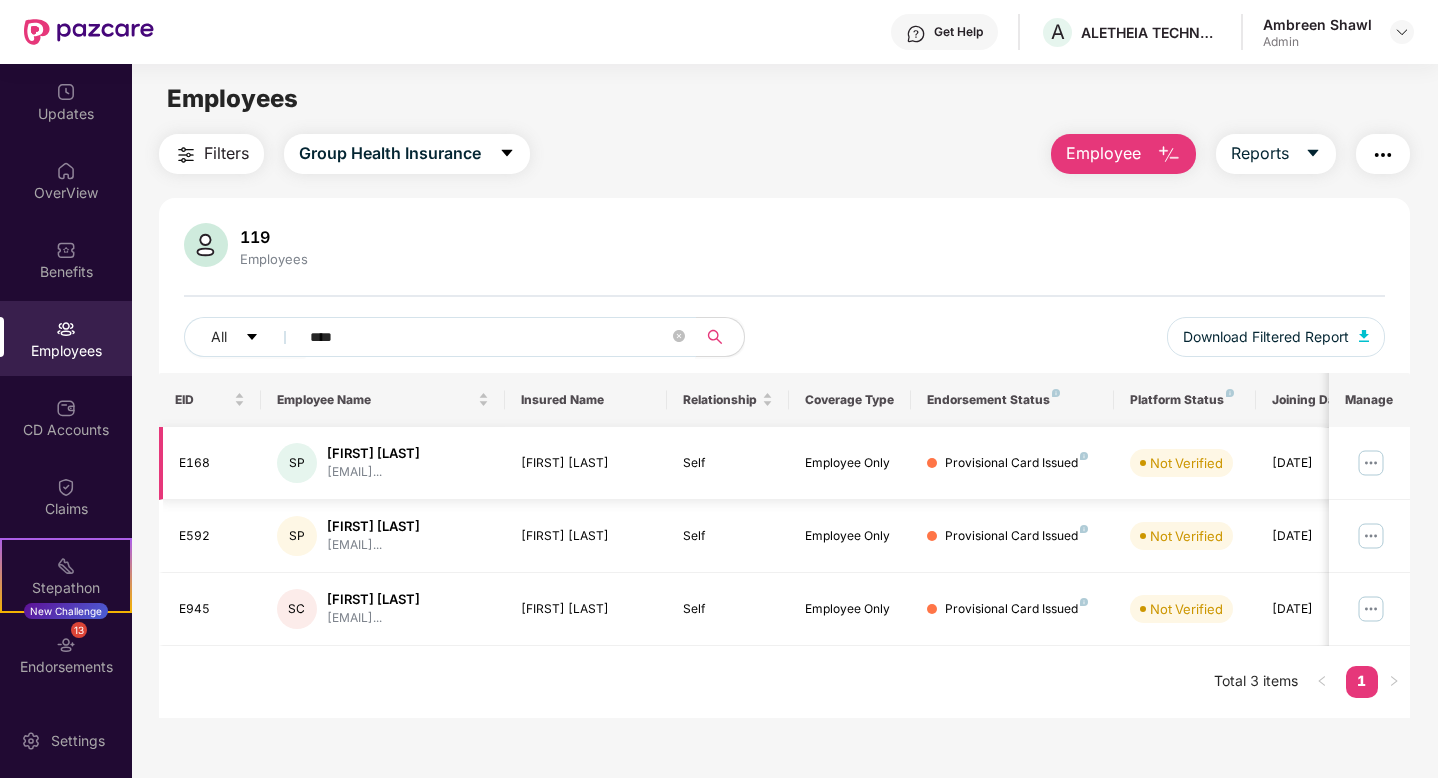 type on "****" 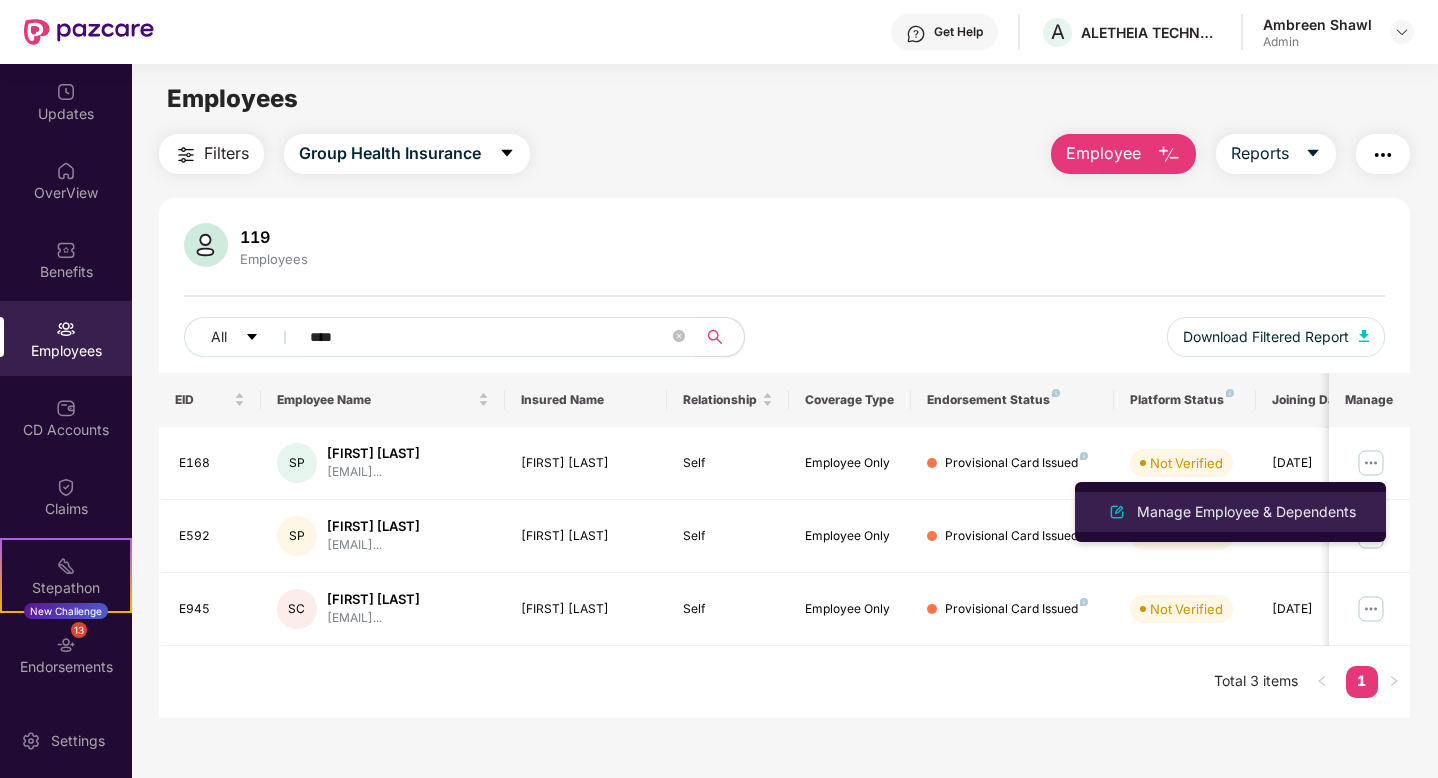 click on "Manage Employee & Dependents" at bounding box center (1246, 512) 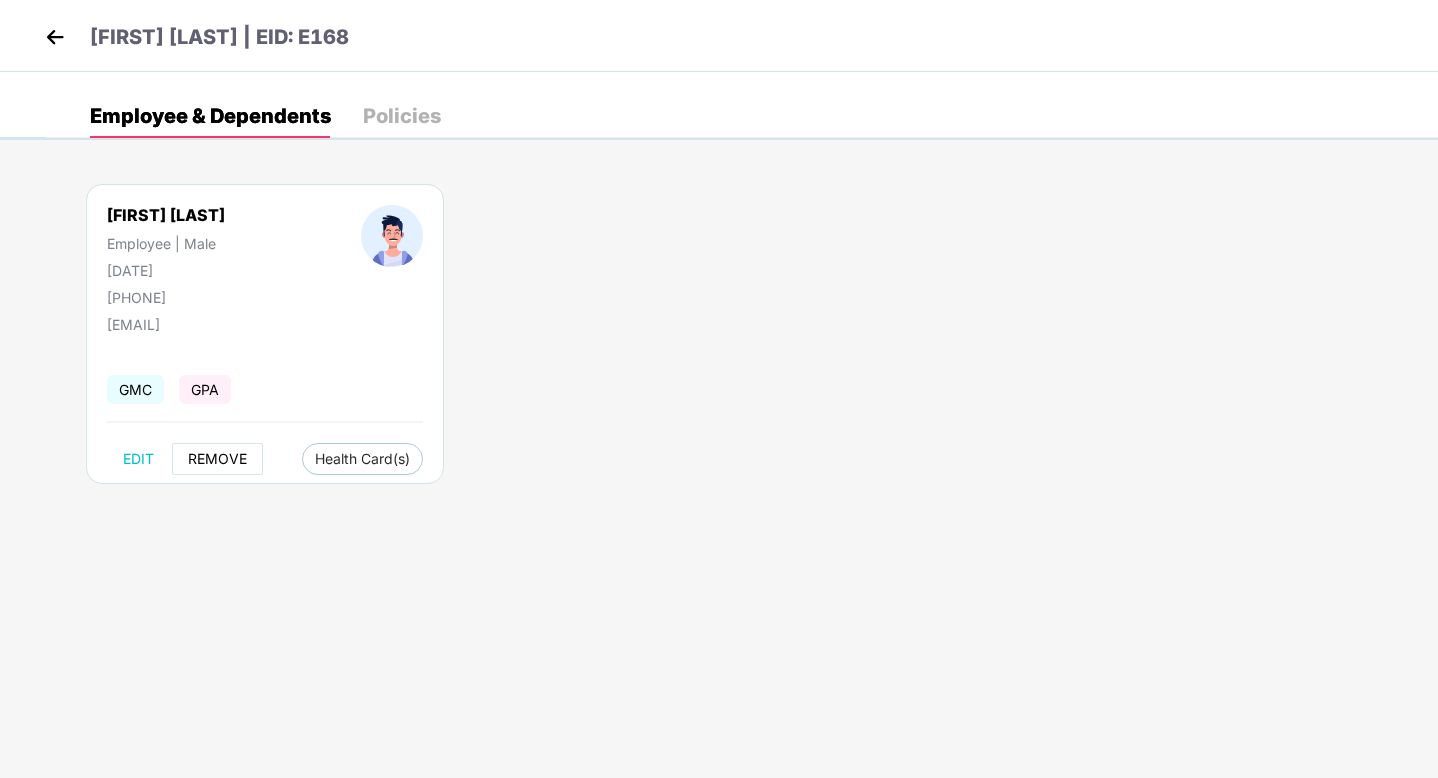 click on "REMOVE" at bounding box center [217, 459] 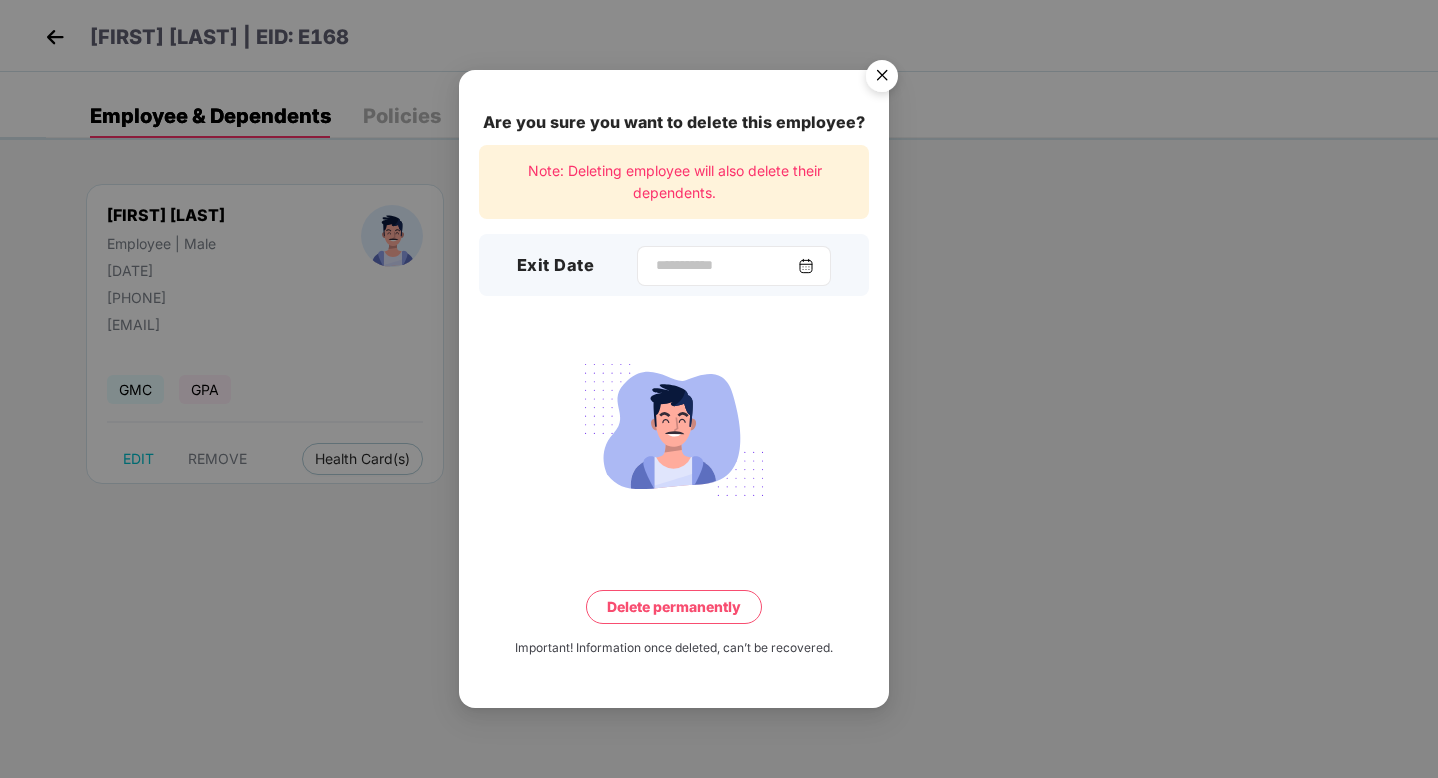 click at bounding box center [806, 266] 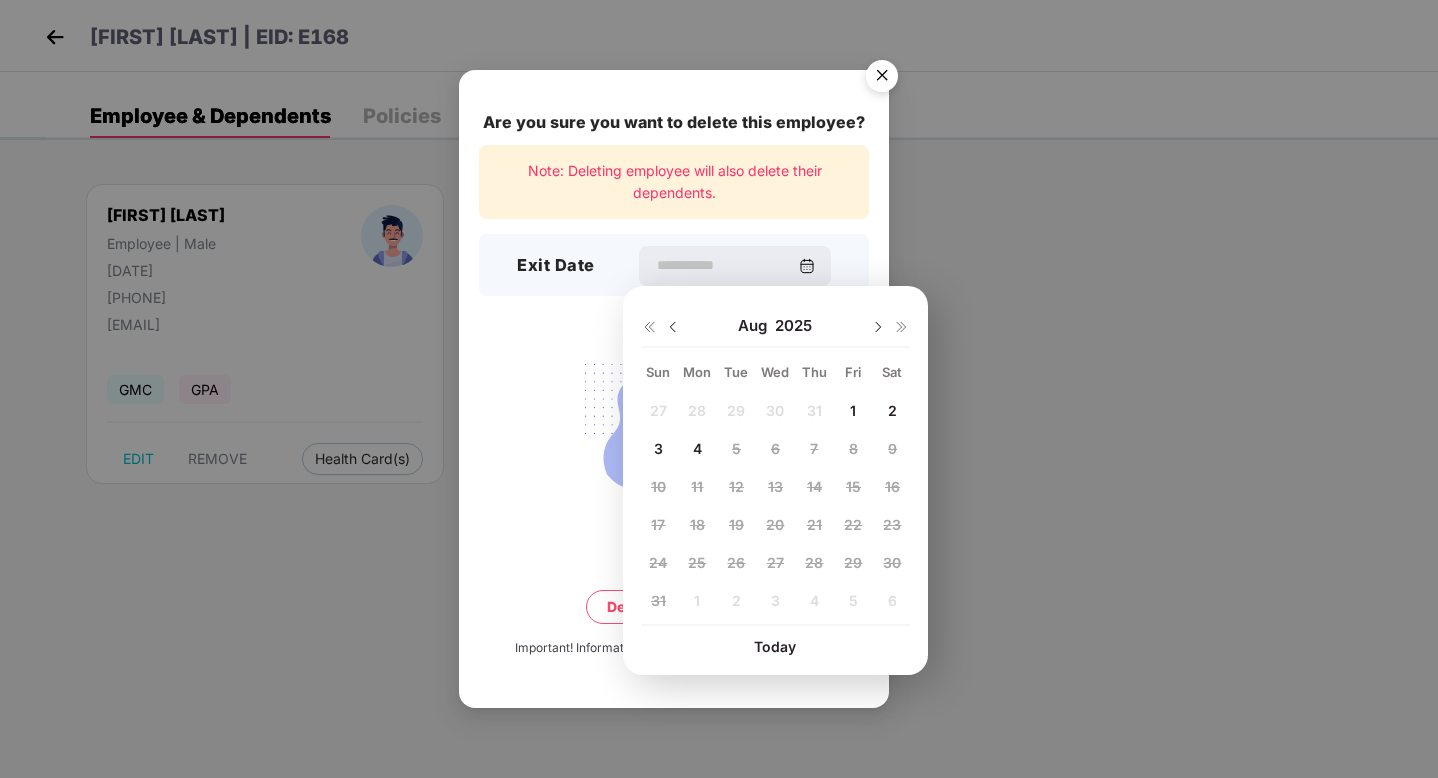 click at bounding box center (673, 327) 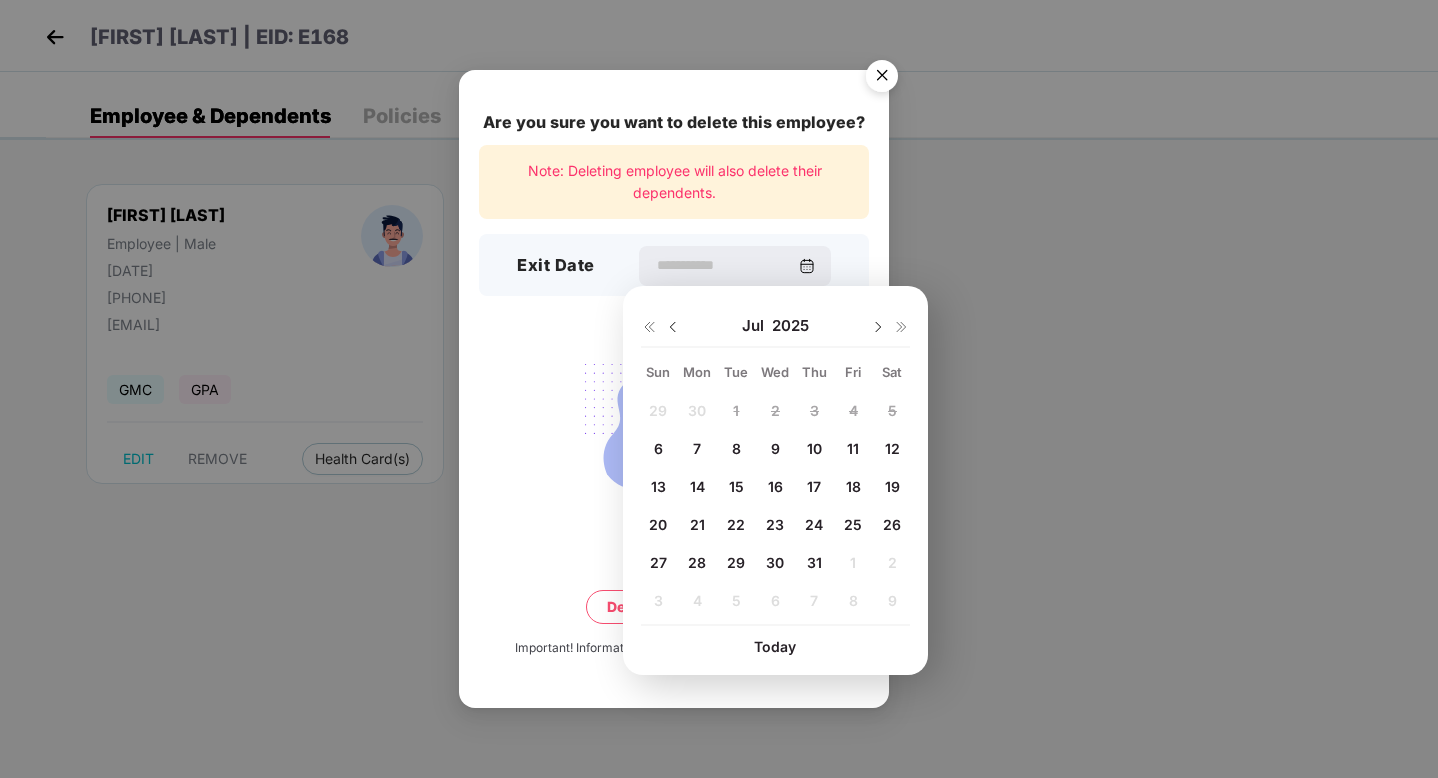 click on "31" at bounding box center [814, 562] 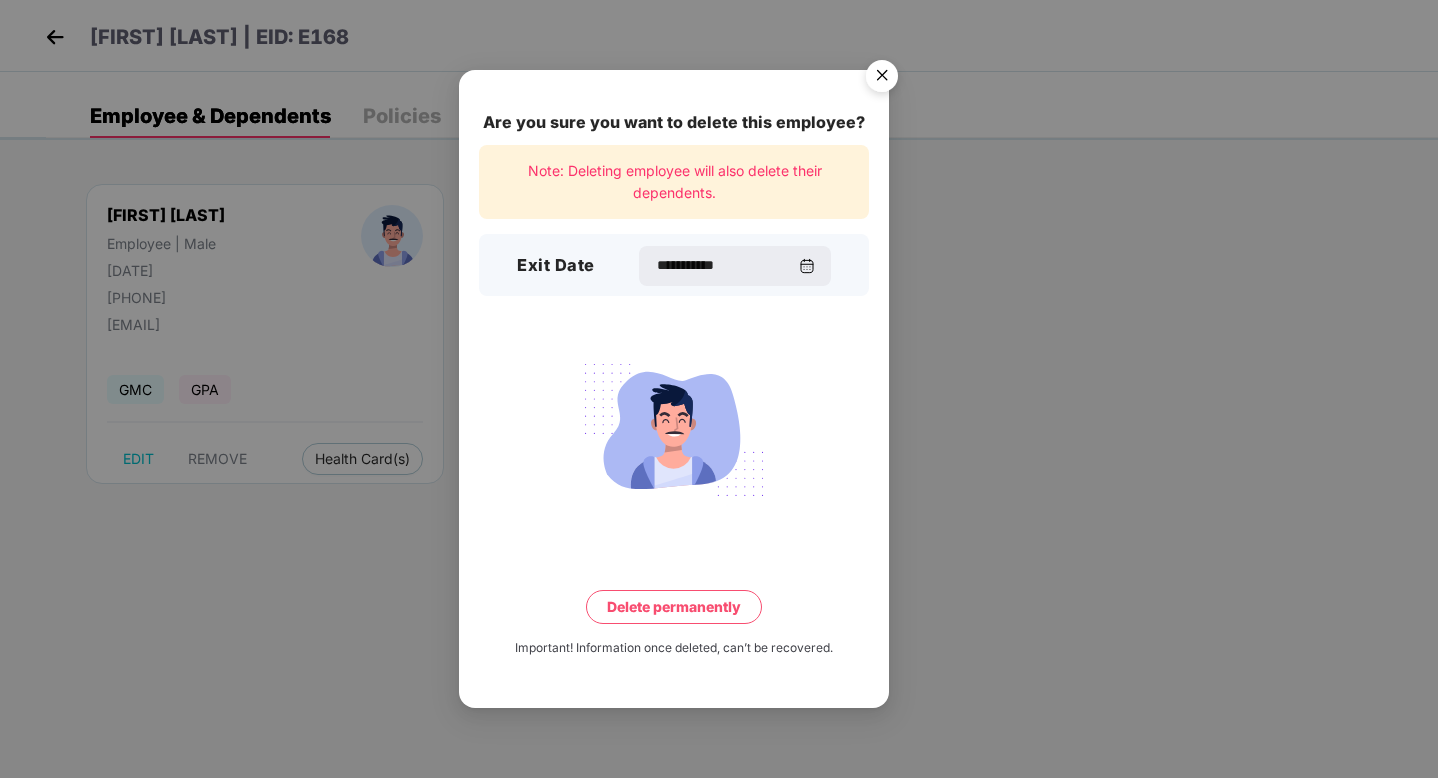 click on "Delete permanently" at bounding box center (674, 607) 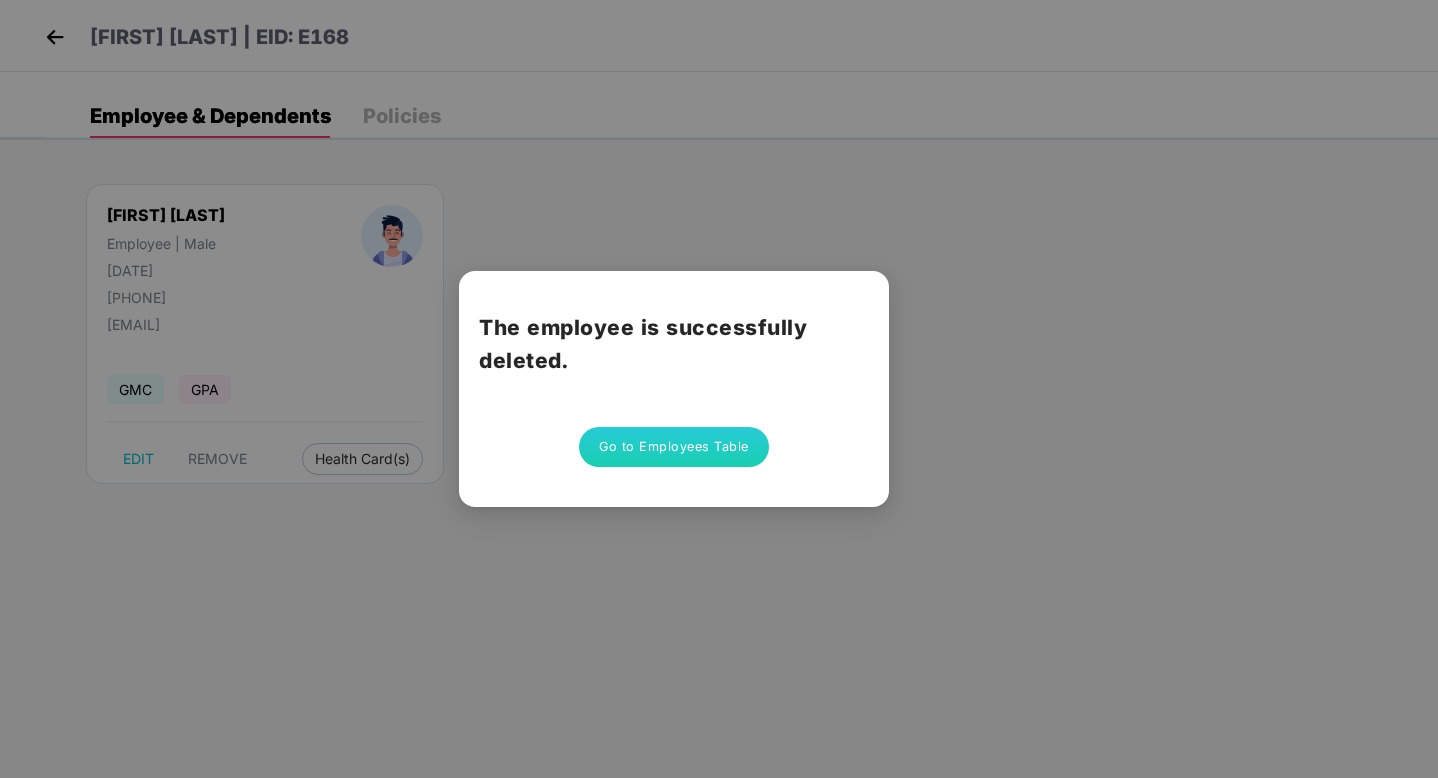 click on "The employee is successfully deleted. Go to Employees Table" at bounding box center (674, 389) 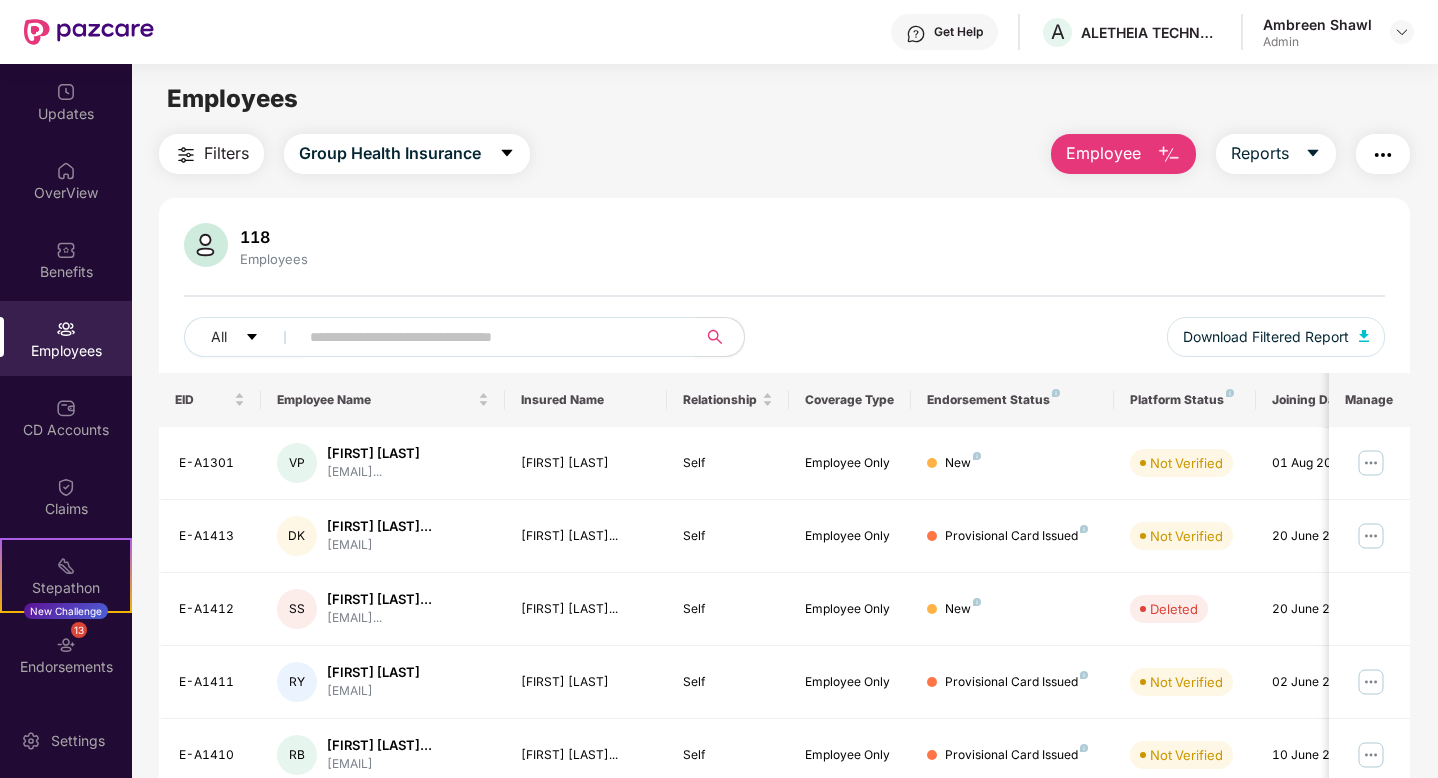 click on "118 Employees All Download Filtered Report" at bounding box center (784, 298) 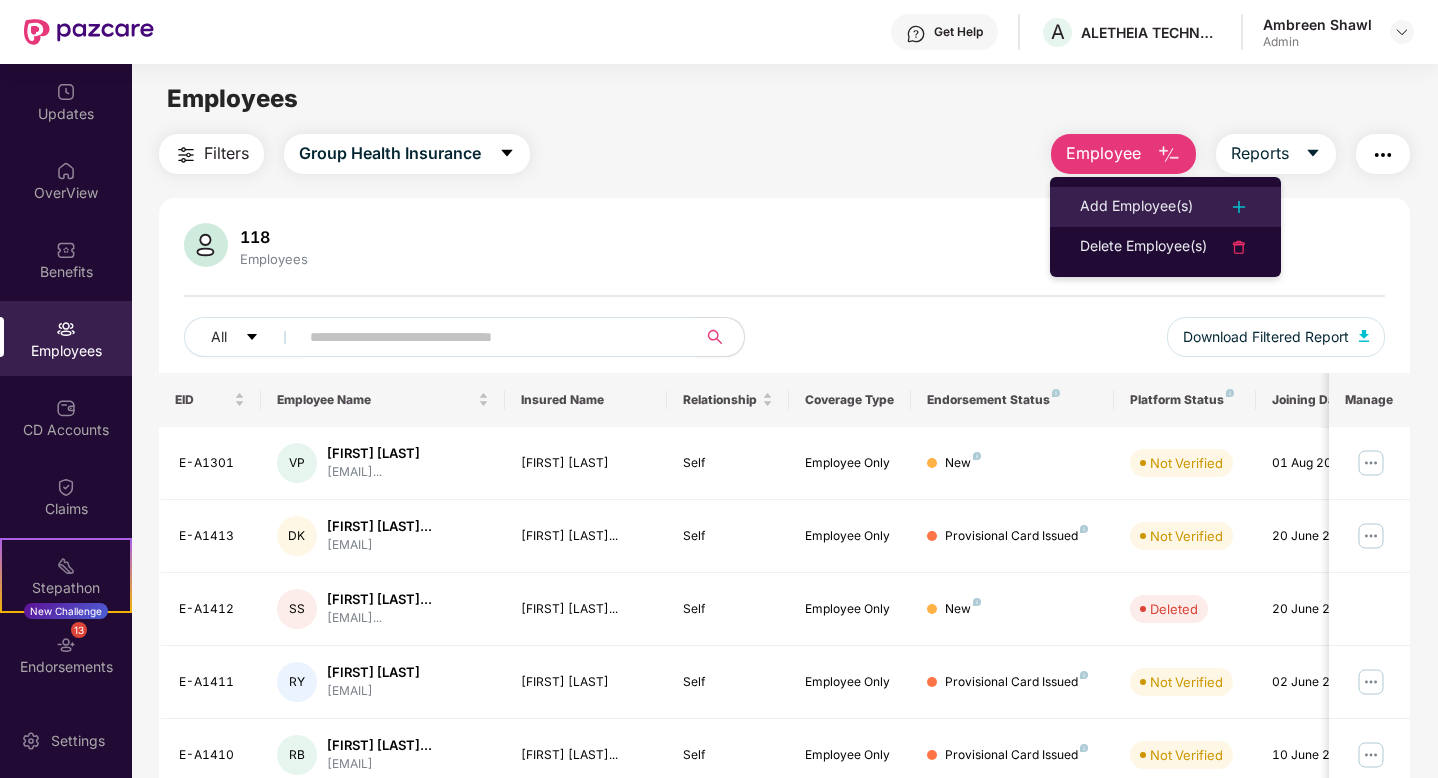 click on "Add Employee(s)" at bounding box center [1165, 207] 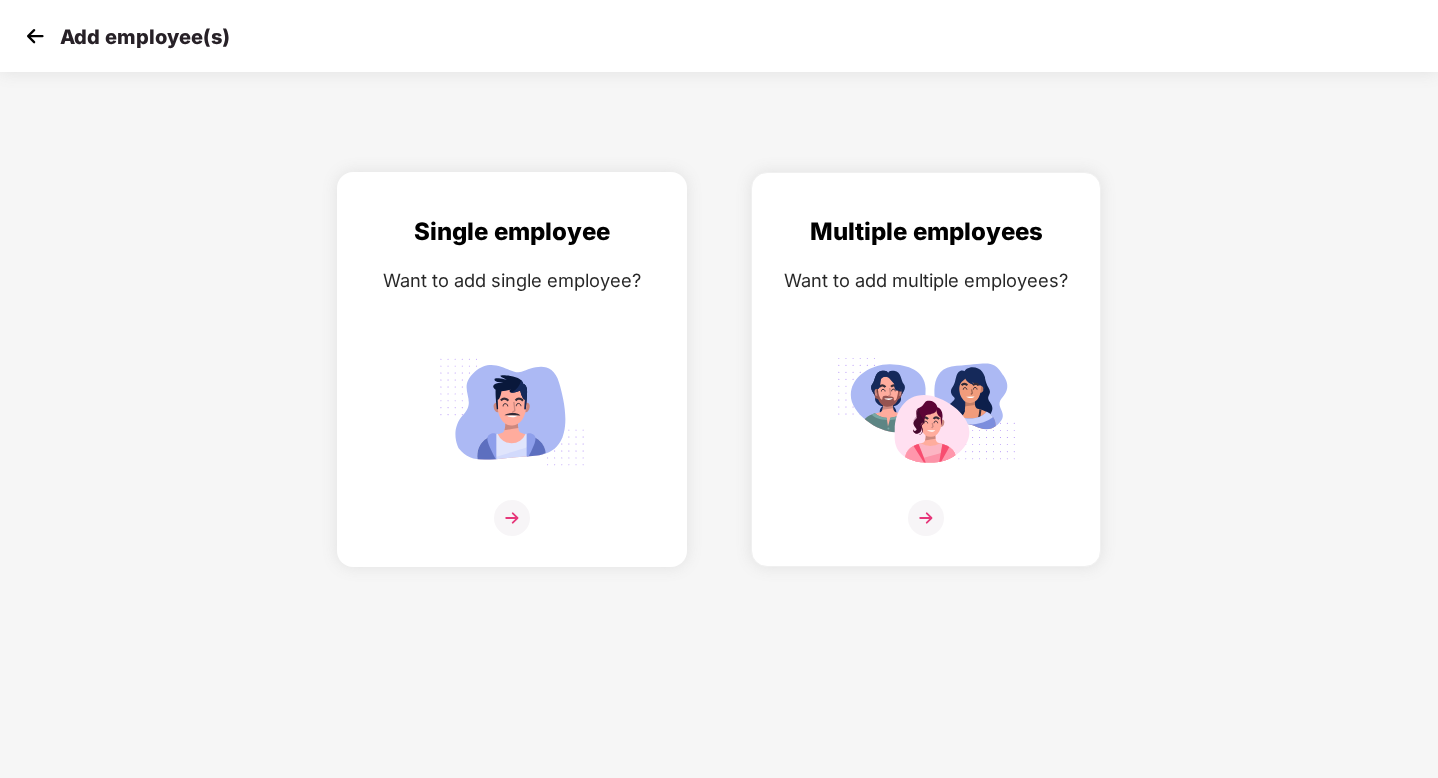 click at bounding box center (512, 518) 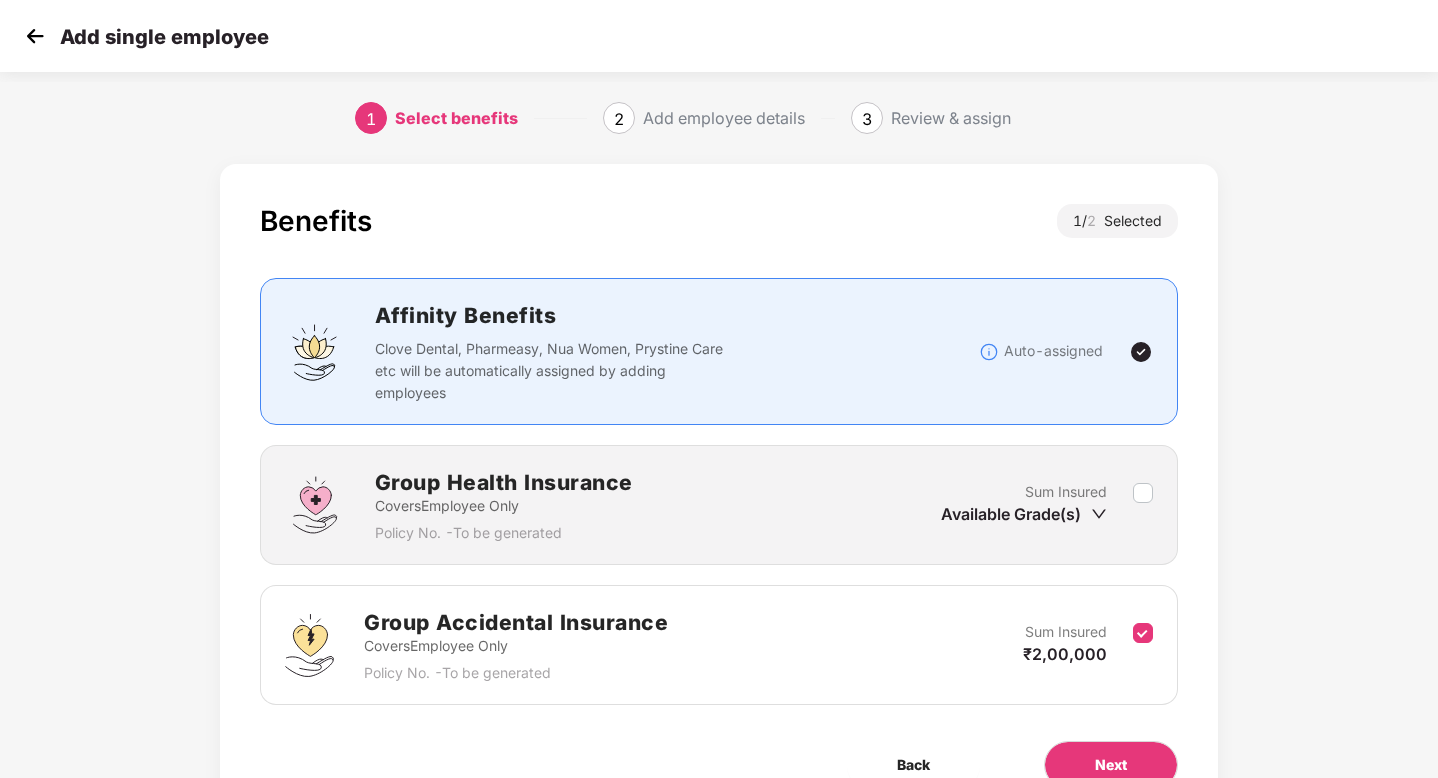 click at bounding box center [1143, 505] 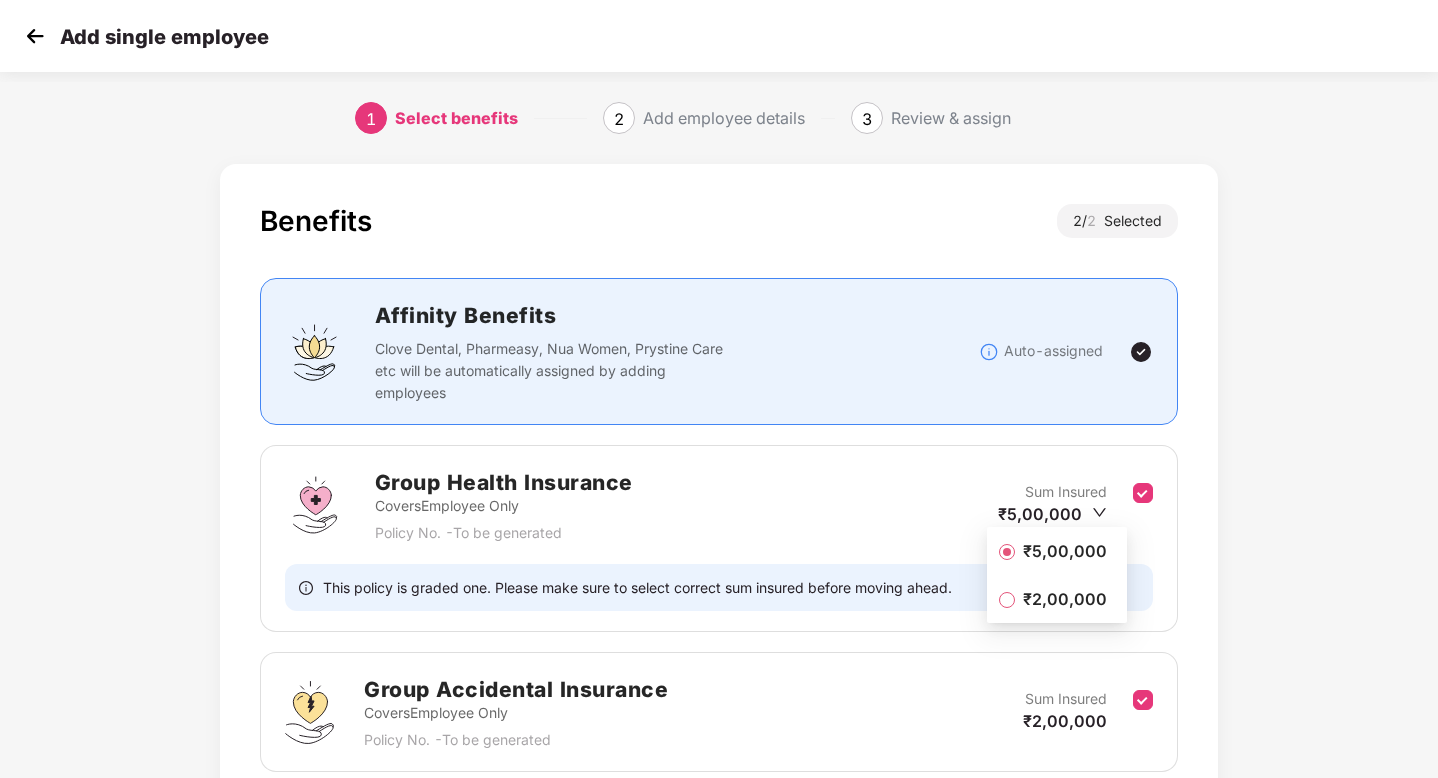 click on "₹2,00,000" at bounding box center (1065, 599) 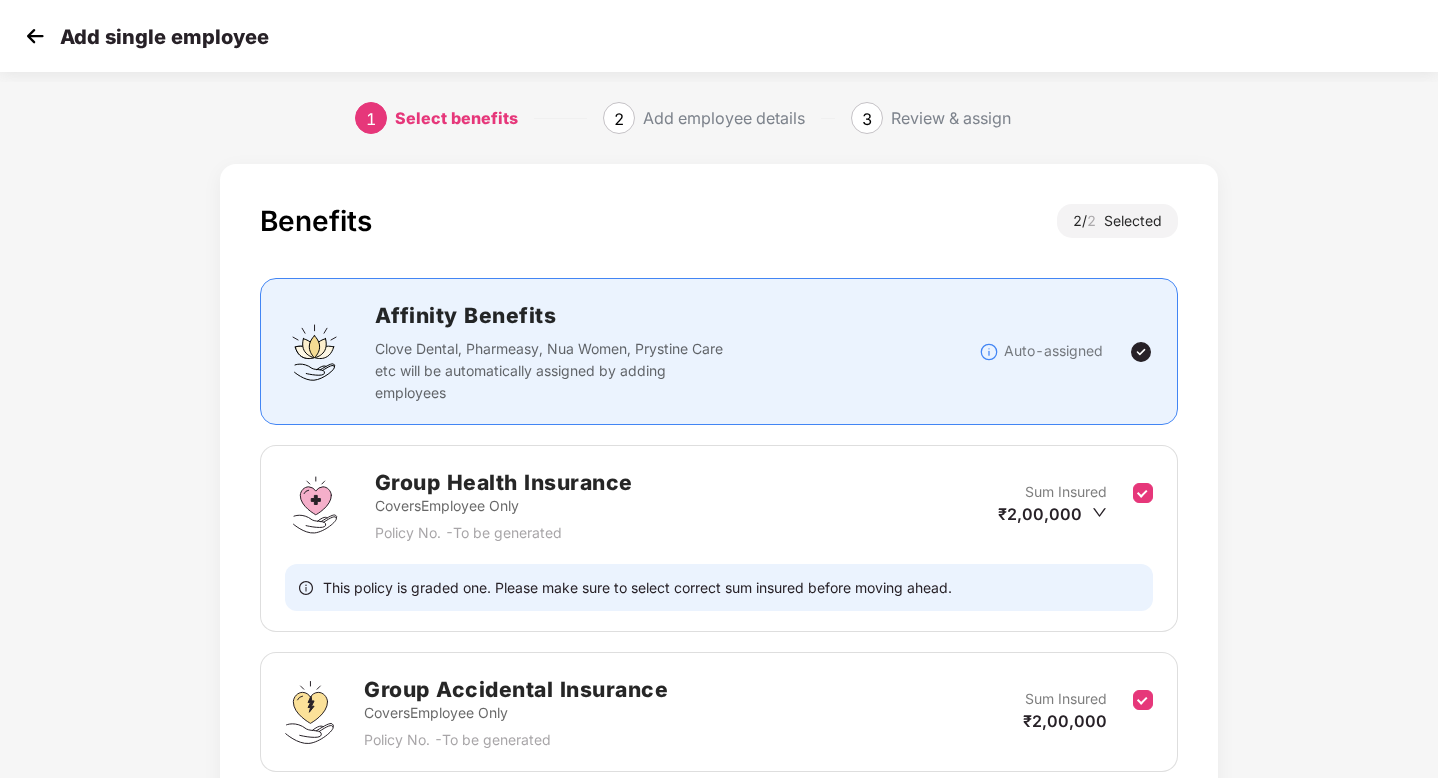 scroll, scrollTop: 167, scrollLeft: 0, axis: vertical 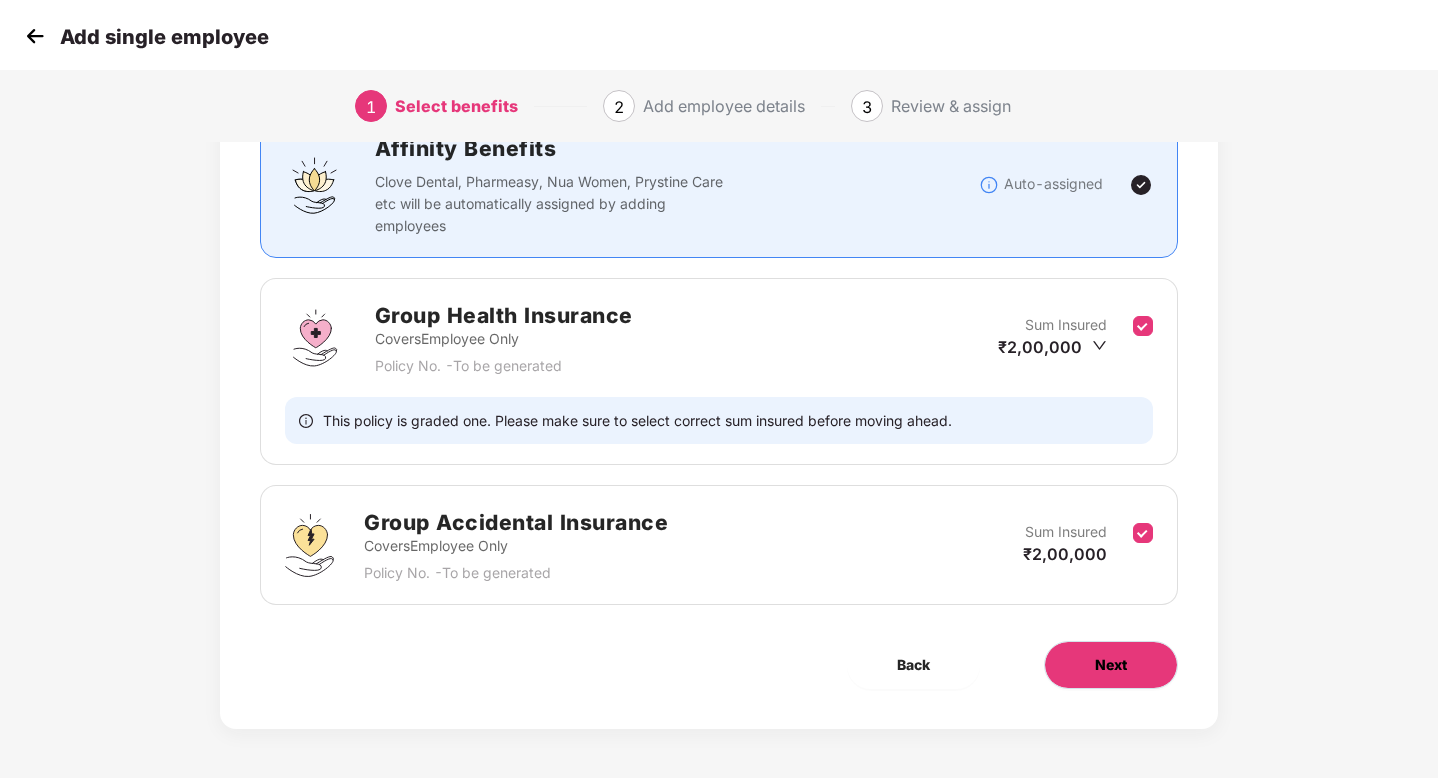 click on "Next" at bounding box center [1111, 665] 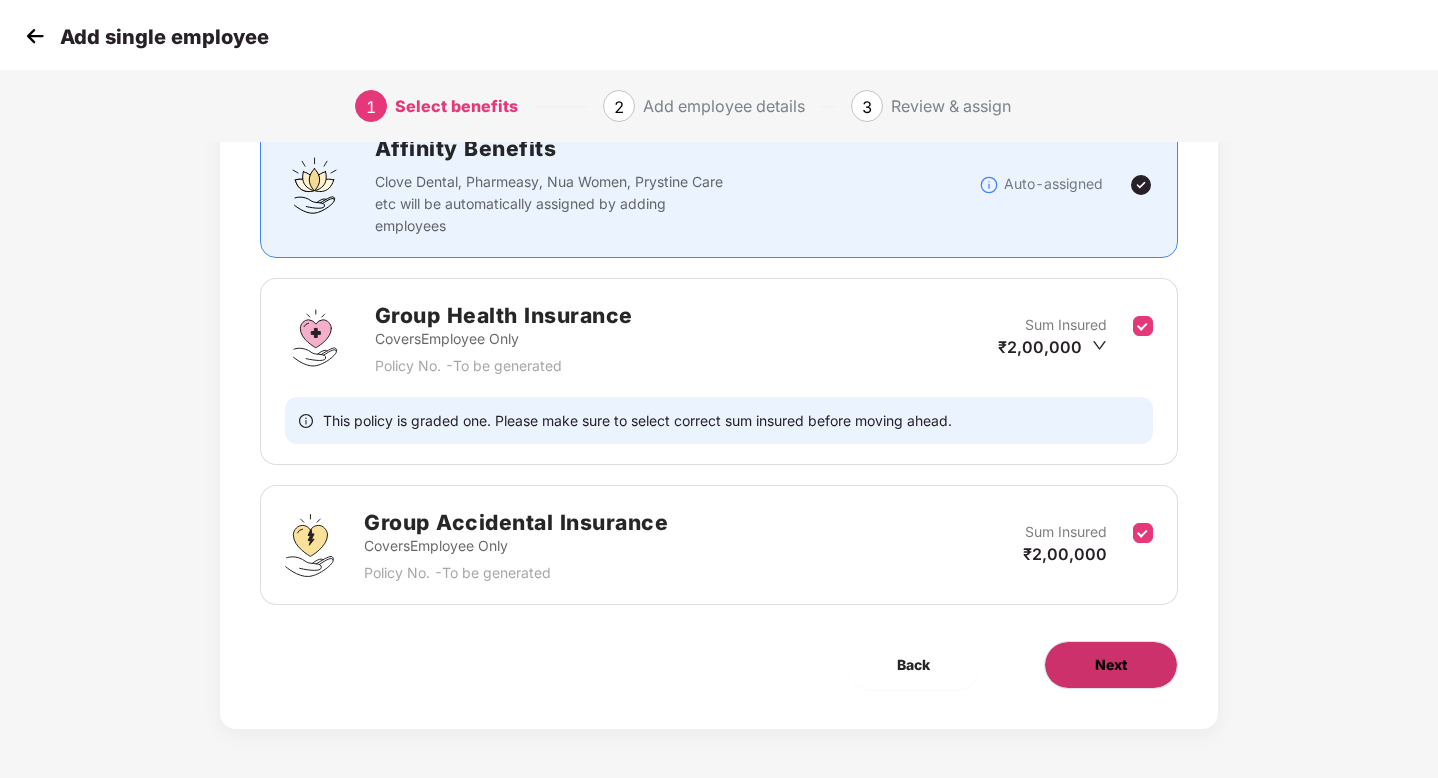 scroll, scrollTop: 0, scrollLeft: 0, axis: both 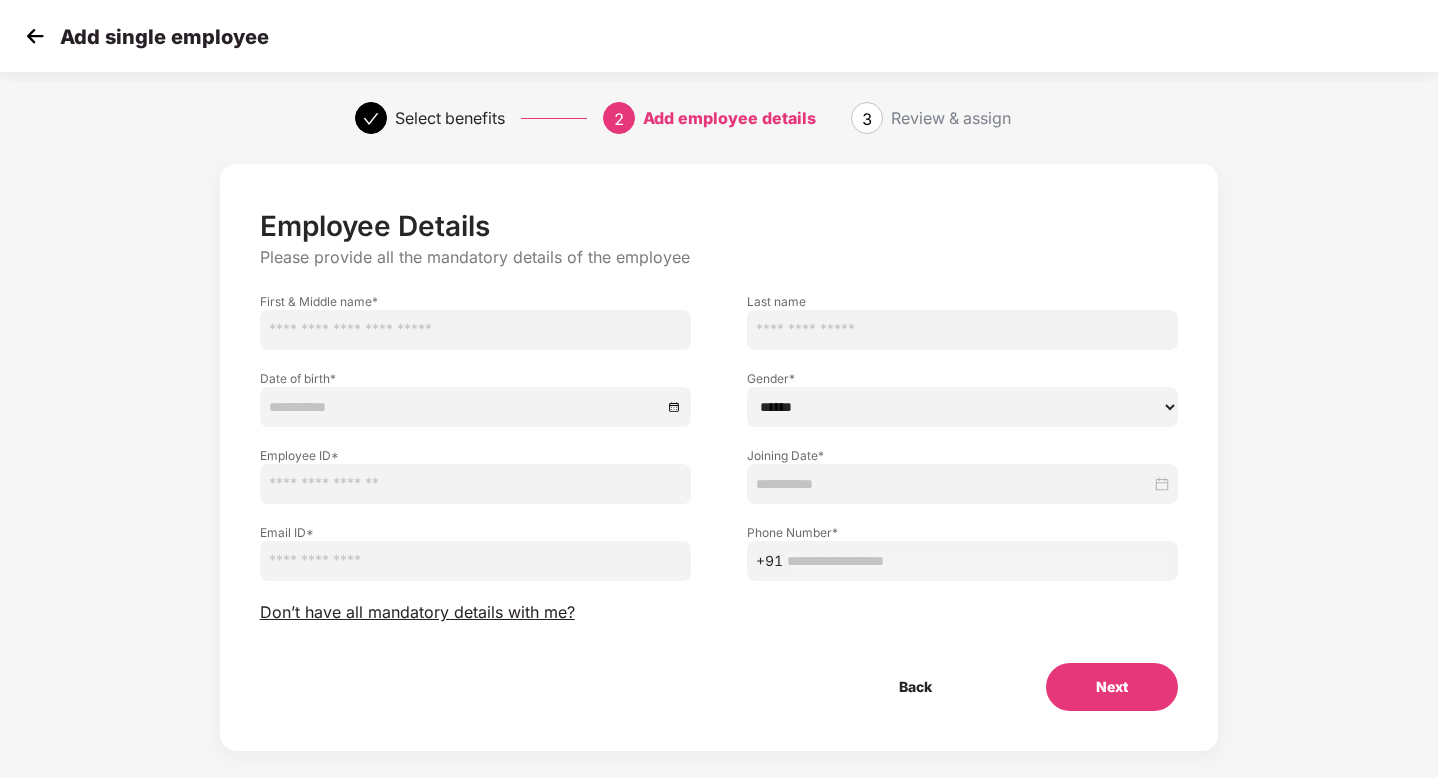 click at bounding box center [475, 330] 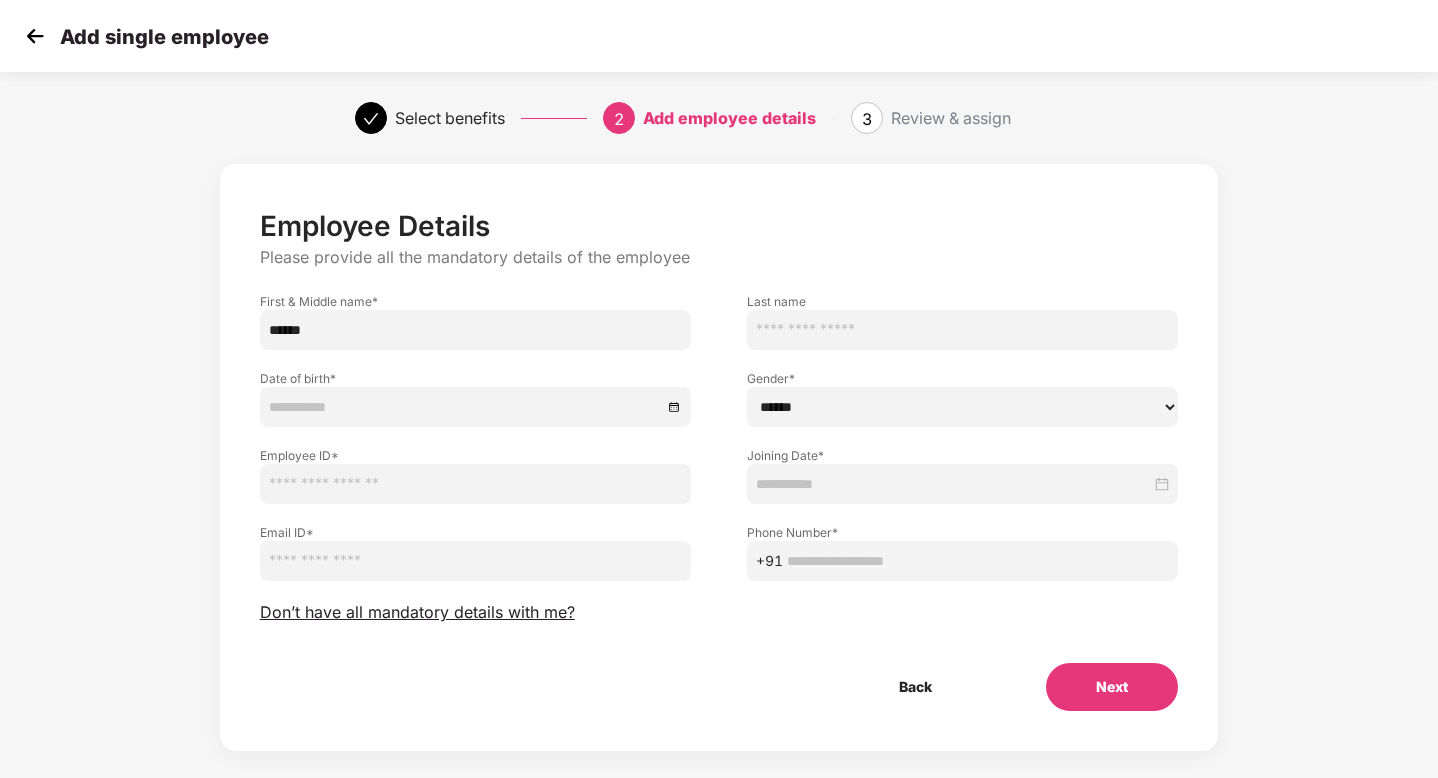 type on "******" 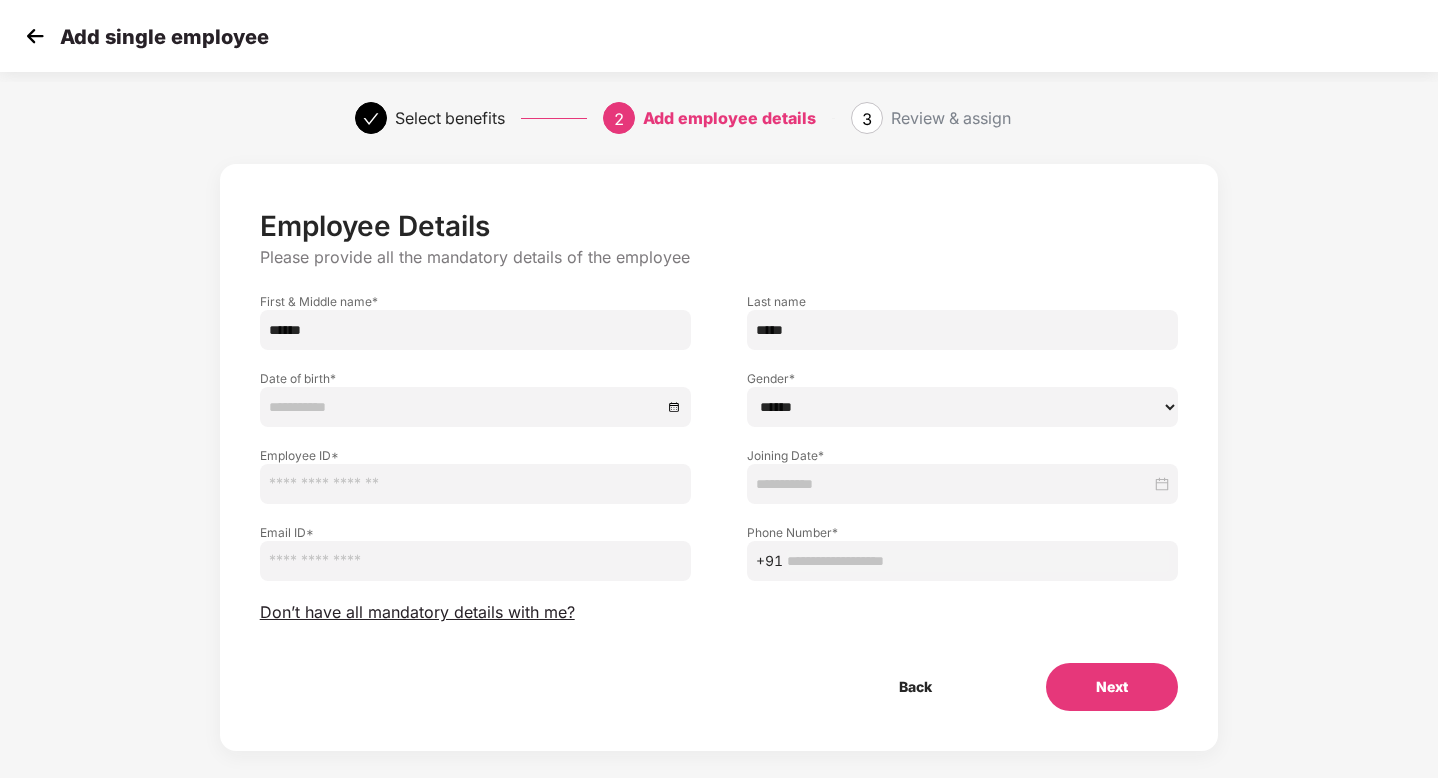 type on "*****" 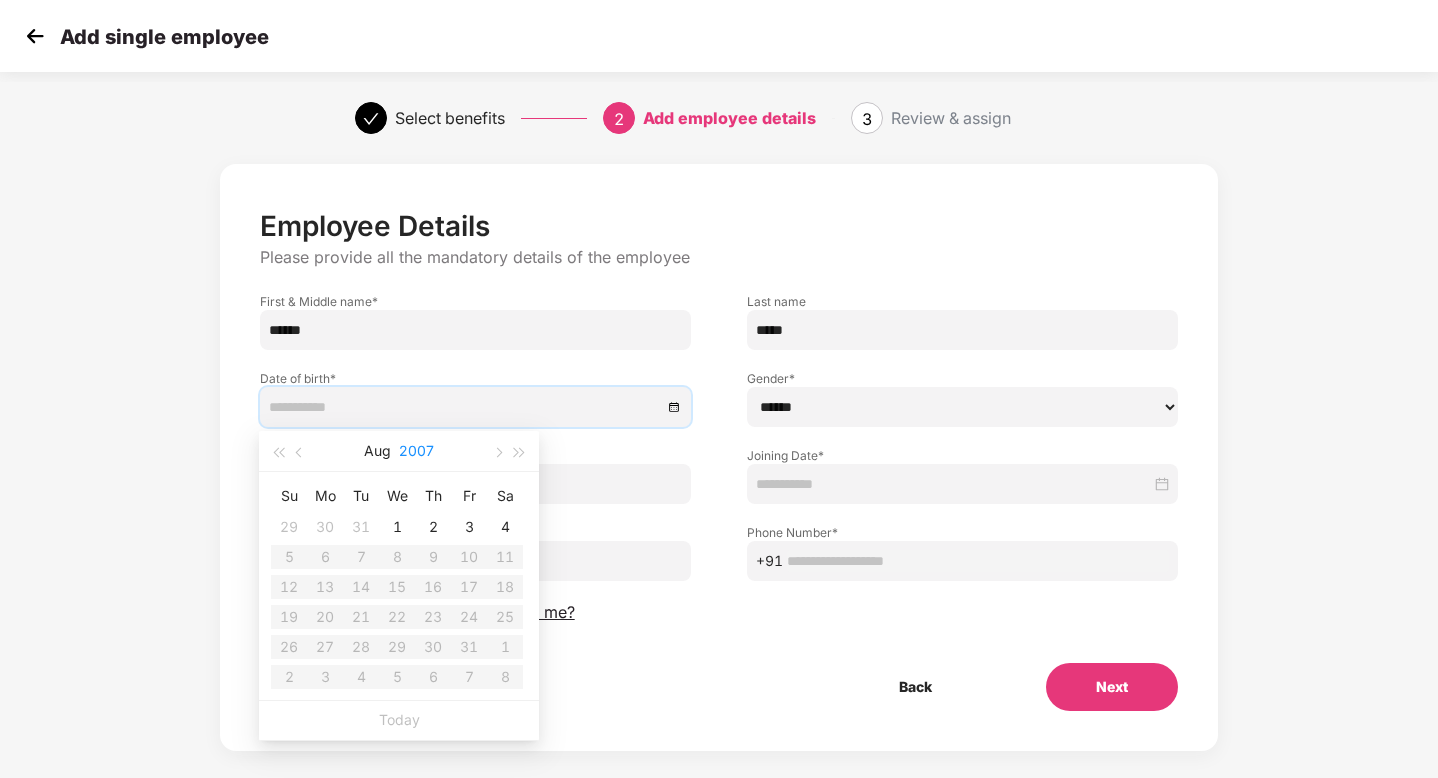 click on "2007" at bounding box center [416, 451] 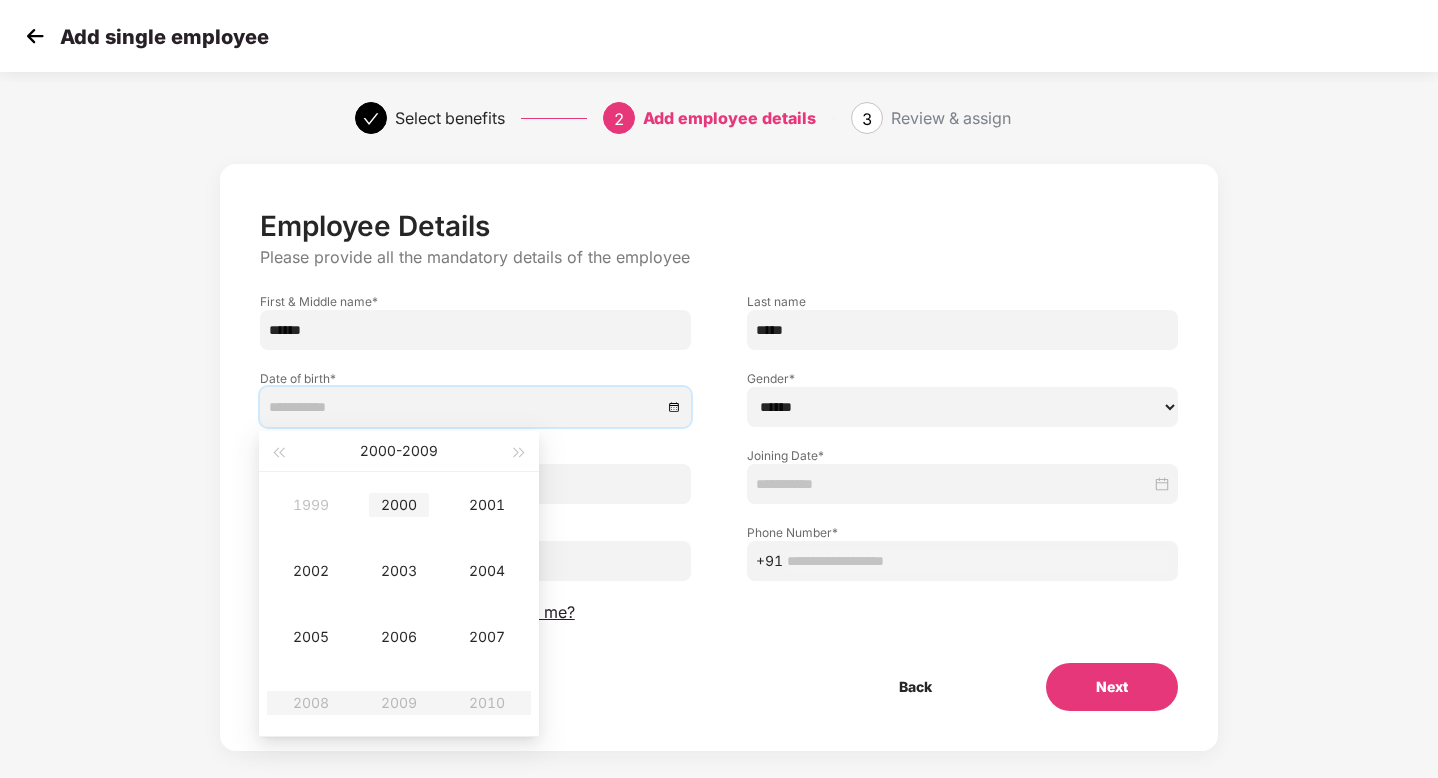 type on "**********" 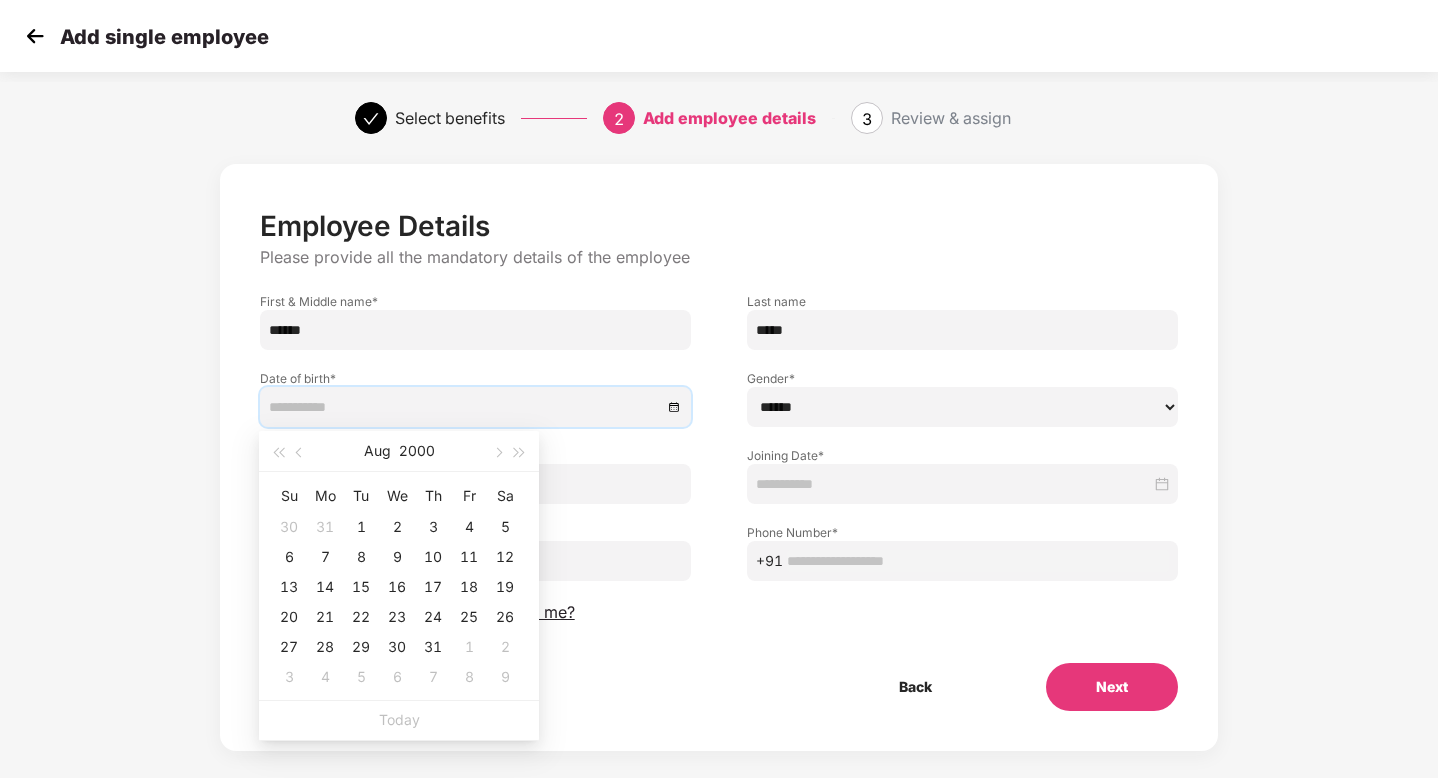 type on "**********" 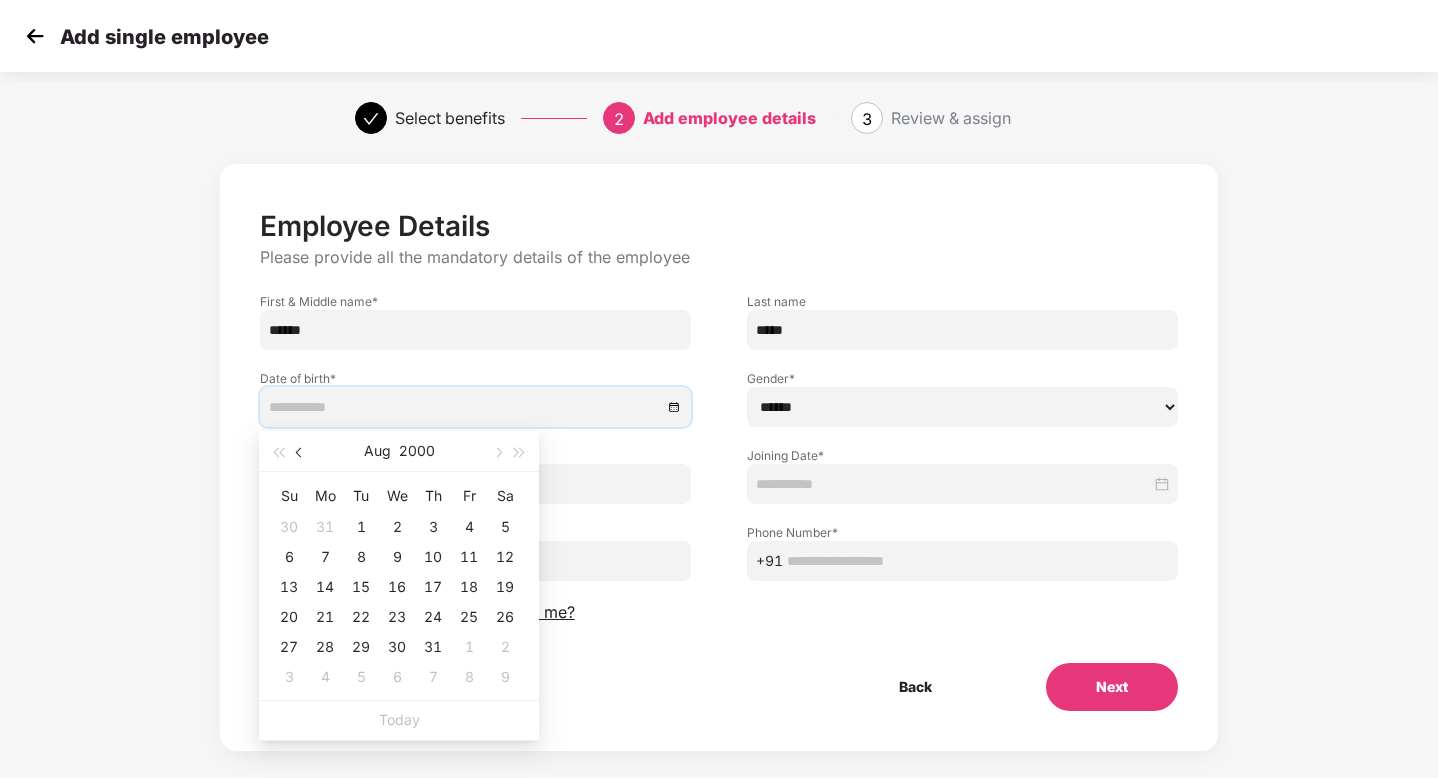 click at bounding box center (300, 451) 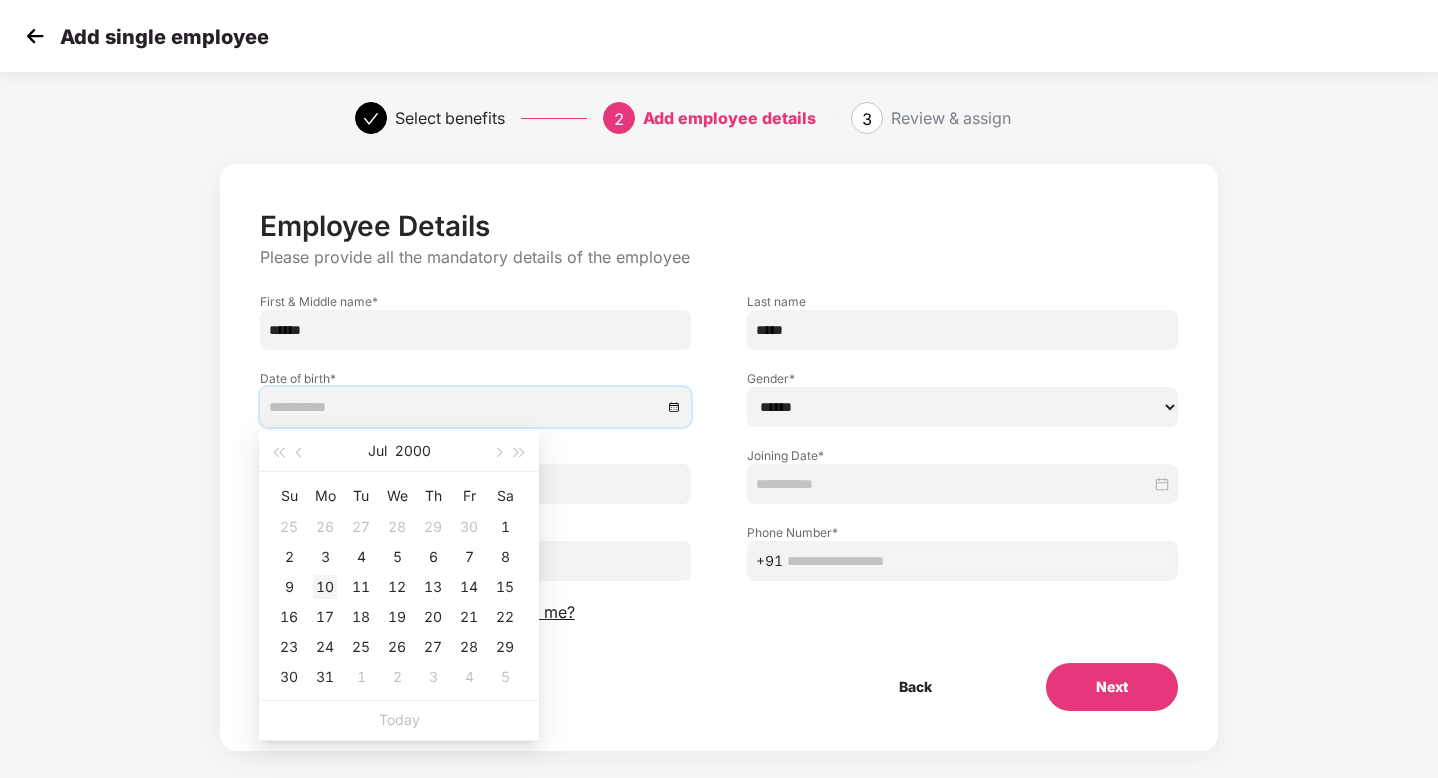type on "**********" 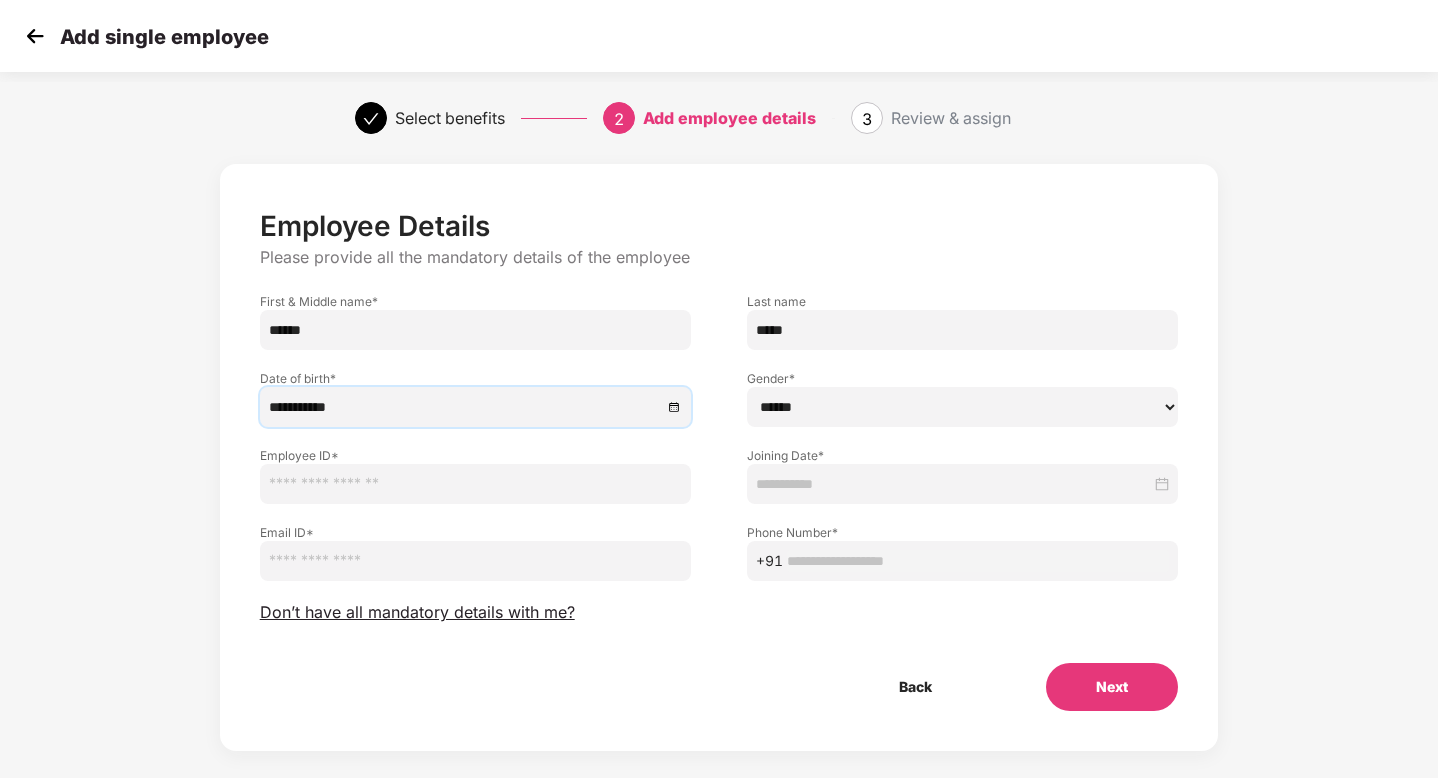 click on "****** **** ******" at bounding box center (962, 407) 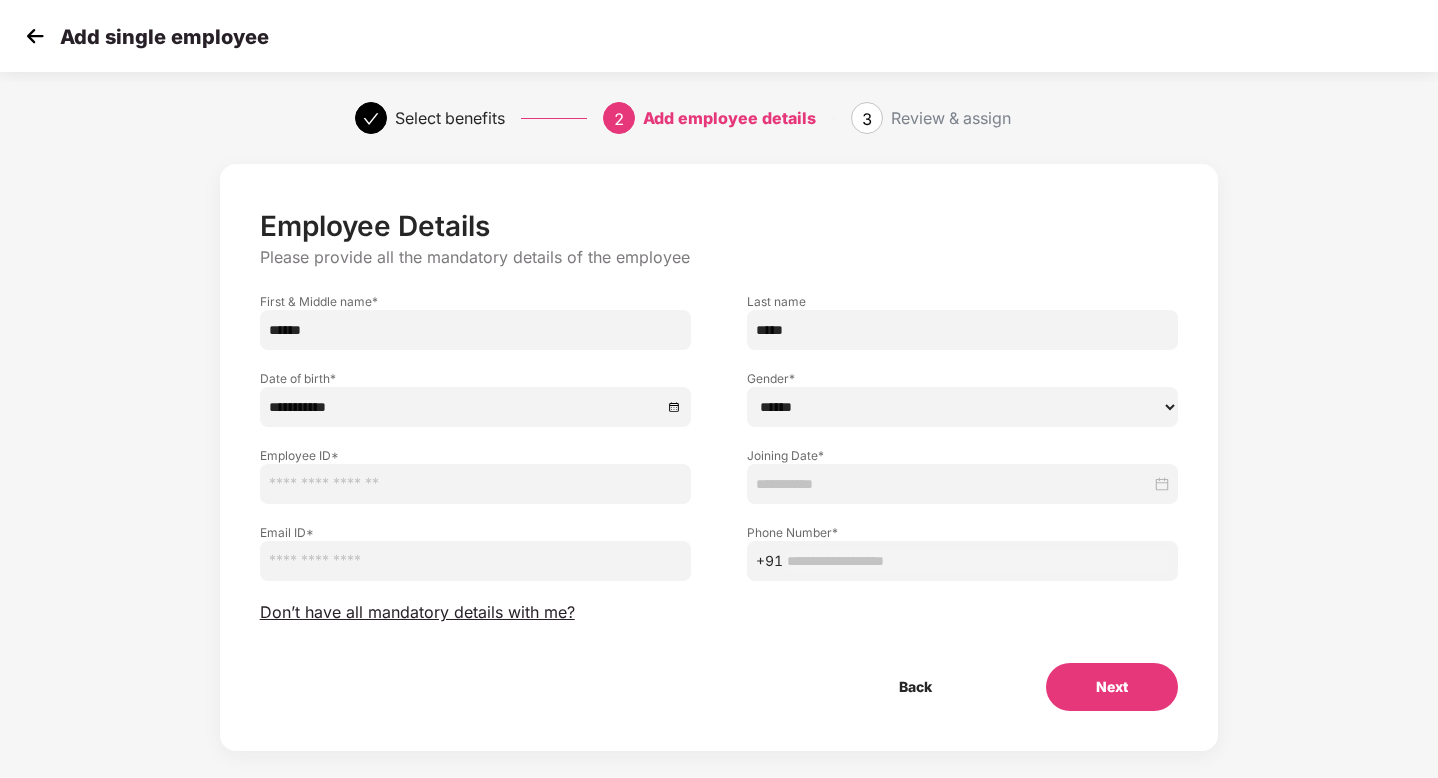 select on "****" 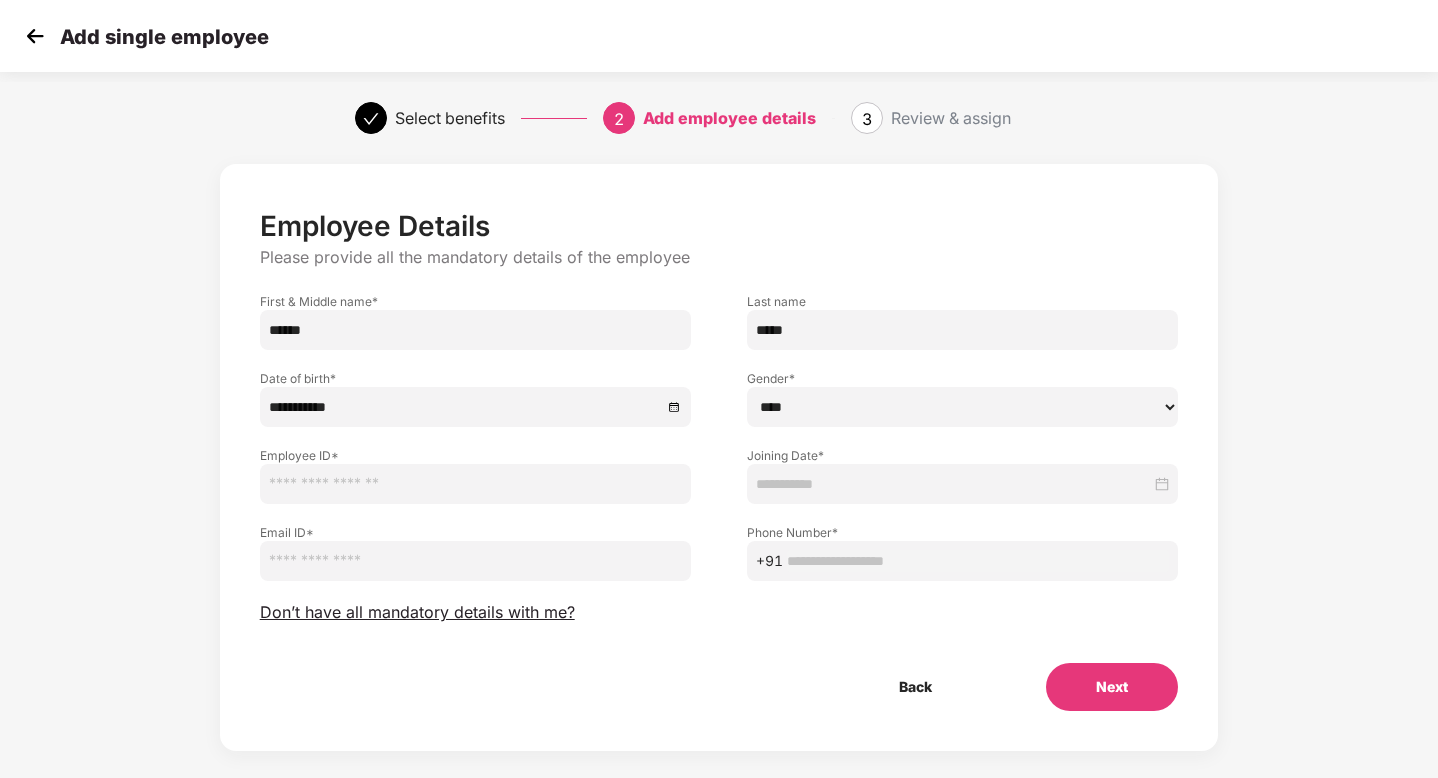 click at bounding box center (475, 484) 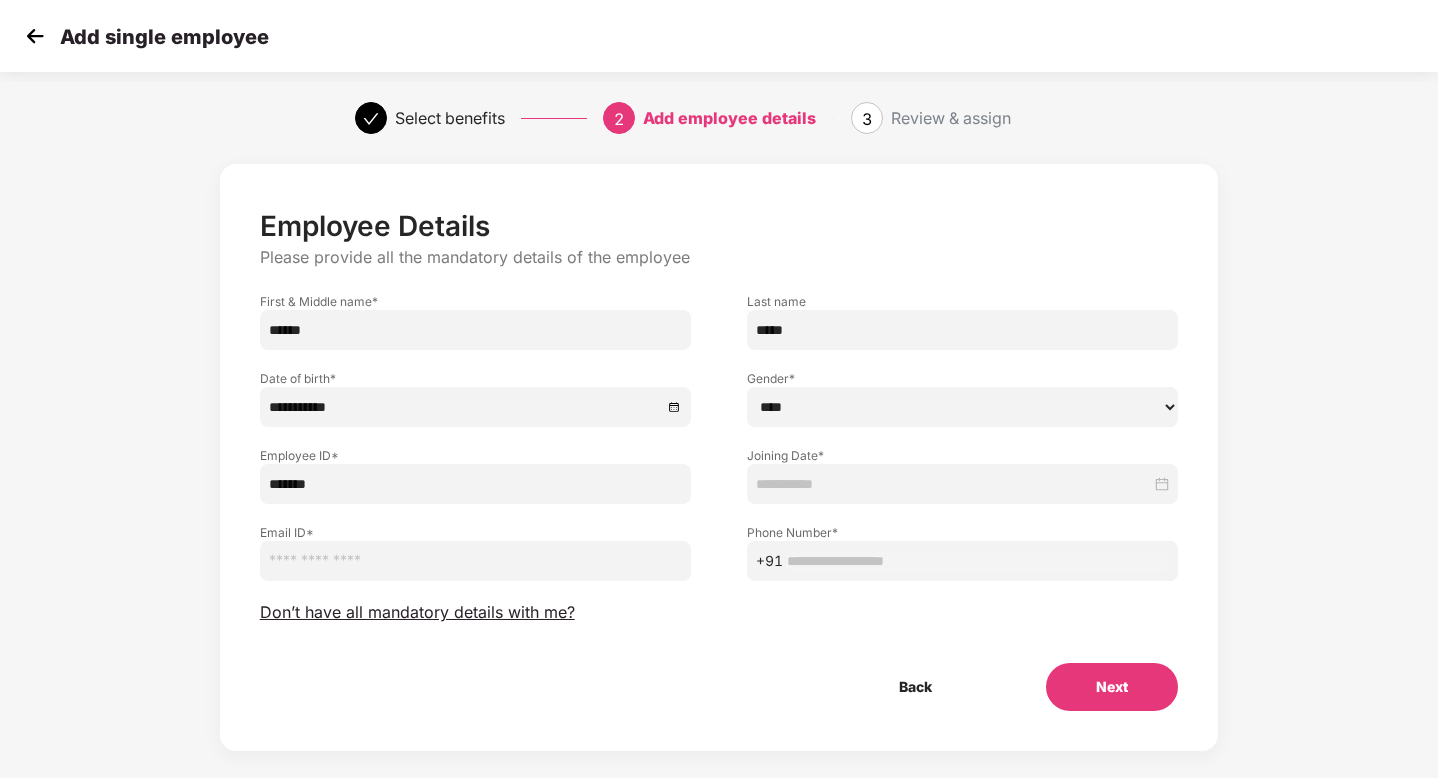 type on "*******" 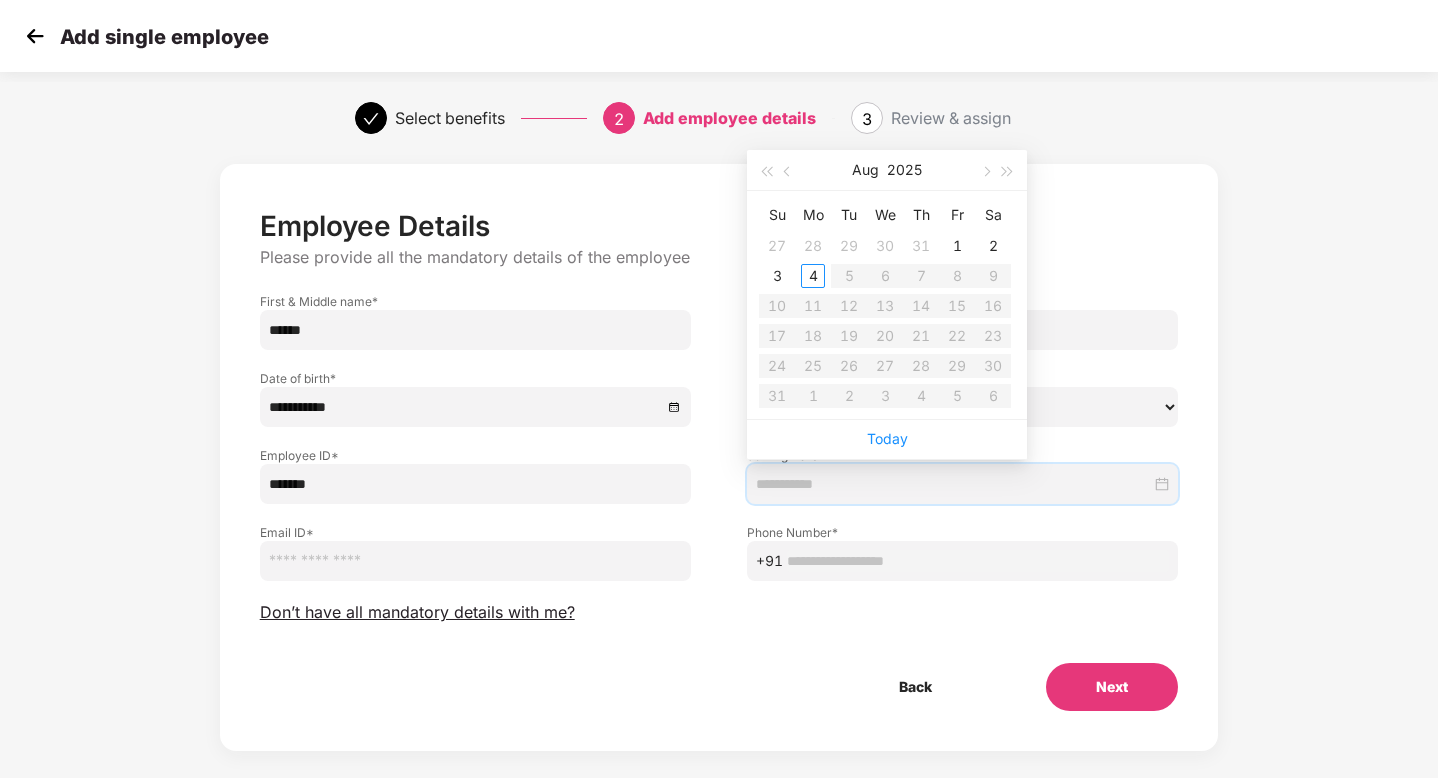type on "**********" 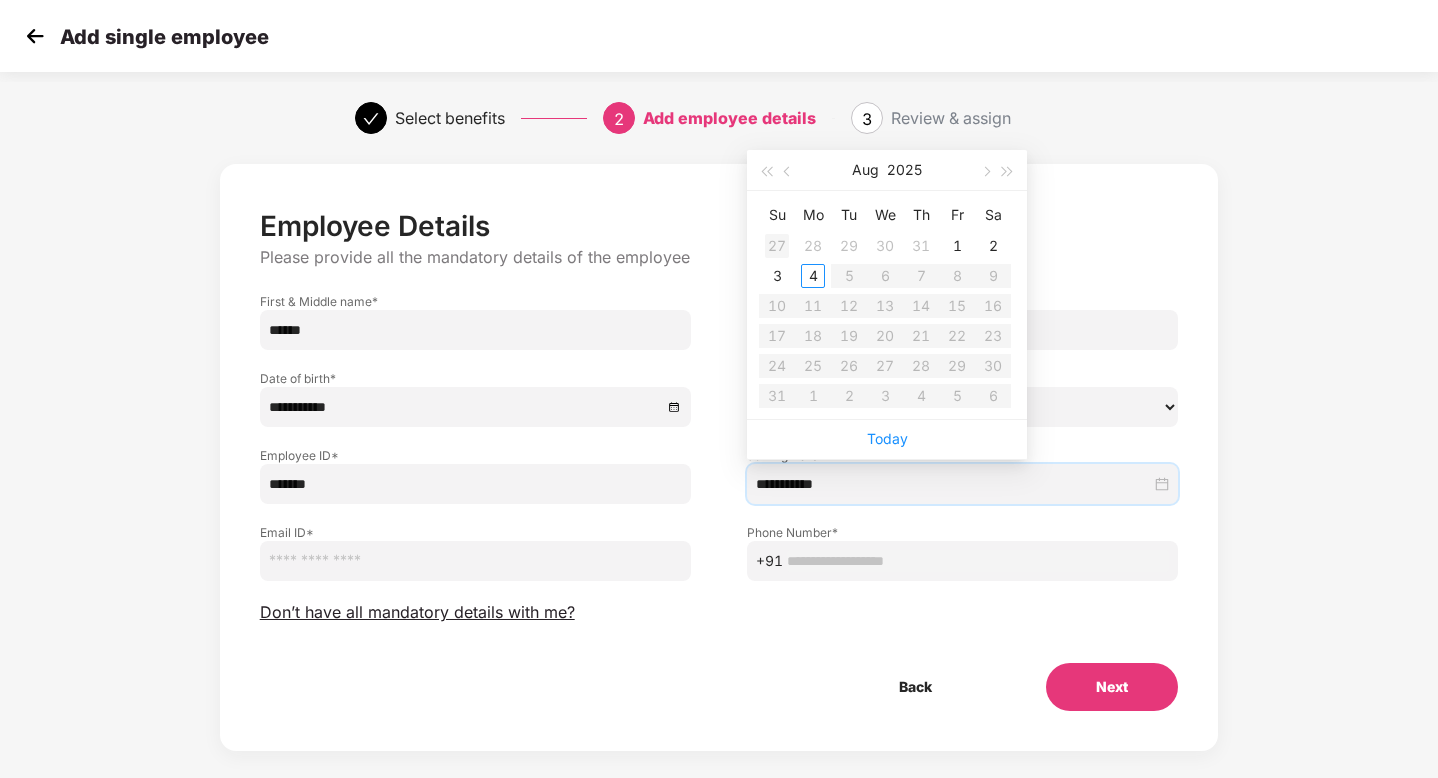 type on "**********" 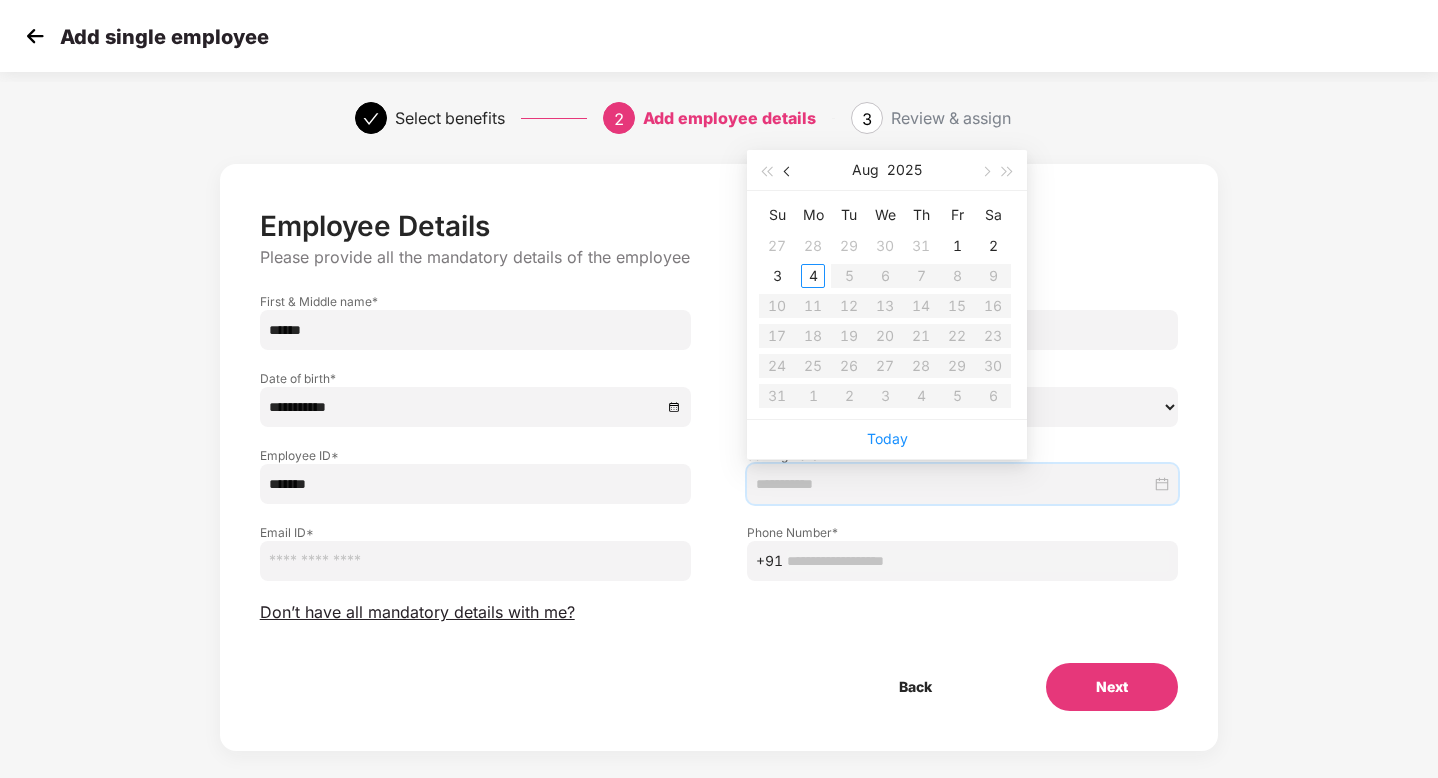 click at bounding box center [788, 170] 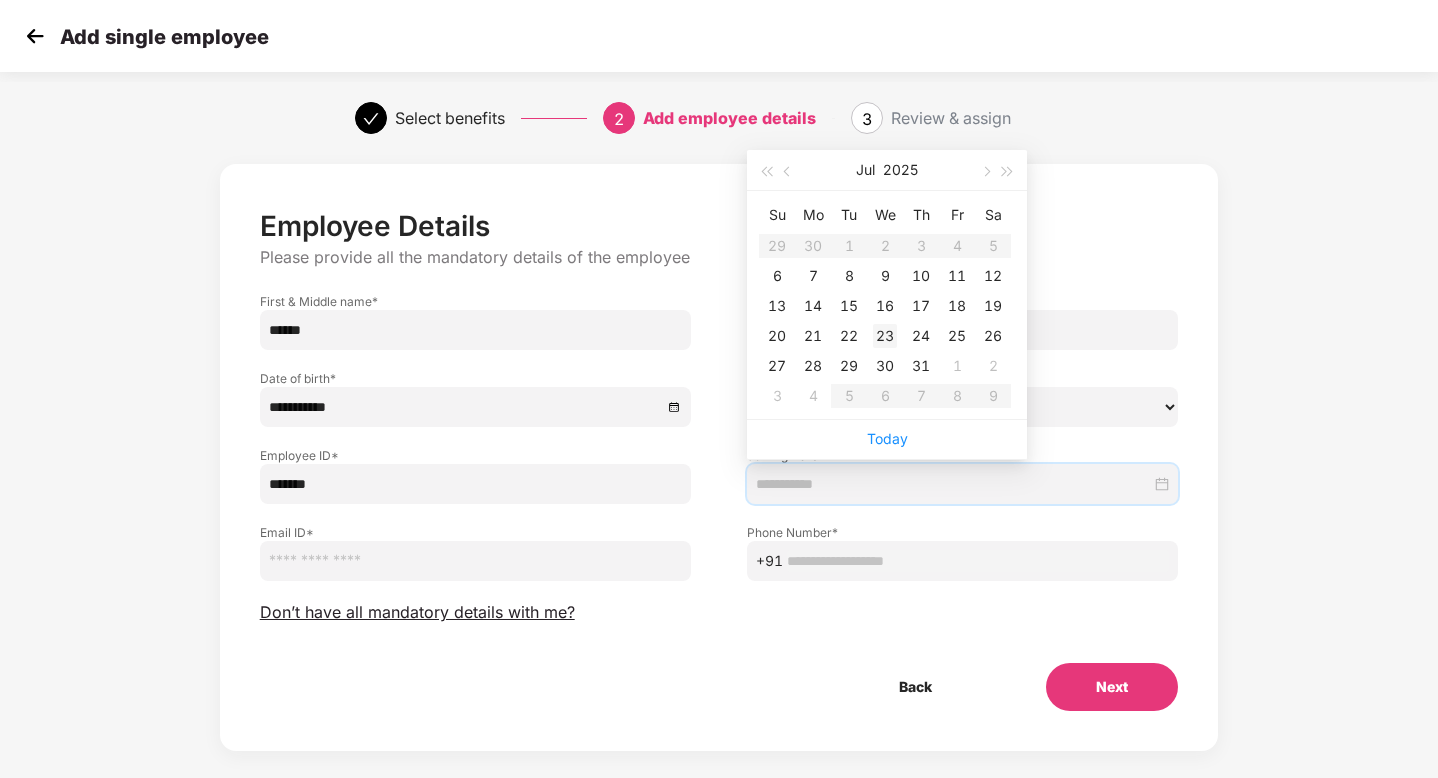 type on "**********" 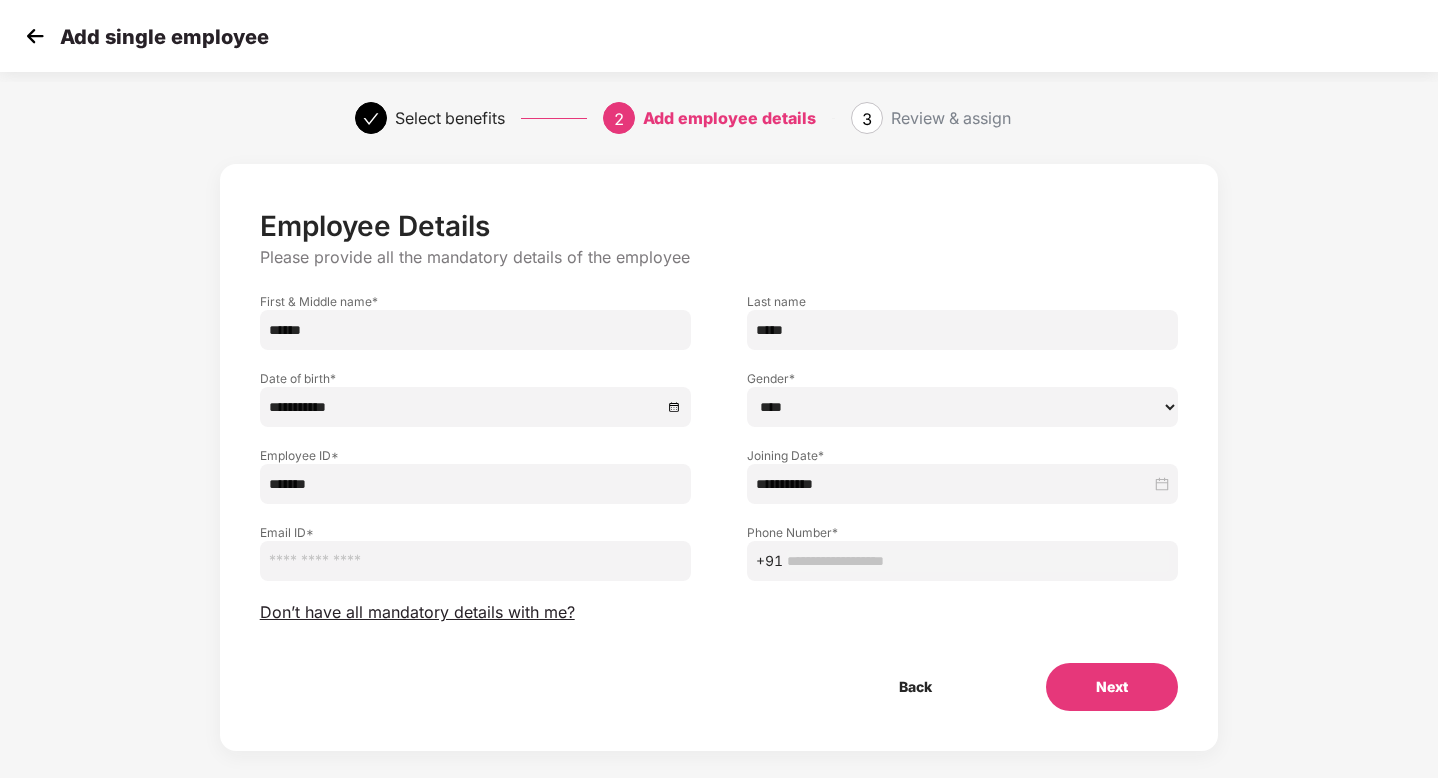 click at bounding box center [475, 561] 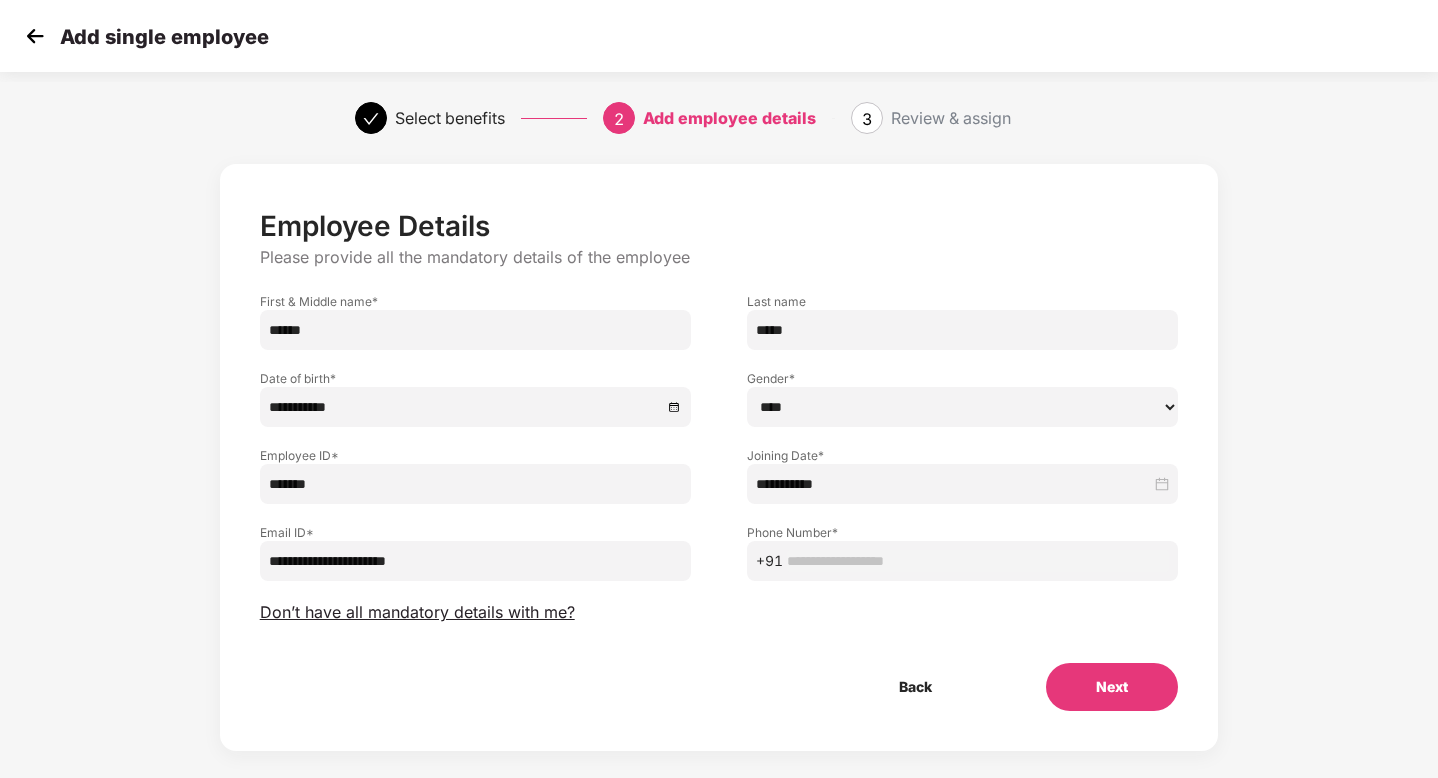 type on "**********" 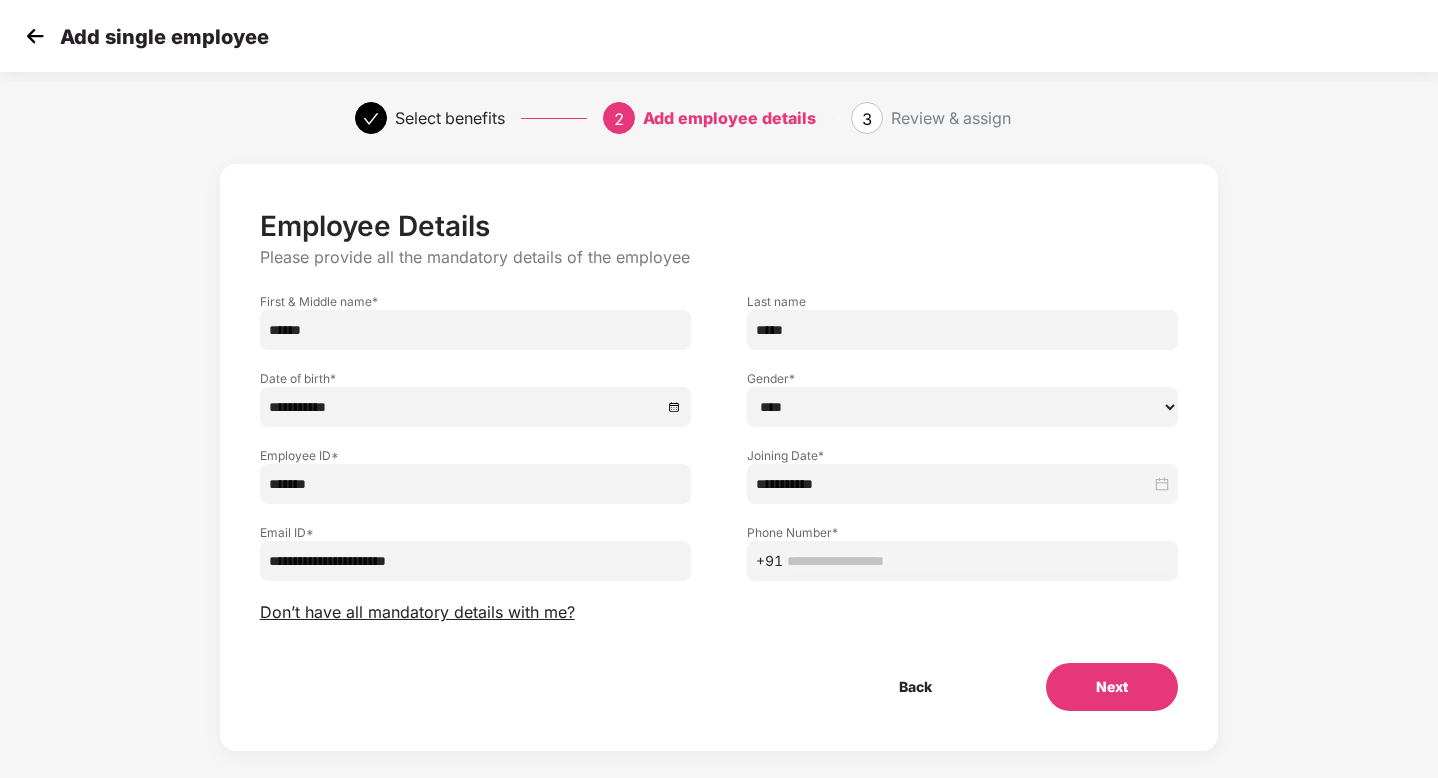 click at bounding box center [978, 561] 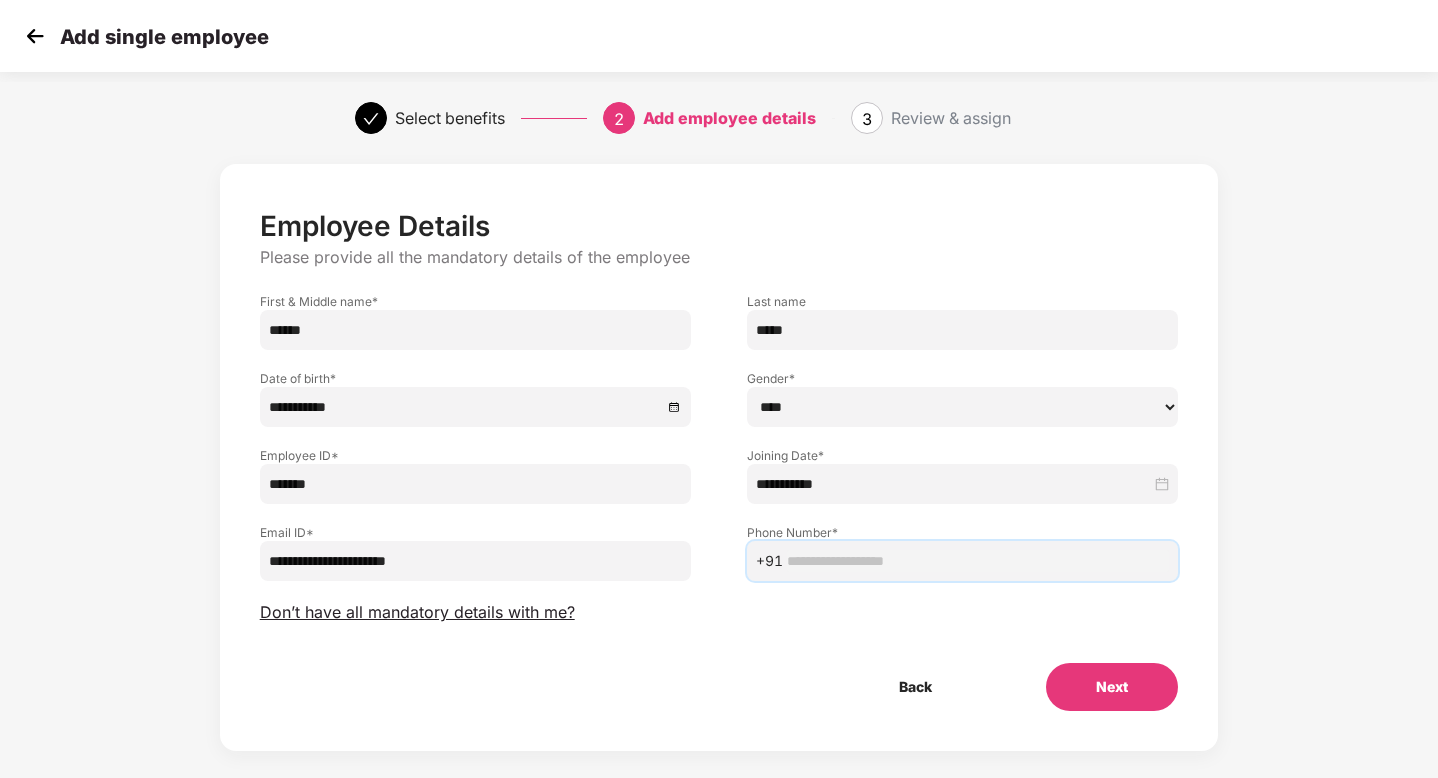 paste on "**********" 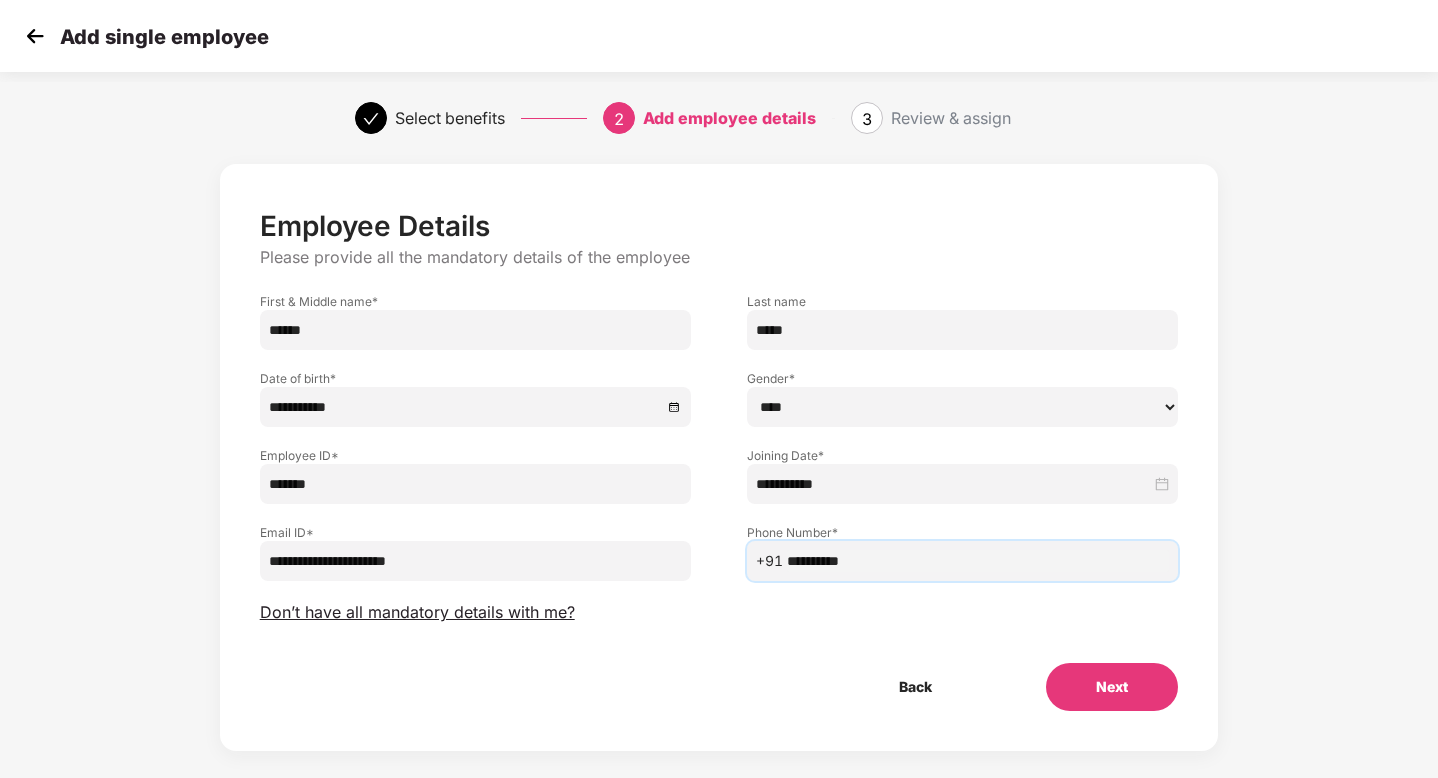 click on "Next" at bounding box center (1112, 687) 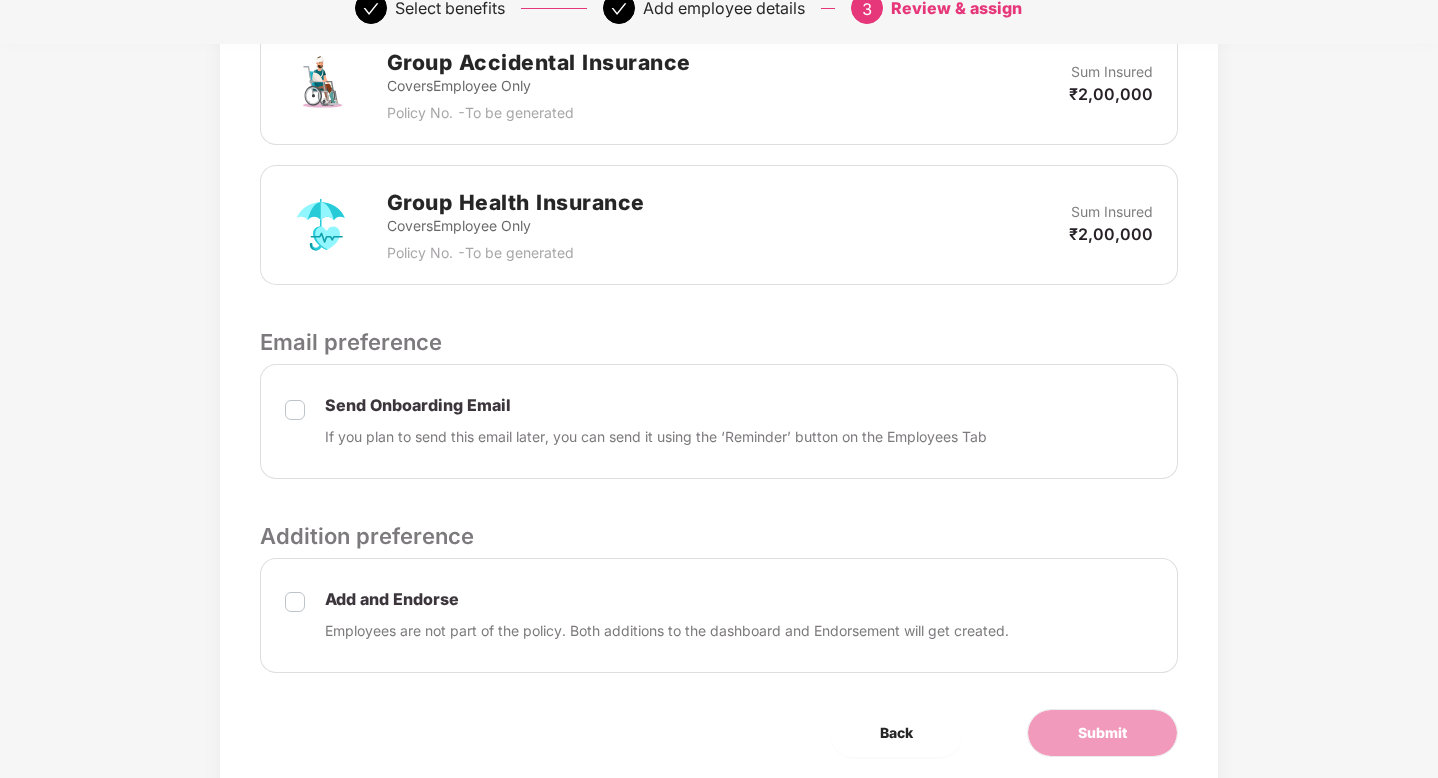 scroll, scrollTop: 710, scrollLeft: 0, axis: vertical 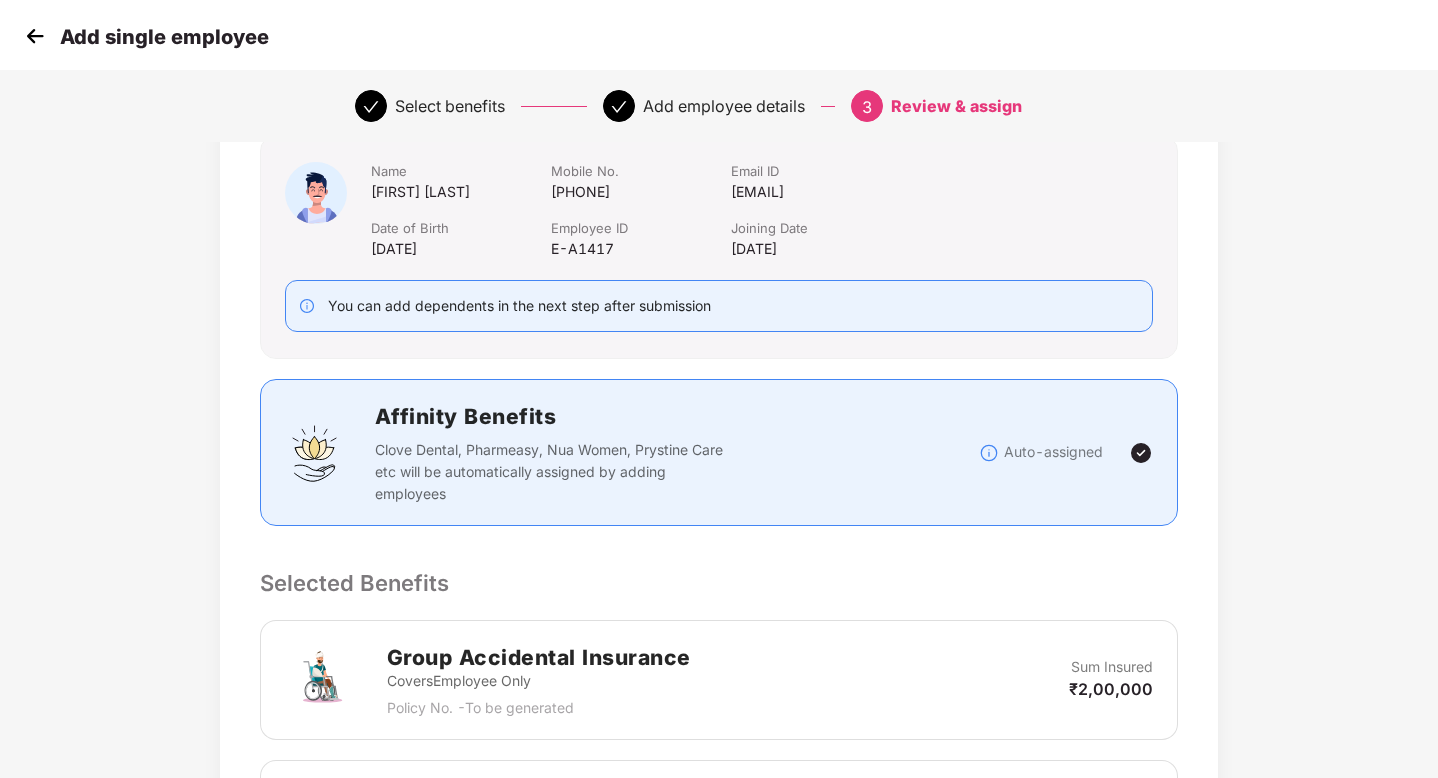click at bounding box center (1141, 453) 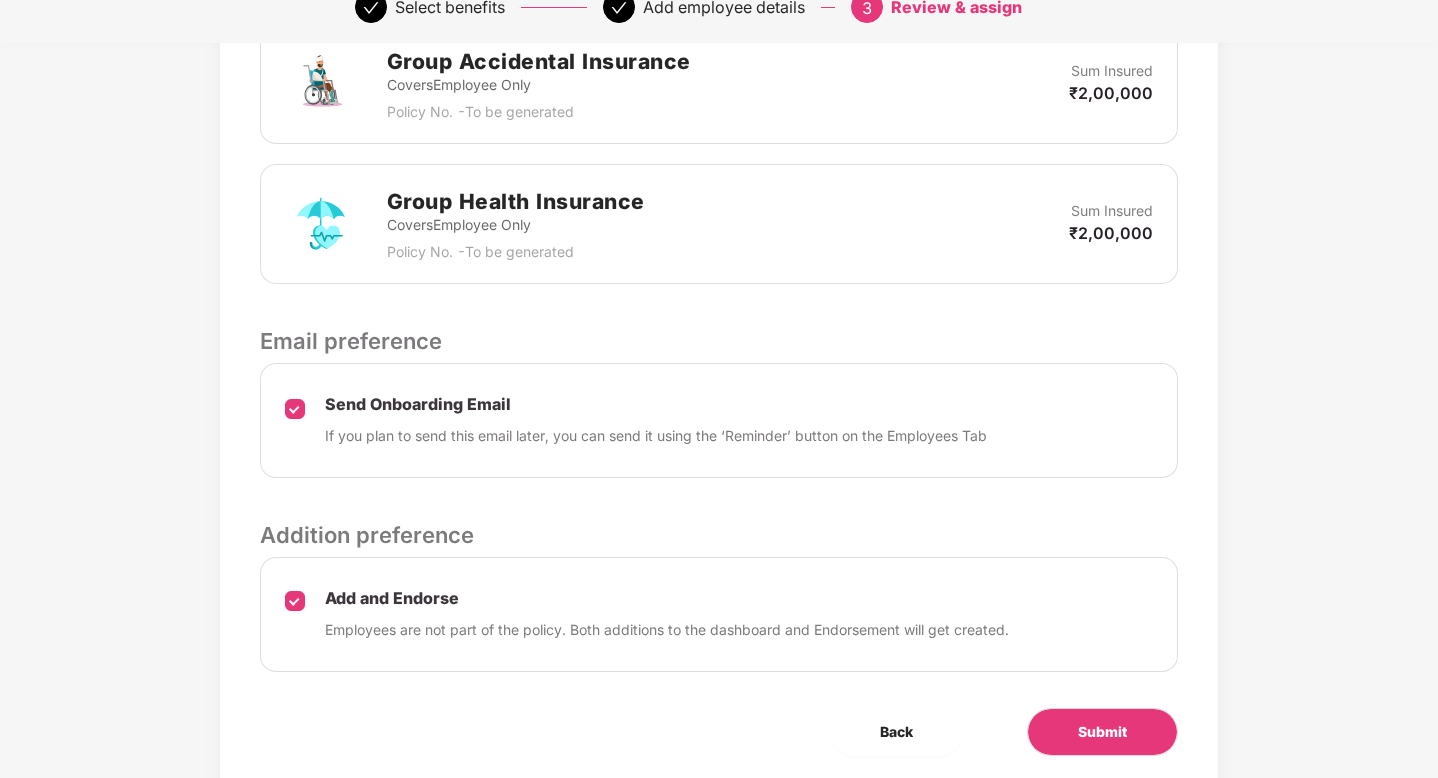 scroll, scrollTop: 802, scrollLeft: 0, axis: vertical 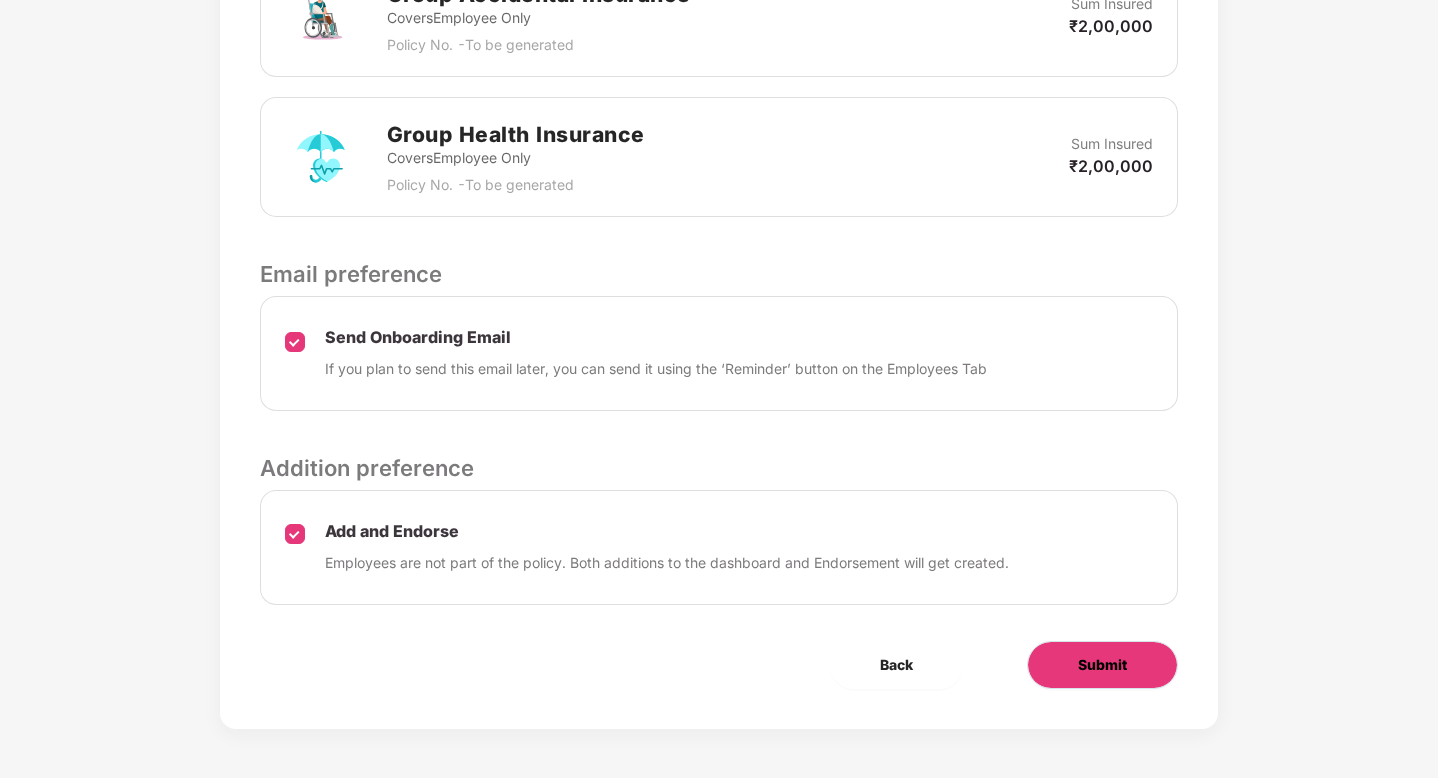 click on "Submit" at bounding box center (1102, 665) 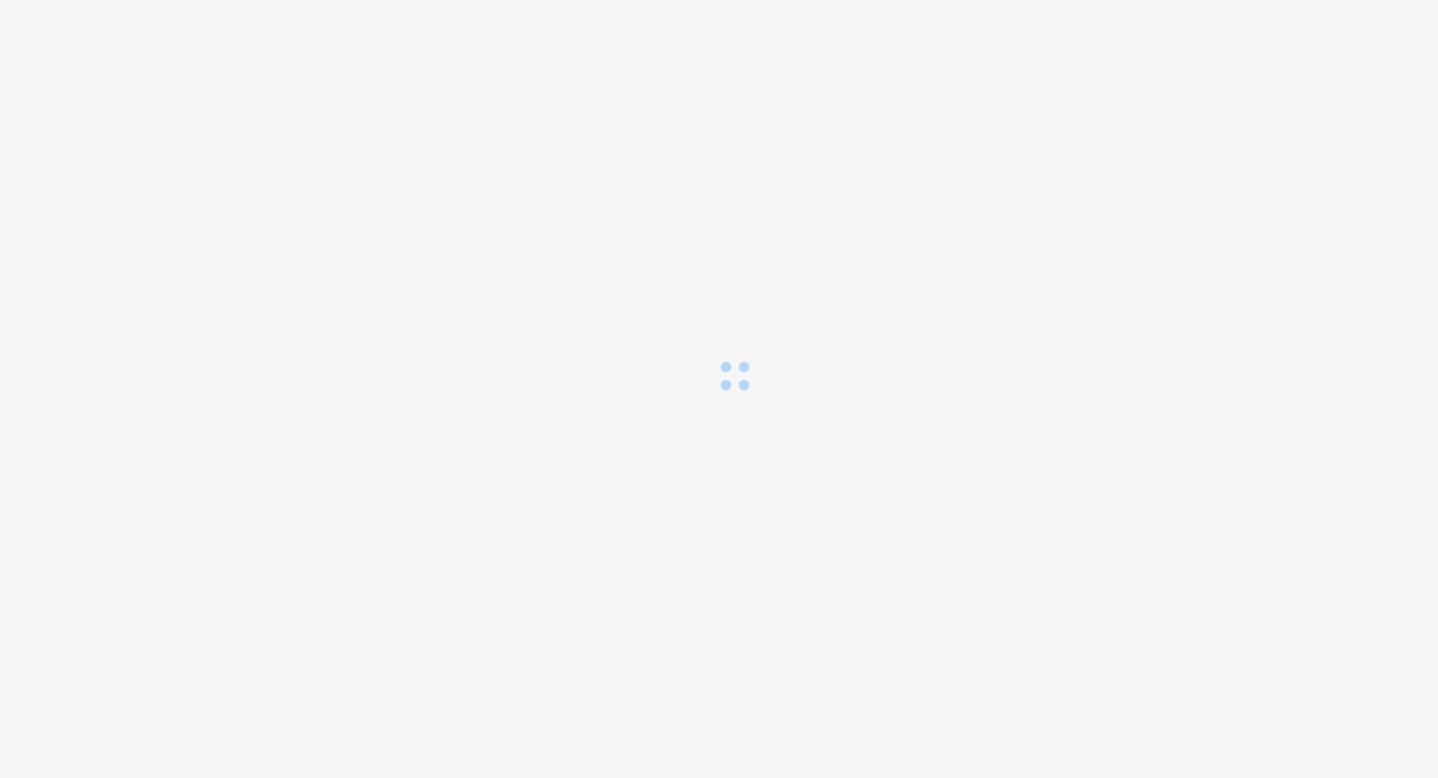 scroll, scrollTop: 0, scrollLeft: 0, axis: both 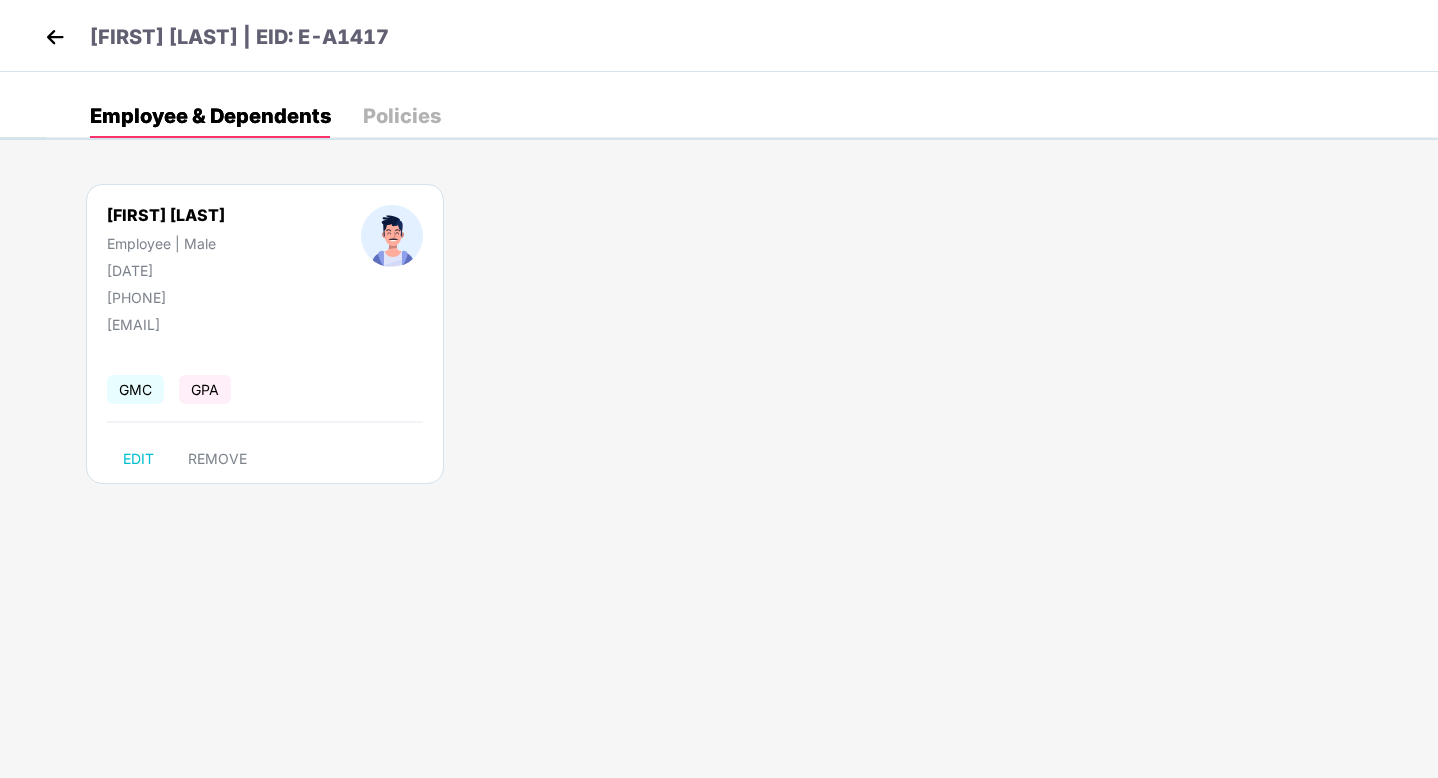 click at bounding box center [55, 37] 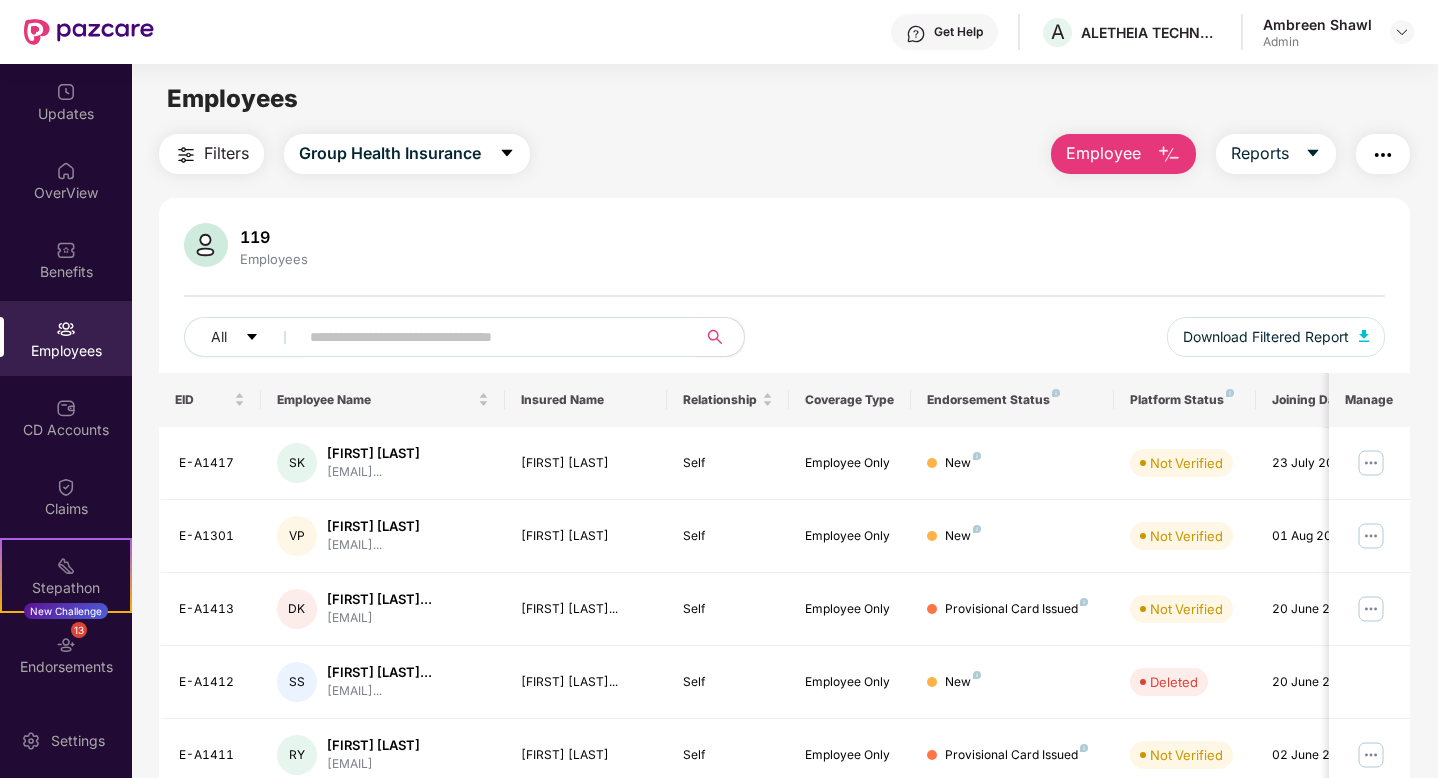click on "Employee" at bounding box center [1123, 154] 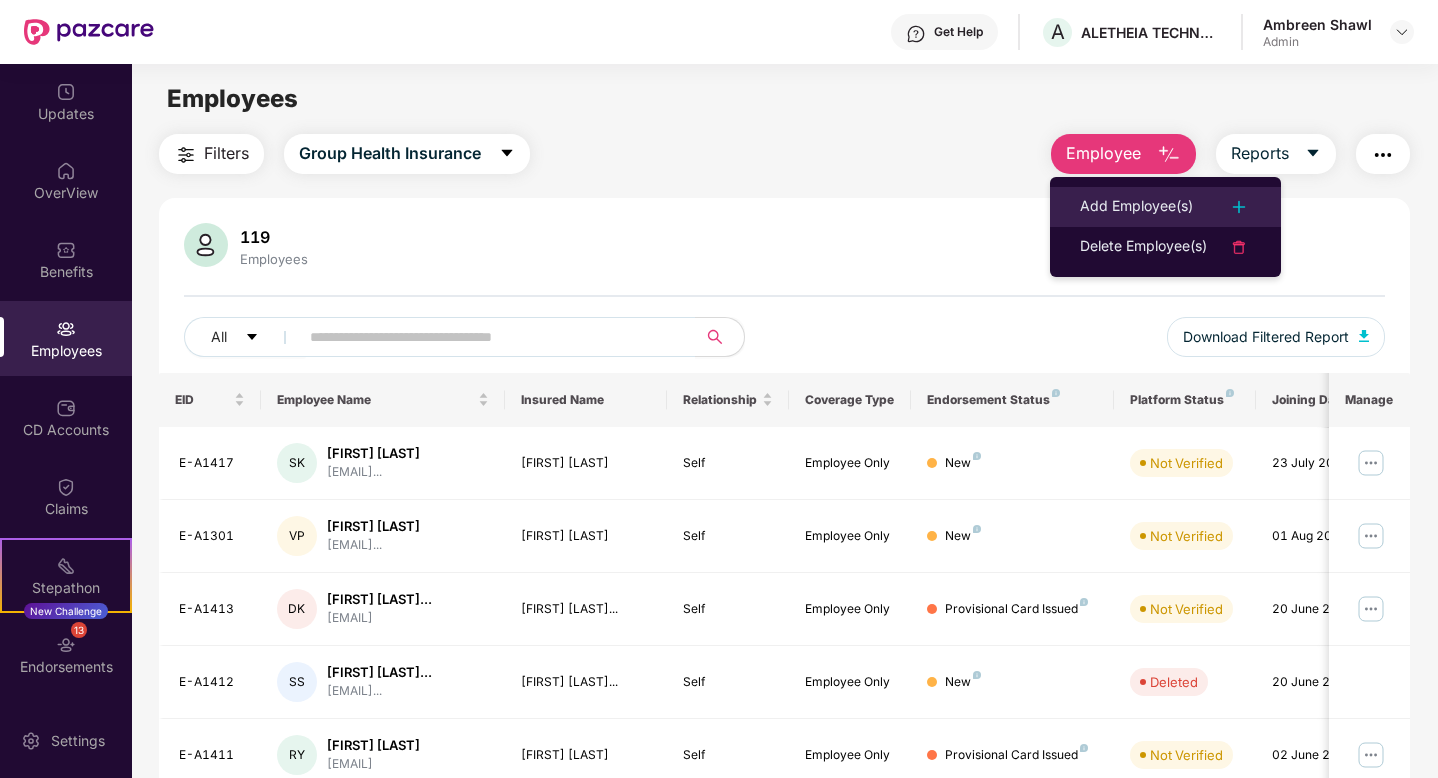 click on "Add Employee(s)" at bounding box center (1136, 207) 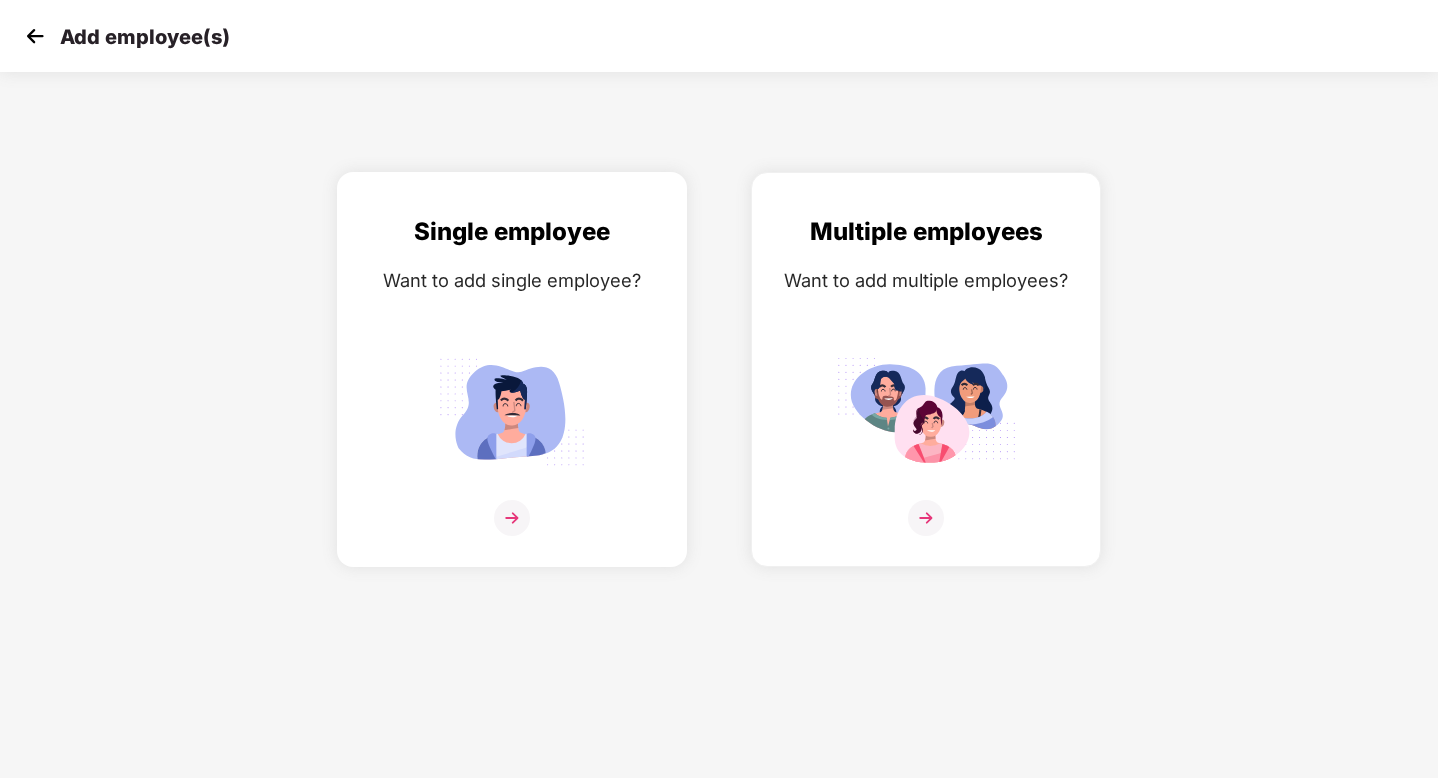 click at bounding box center [512, 518] 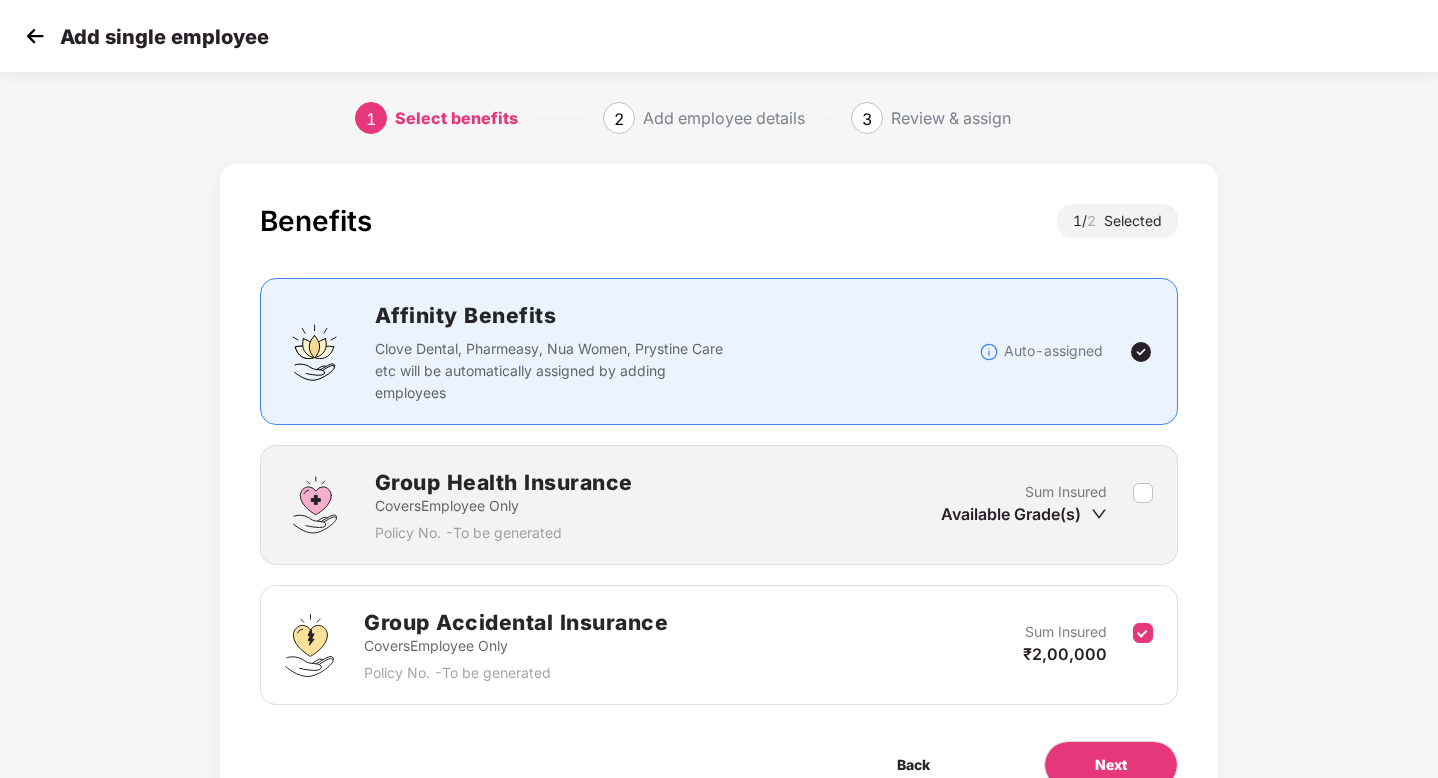 click 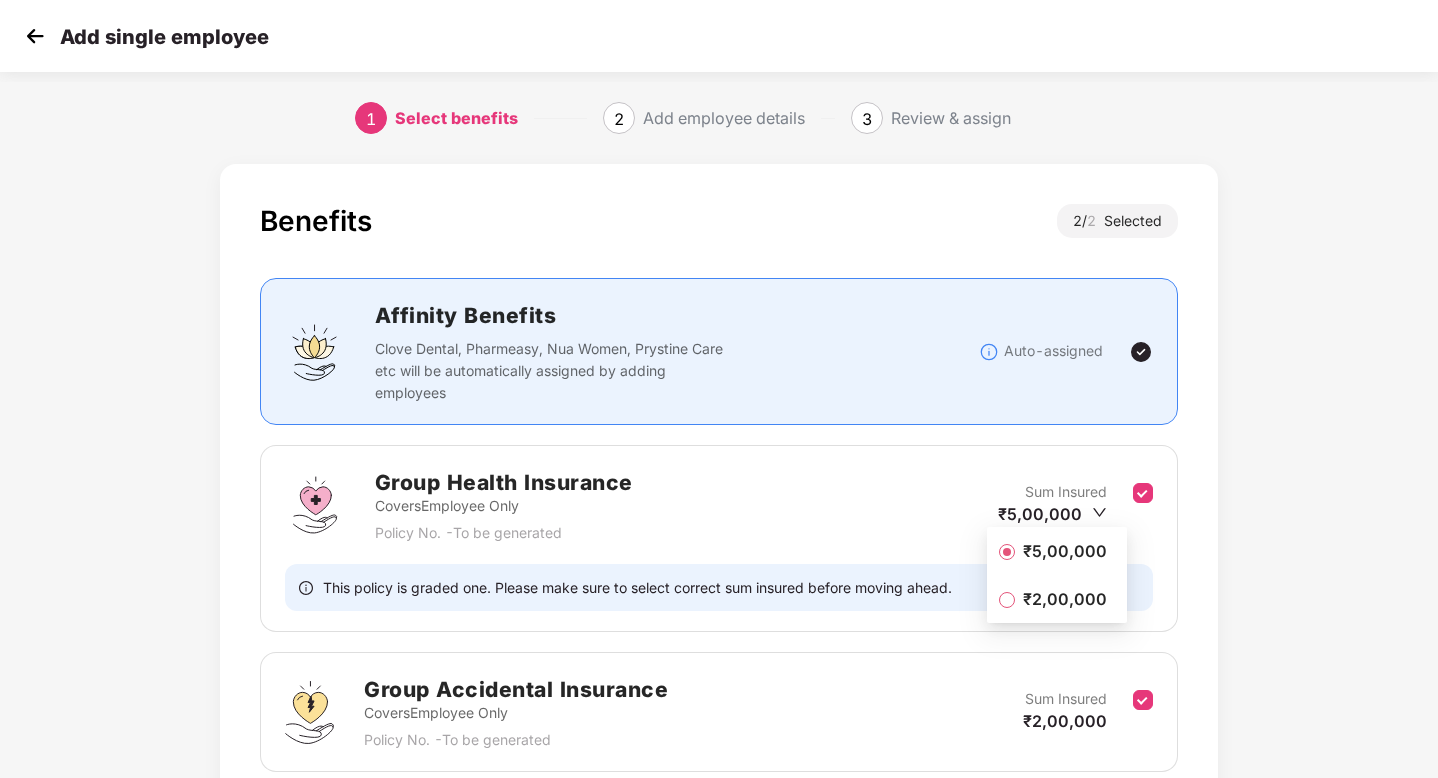click on "₹2,00,000" at bounding box center [1057, 599] 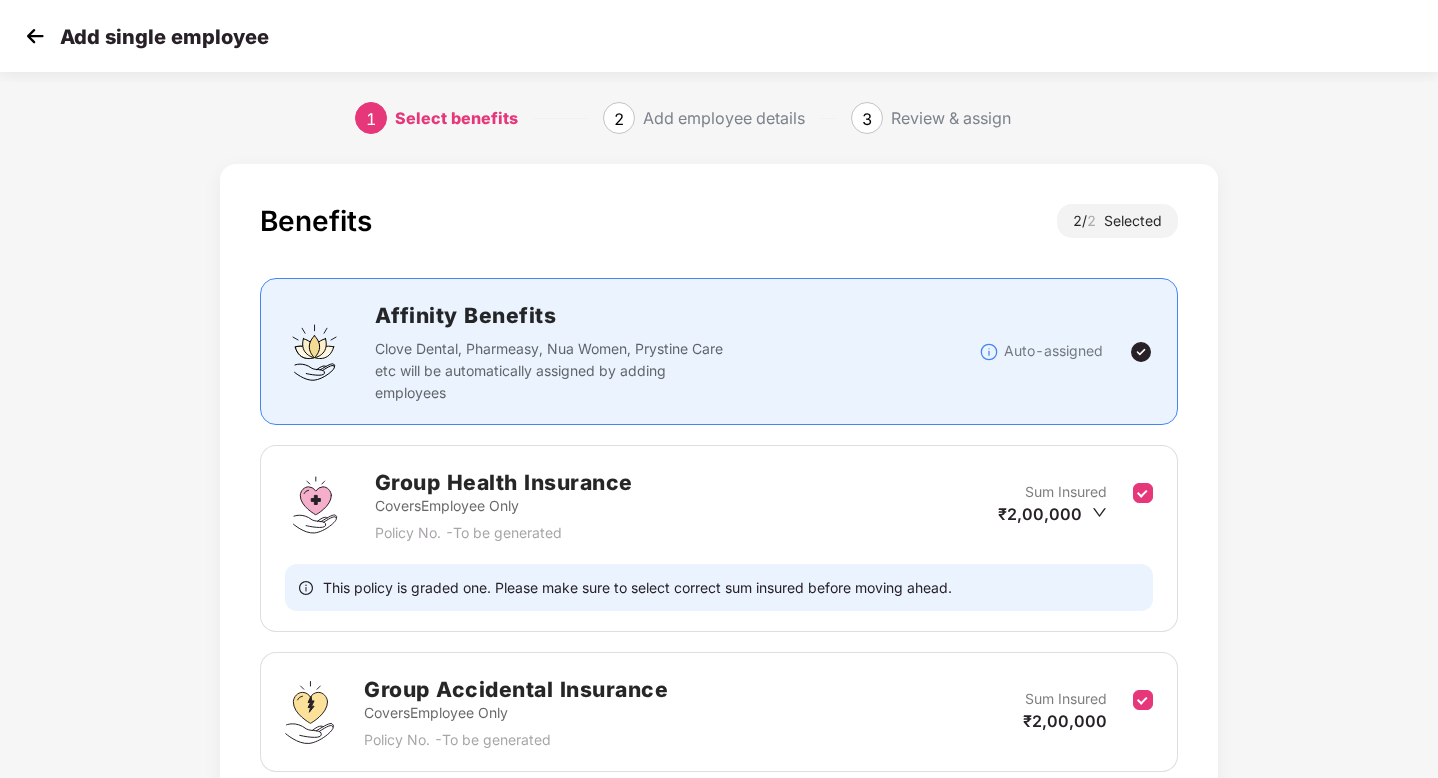 scroll, scrollTop: 167, scrollLeft: 0, axis: vertical 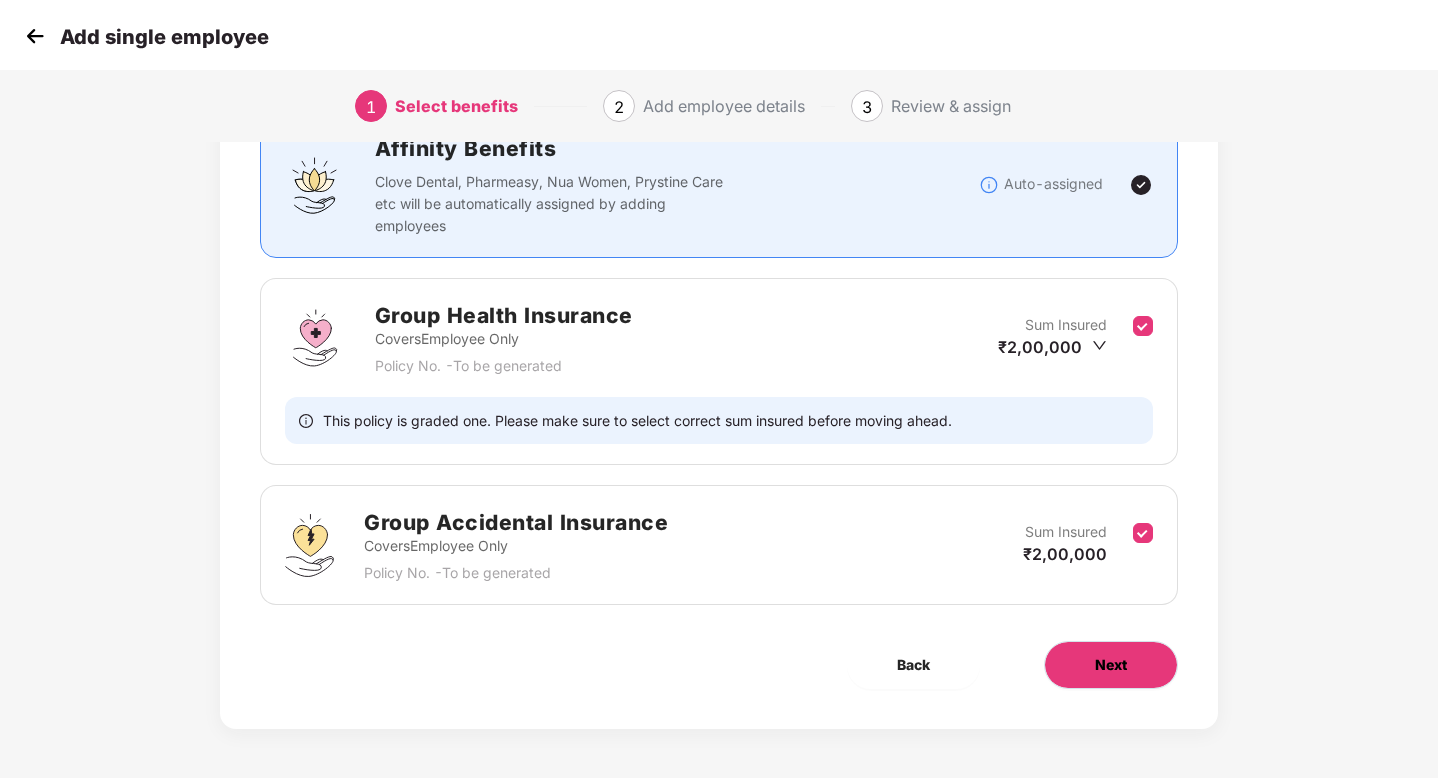 click on "Next" at bounding box center (1111, 665) 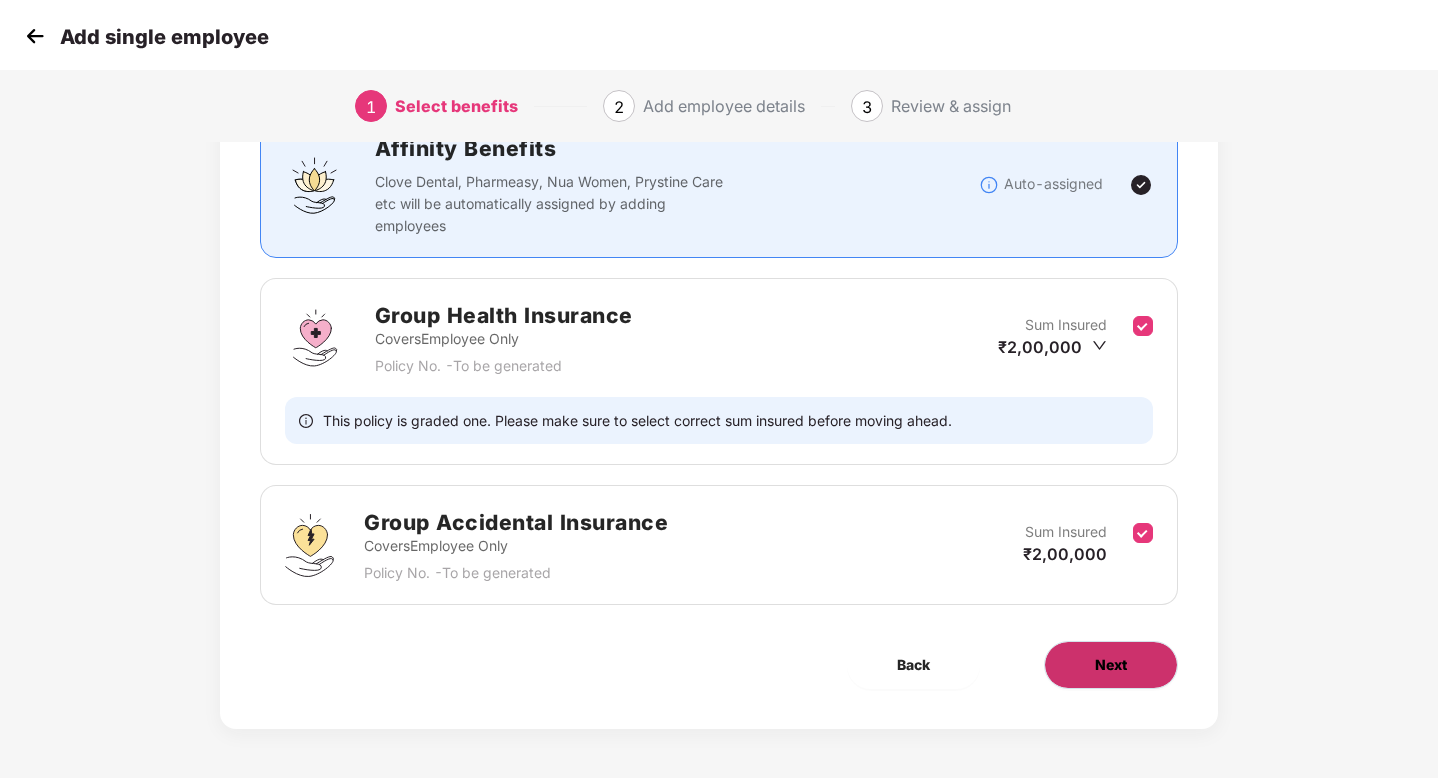 scroll, scrollTop: 0, scrollLeft: 0, axis: both 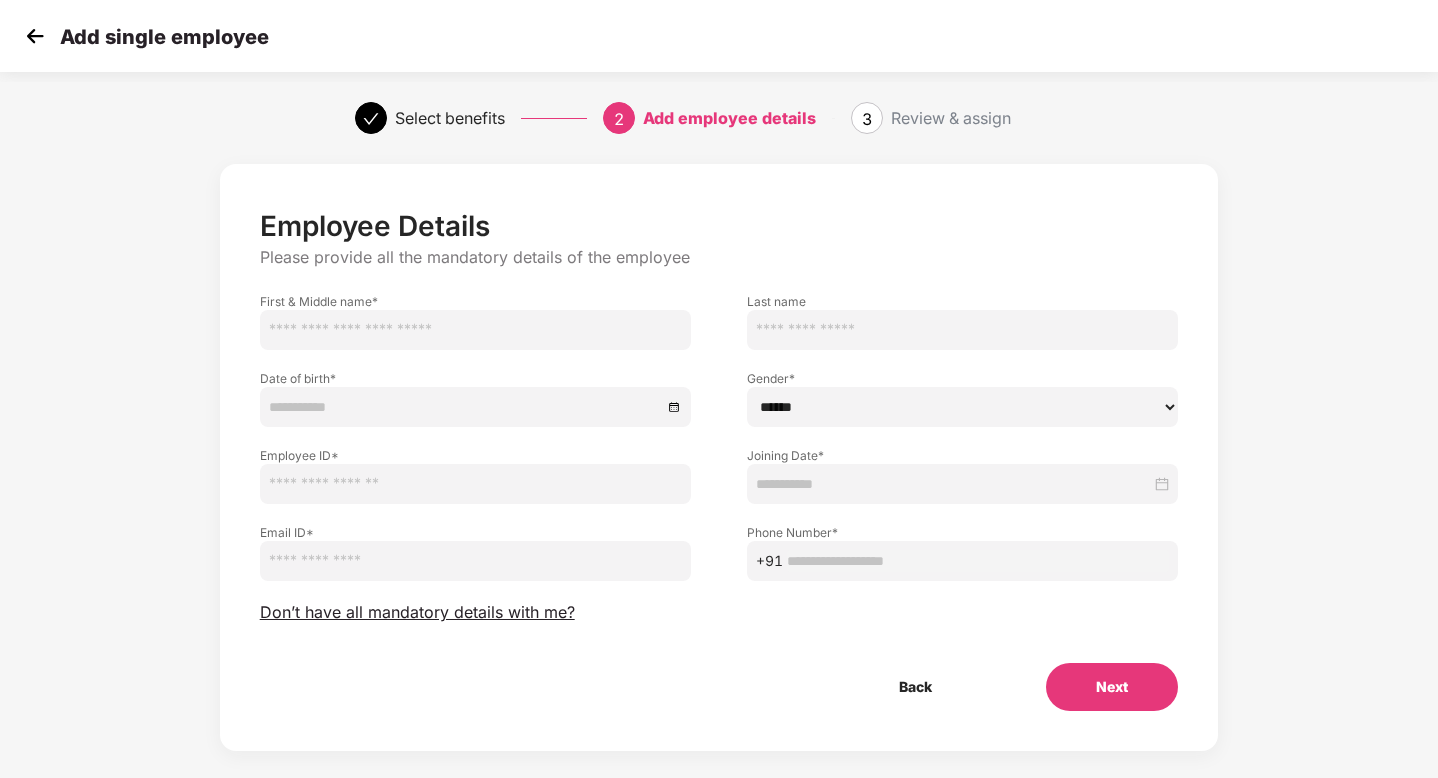 click at bounding box center (475, 330) 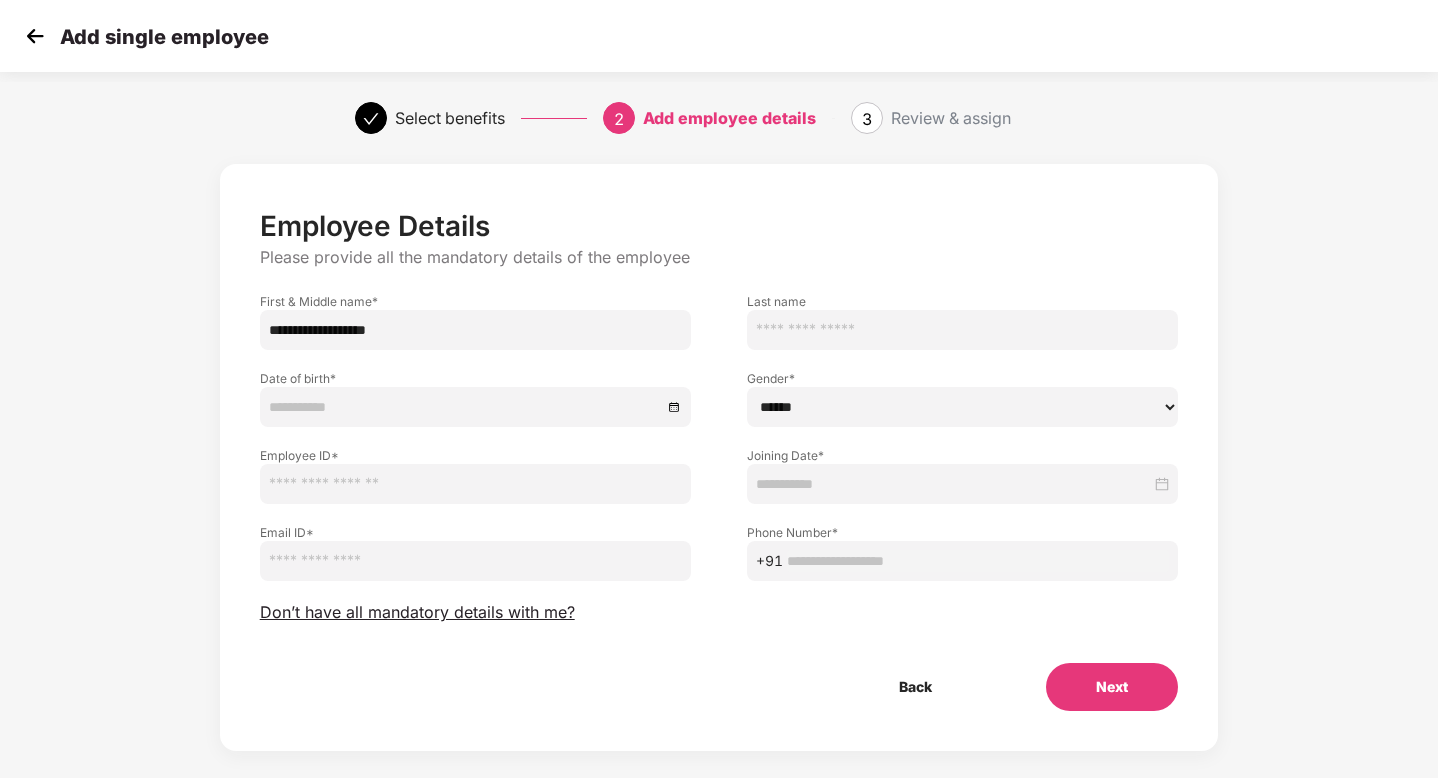 click on "**********" at bounding box center [475, 330] 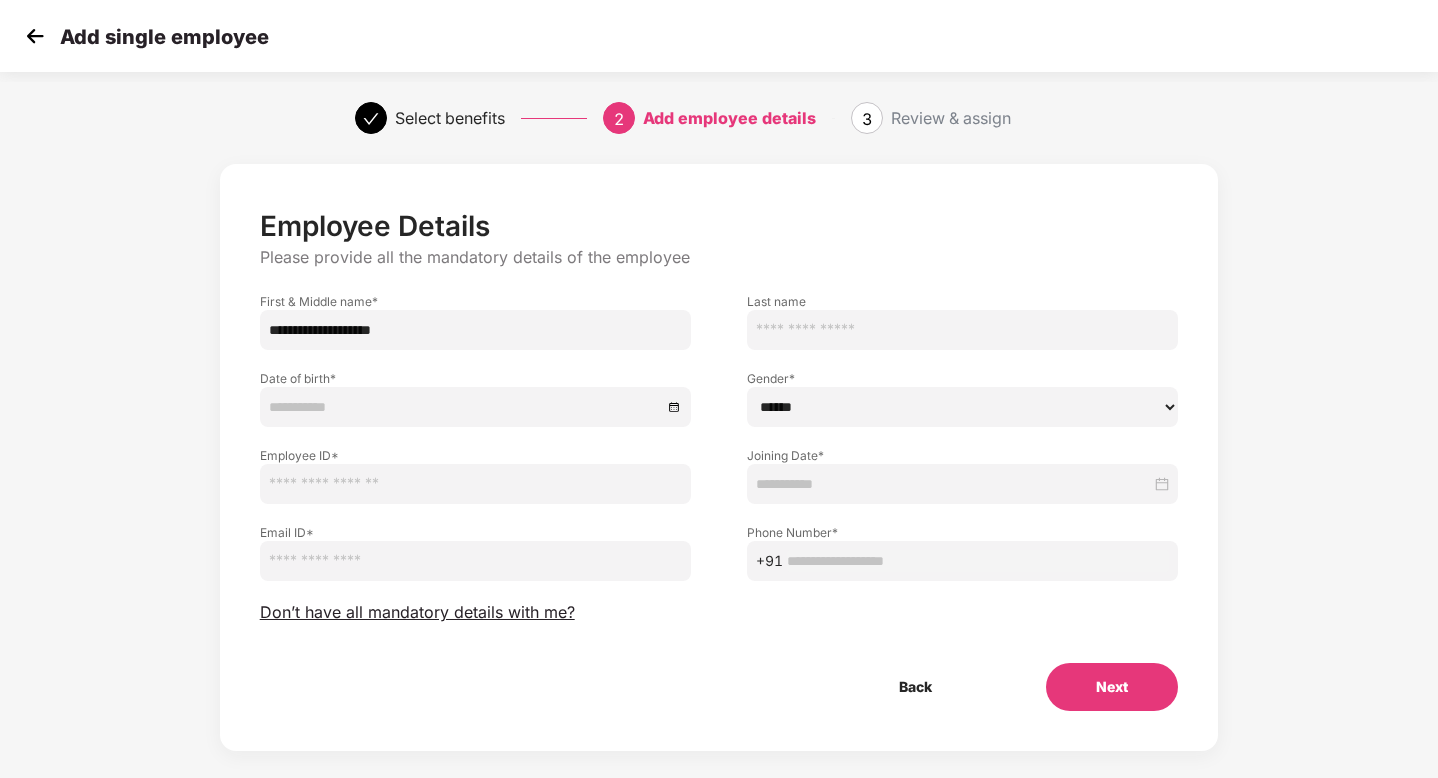 paste on "*****" 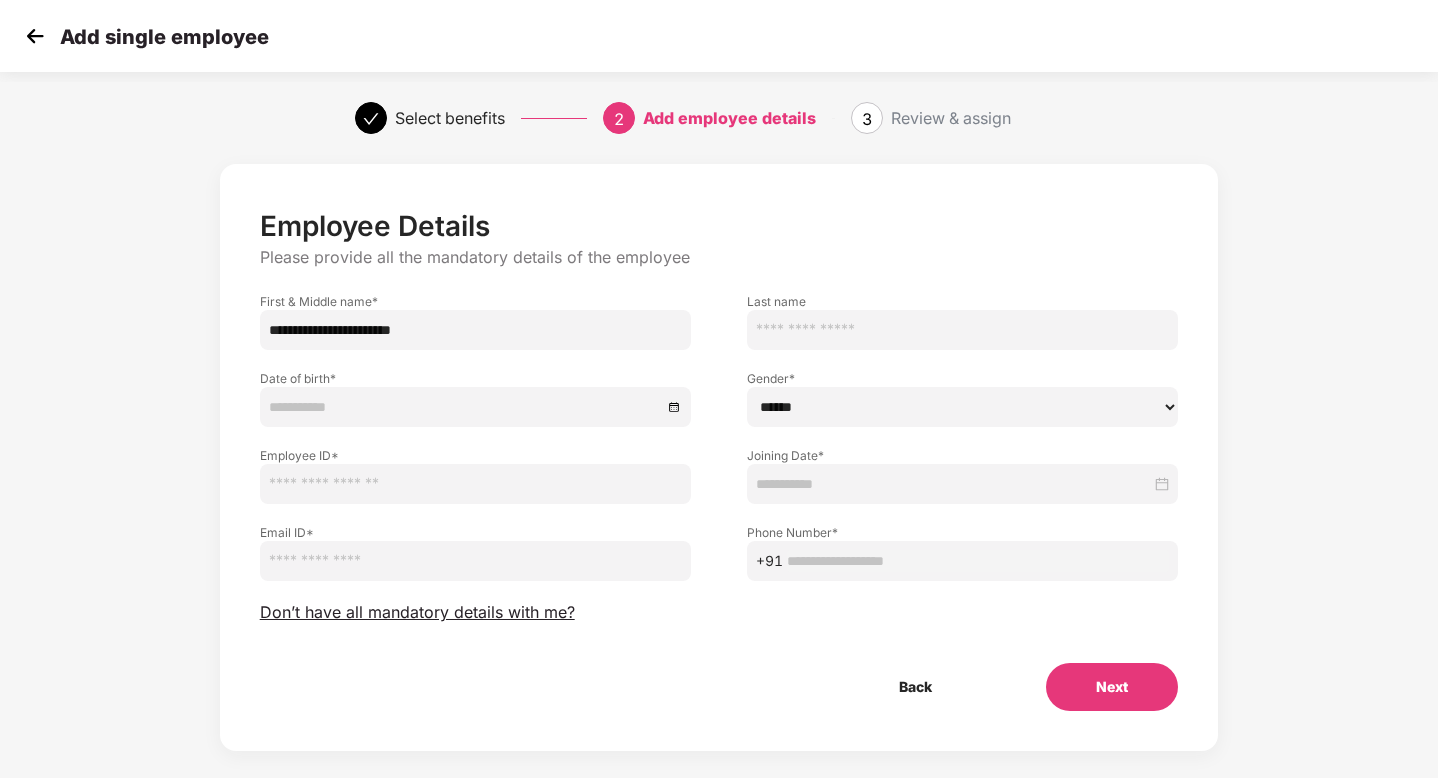 type on "**********" 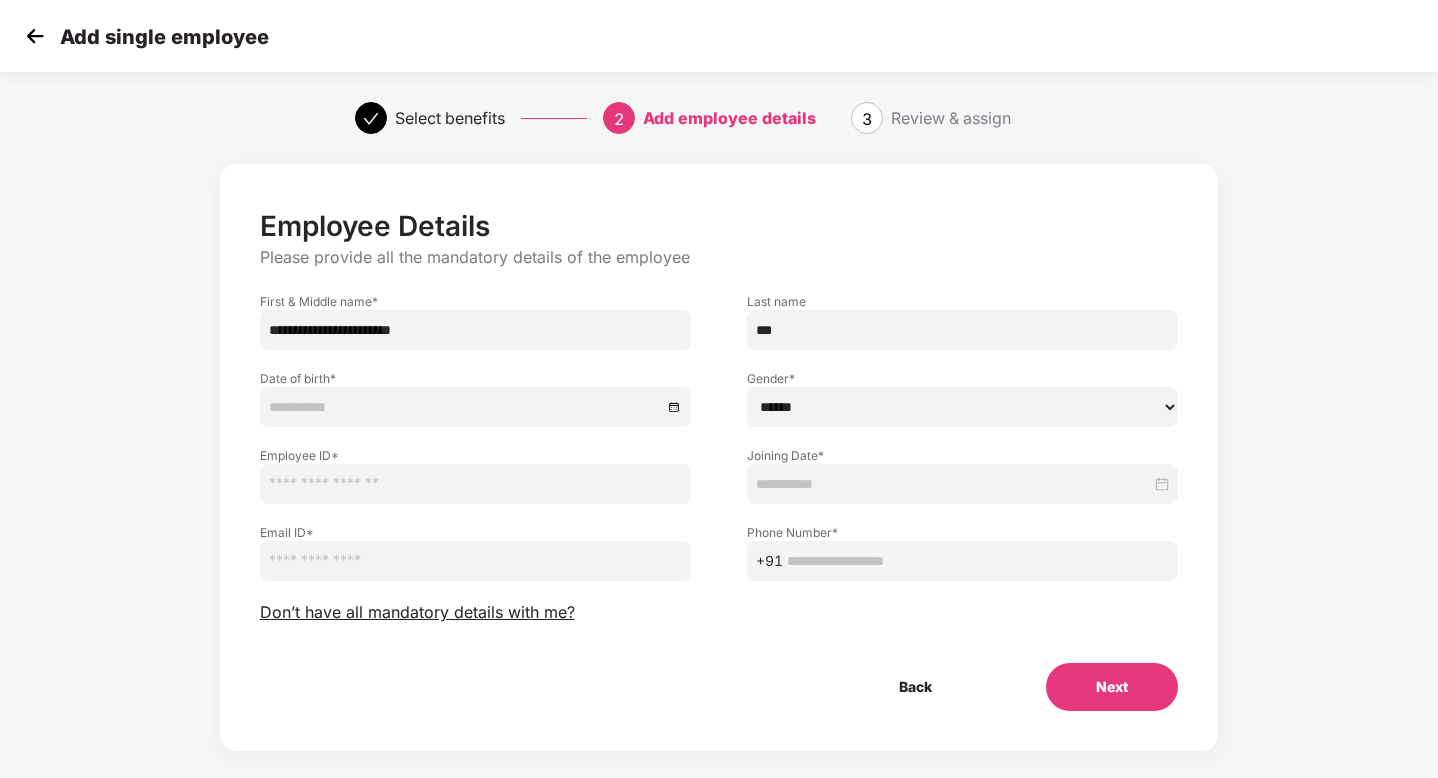 type on "***" 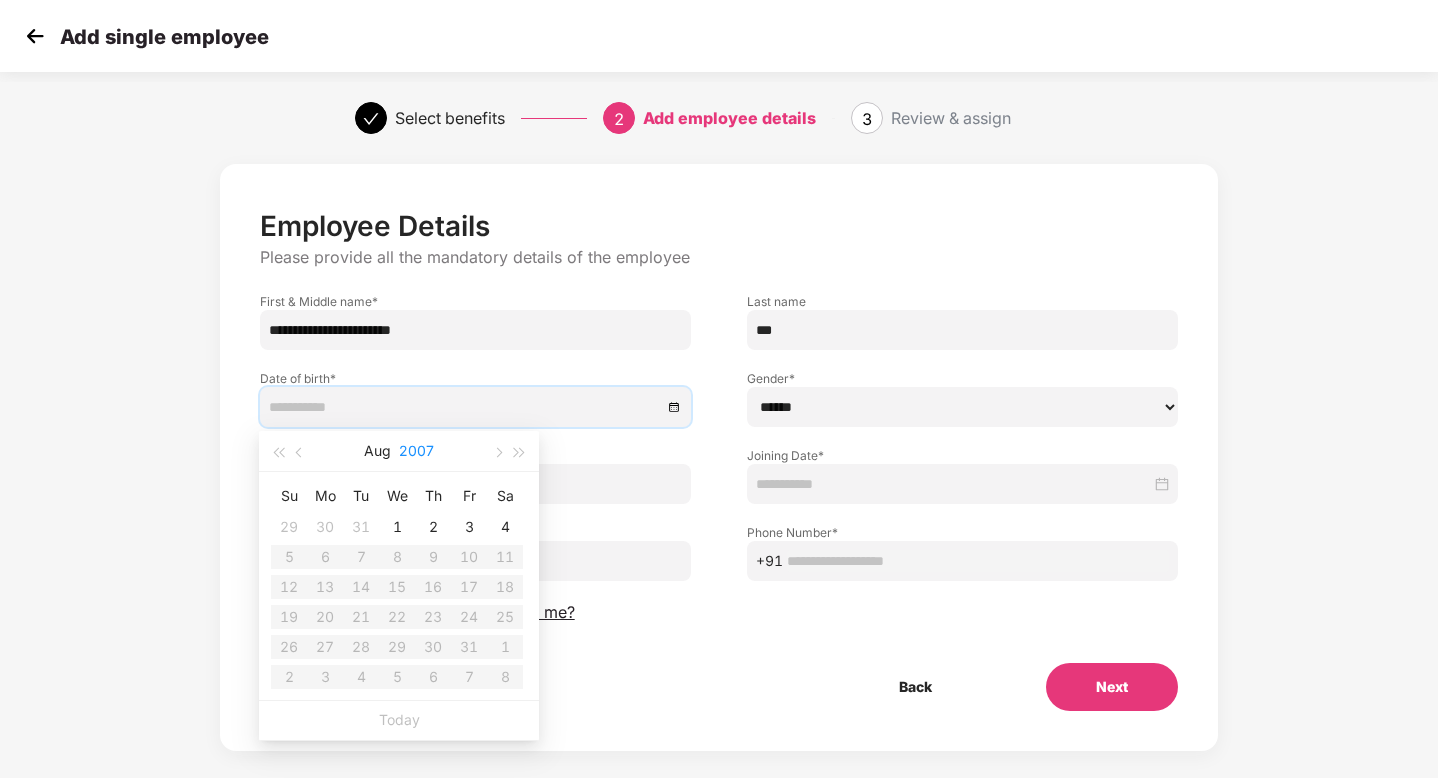 click on "2007" at bounding box center [416, 451] 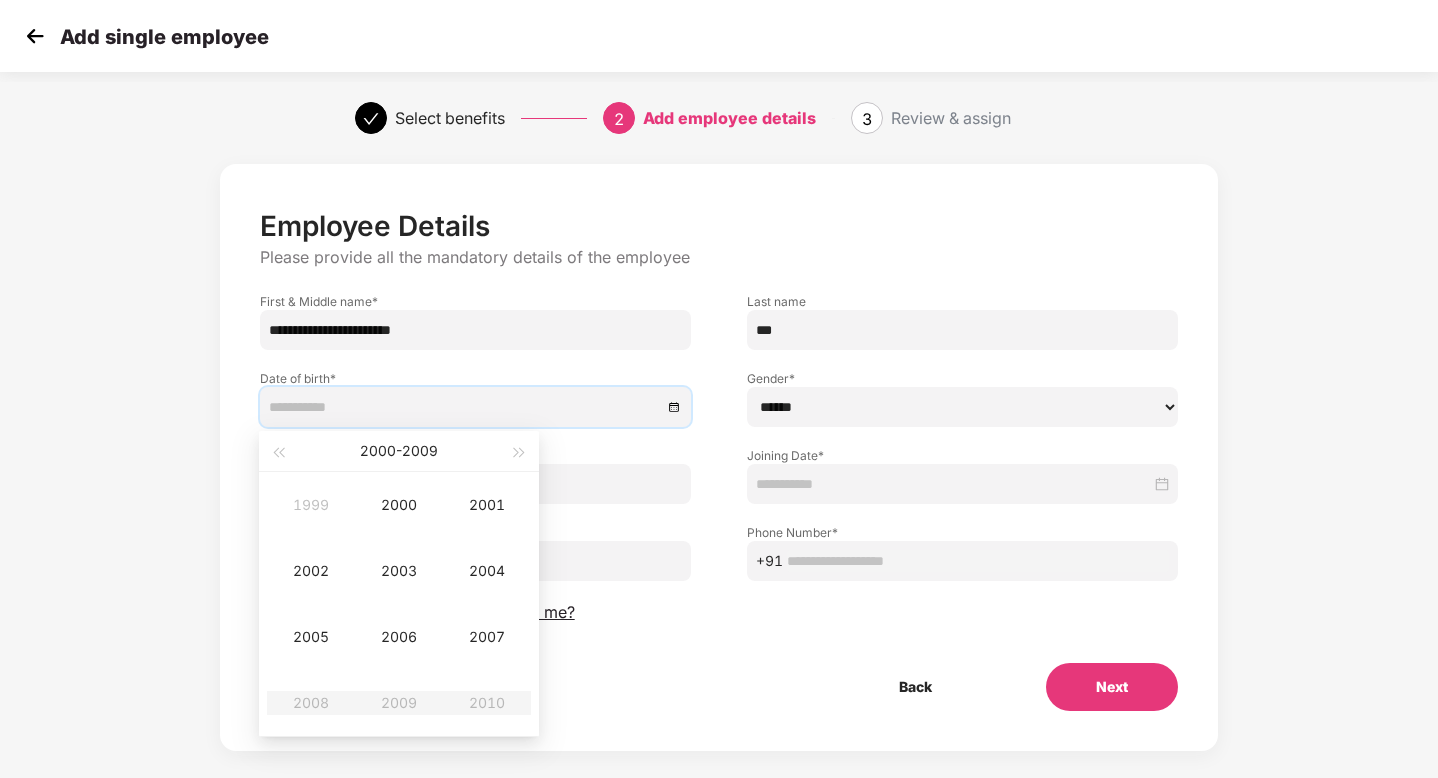 type on "**********" 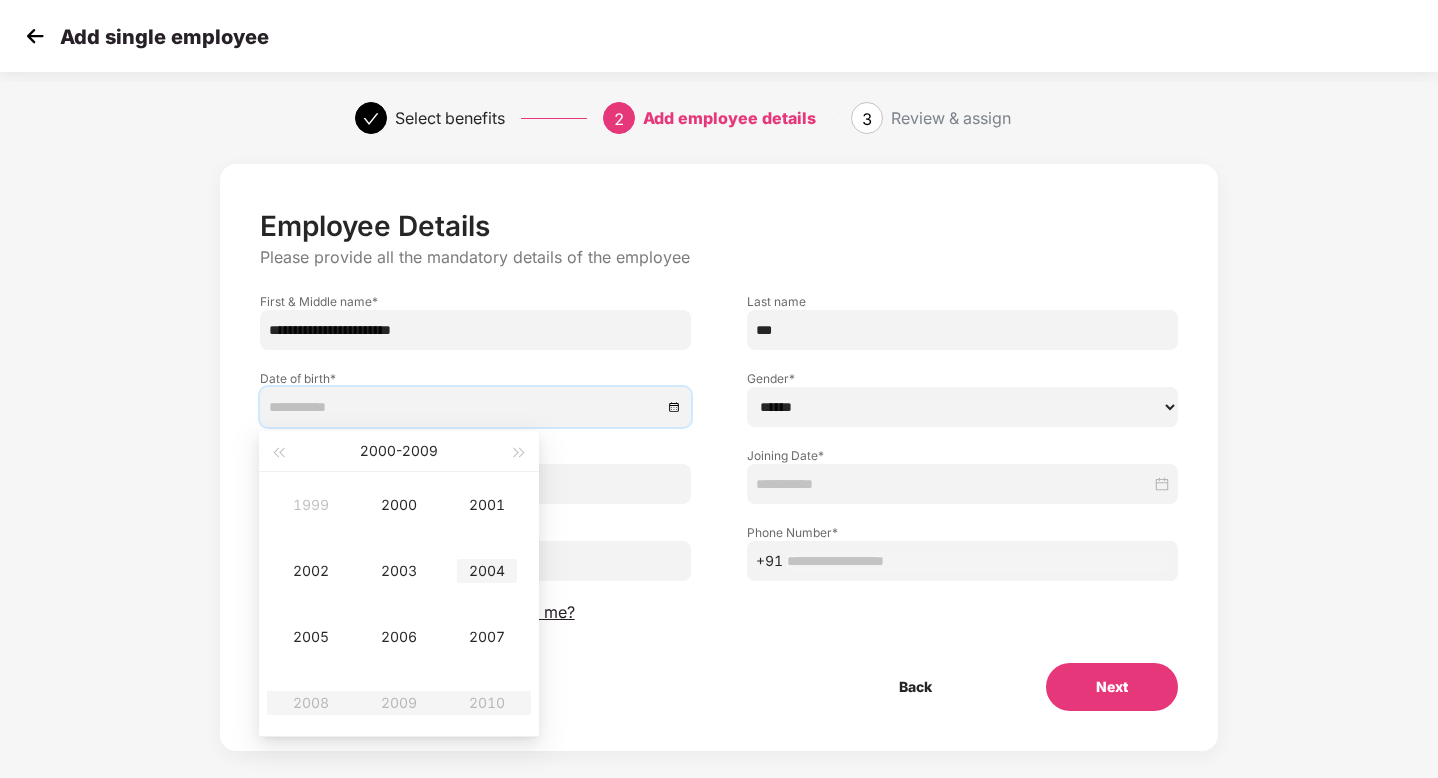 type on "**********" 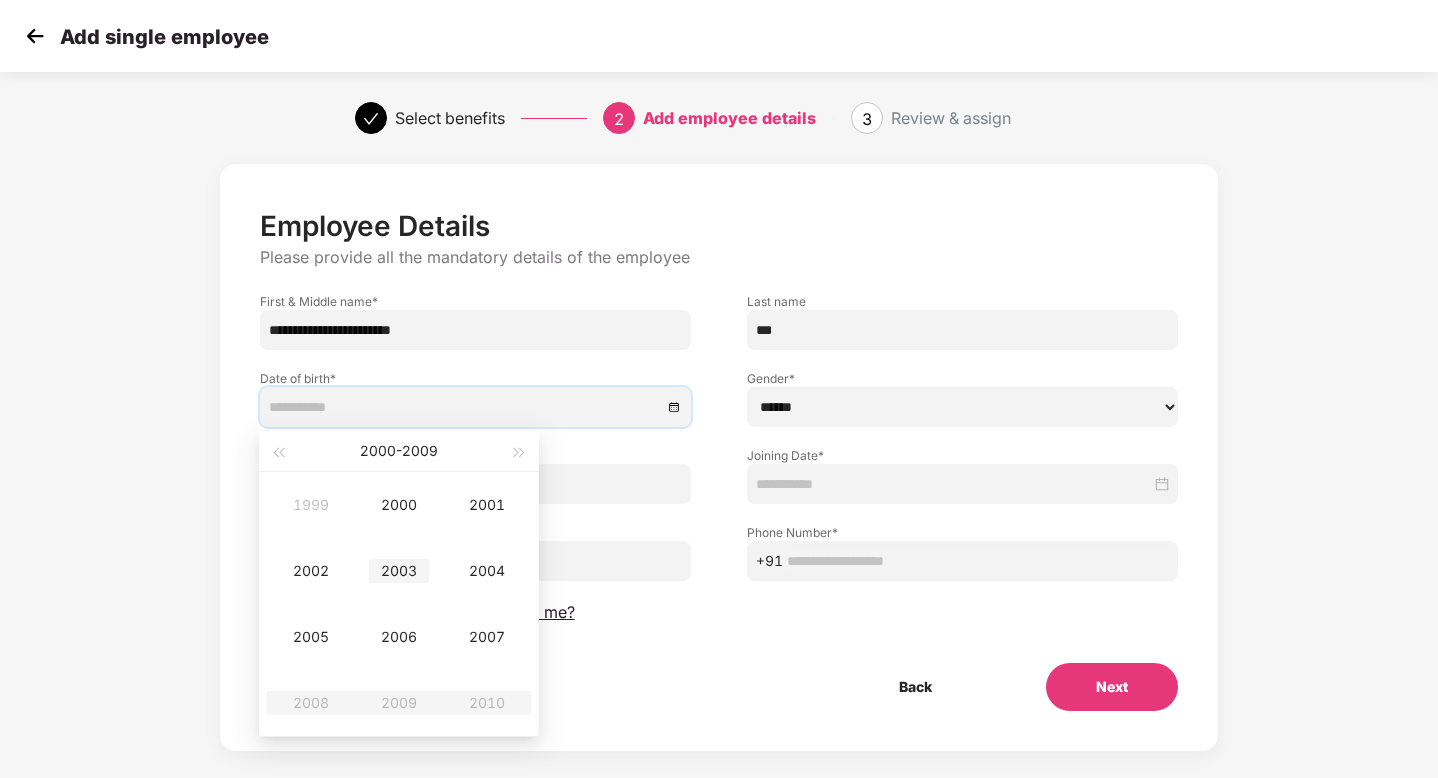 type on "**********" 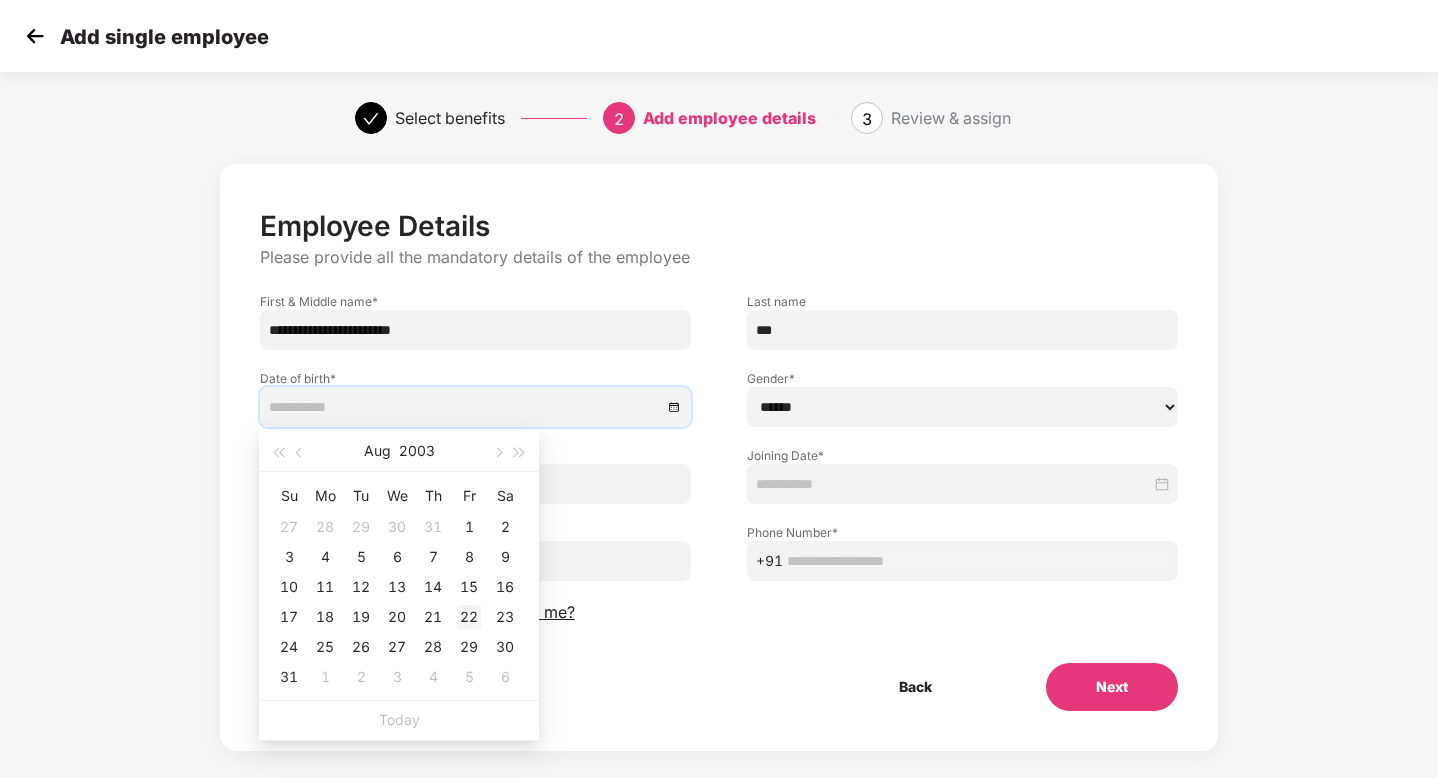 type on "**********" 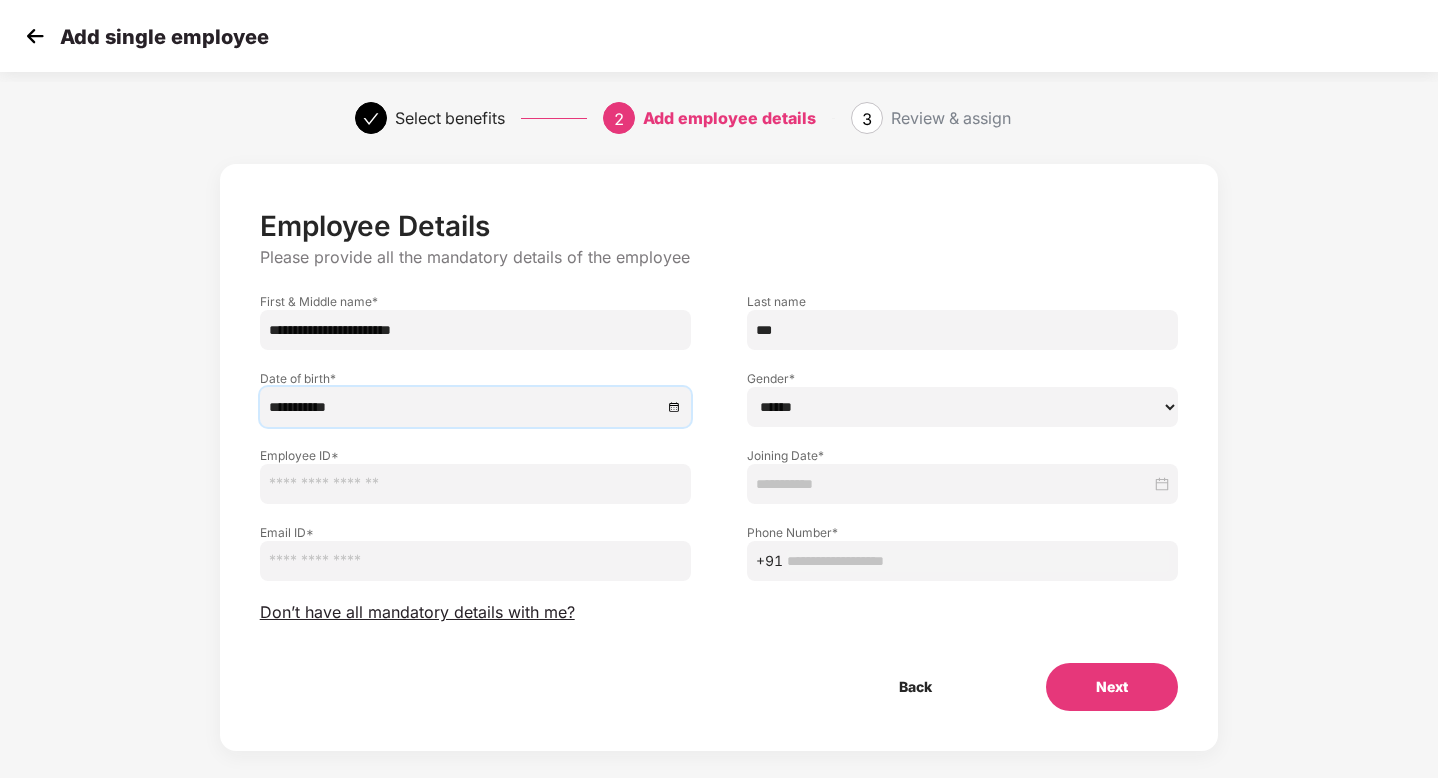 click on "****** **** ******" at bounding box center (962, 407) 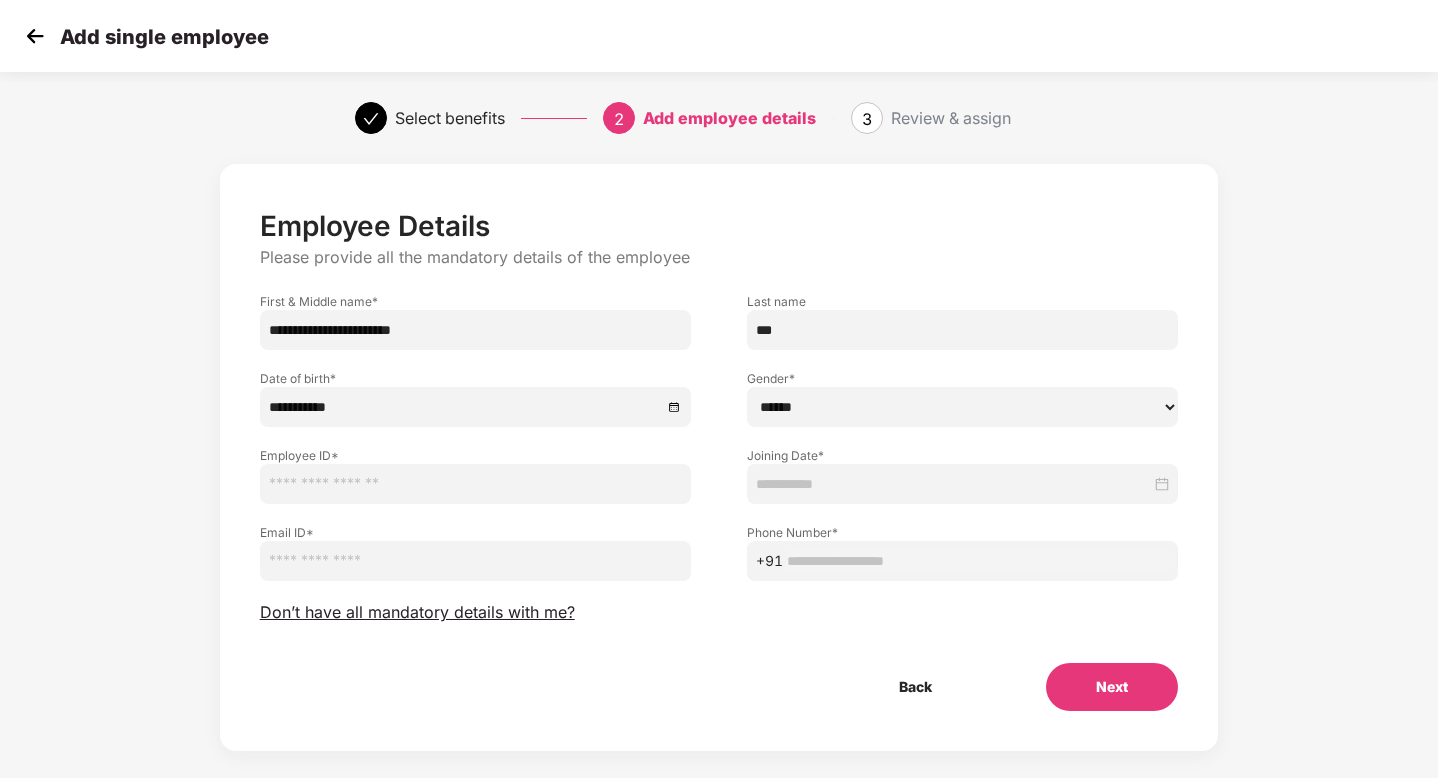 select on "****" 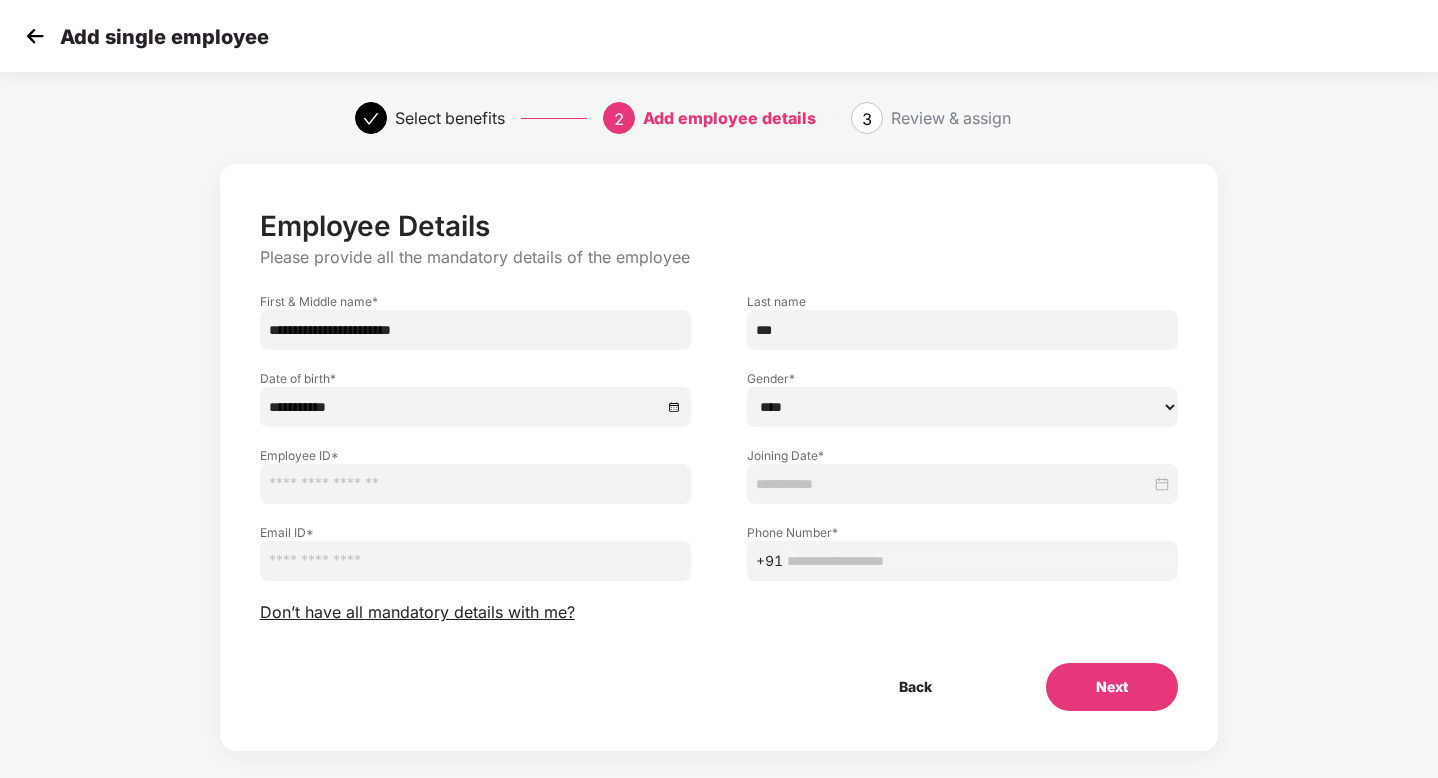 click at bounding box center (475, 484) 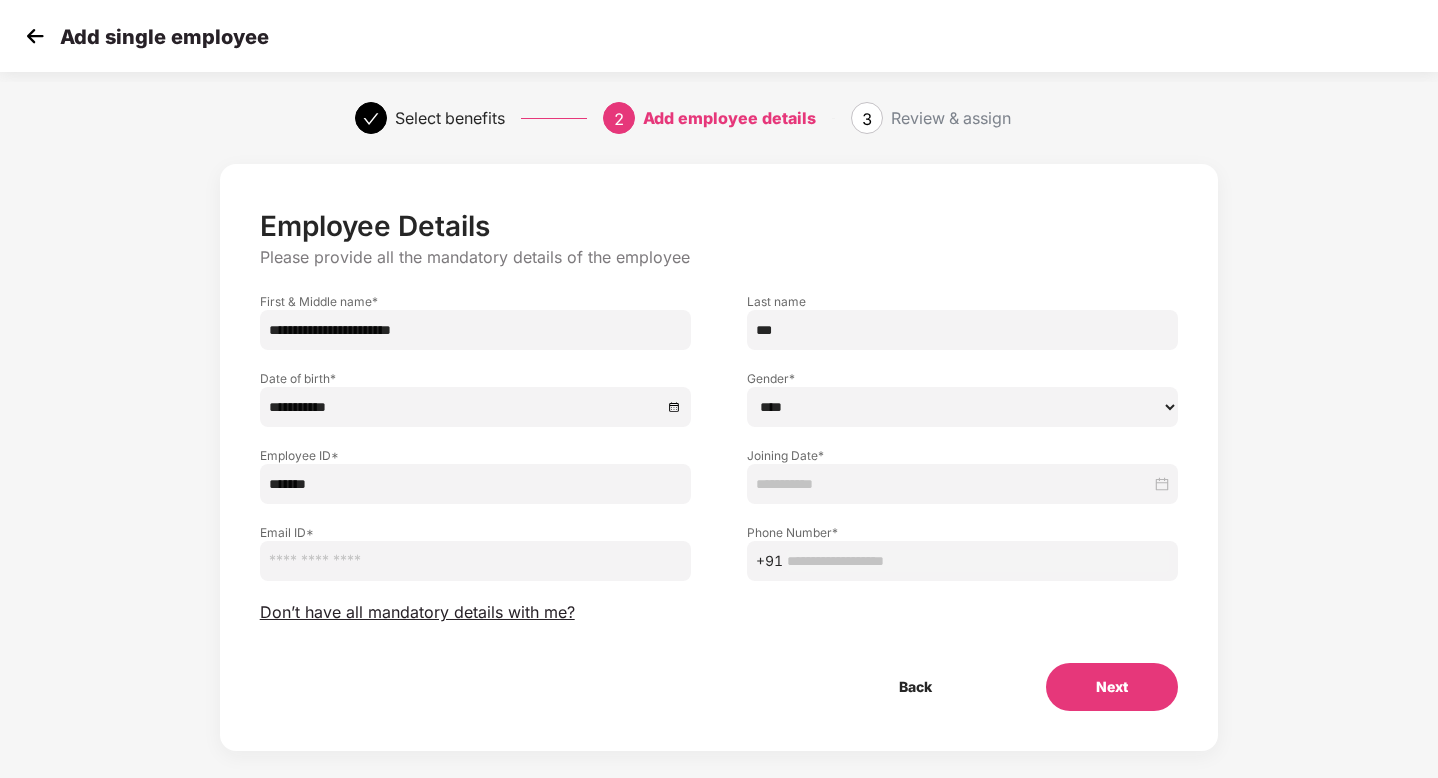 type on "*******" 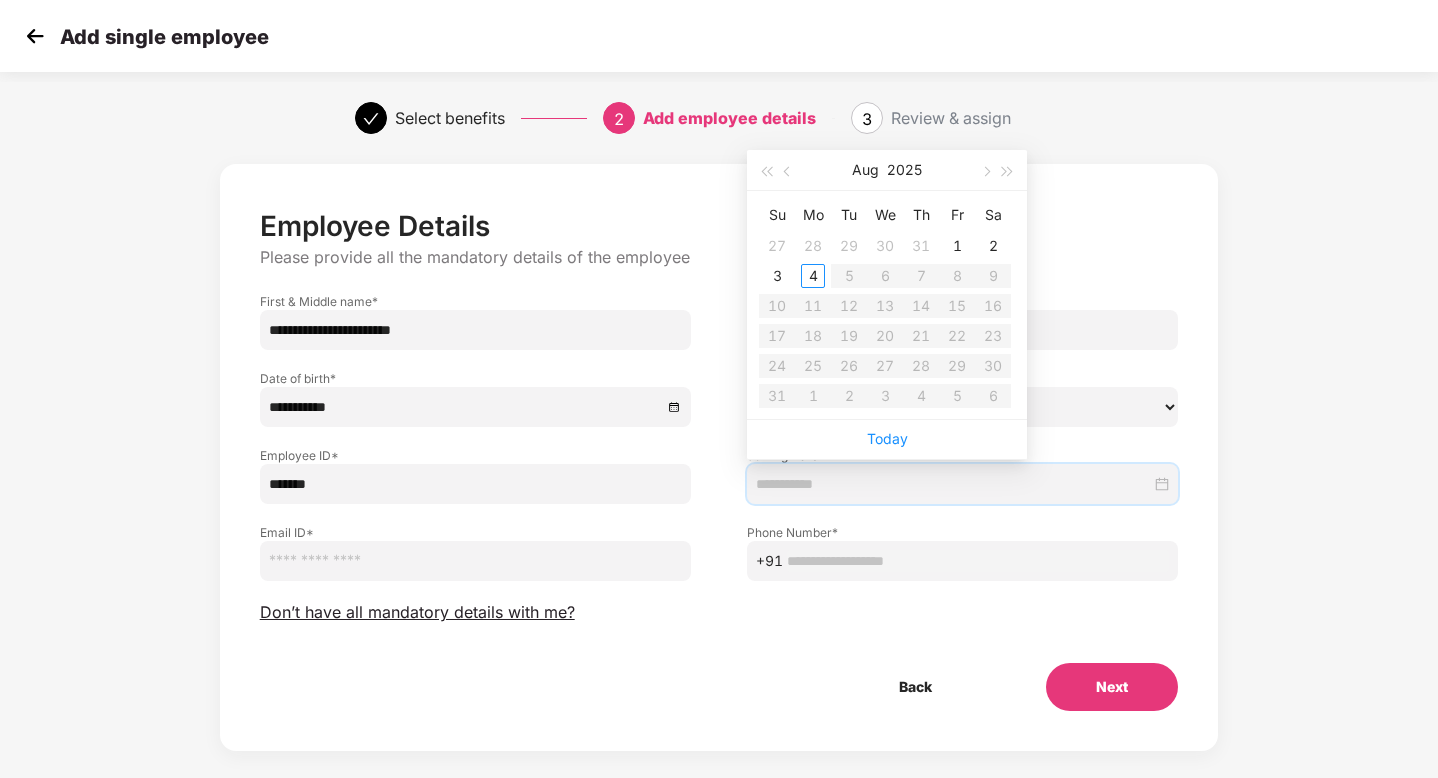 type on "**********" 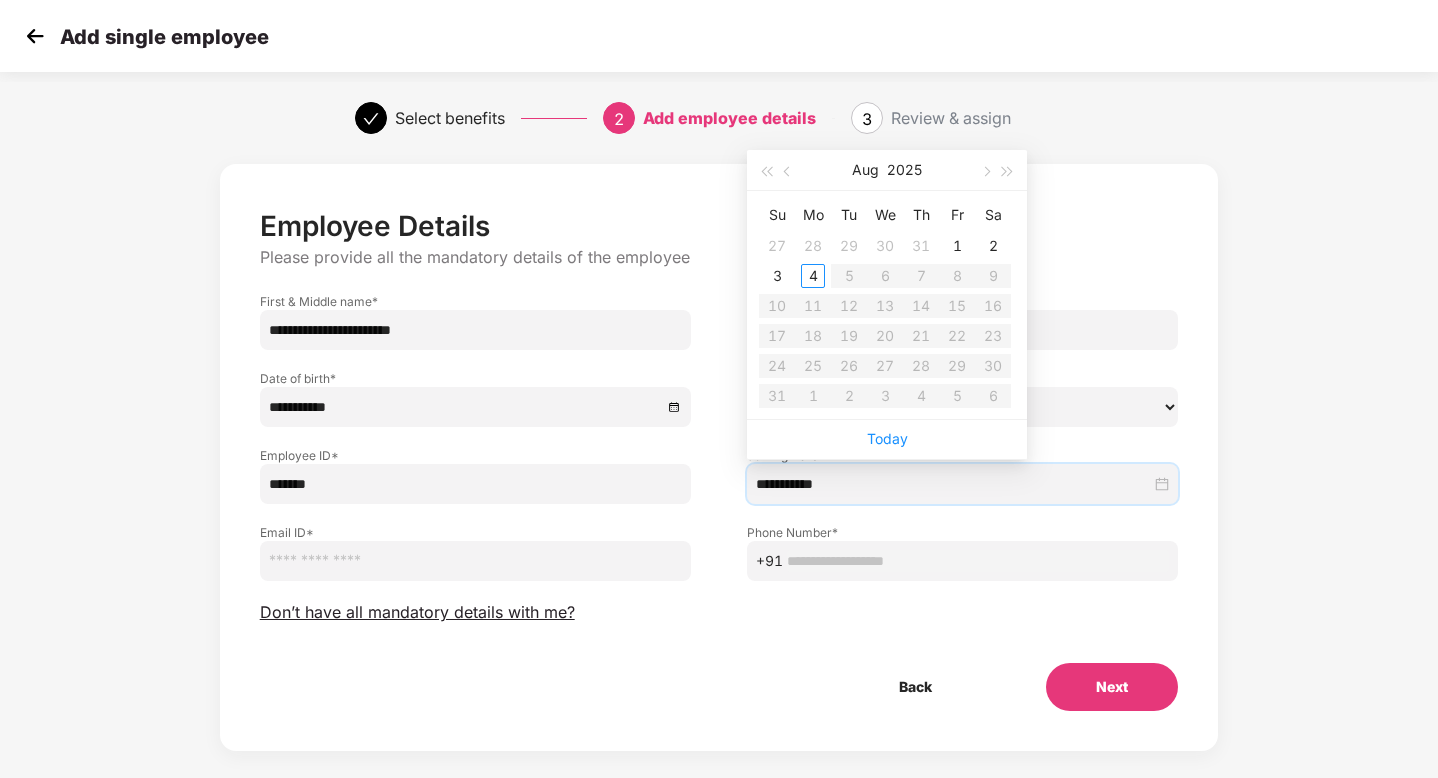 type on "**********" 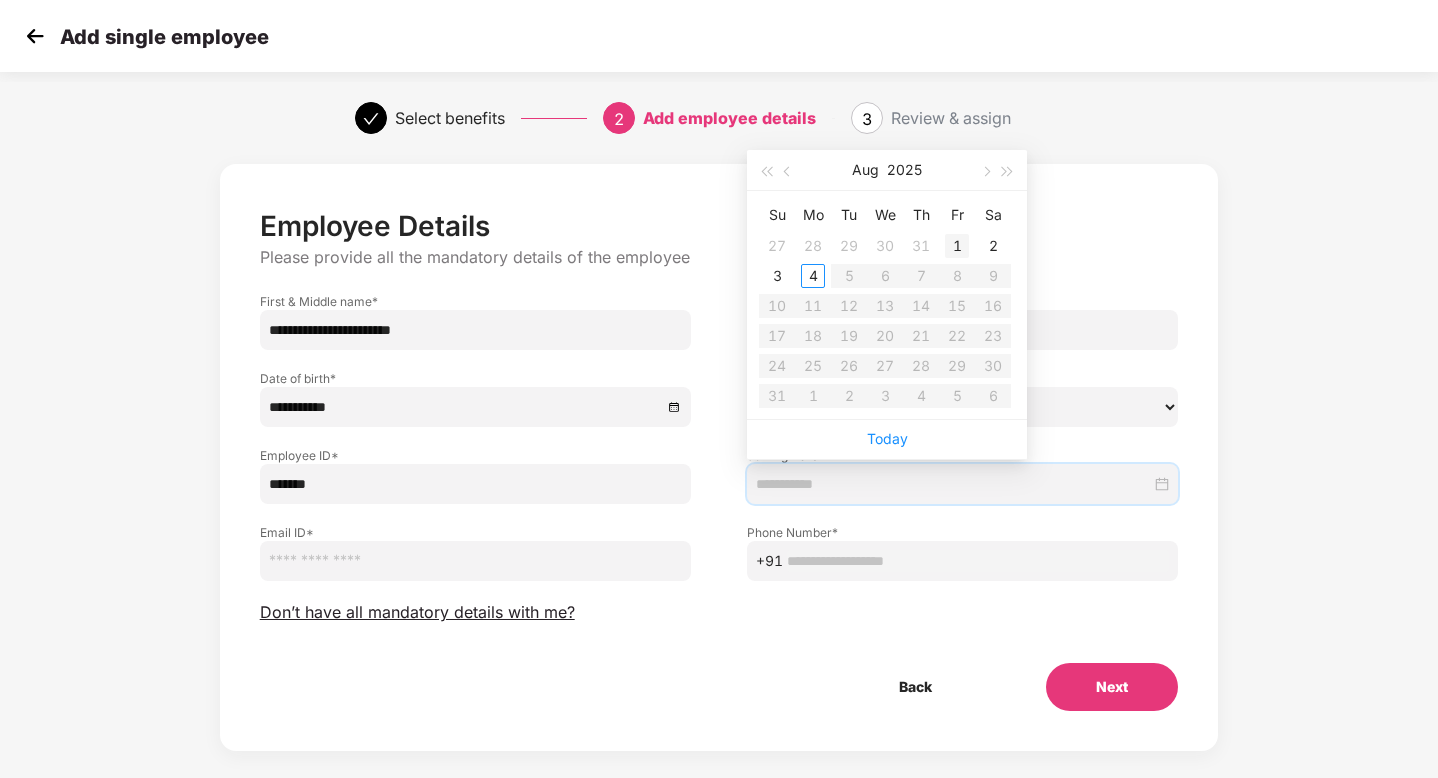 type on "**********" 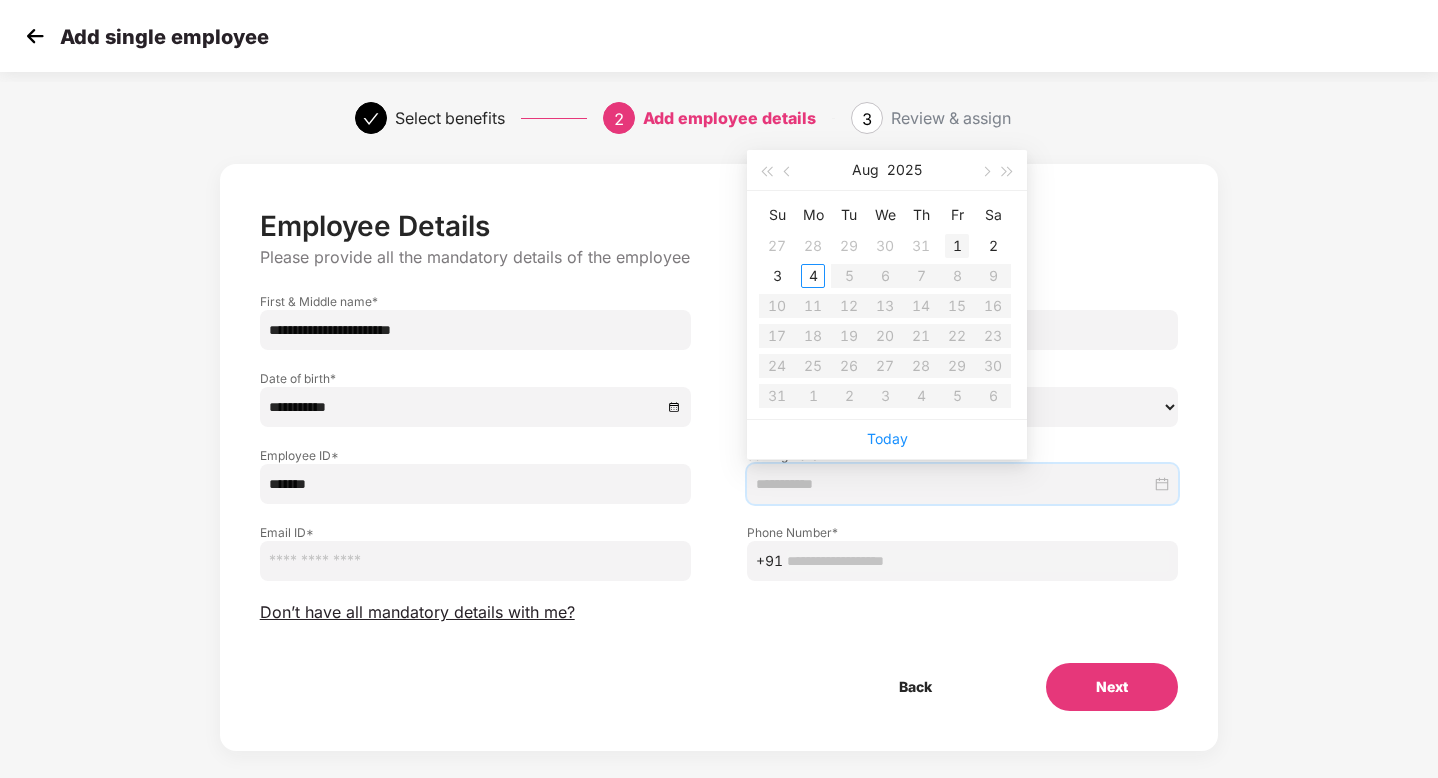 click on "1" at bounding box center [957, 246] 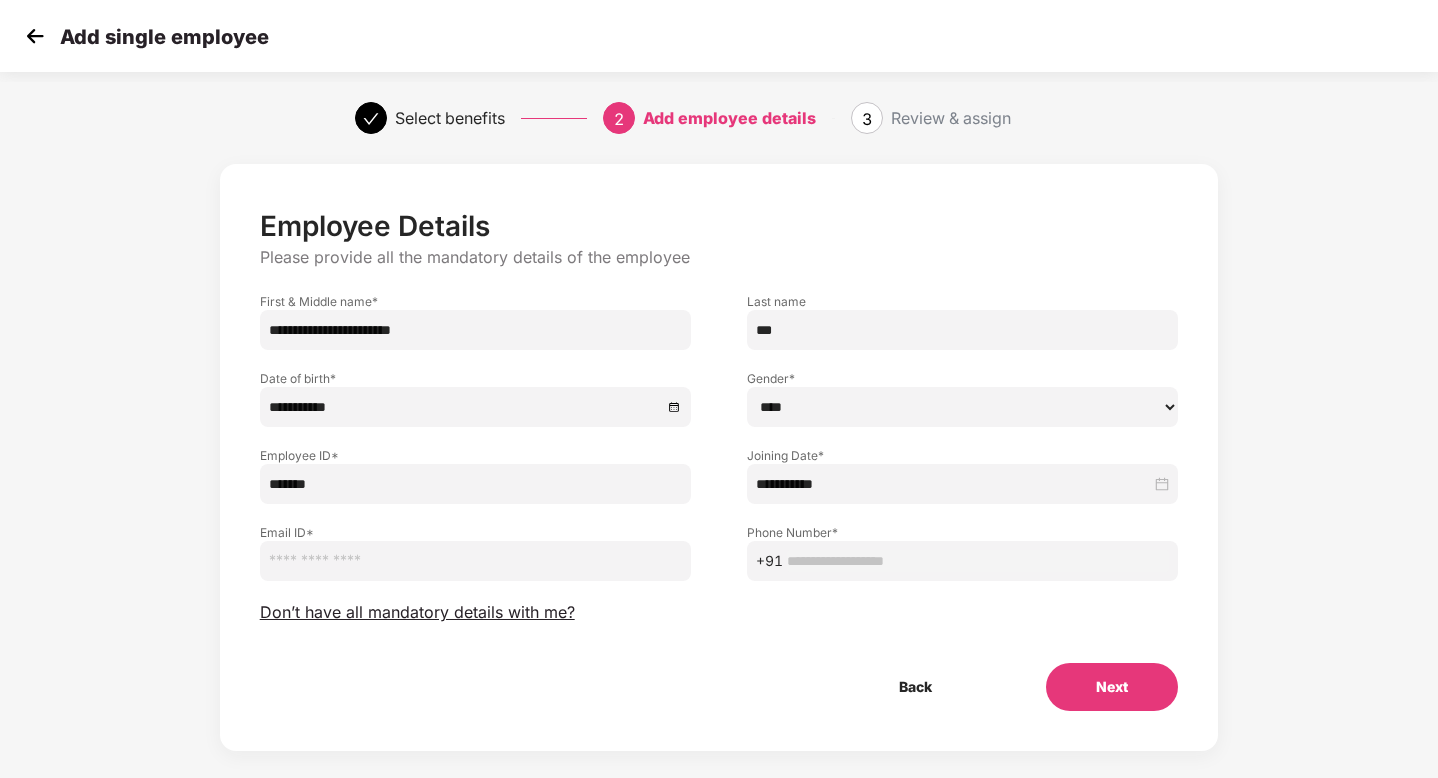 click at bounding box center [475, 561] 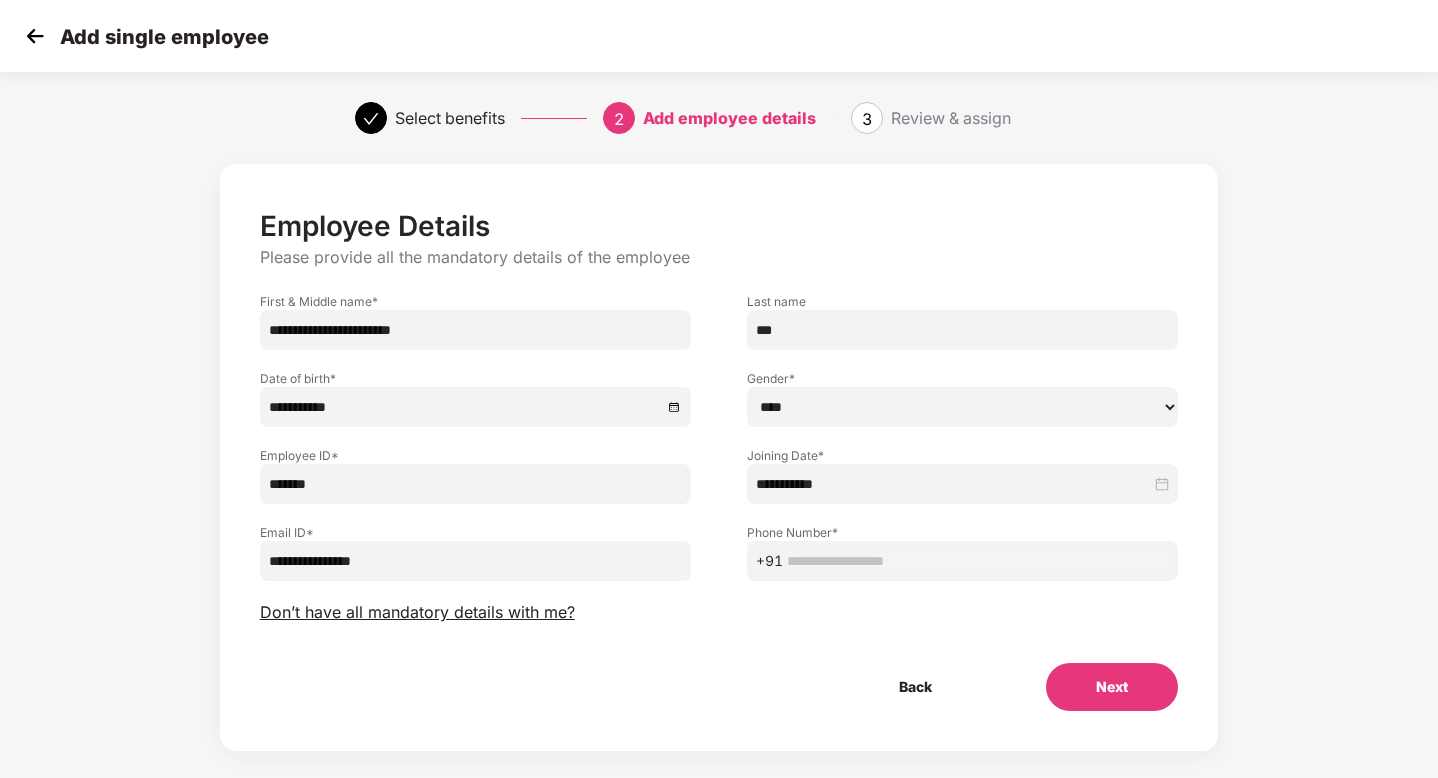 type on "**********" 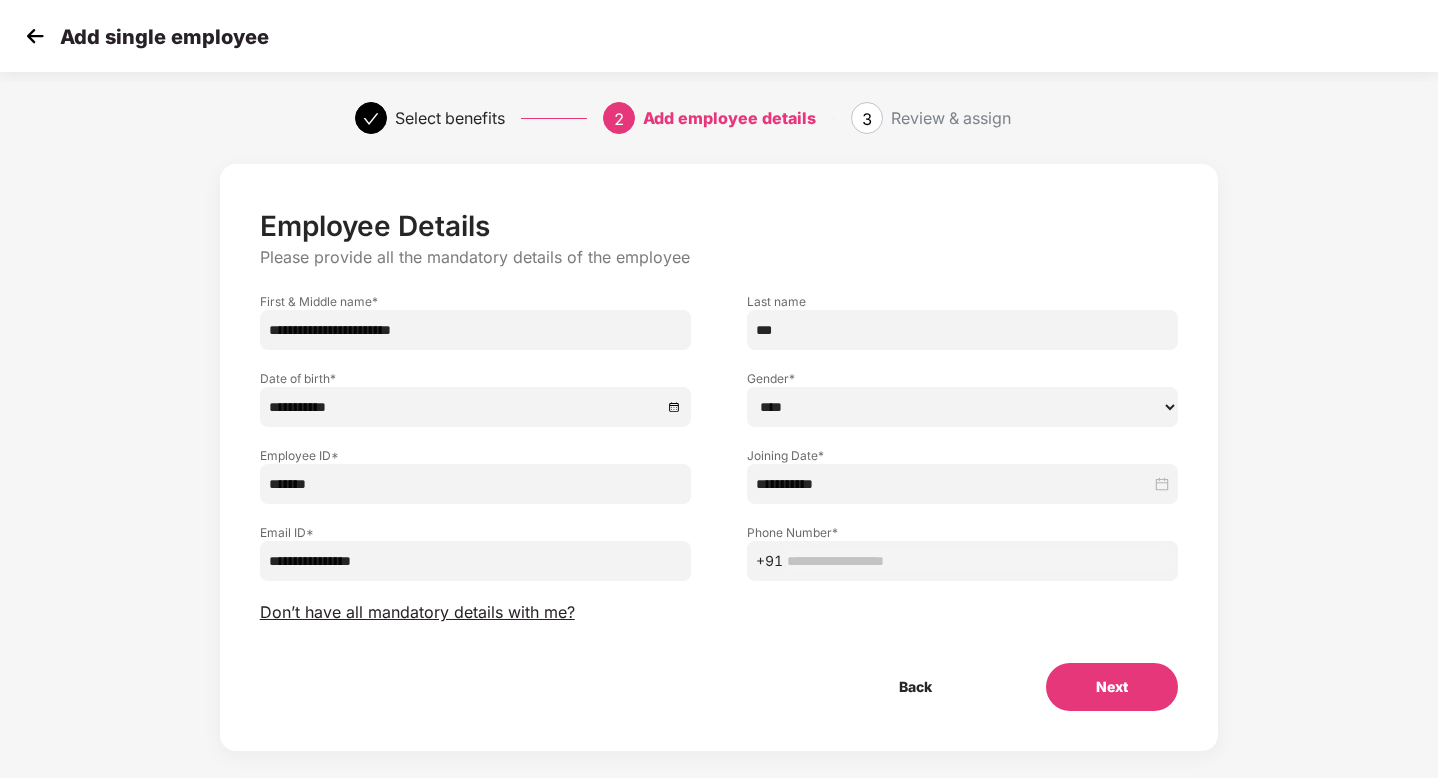 click at bounding box center (978, 561) 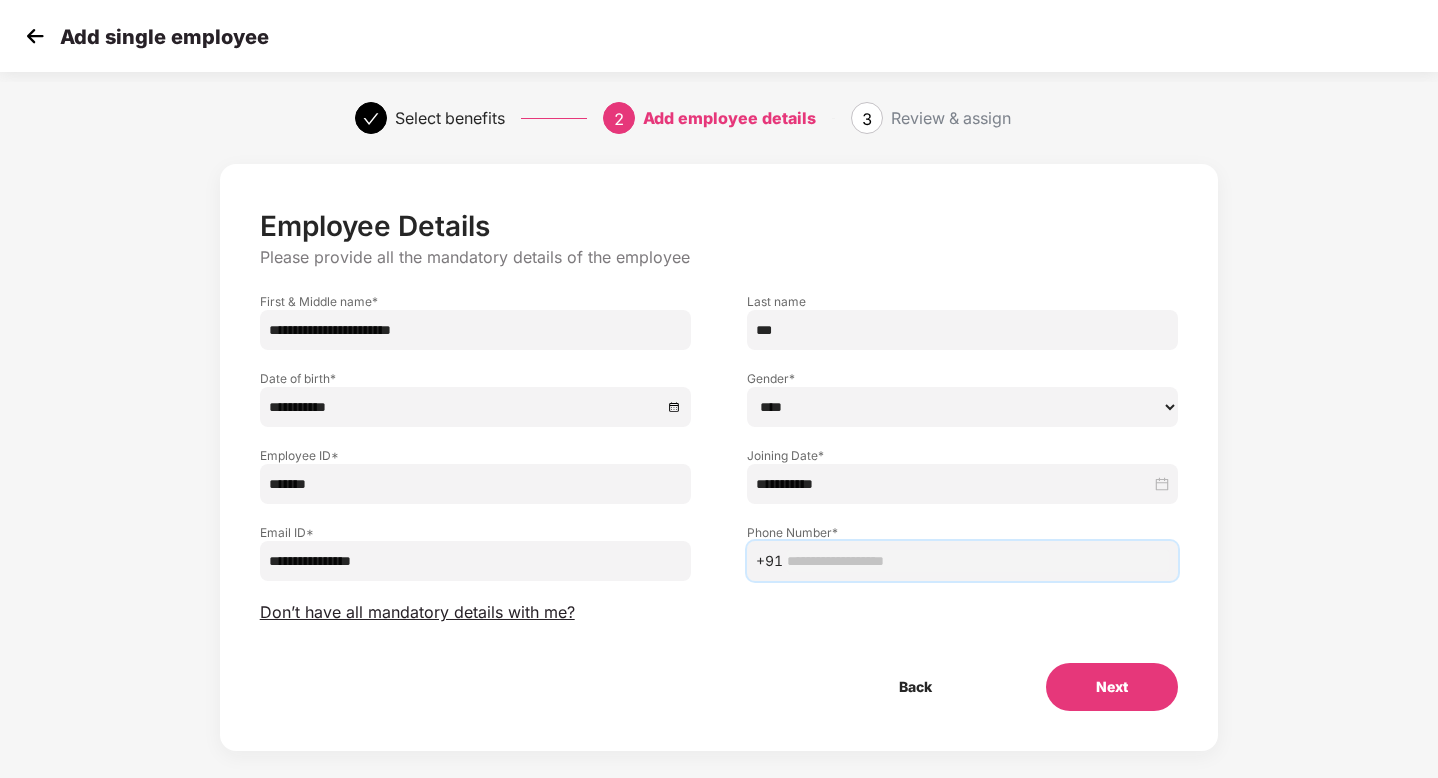 paste on "**********" 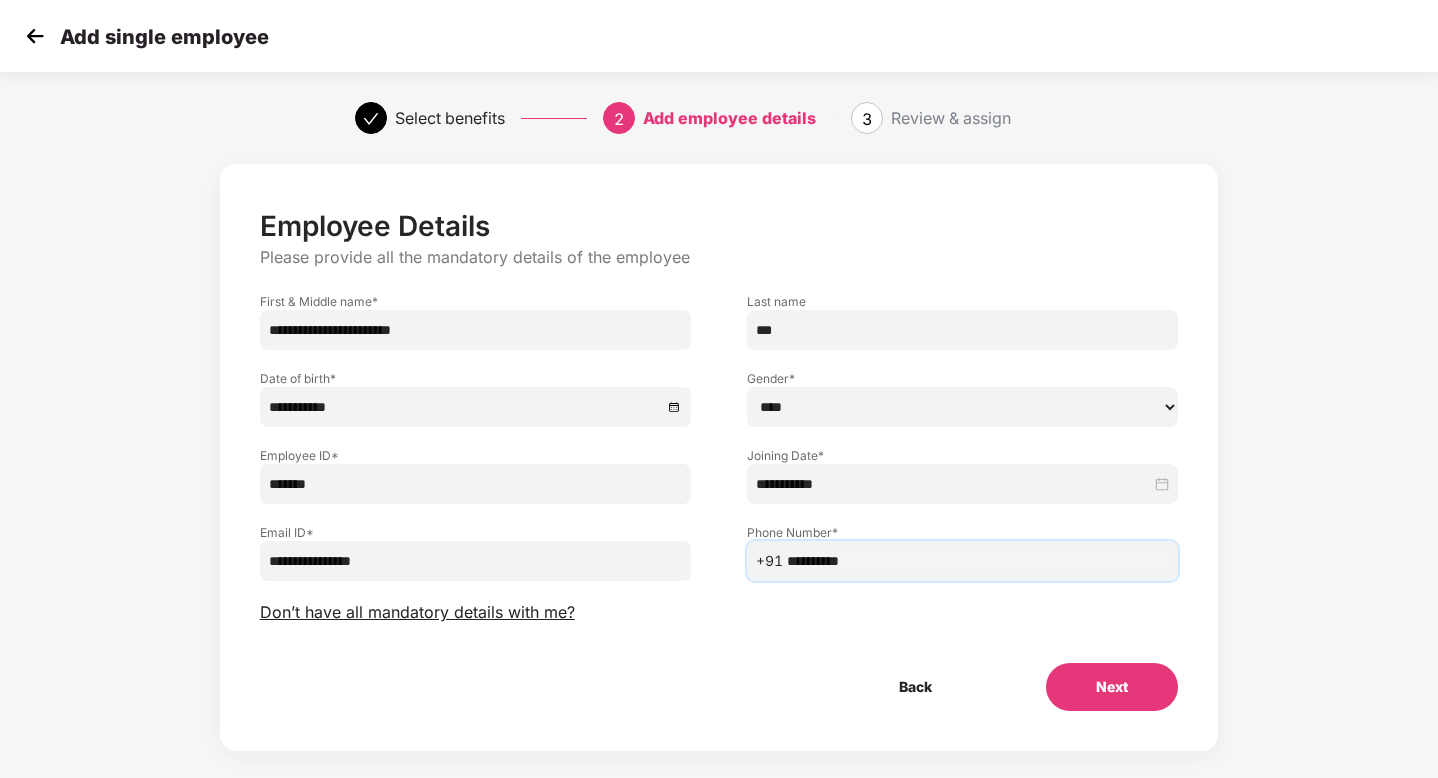 click on "Next" at bounding box center (1112, 687) 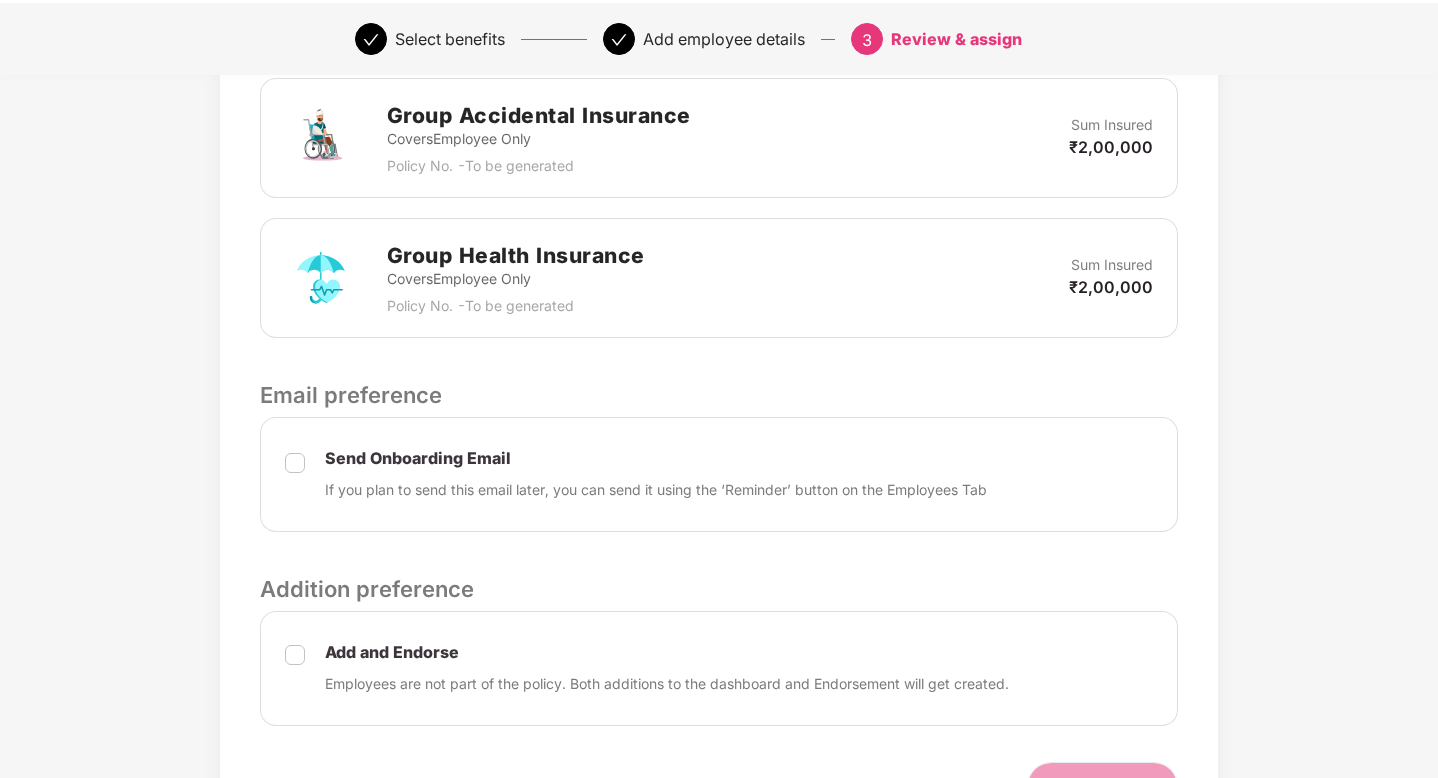 scroll, scrollTop: 824, scrollLeft: 0, axis: vertical 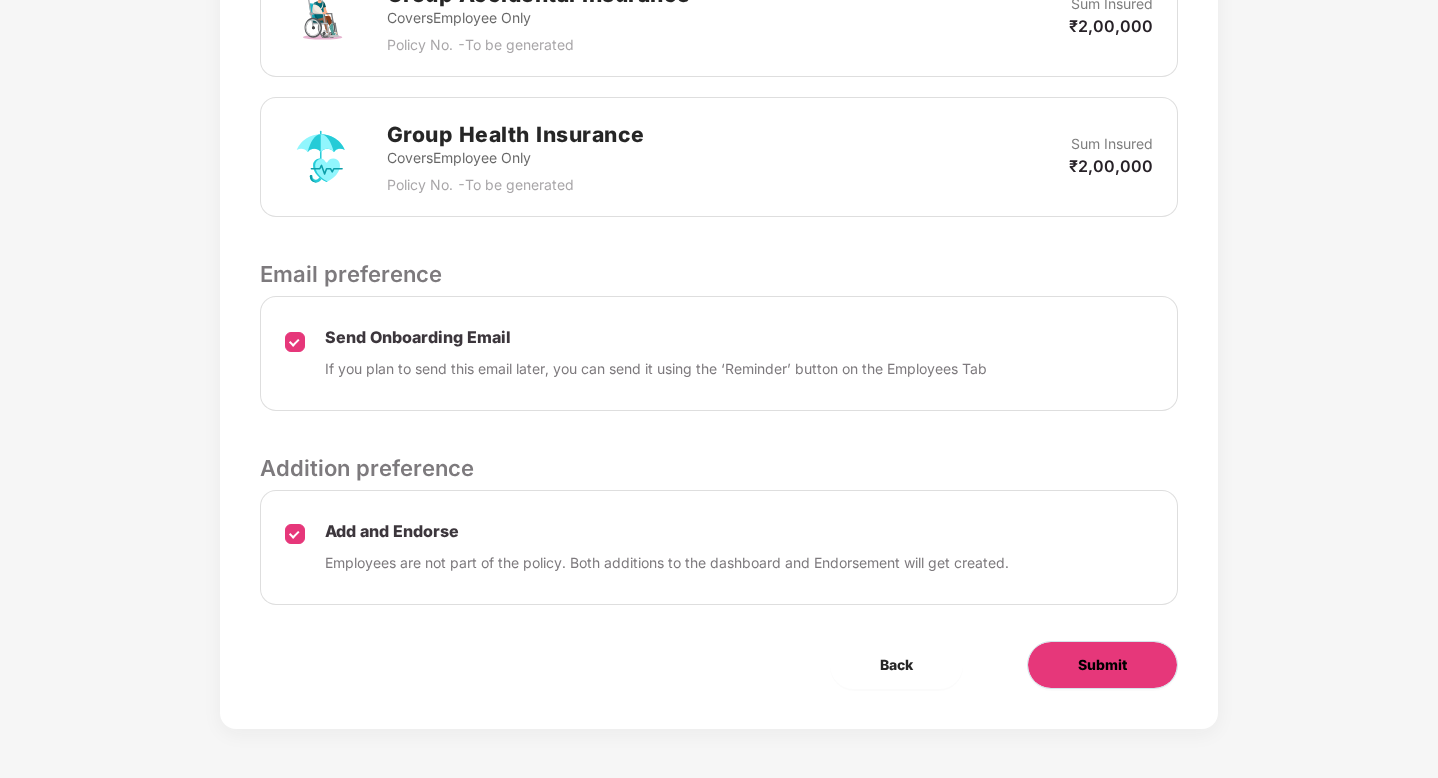 click on "Submit" at bounding box center (1102, 665) 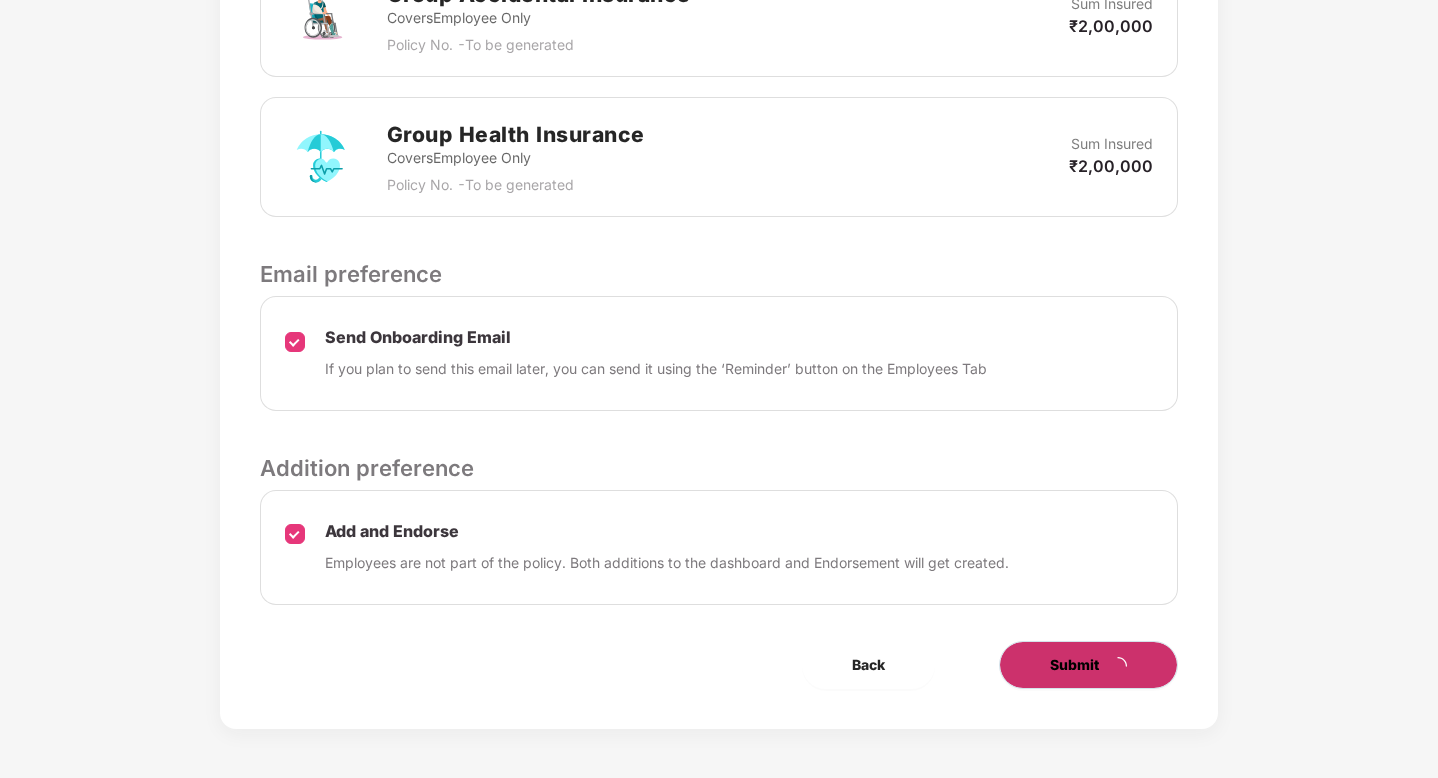 scroll, scrollTop: 0, scrollLeft: 0, axis: both 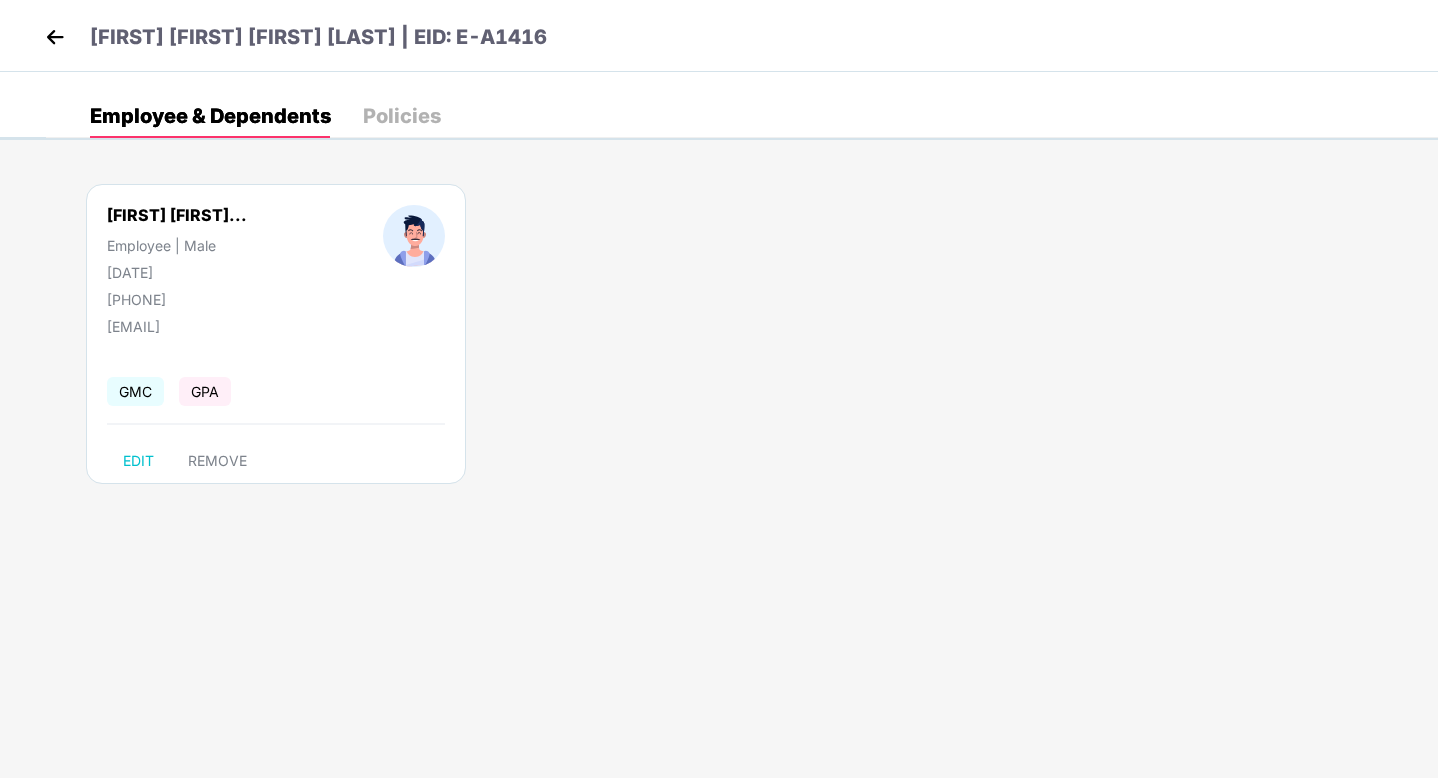 click at bounding box center [55, 37] 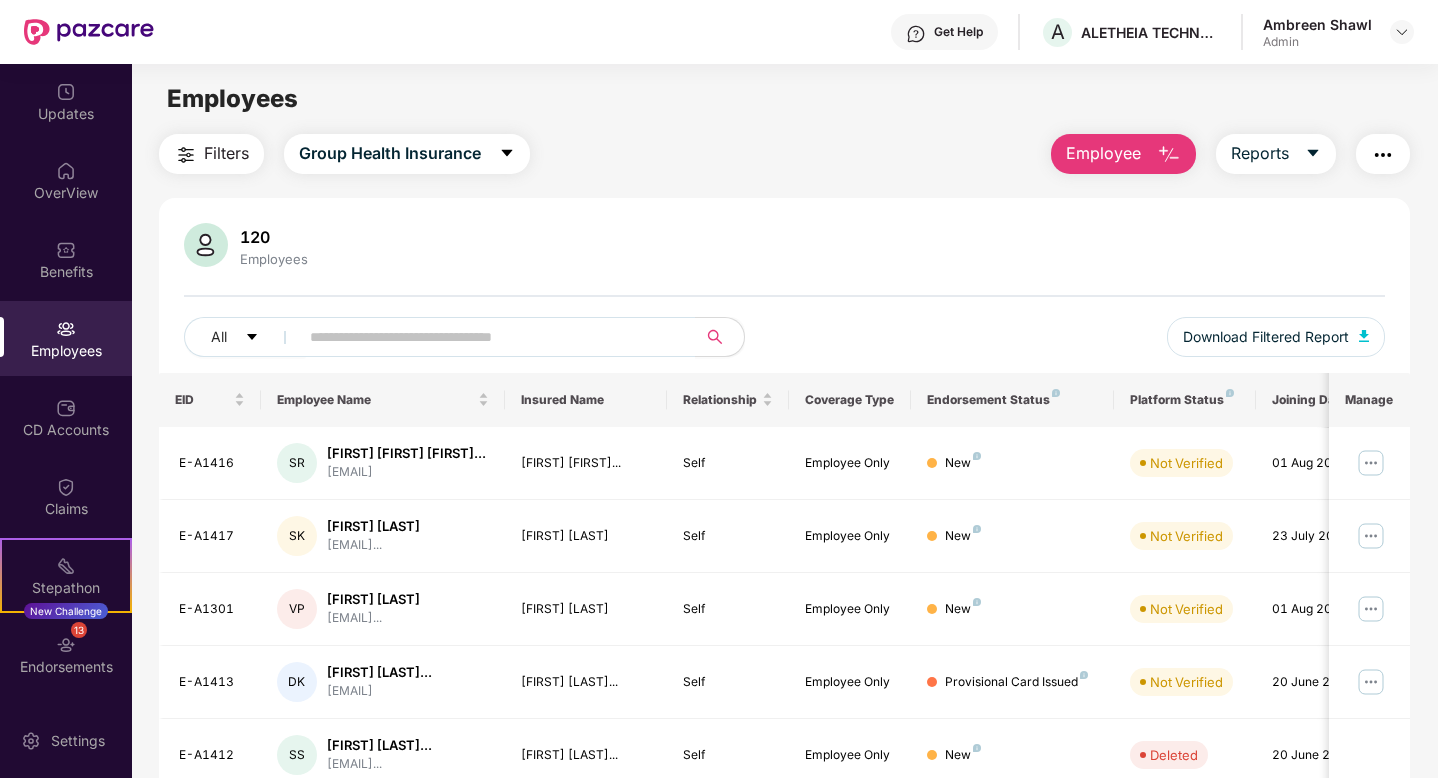 click on "Employee" at bounding box center [1123, 154] 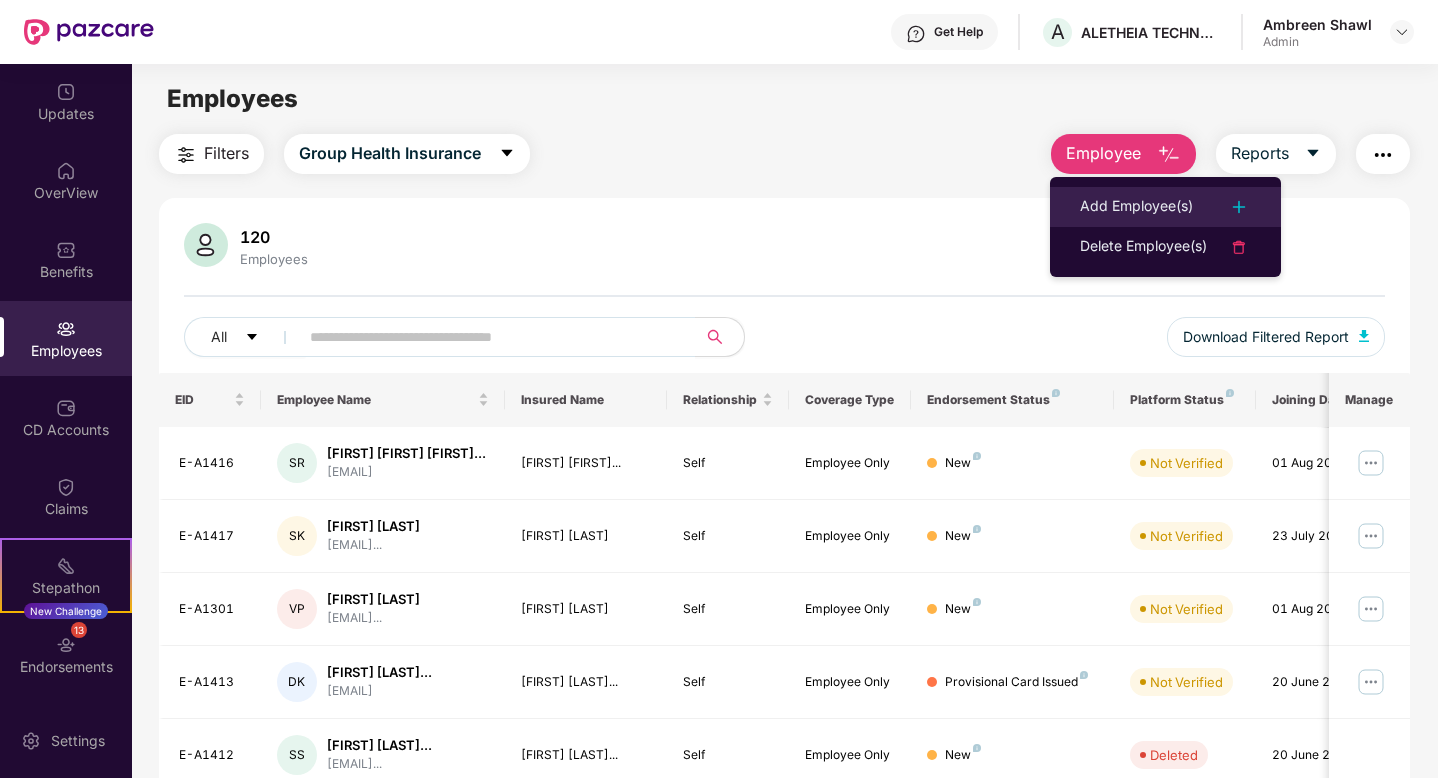 click on "Add Employee(s)" at bounding box center [1136, 207] 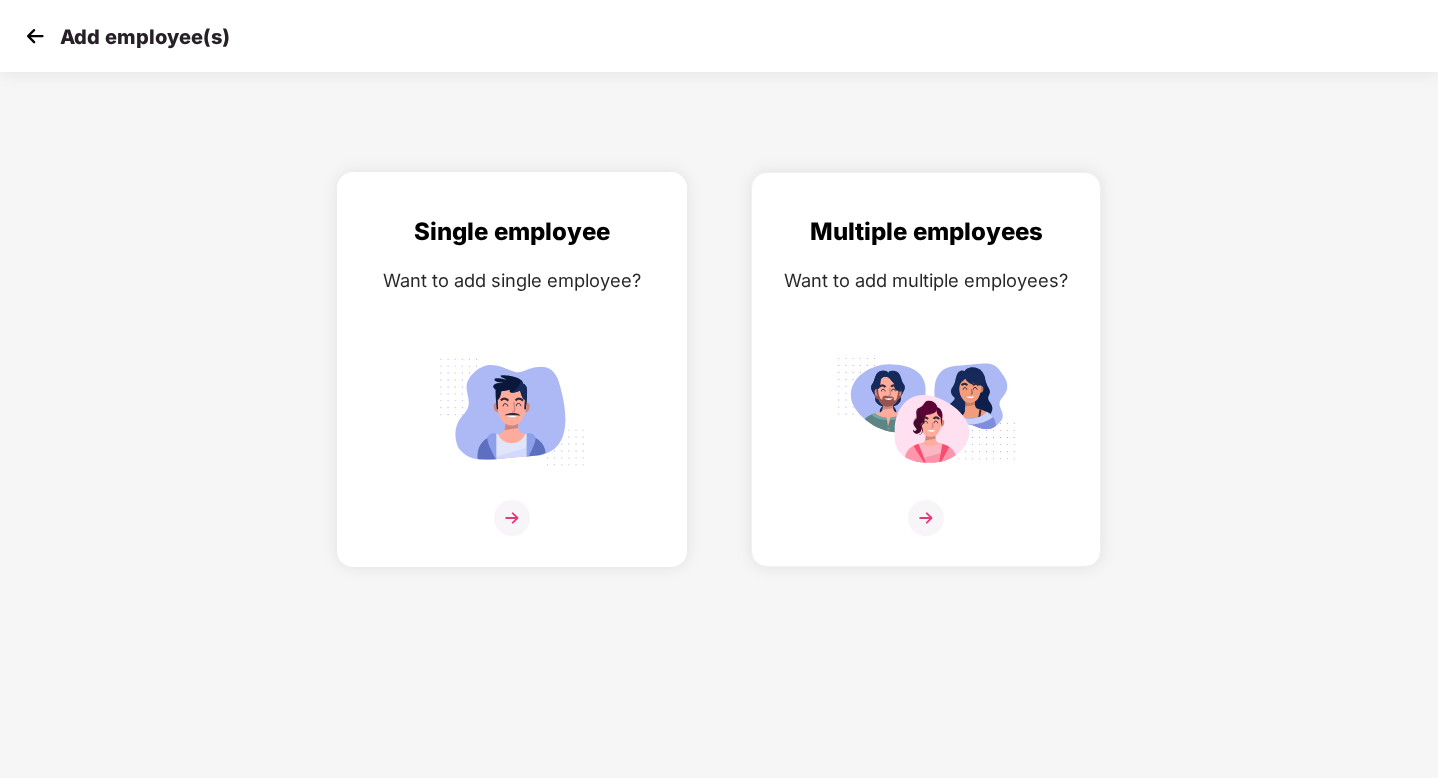 click at bounding box center (512, 518) 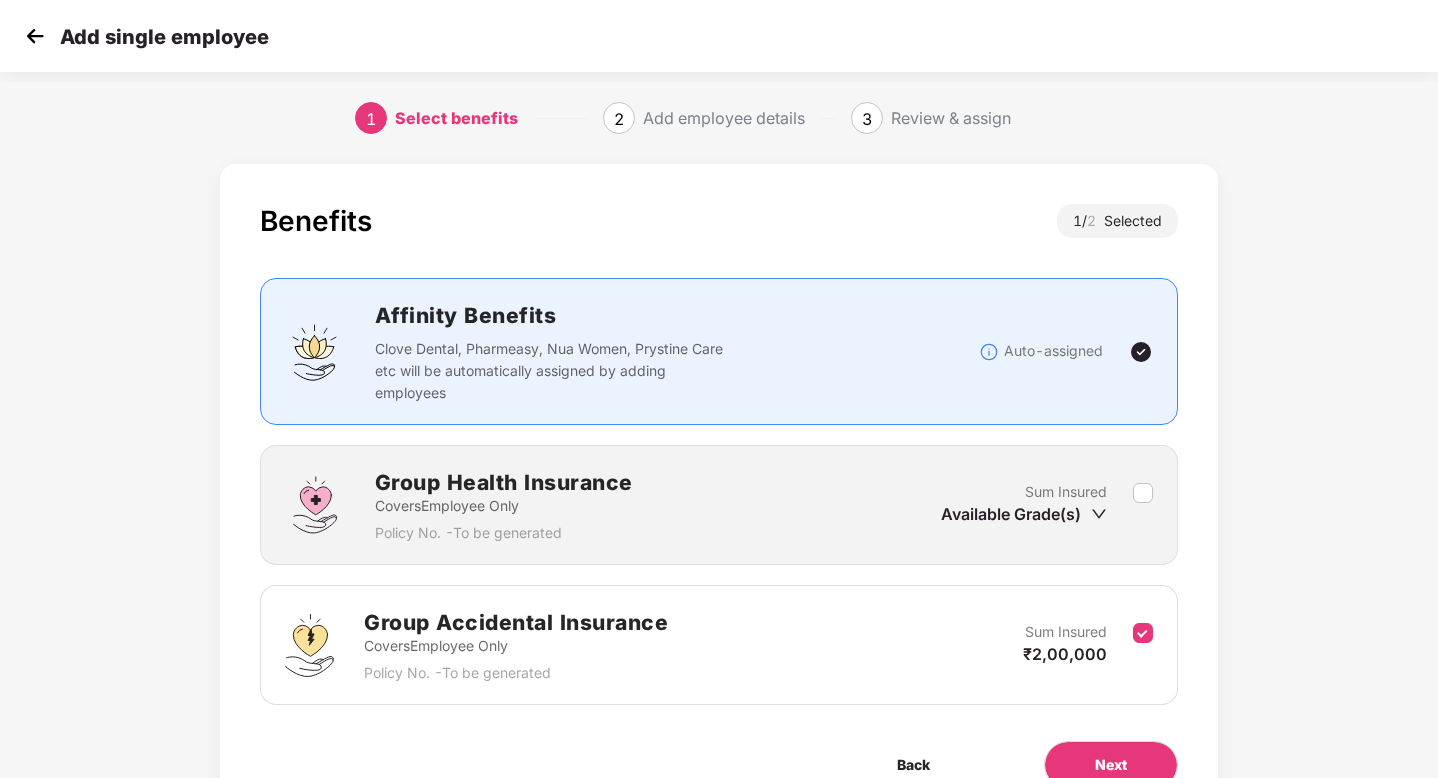 click on "Available Grade(s)" at bounding box center (1024, 514) 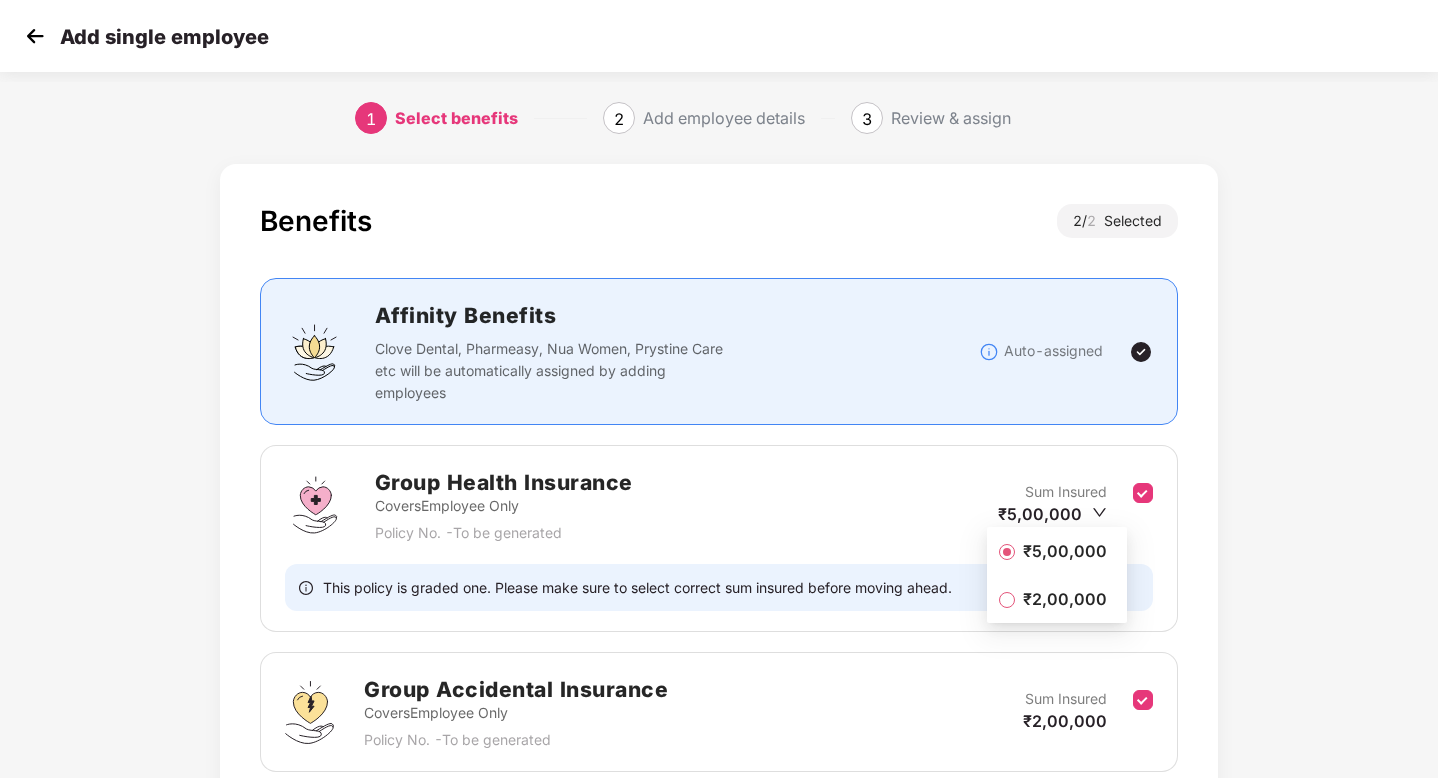 click on "₹2,00,000" at bounding box center [1065, 599] 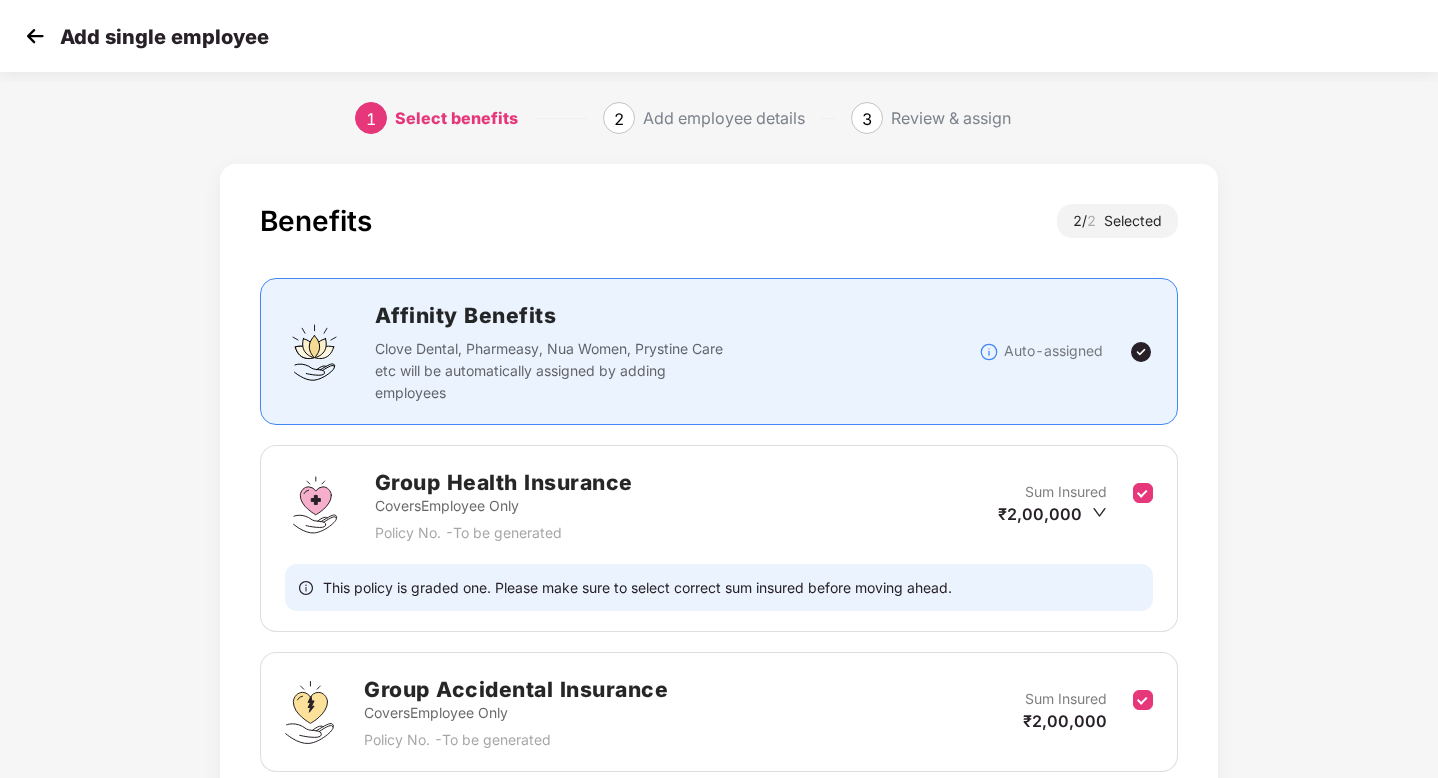 scroll, scrollTop: 167, scrollLeft: 0, axis: vertical 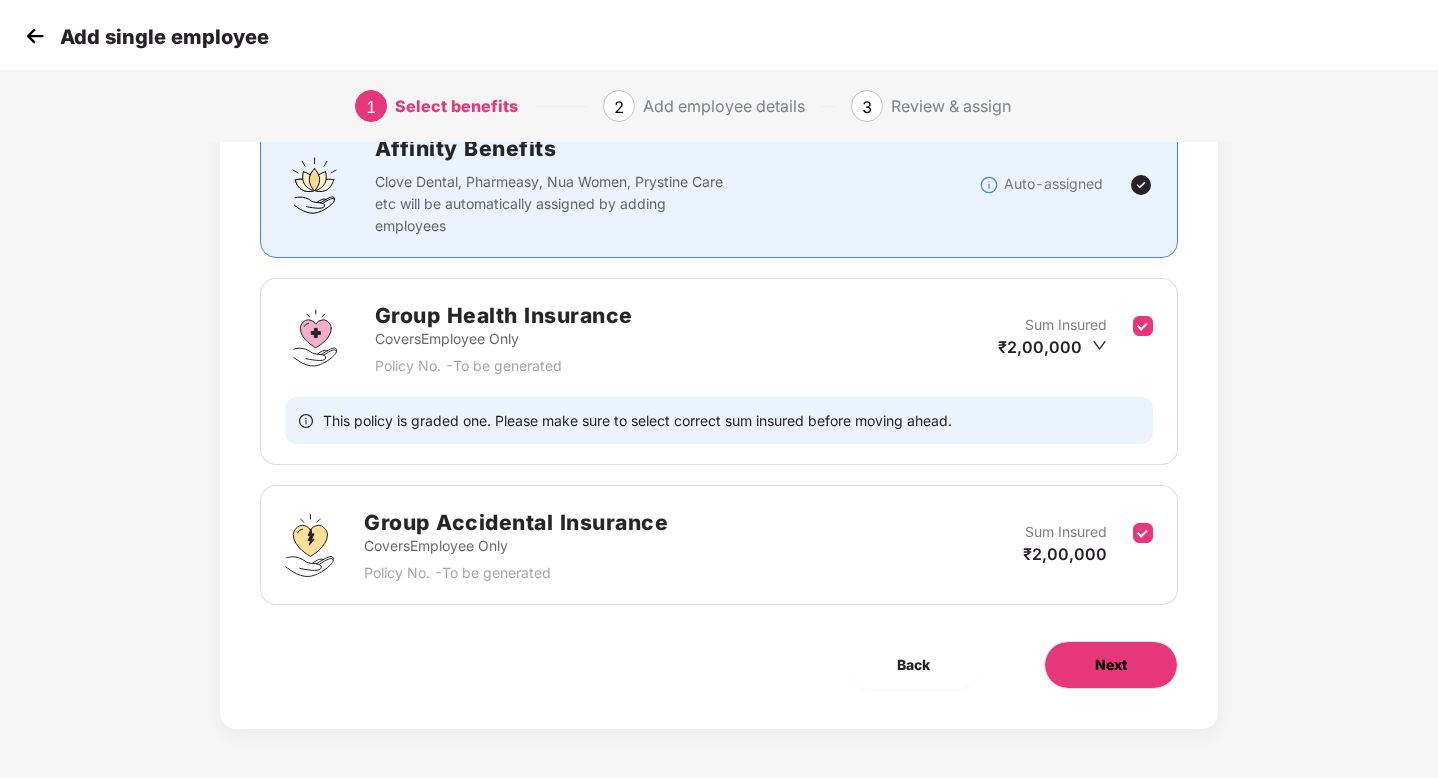 click on "Next" at bounding box center (1111, 665) 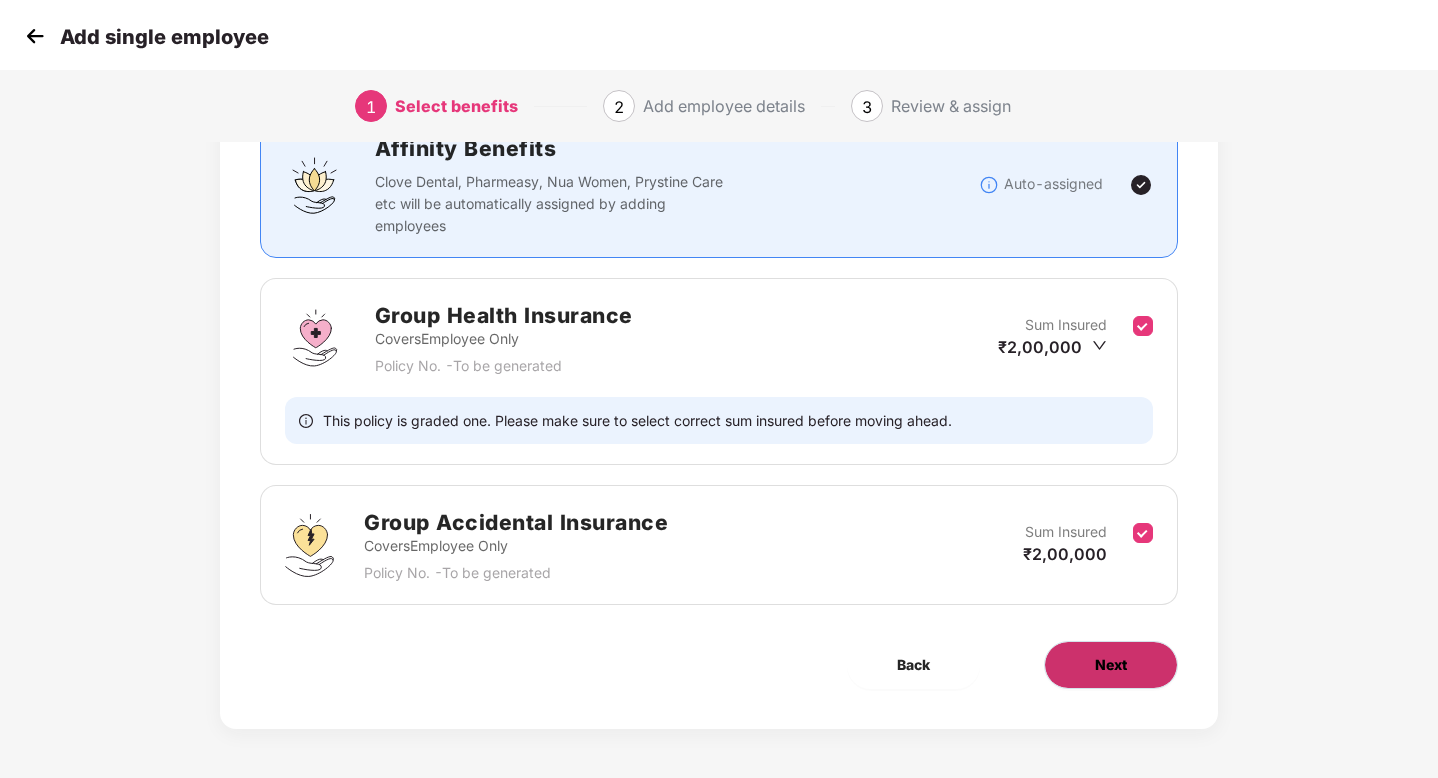 scroll, scrollTop: 0, scrollLeft: 0, axis: both 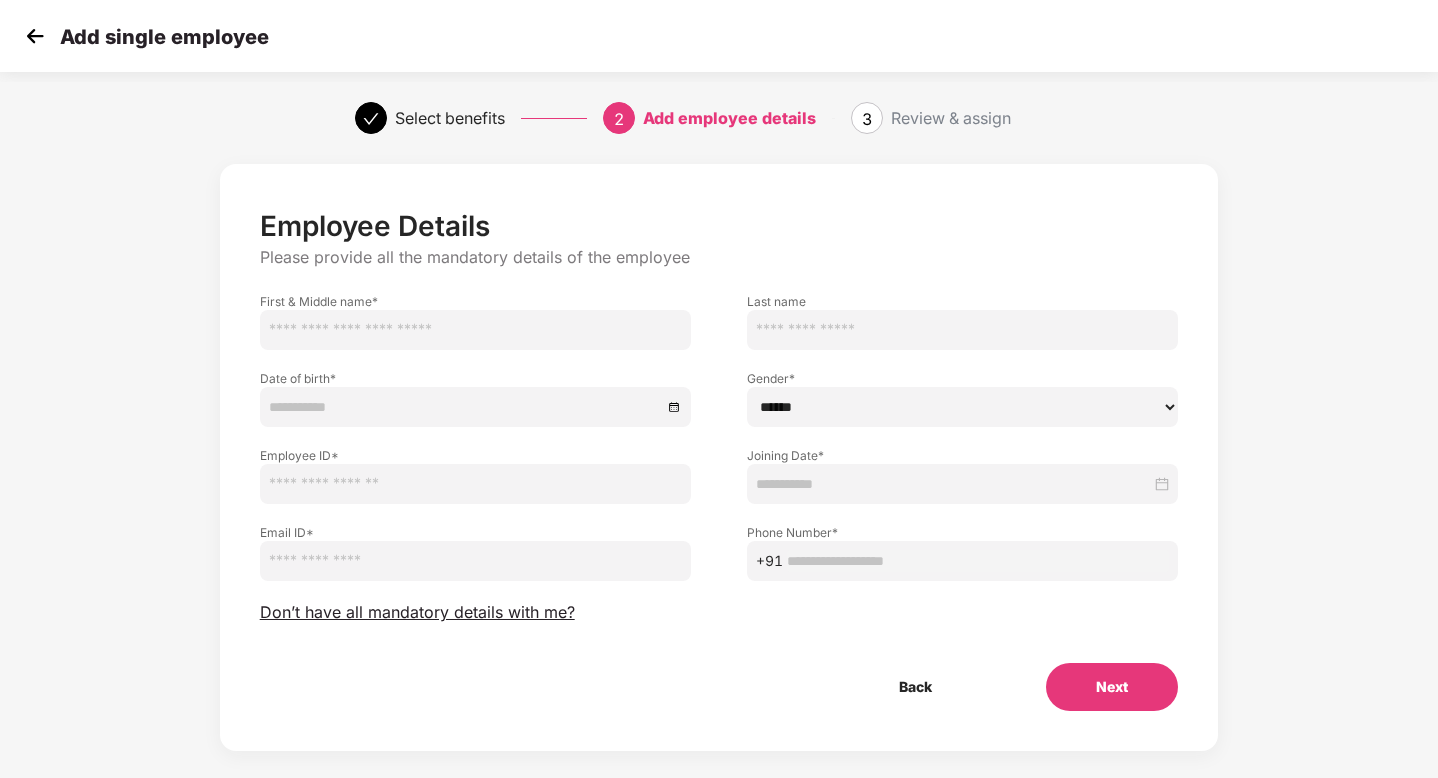 click at bounding box center (475, 330) 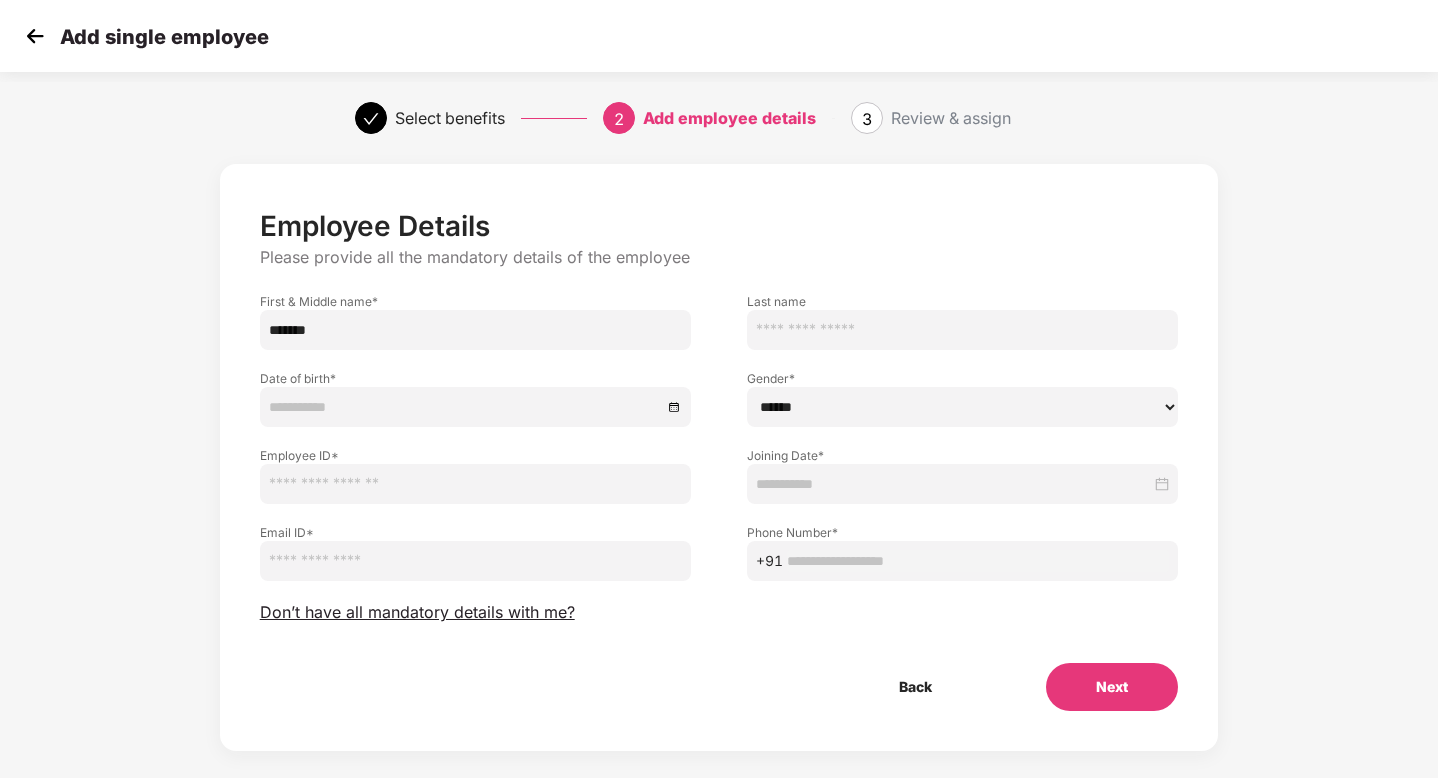 paste on "**********" 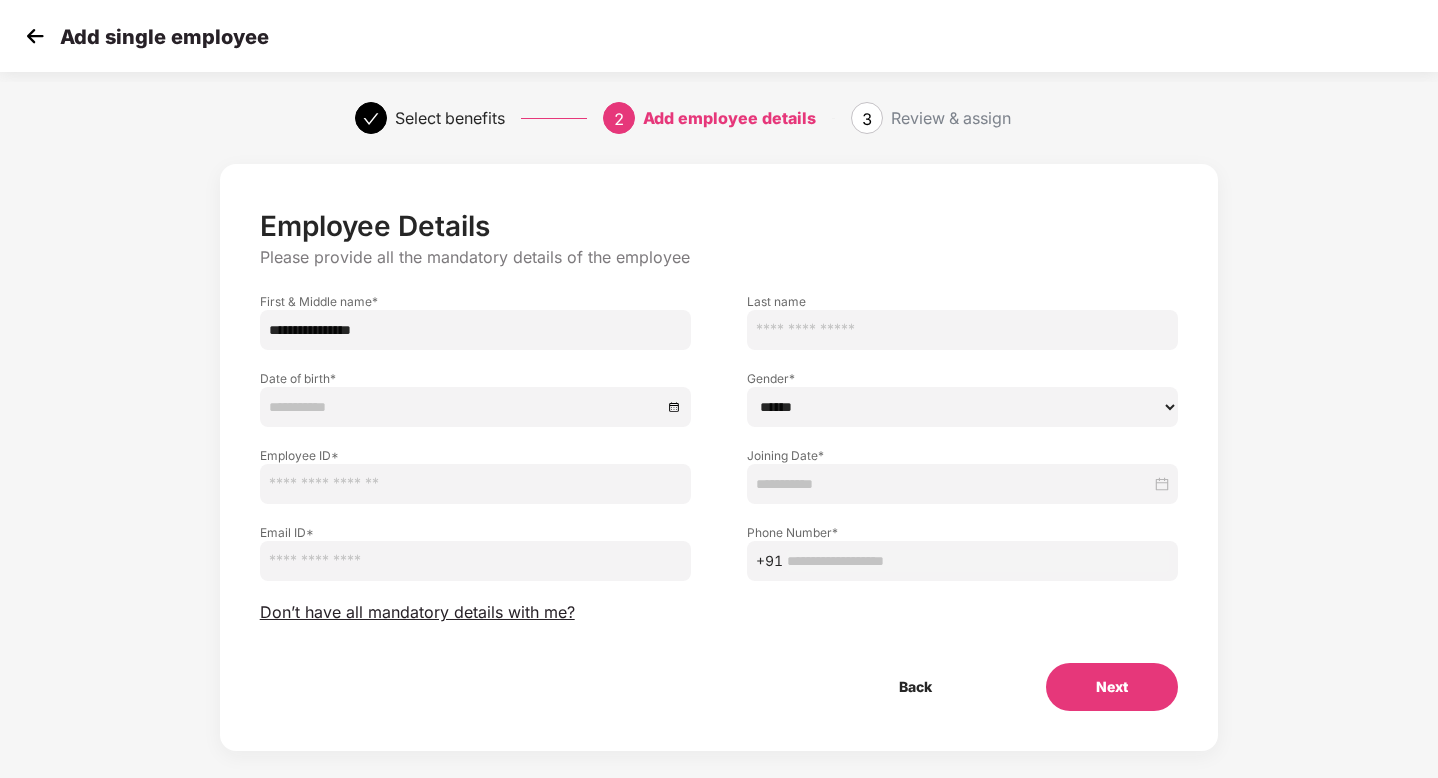 type on "**********" 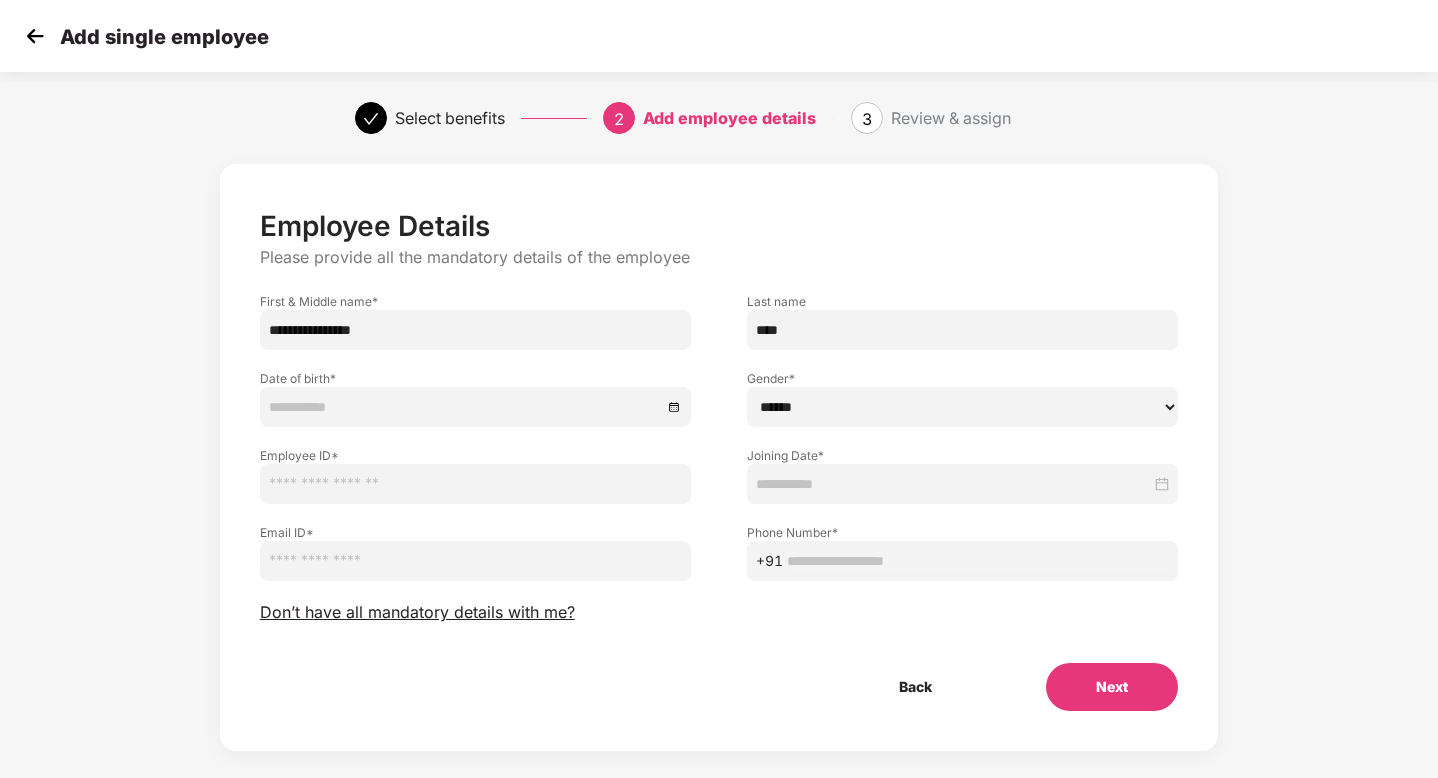 type on "****" 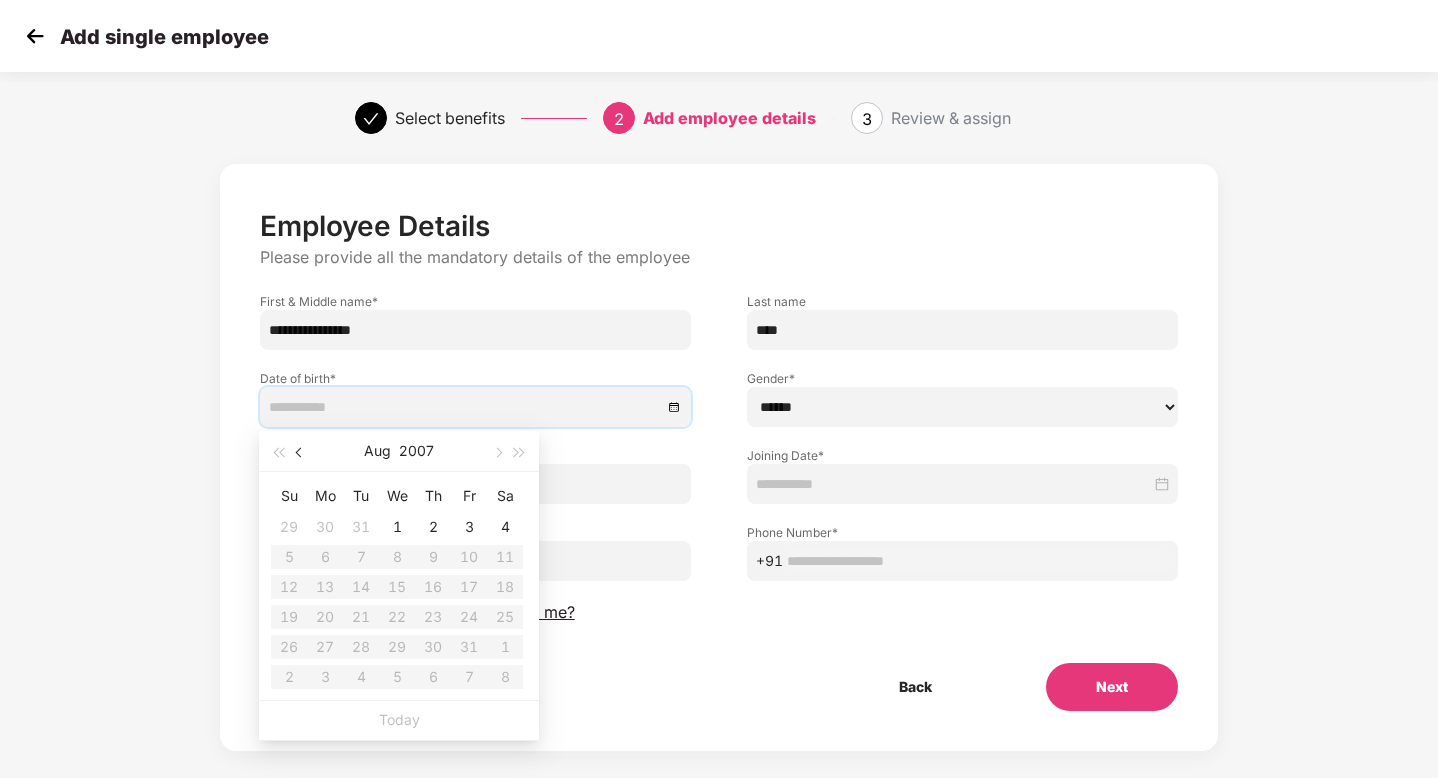 click at bounding box center (301, 453) 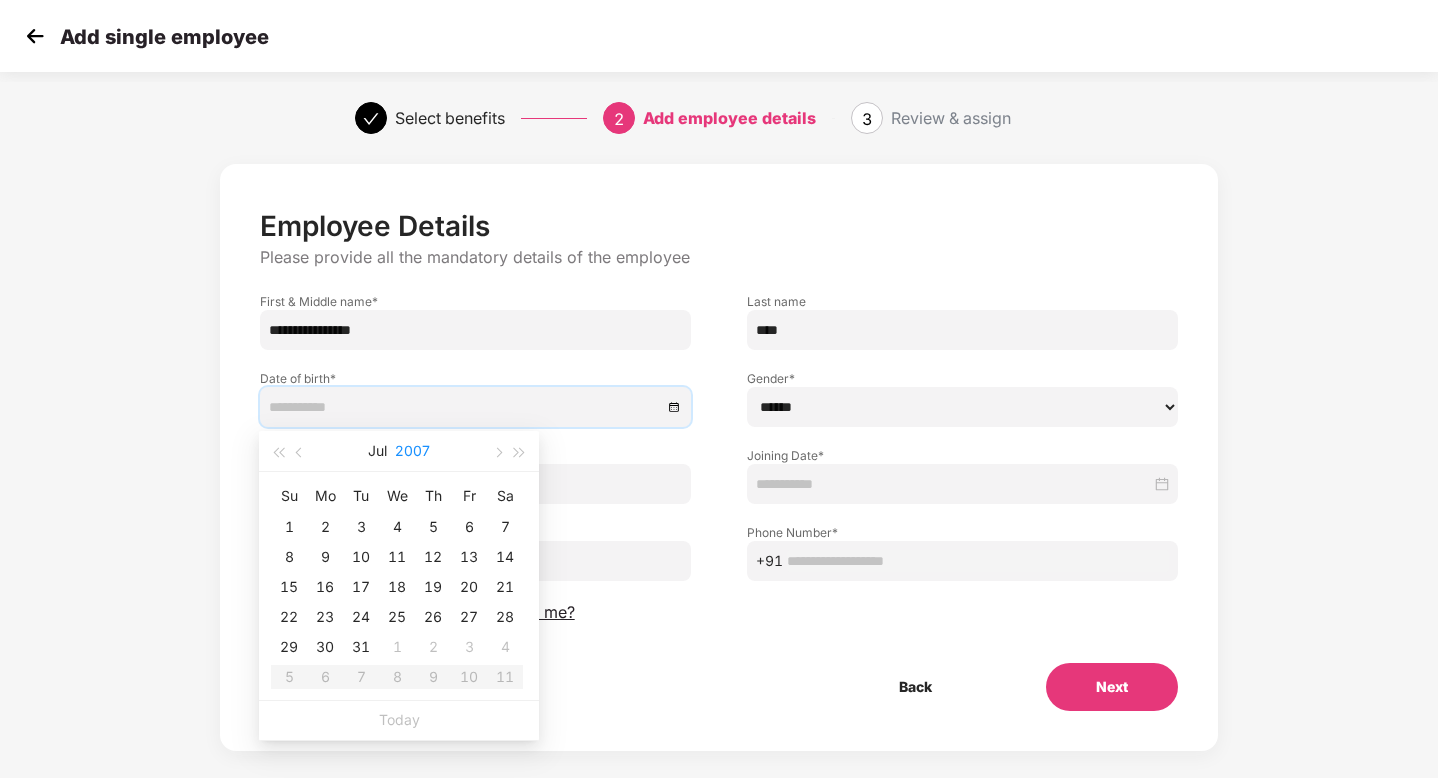 click on "2007" at bounding box center [412, 451] 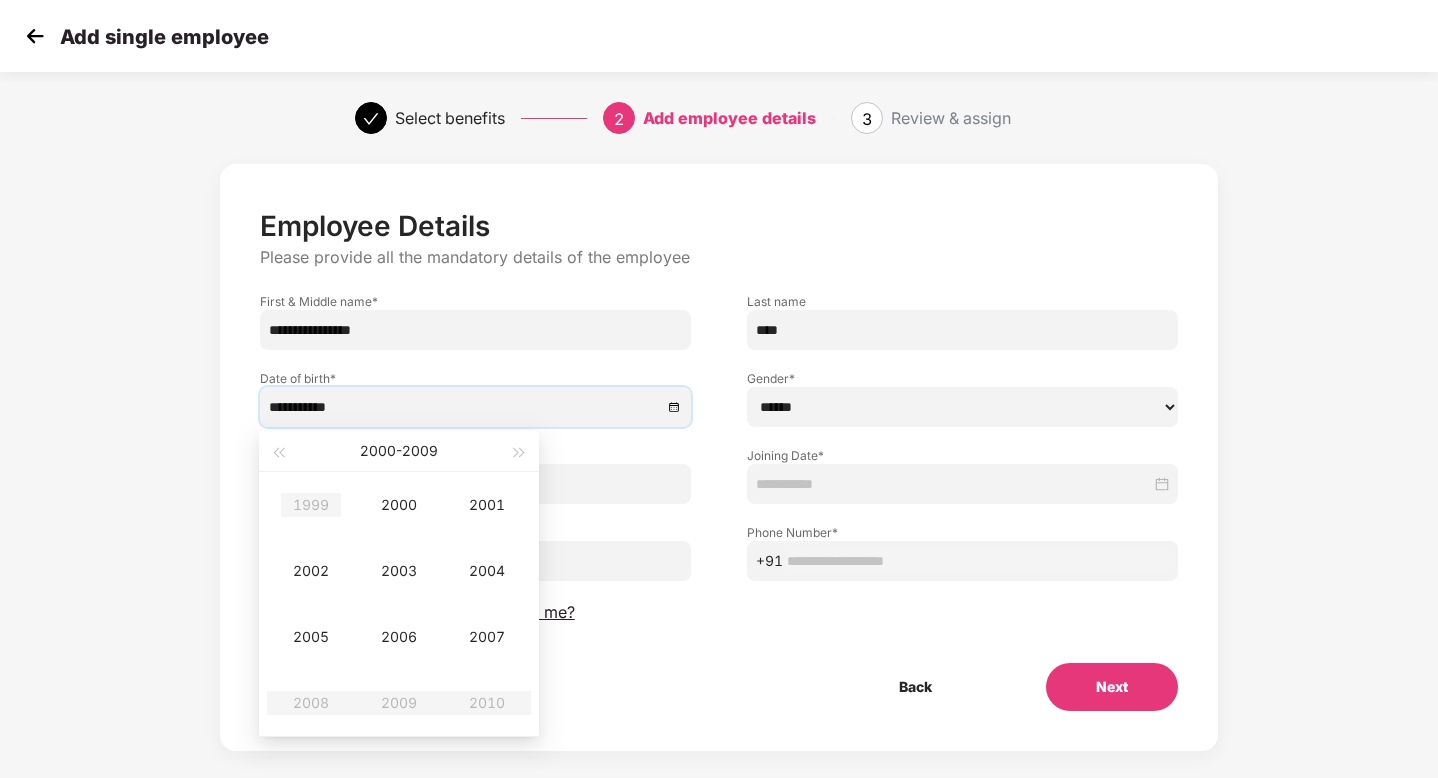 type on "**********" 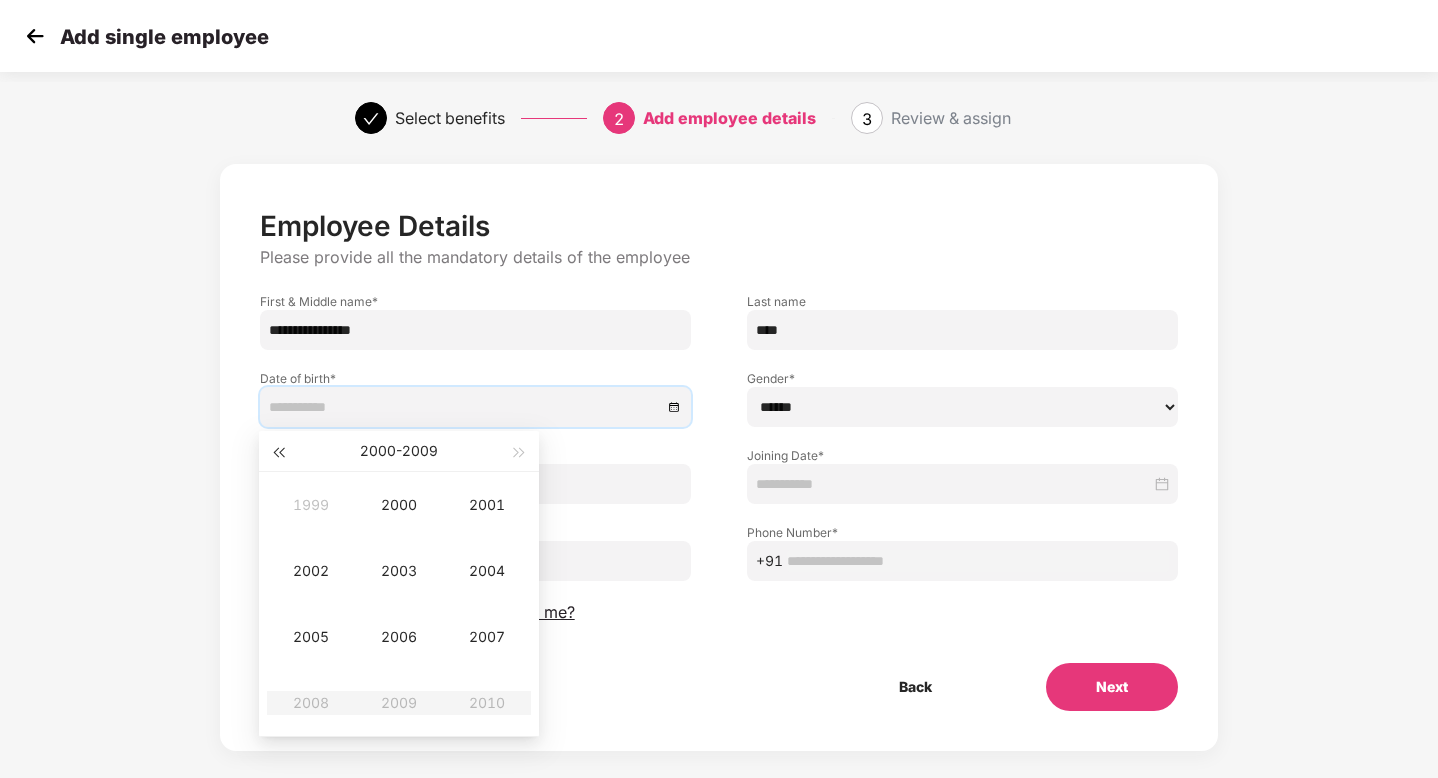 click at bounding box center (278, 453) 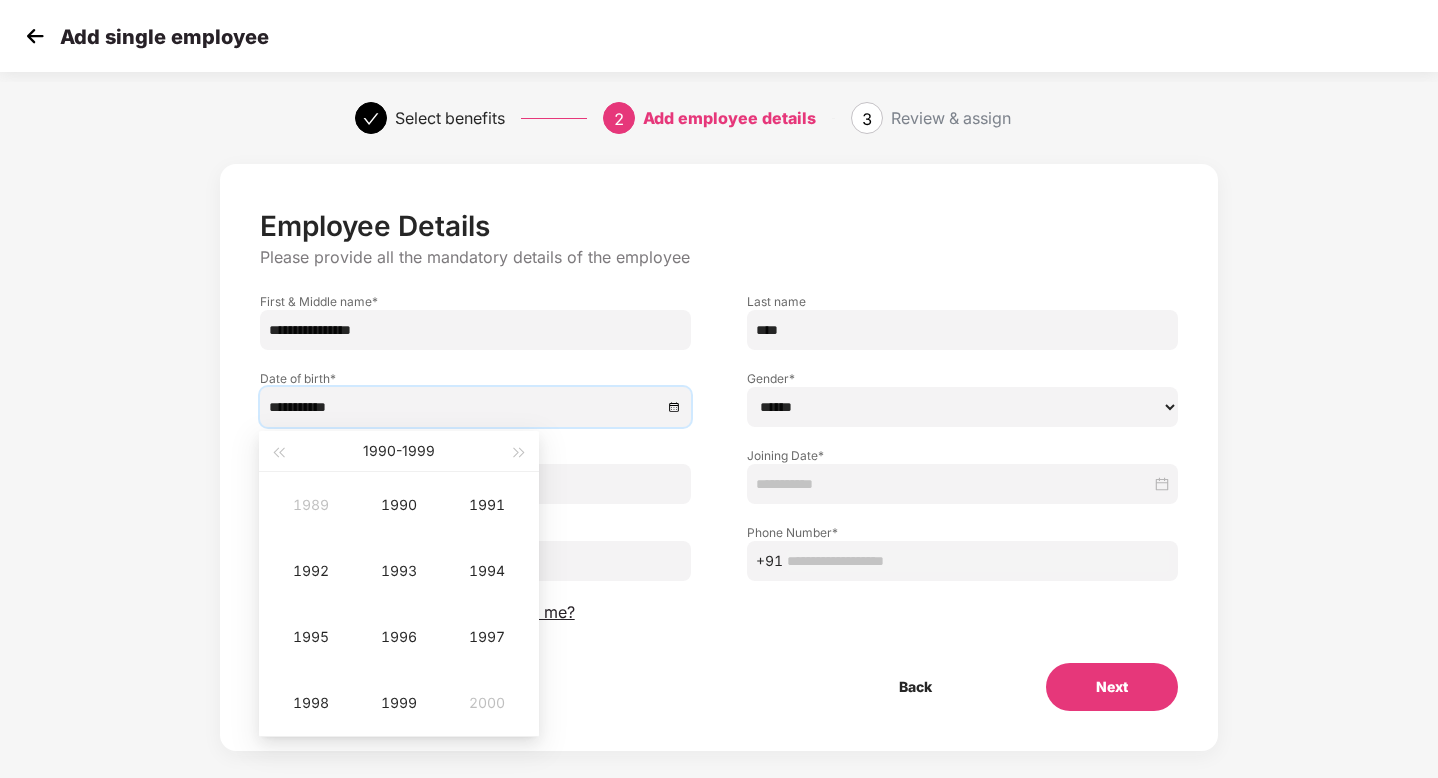 type on "**********" 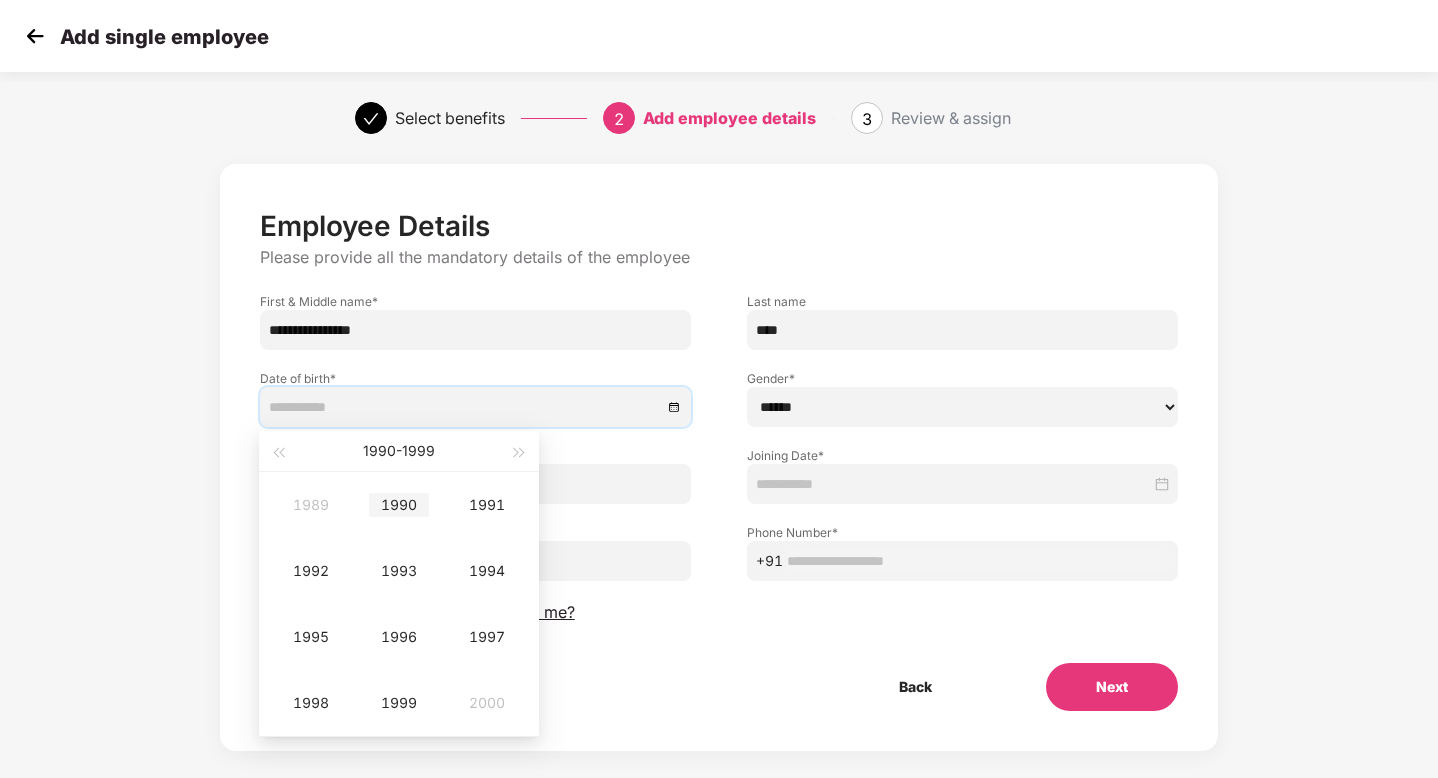 type on "**********" 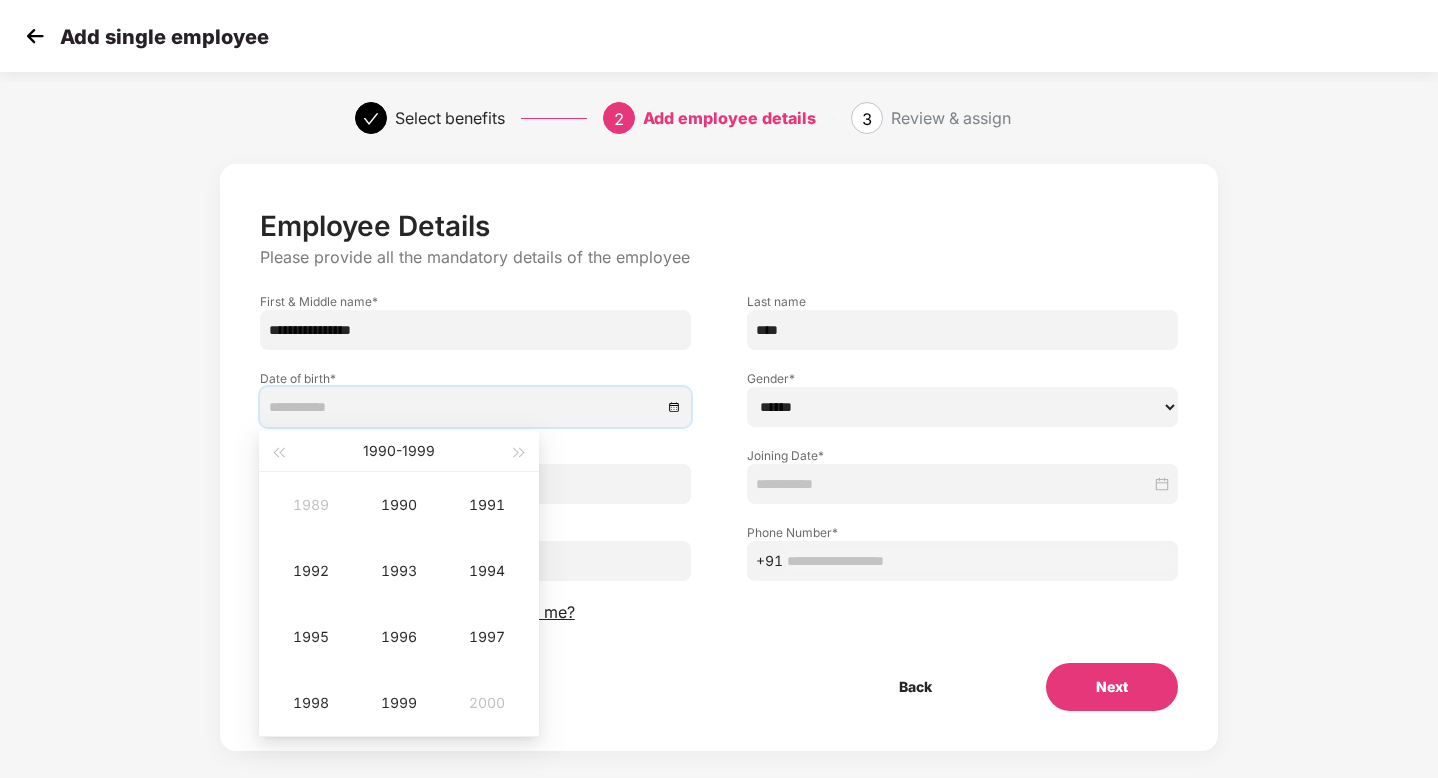 type on "**********" 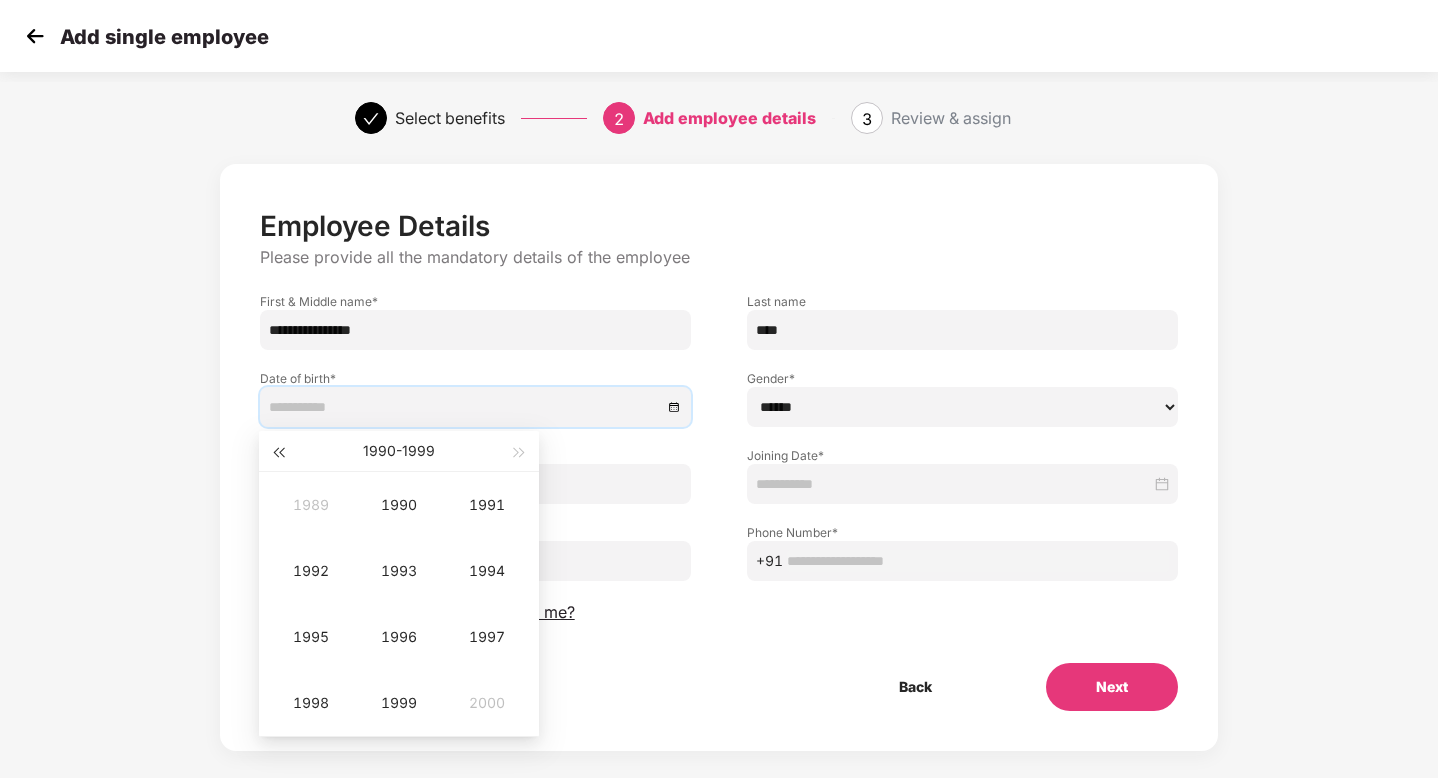 click at bounding box center [278, 451] 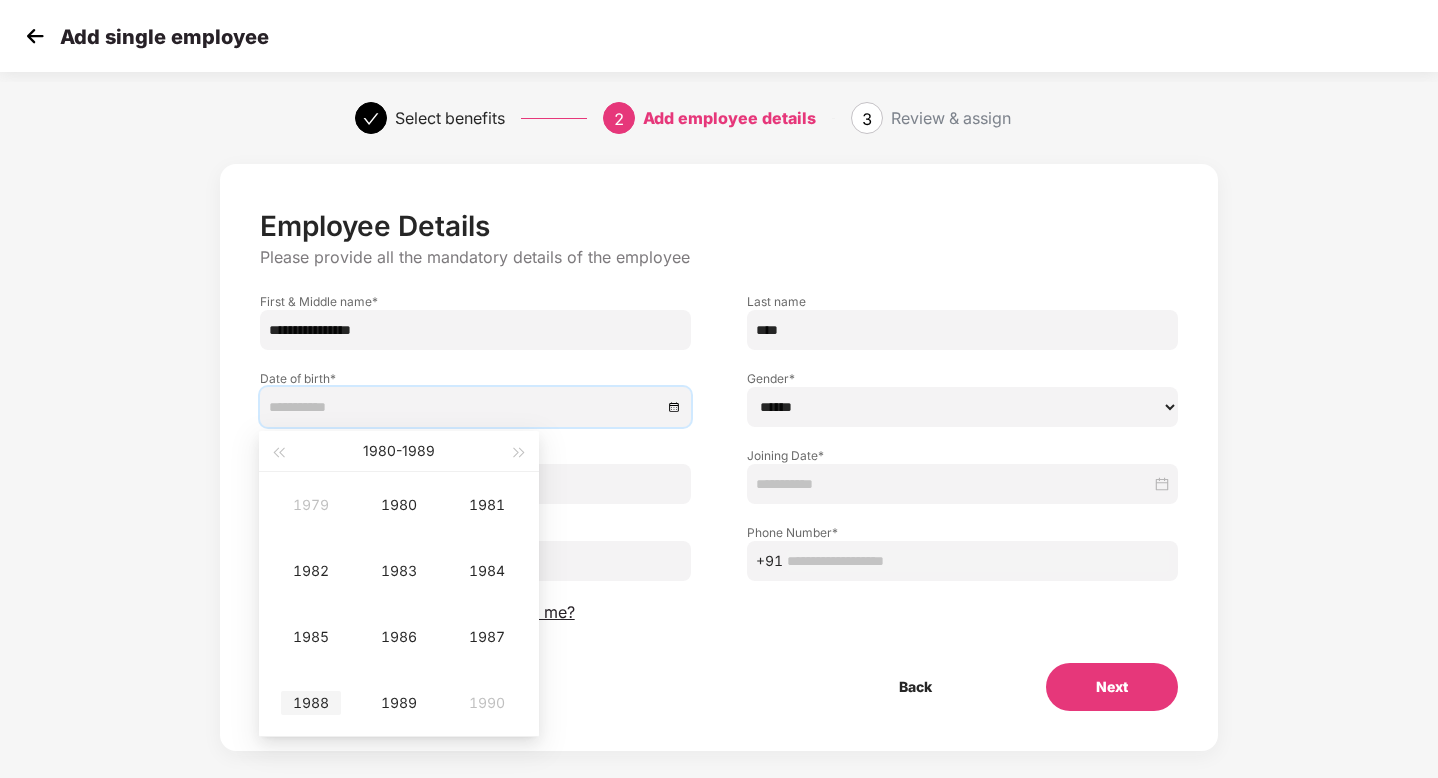 type on "**********" 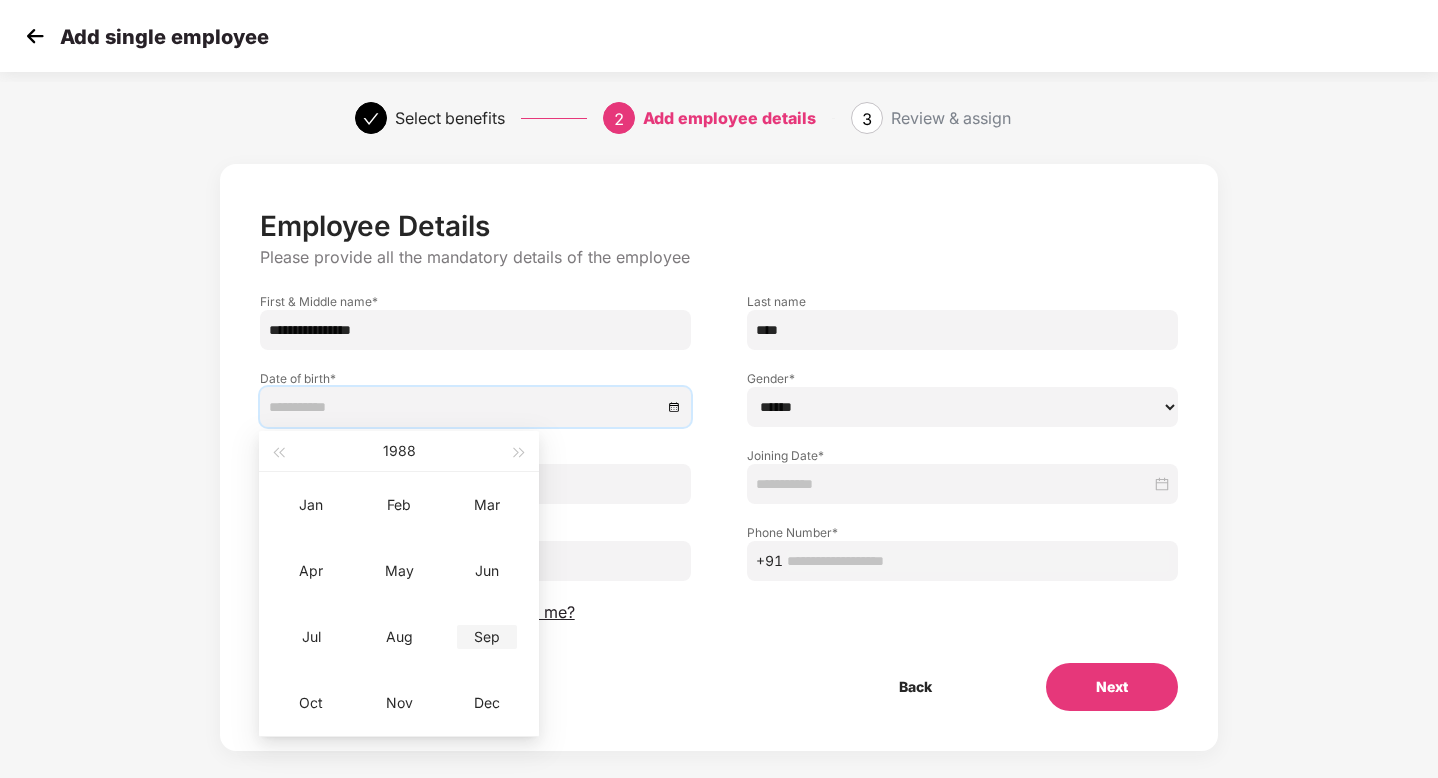 type on "**********" 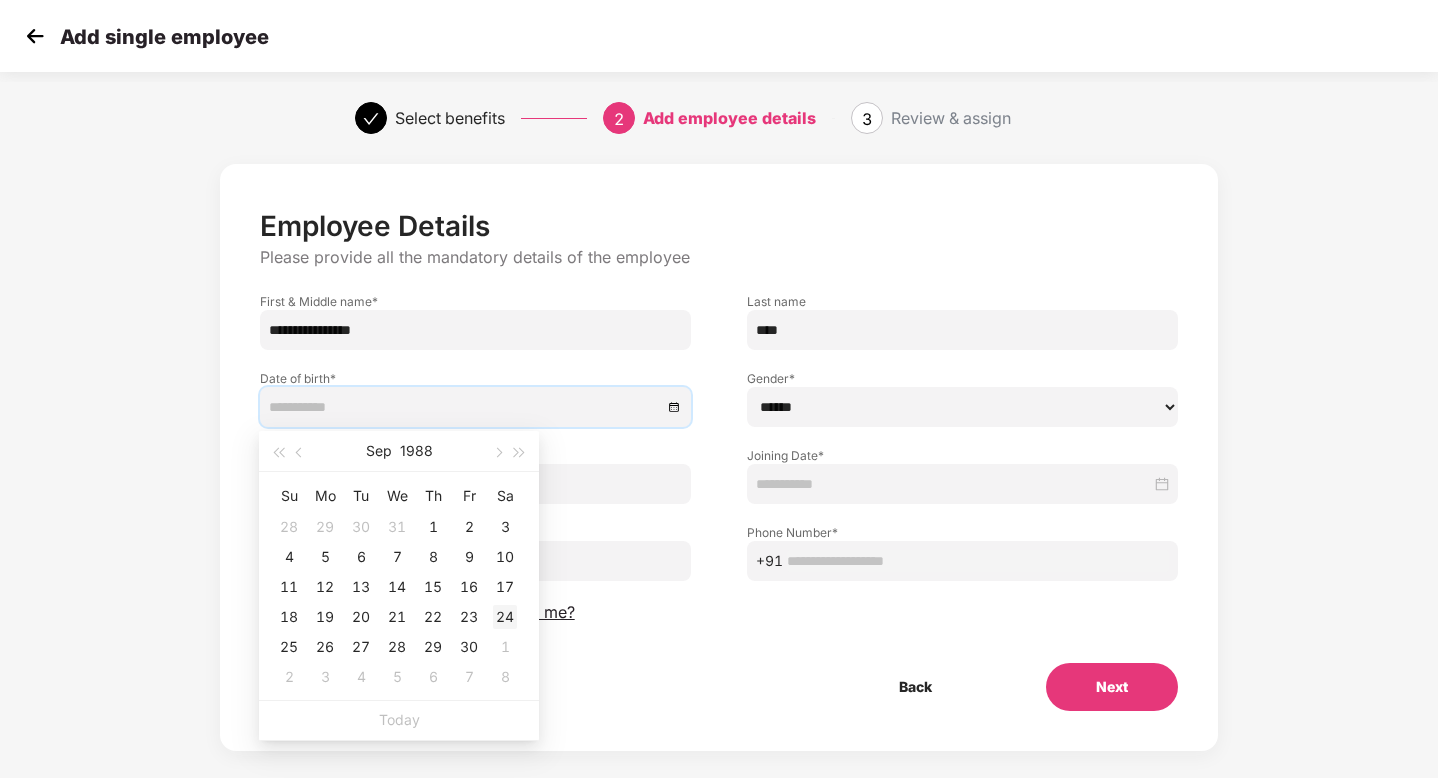 type on "**********" 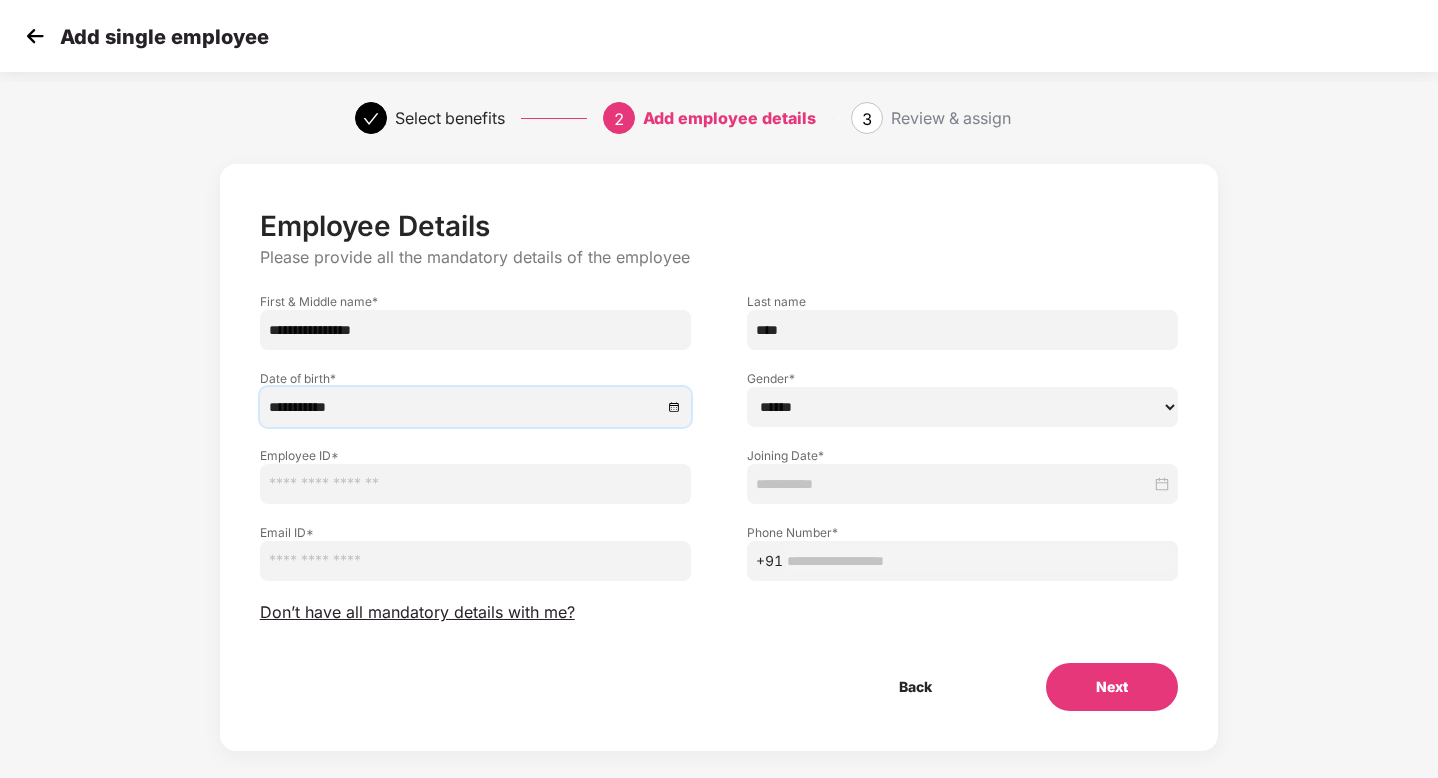click on "****** **** ******" at bounding box center (962, 407) 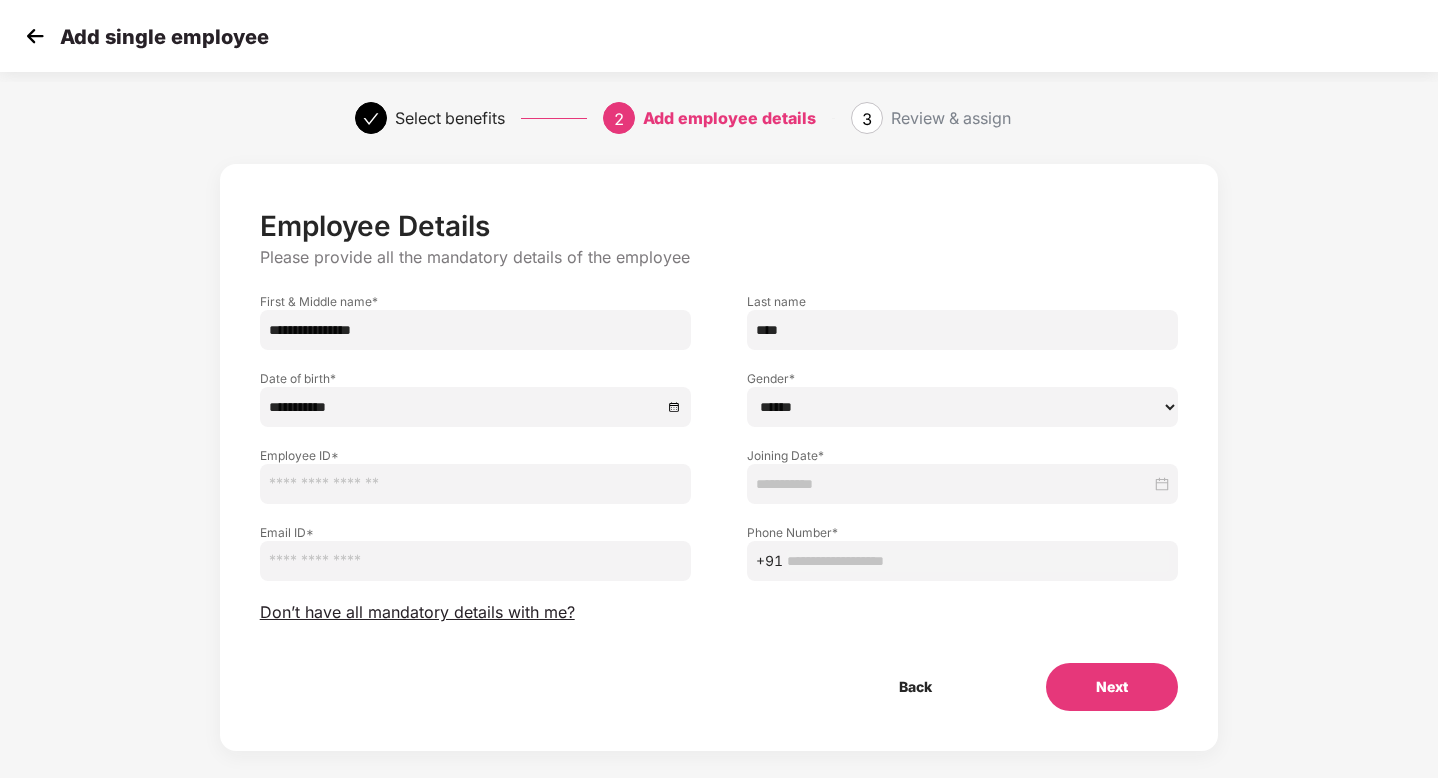 select on "****" 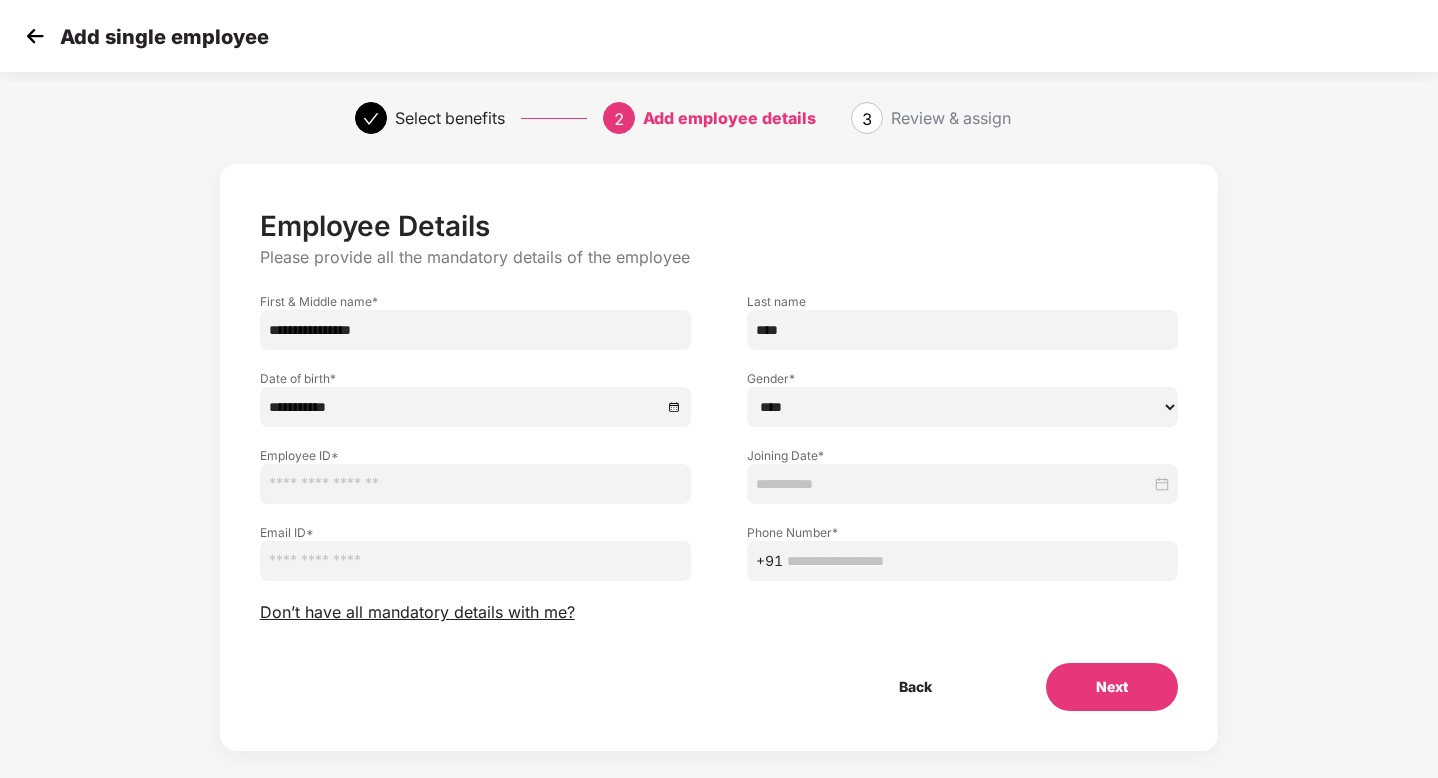 click at bounding box center [475, 561] 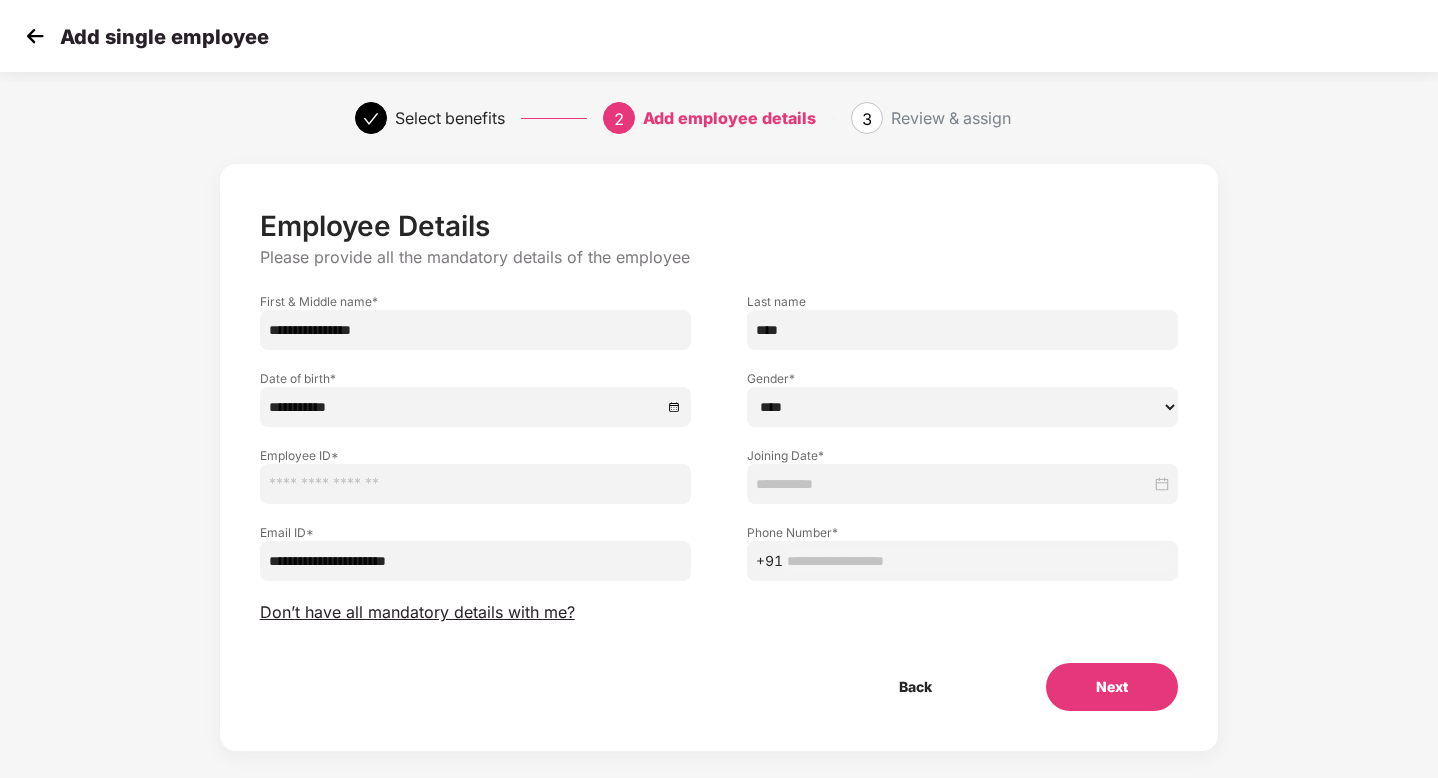 type on "**********" 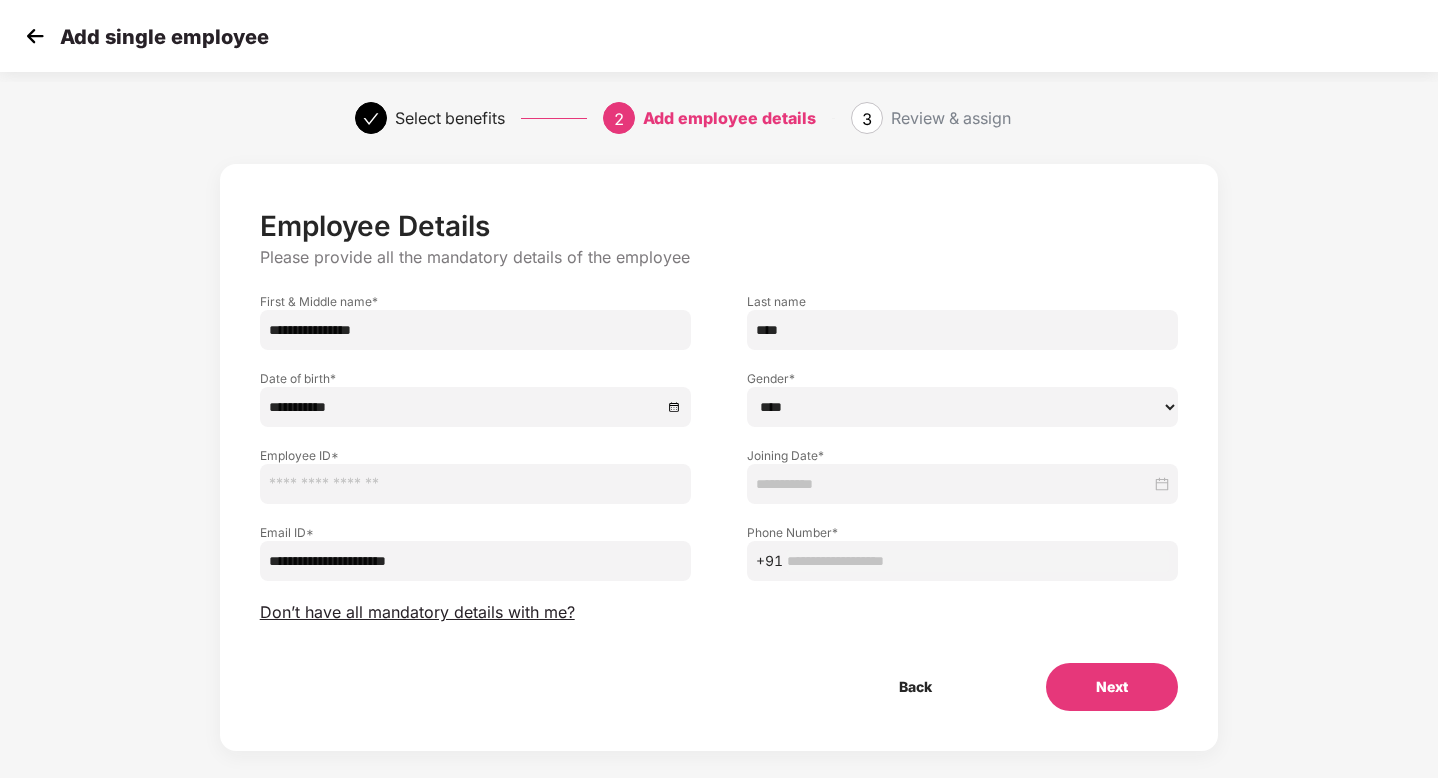 click at bounding box center (978, 561) 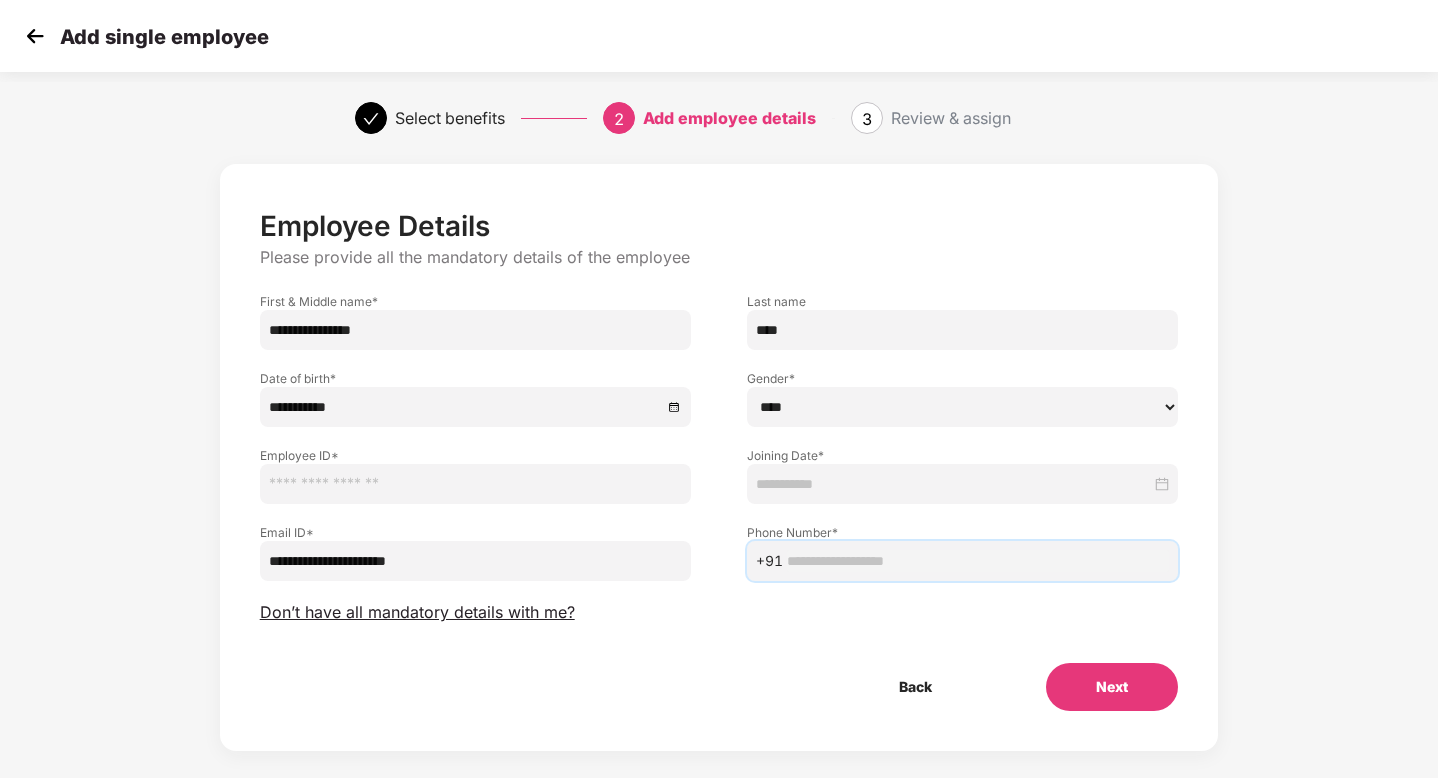 paste on "**********" 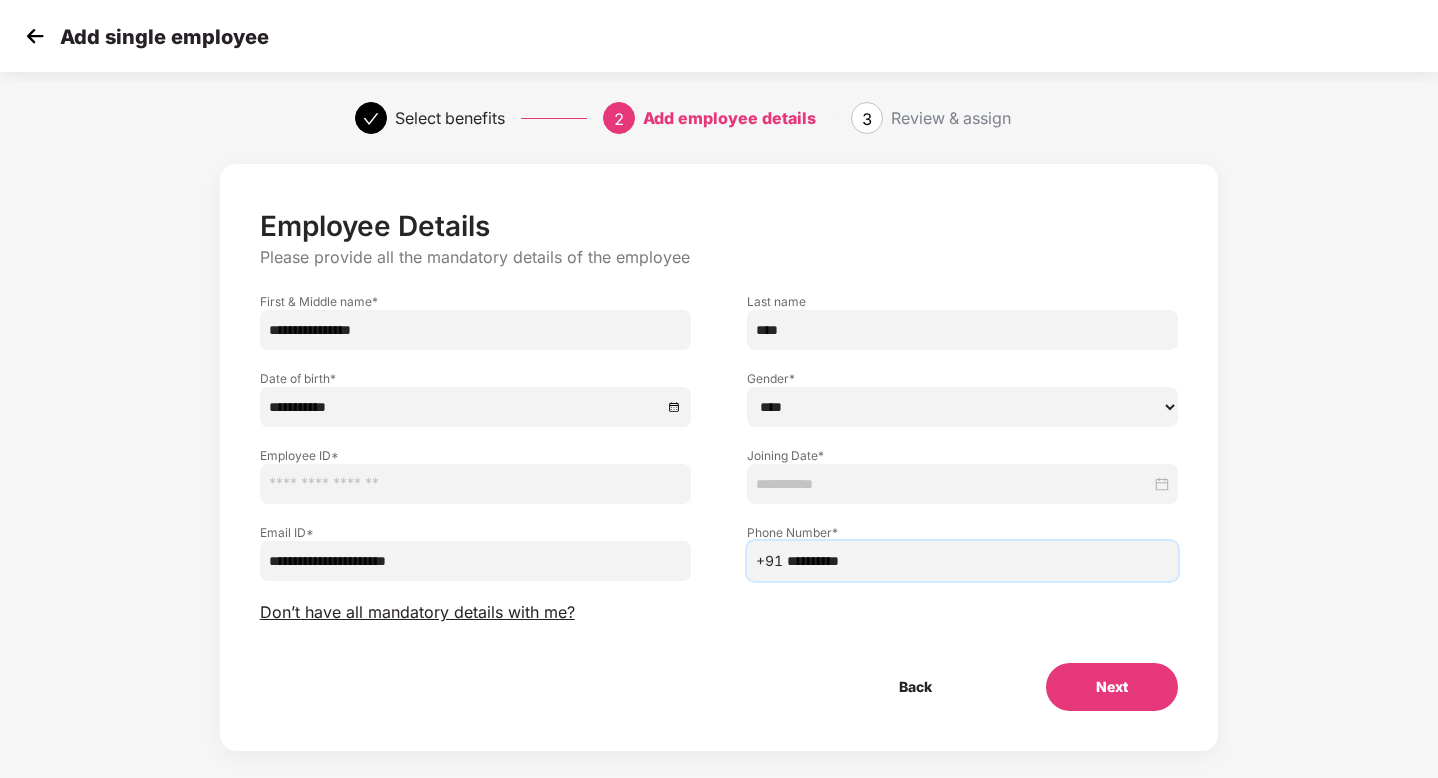 type on "**********" 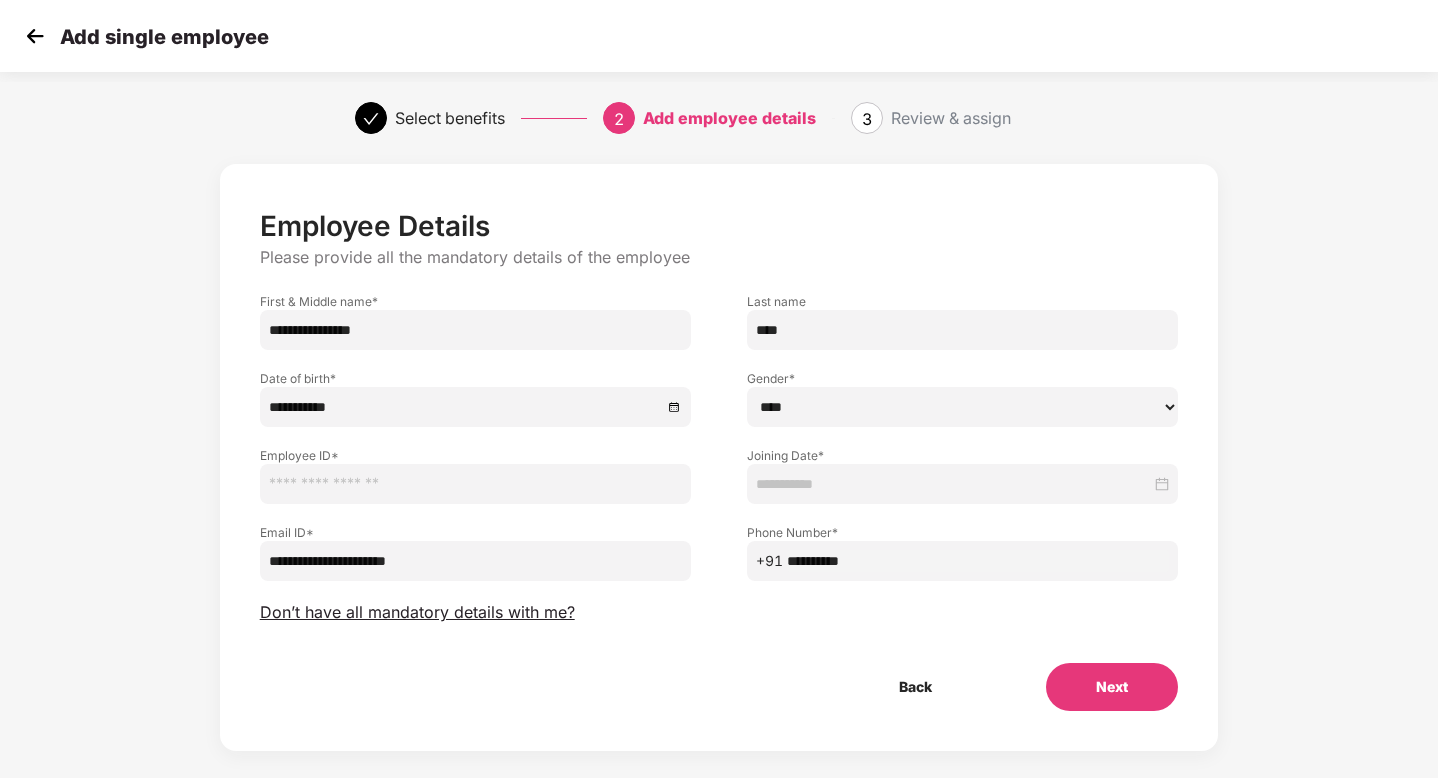 paste on "*******" 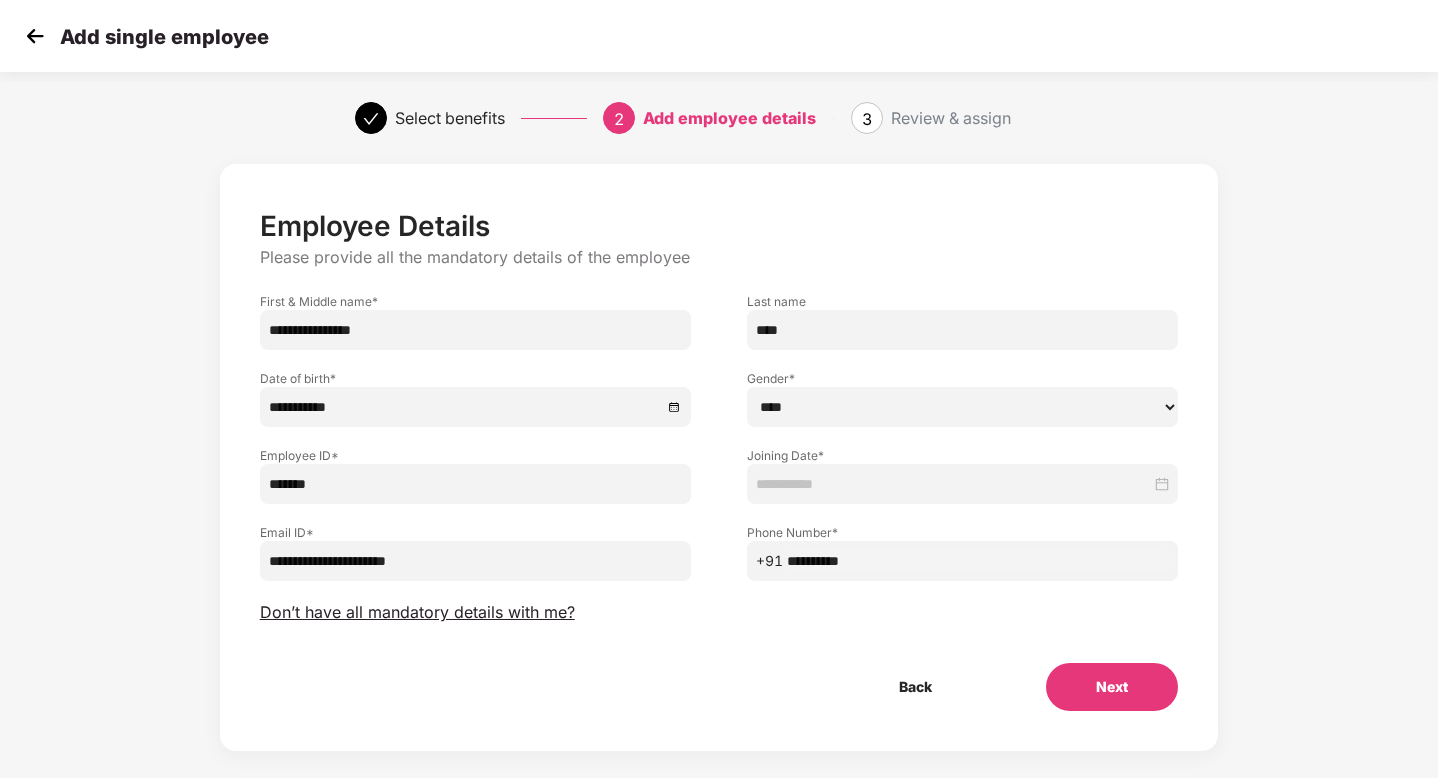 type on "*******" 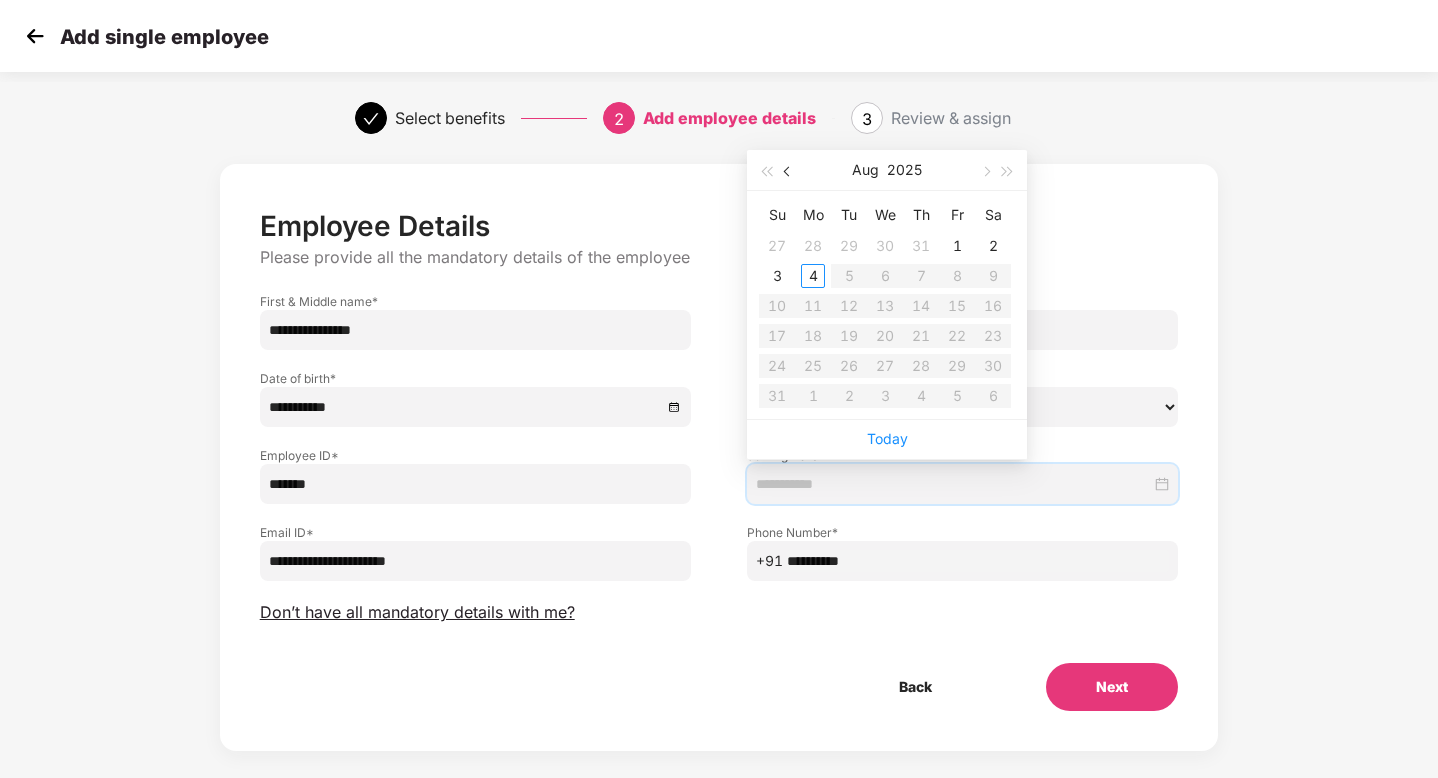 click at bounding box center (789, 172) 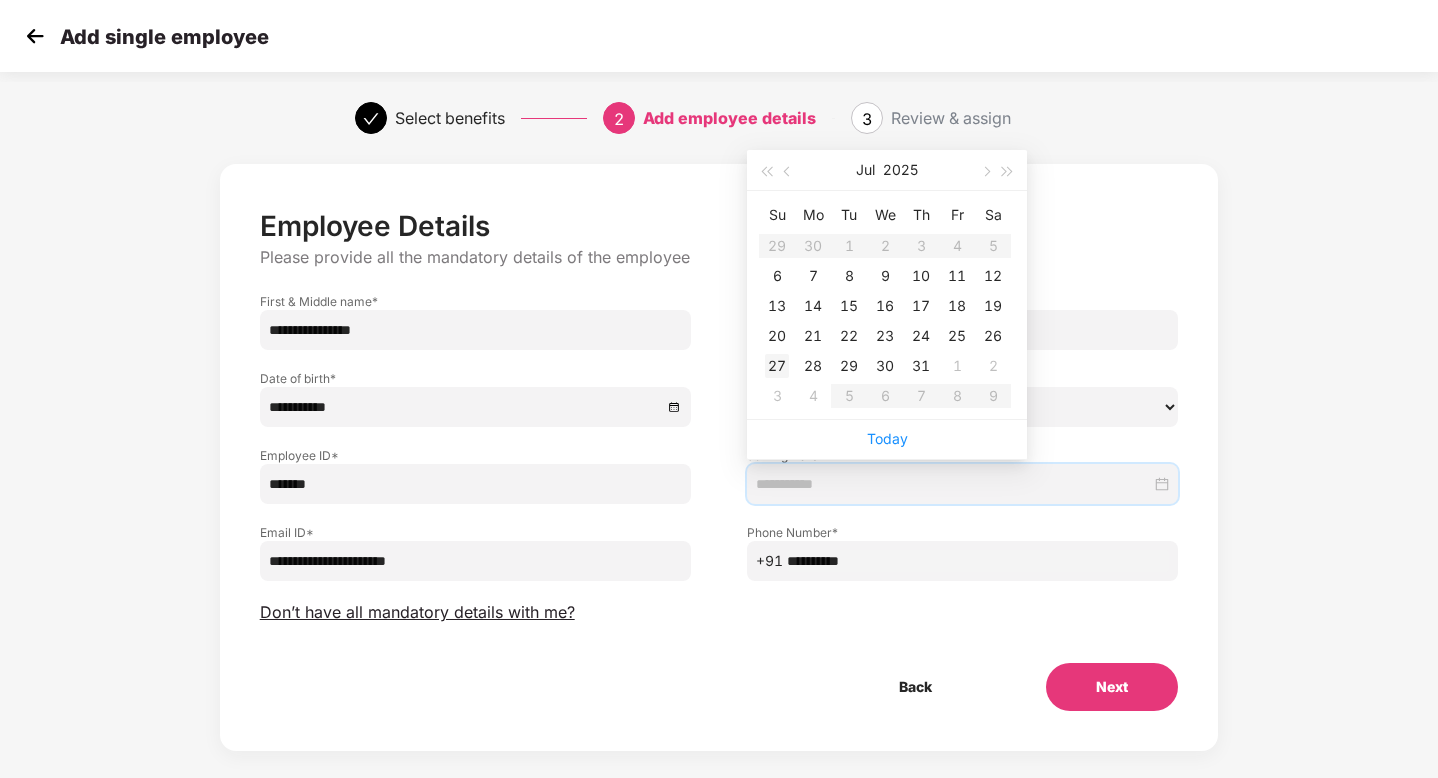 click on "27" at bounding box center [777, 366] 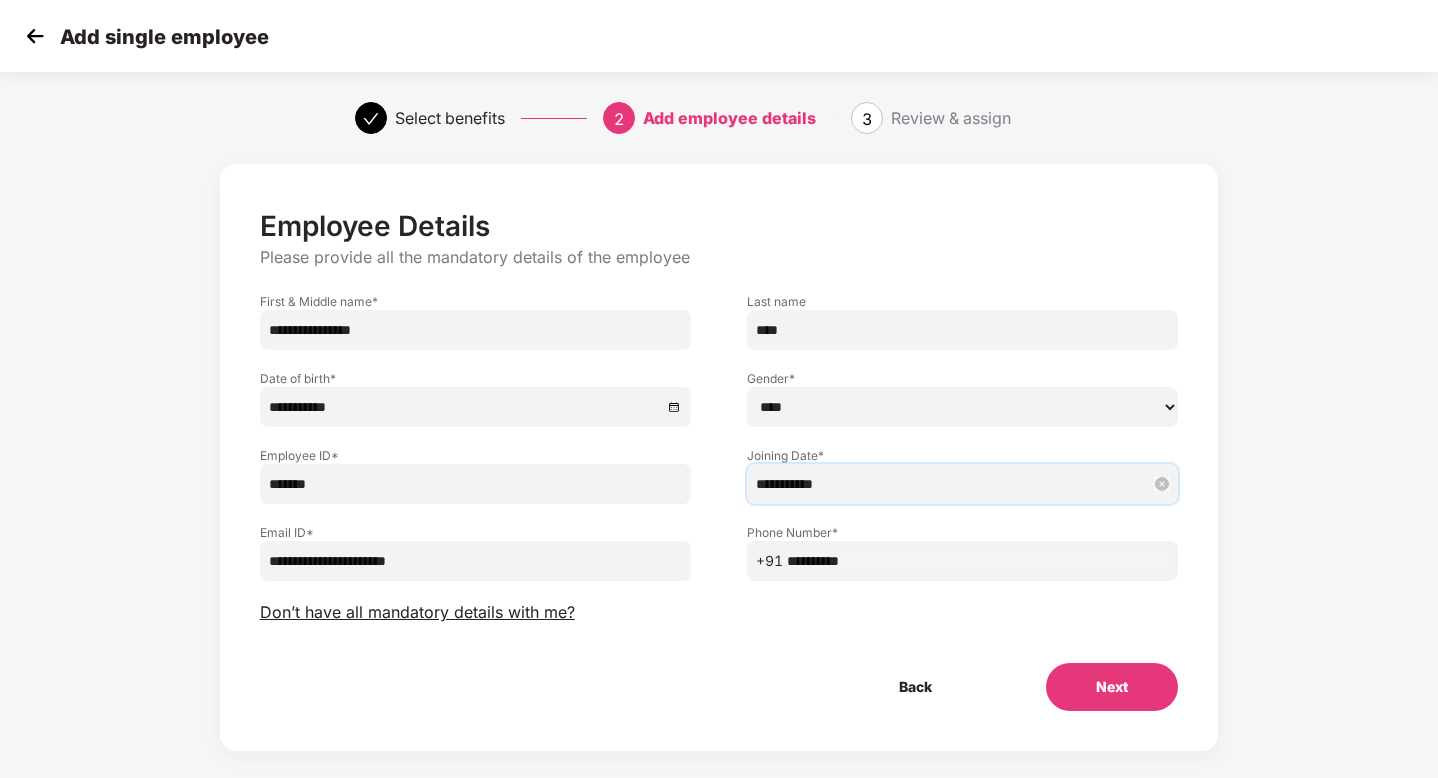 click on "**********" at bounding box center [953, 484] 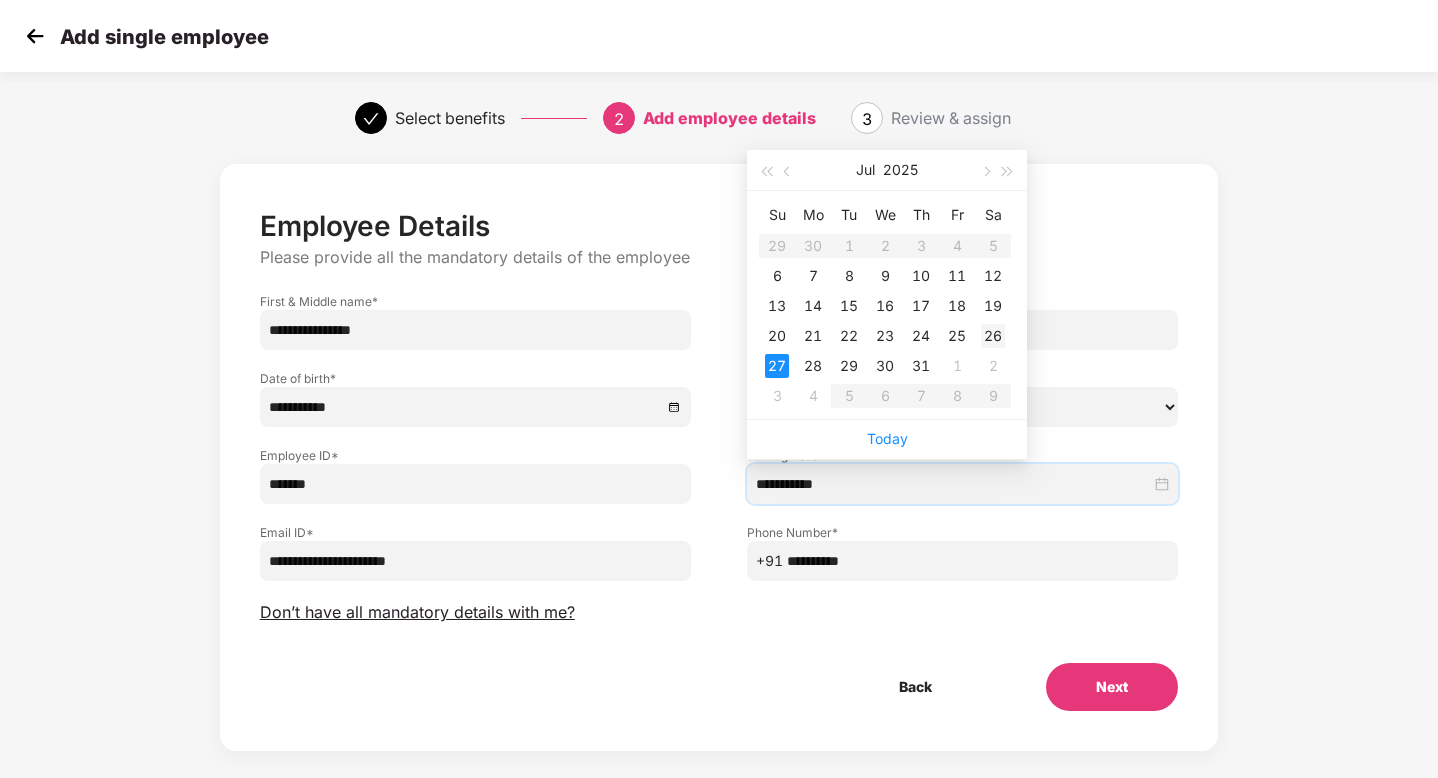 type on "**********" 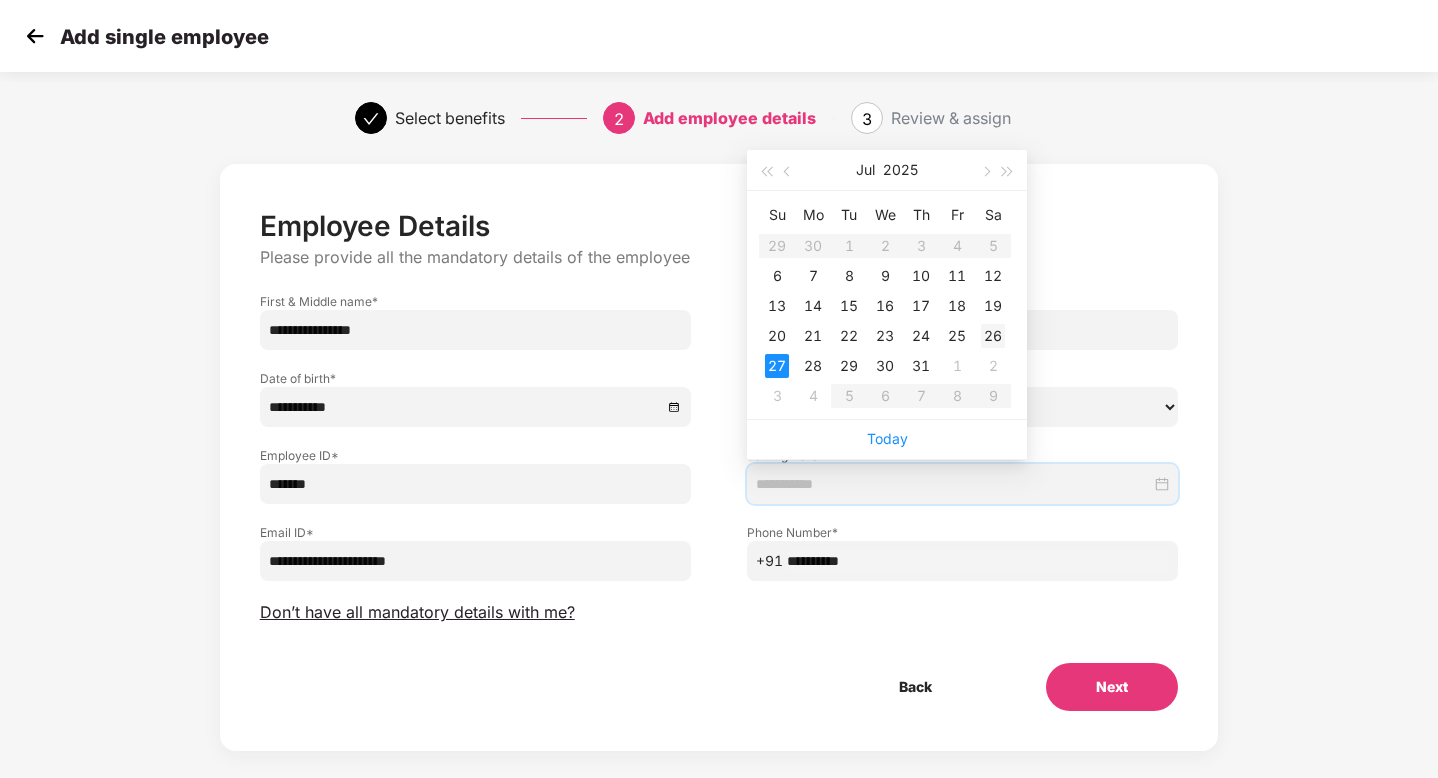 click on "26" at bounding box center [993, 336] 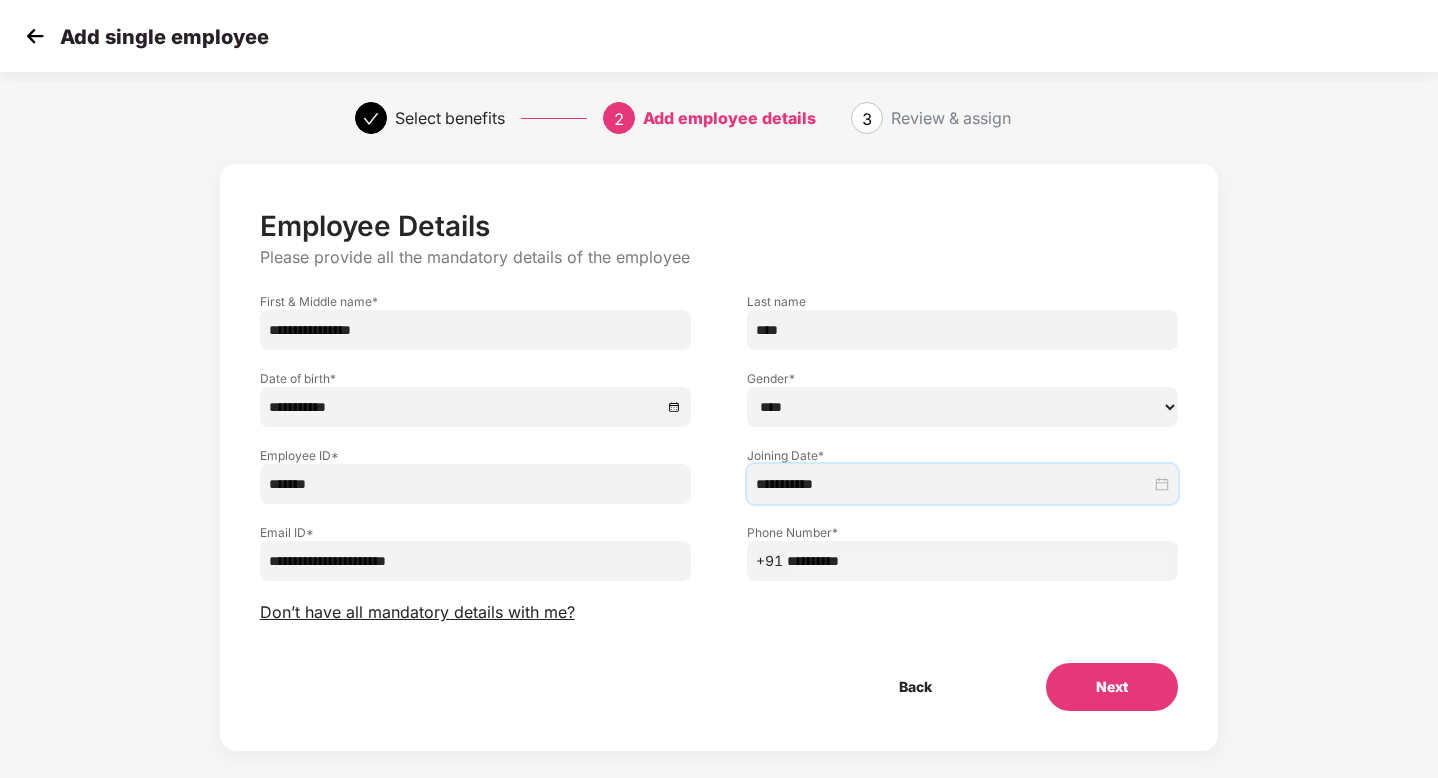 click on "Next" at bounding box center [1112, 687] 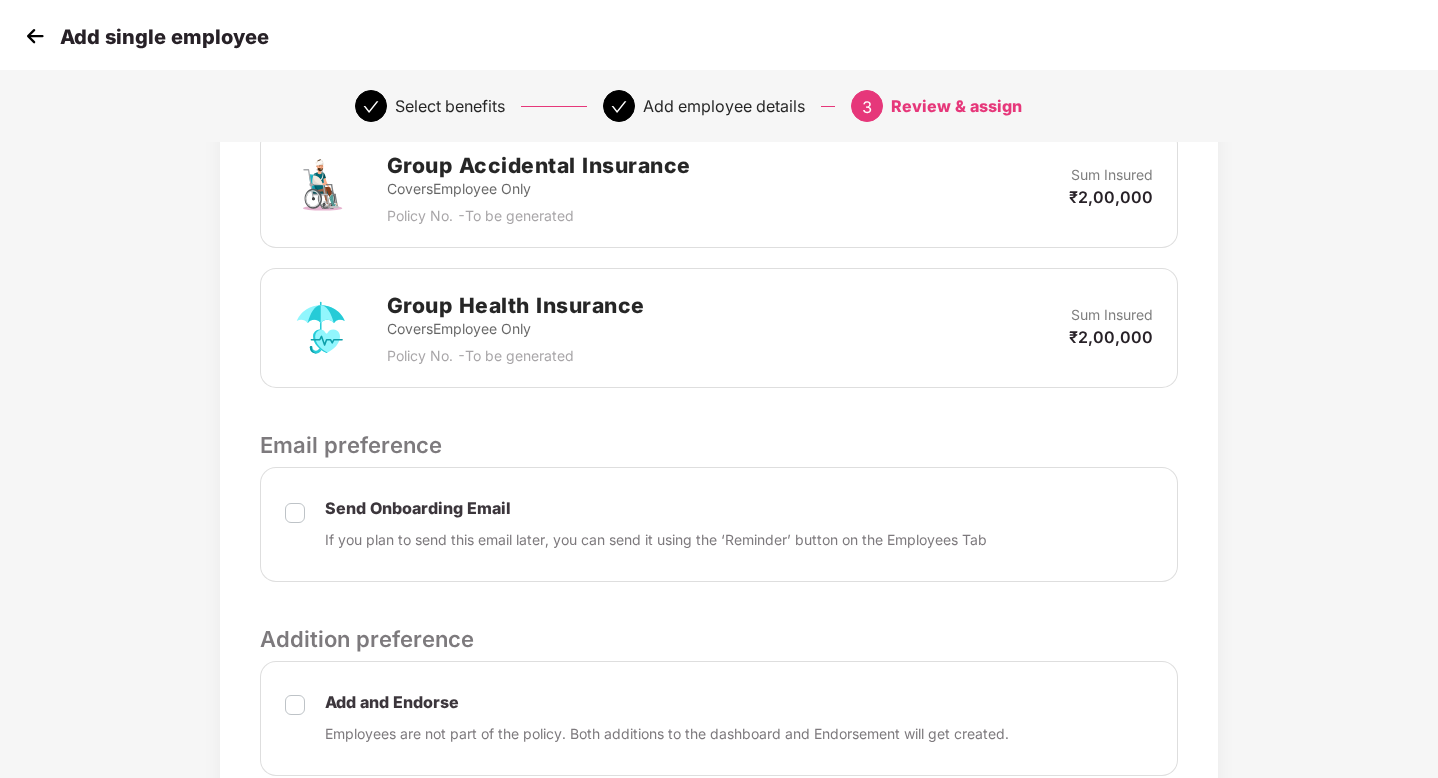 scroll, scrollTop: 802, scrollLeft: 0, axis: vertical 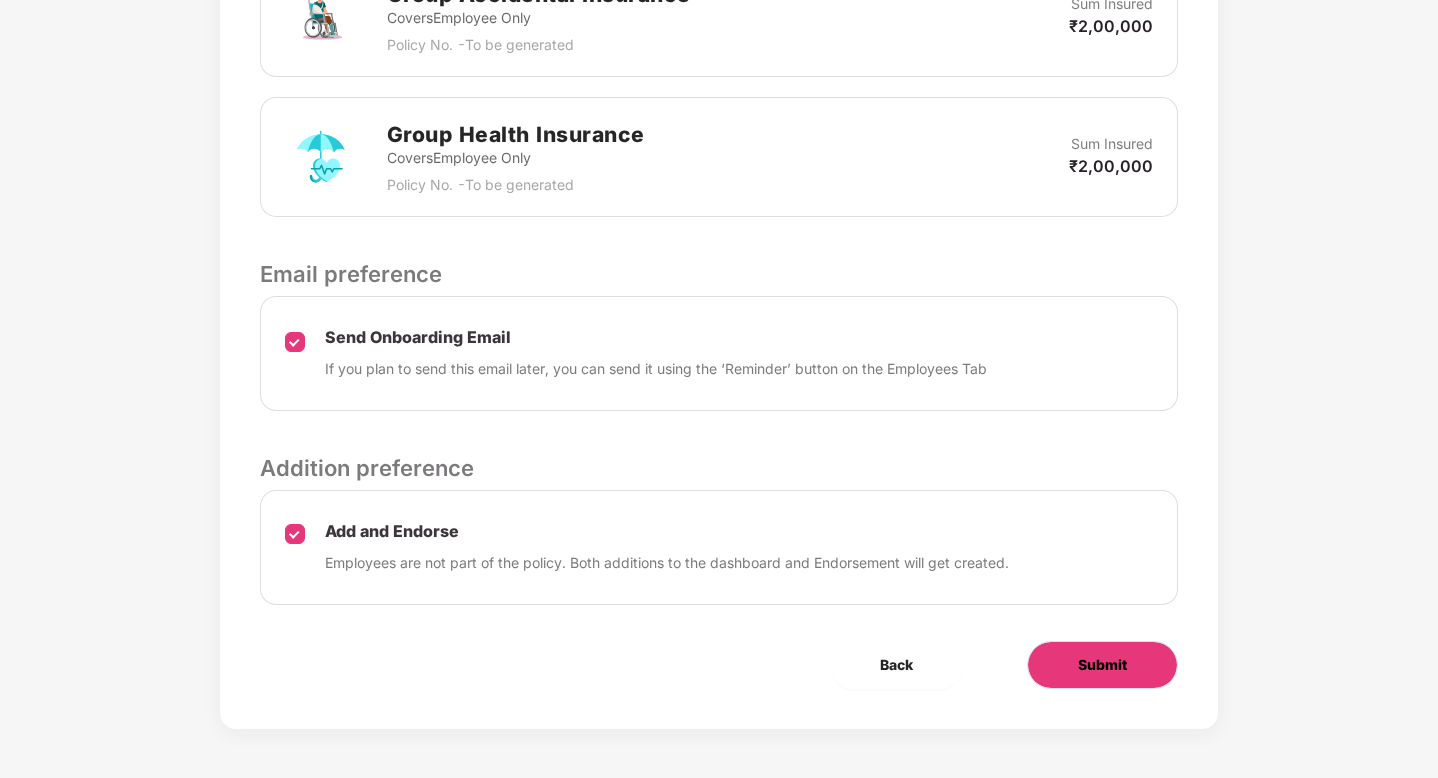 click on "Submit" at bounding box center (1102, 665) 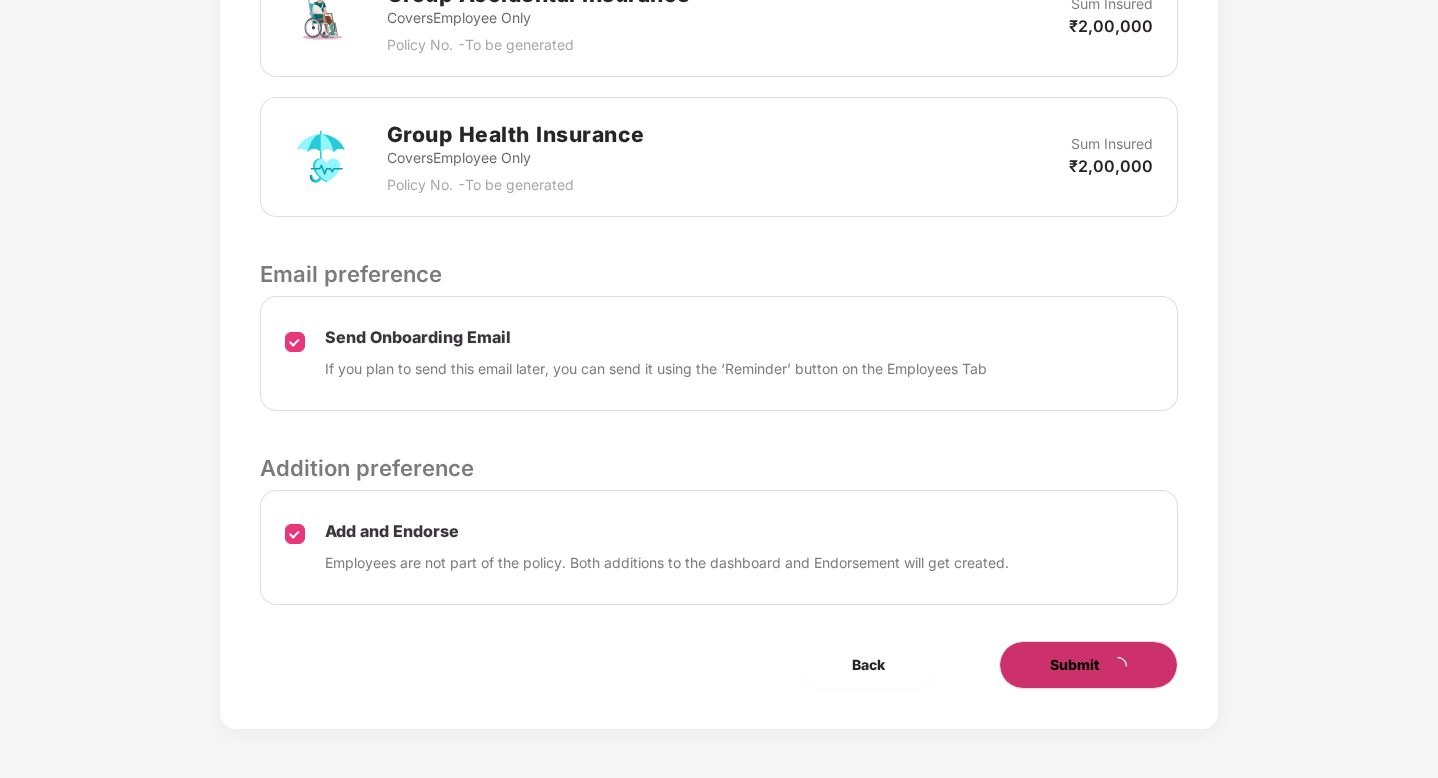 scroll, scrollTop: 0, scrollLeft: 0, axis: both 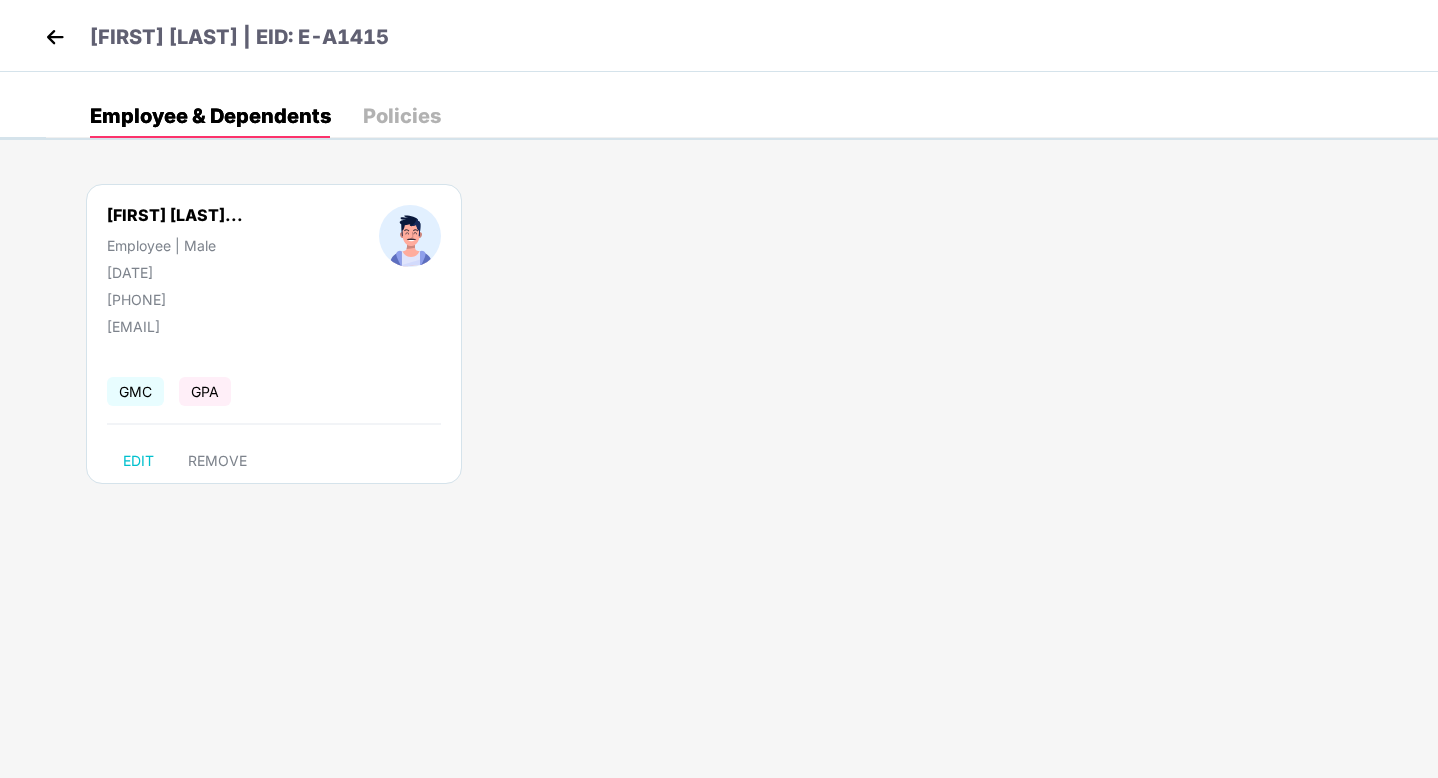 click at bounding box center (55, 37) 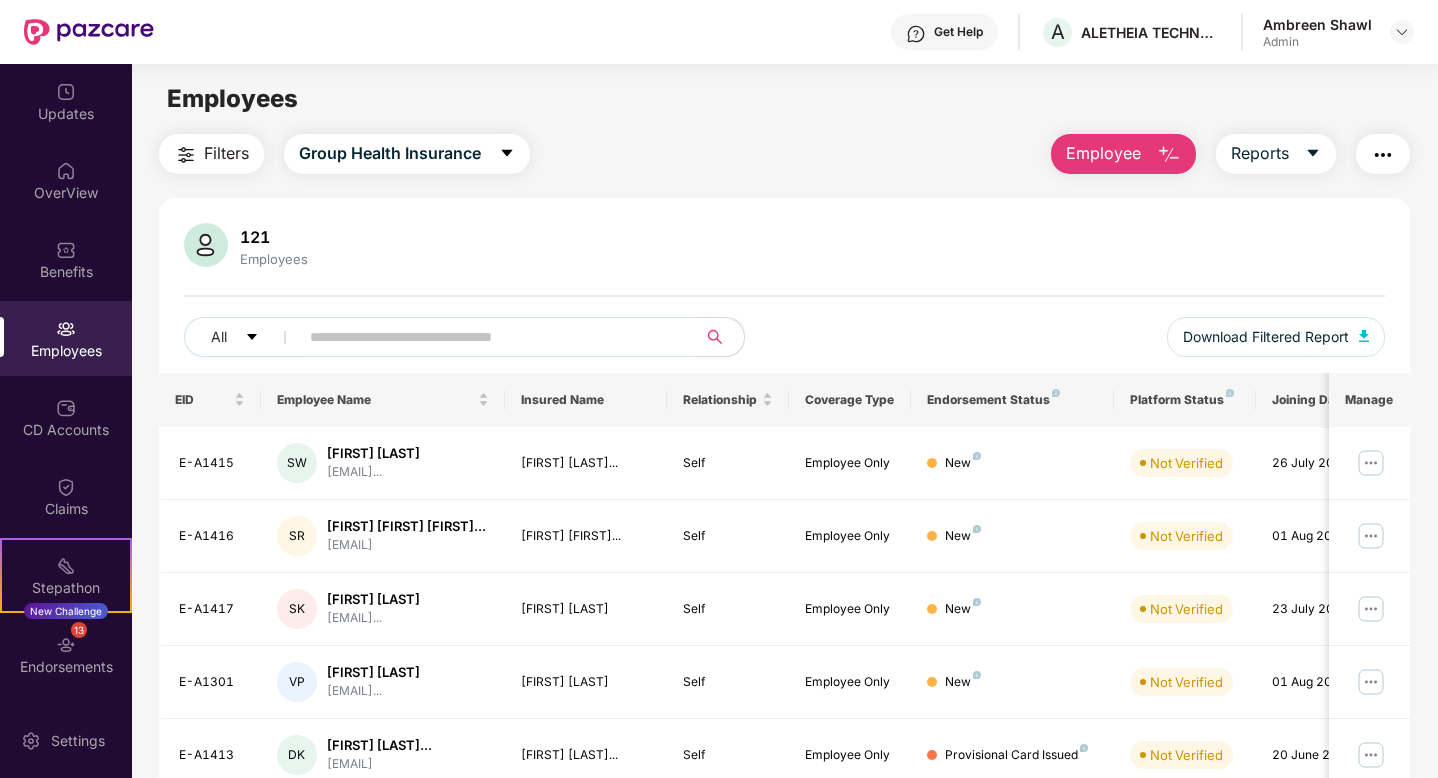 click on "Employee" at bounding box center (1103, 153) 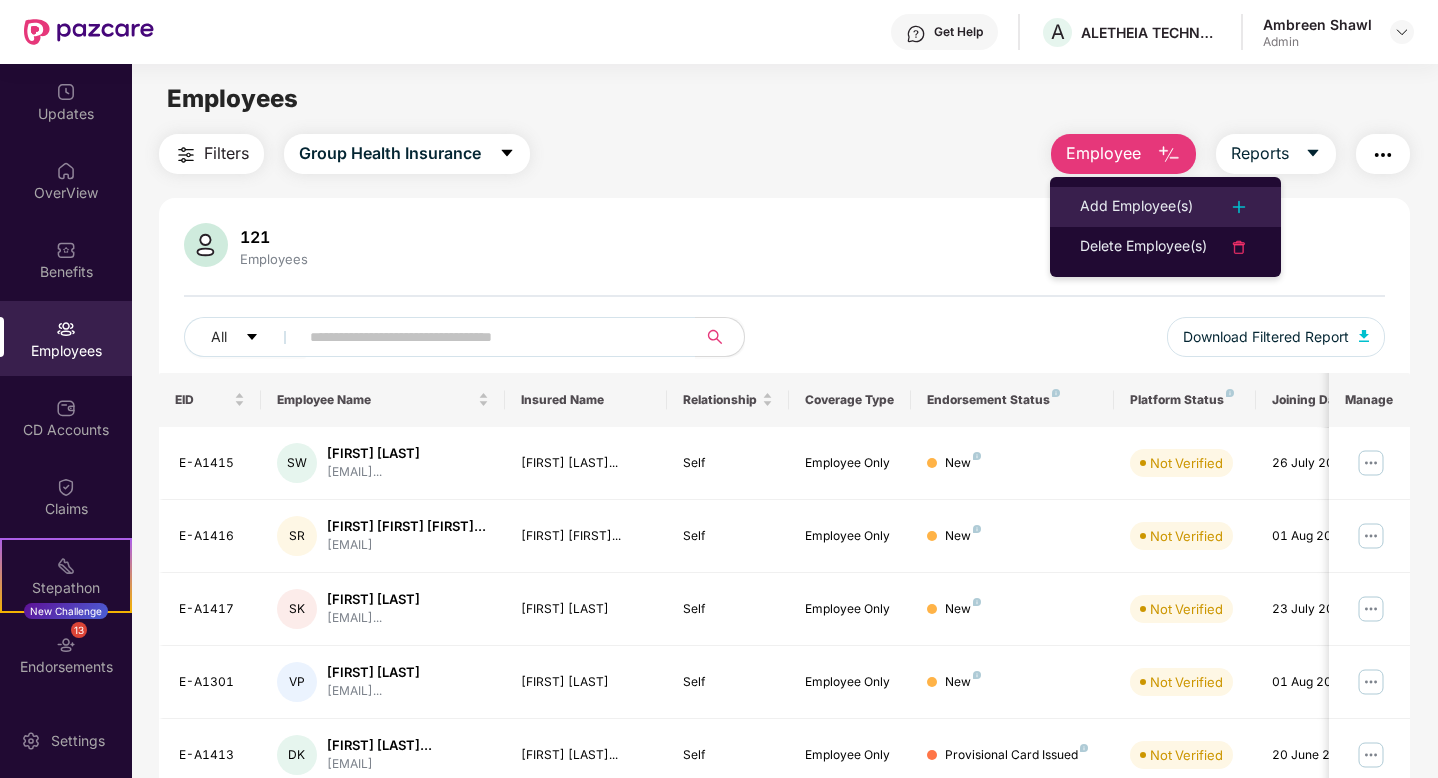 click on "Add Employee(s)" at bounding box center [1136, 207] 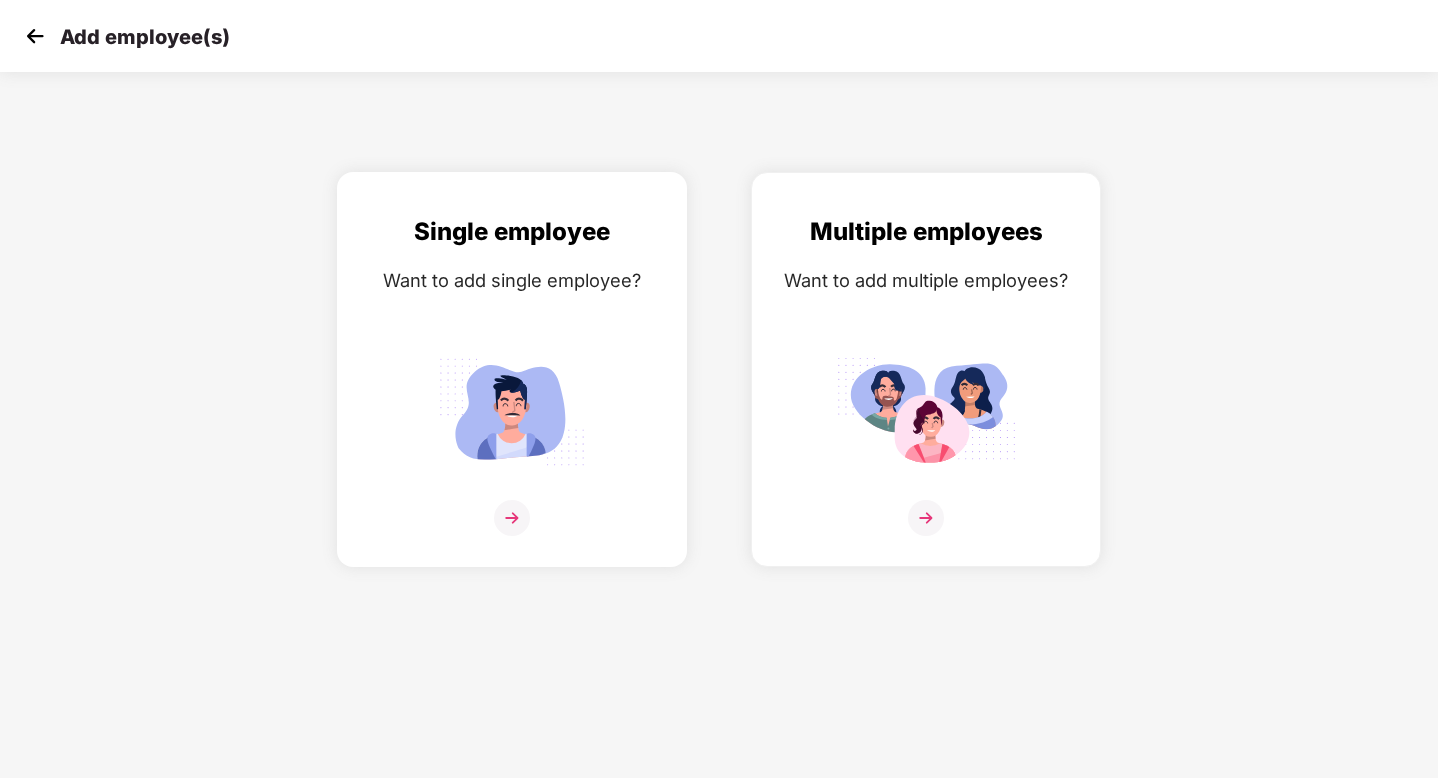 click at bounding box center (512, 518) 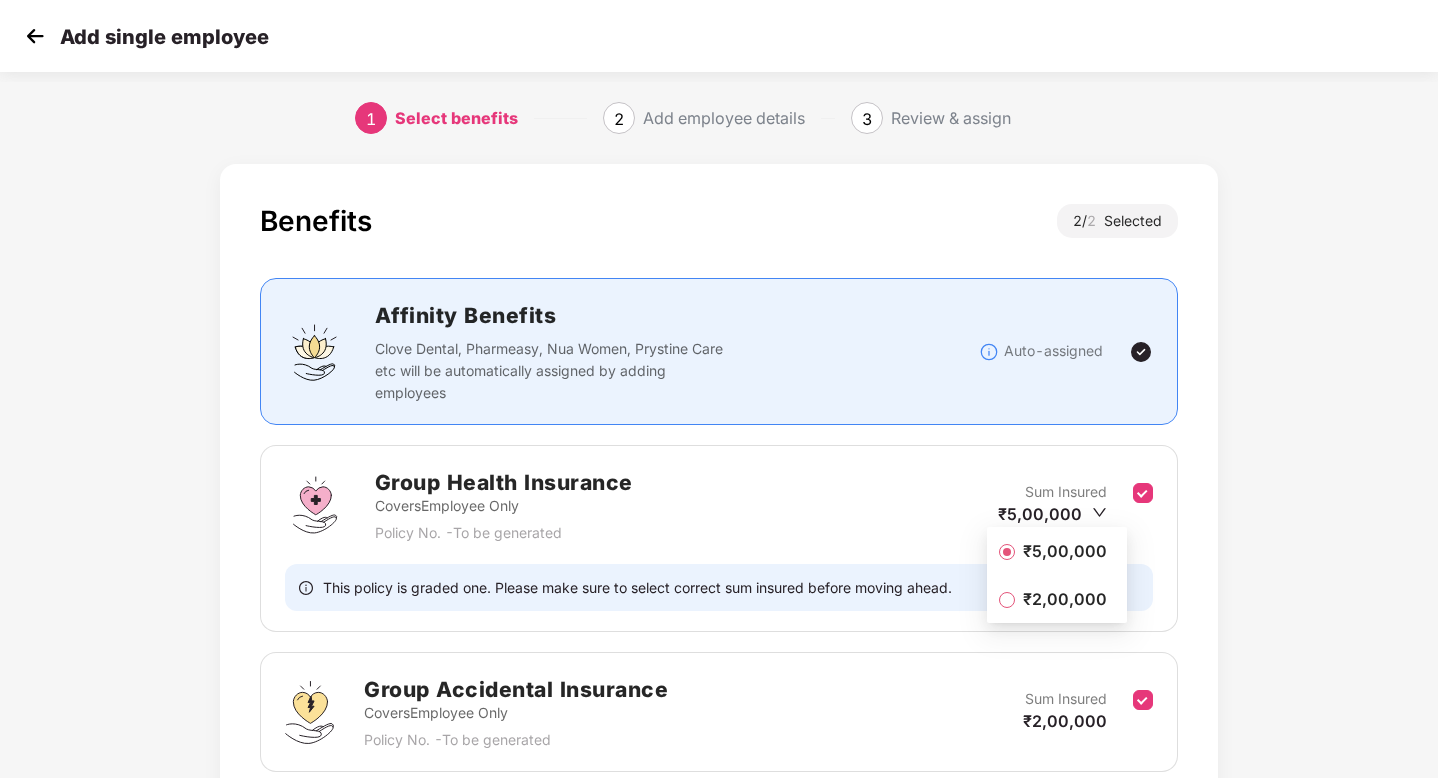 click on "₹2,00,000" at bounding box center (1065, 599) 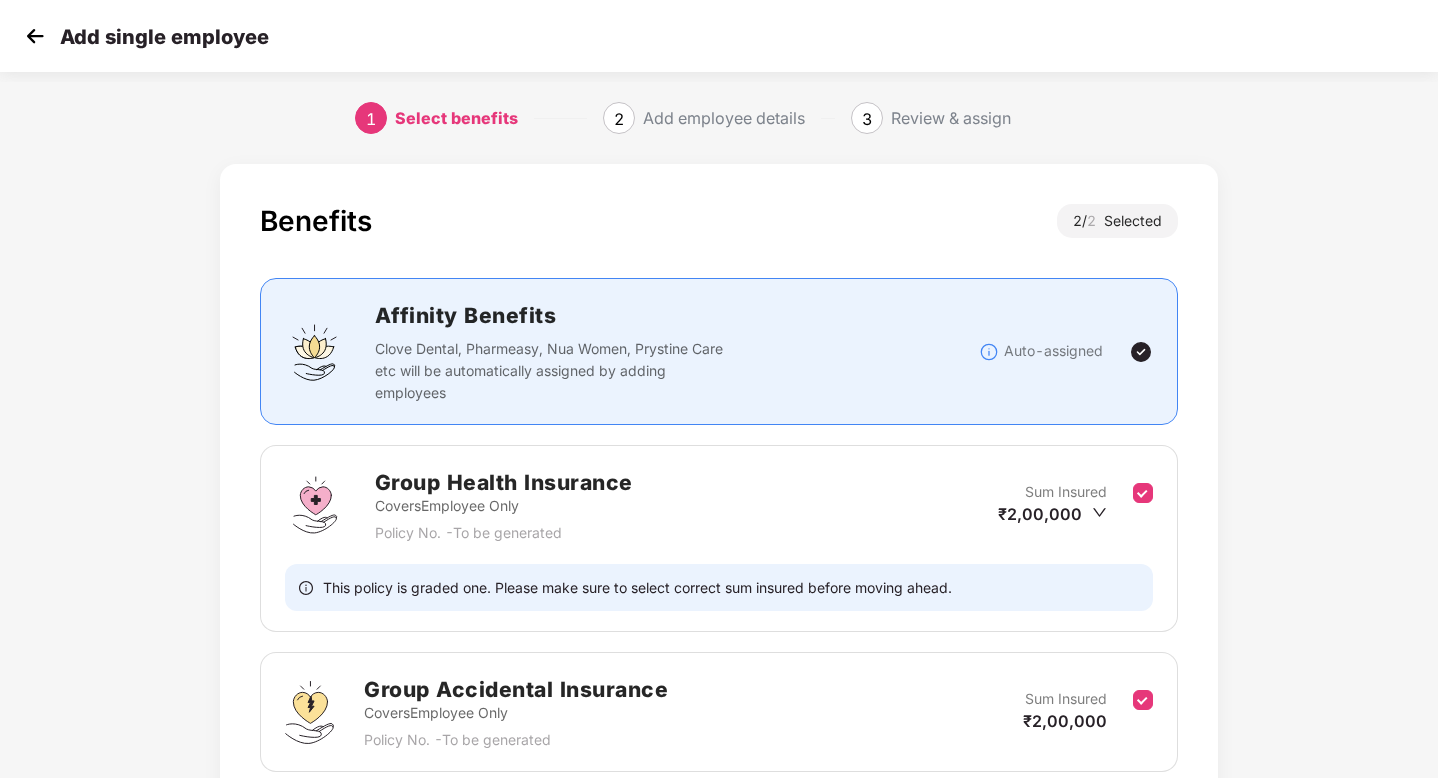 scroll, scrollTop: 167, scrollLeft: 0, axis: vertical 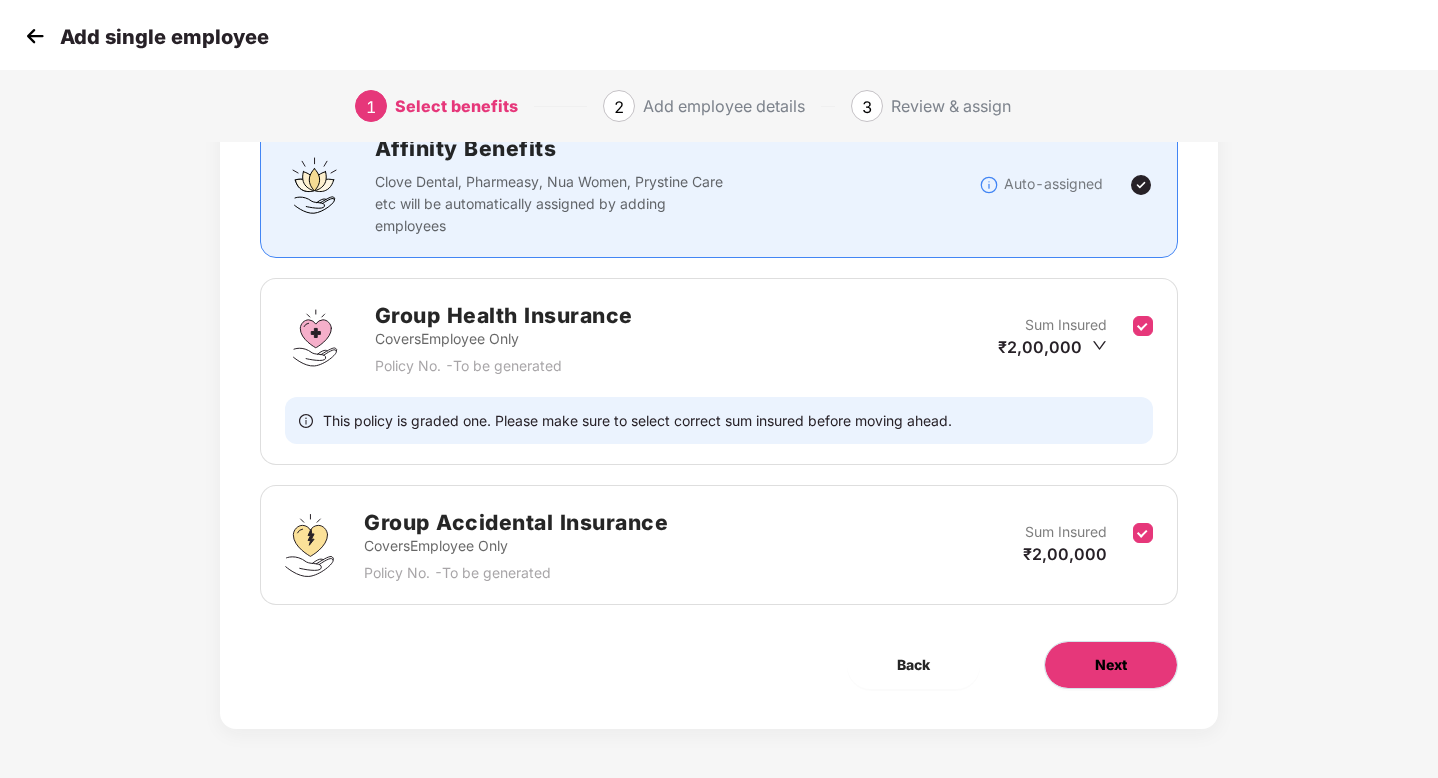 click on "Next" at bounding box center (1111, 665) 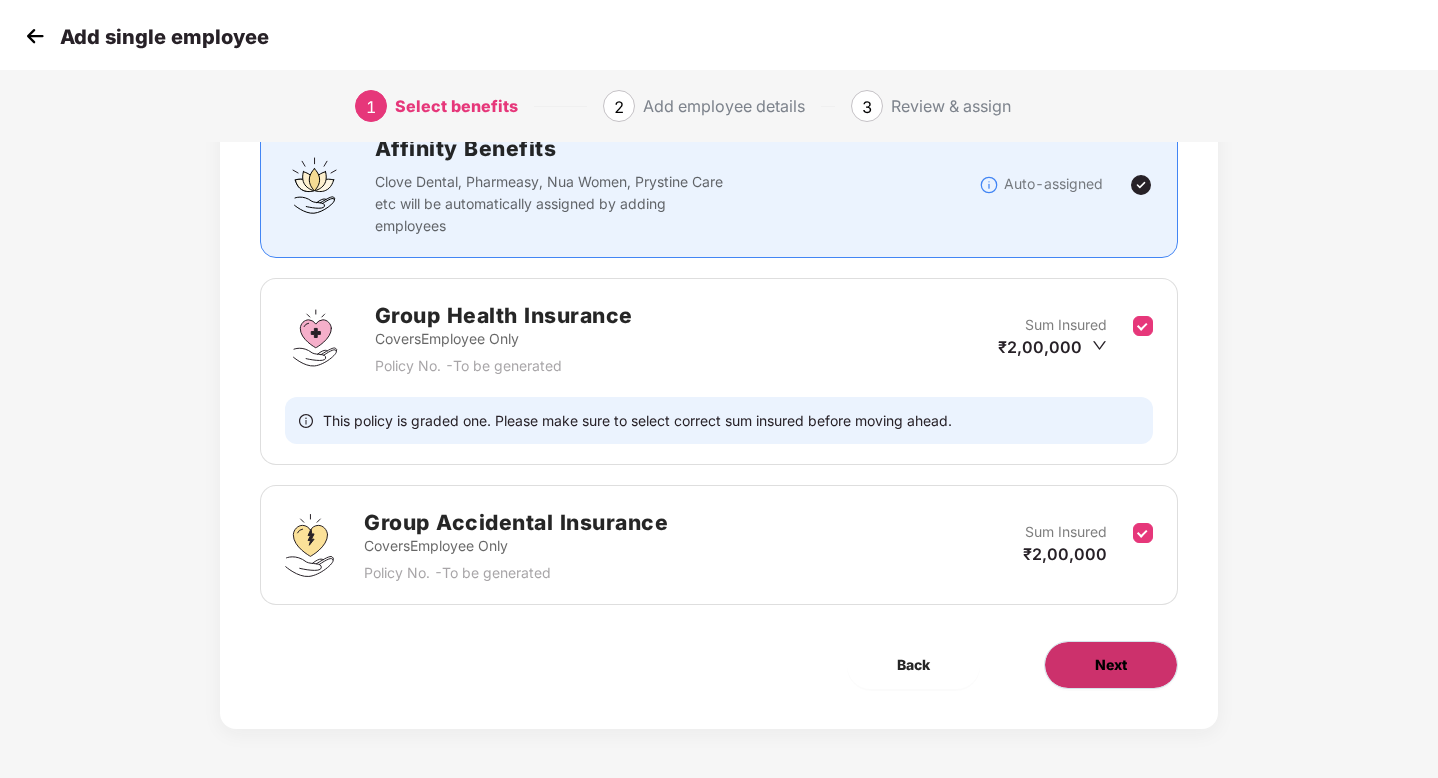 scroll, scrollTop: 0, scrollLeft: 0, axis: both 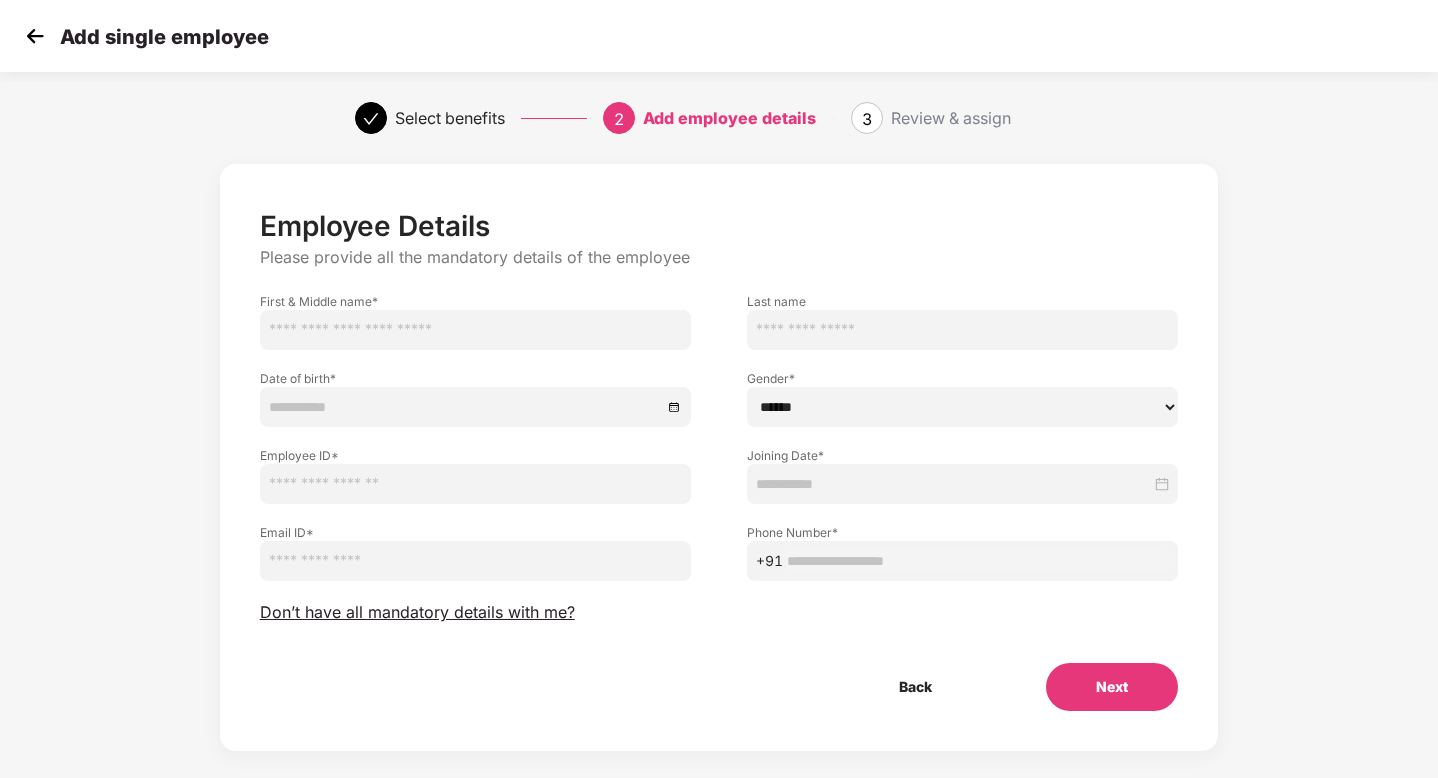 click at bounding box center (475, 330) 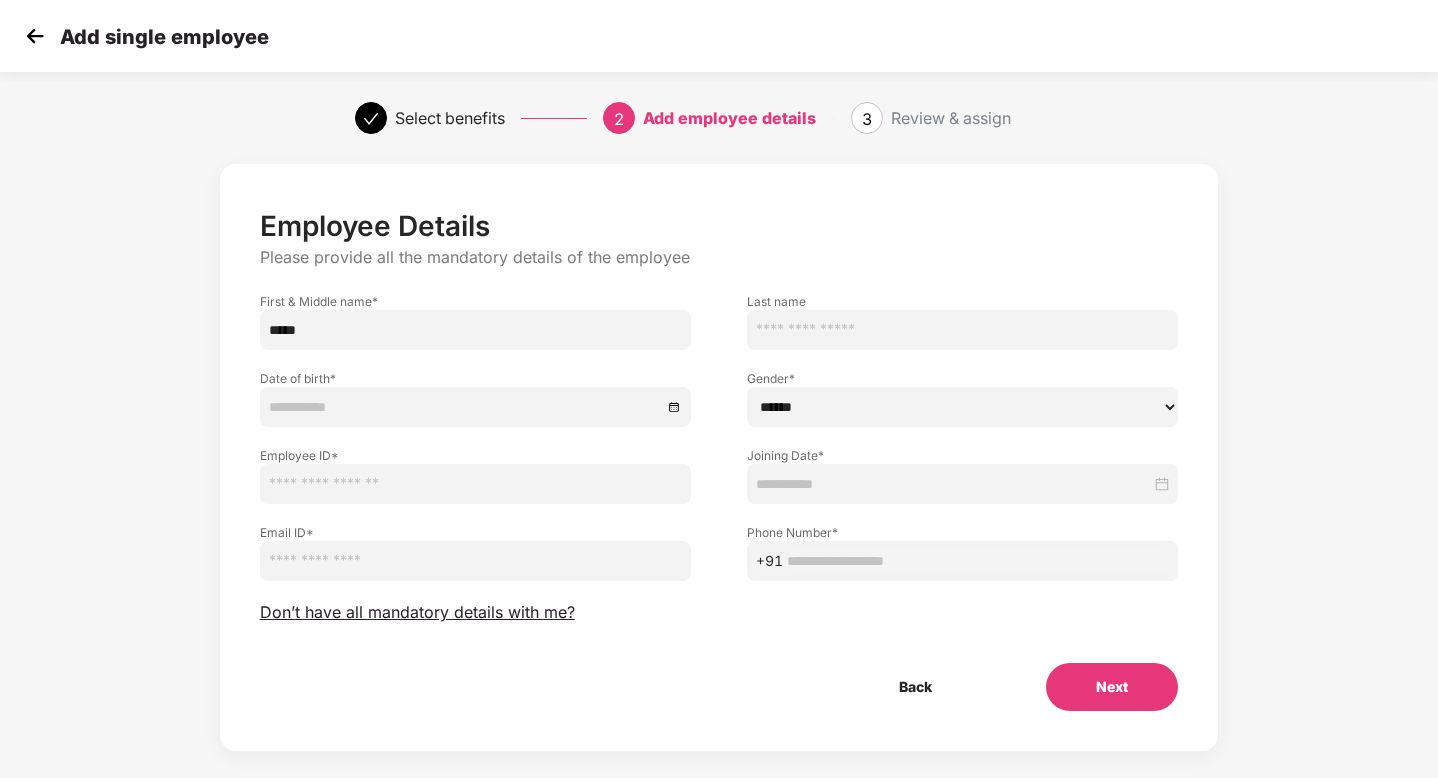type on "*****" 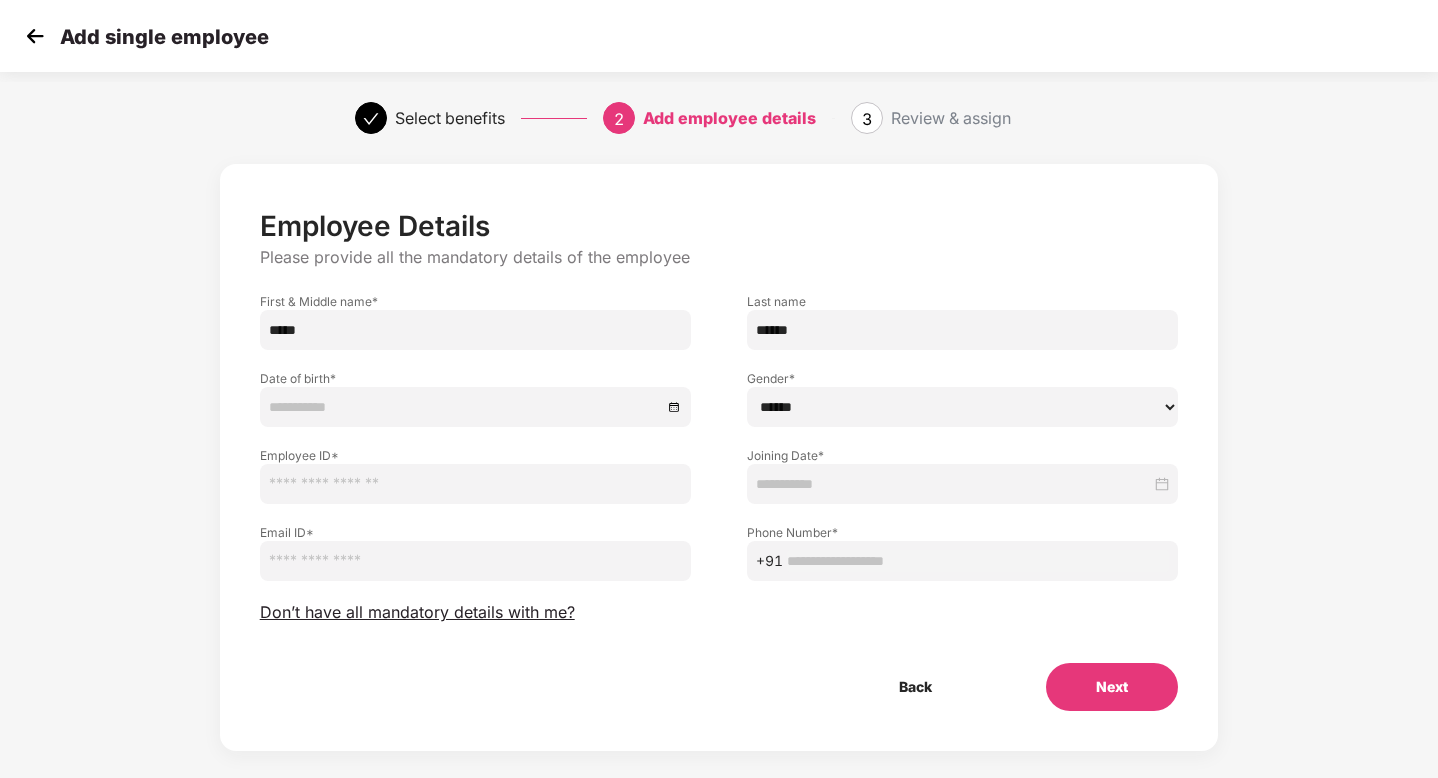 type on "******" 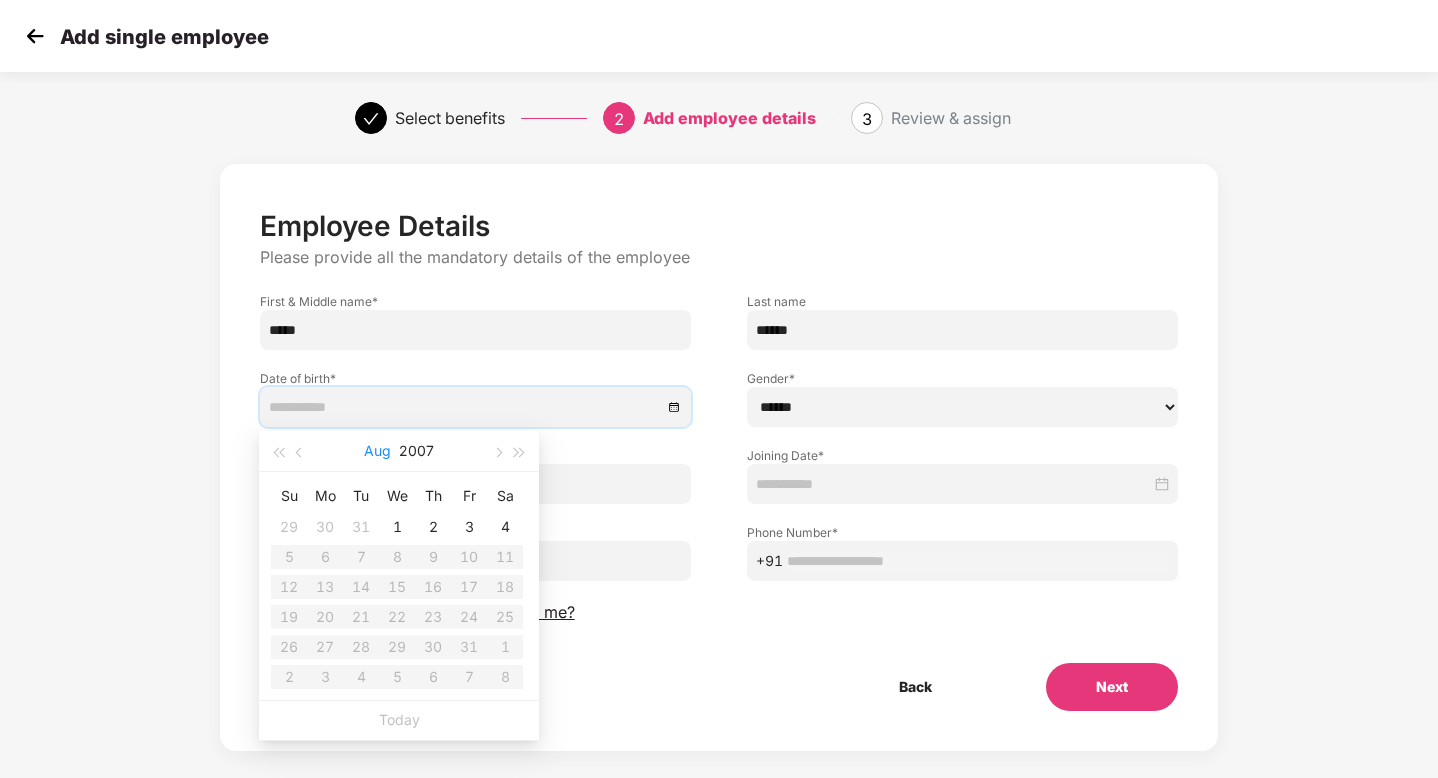click on "Aug" at bounding box center [377, 451] 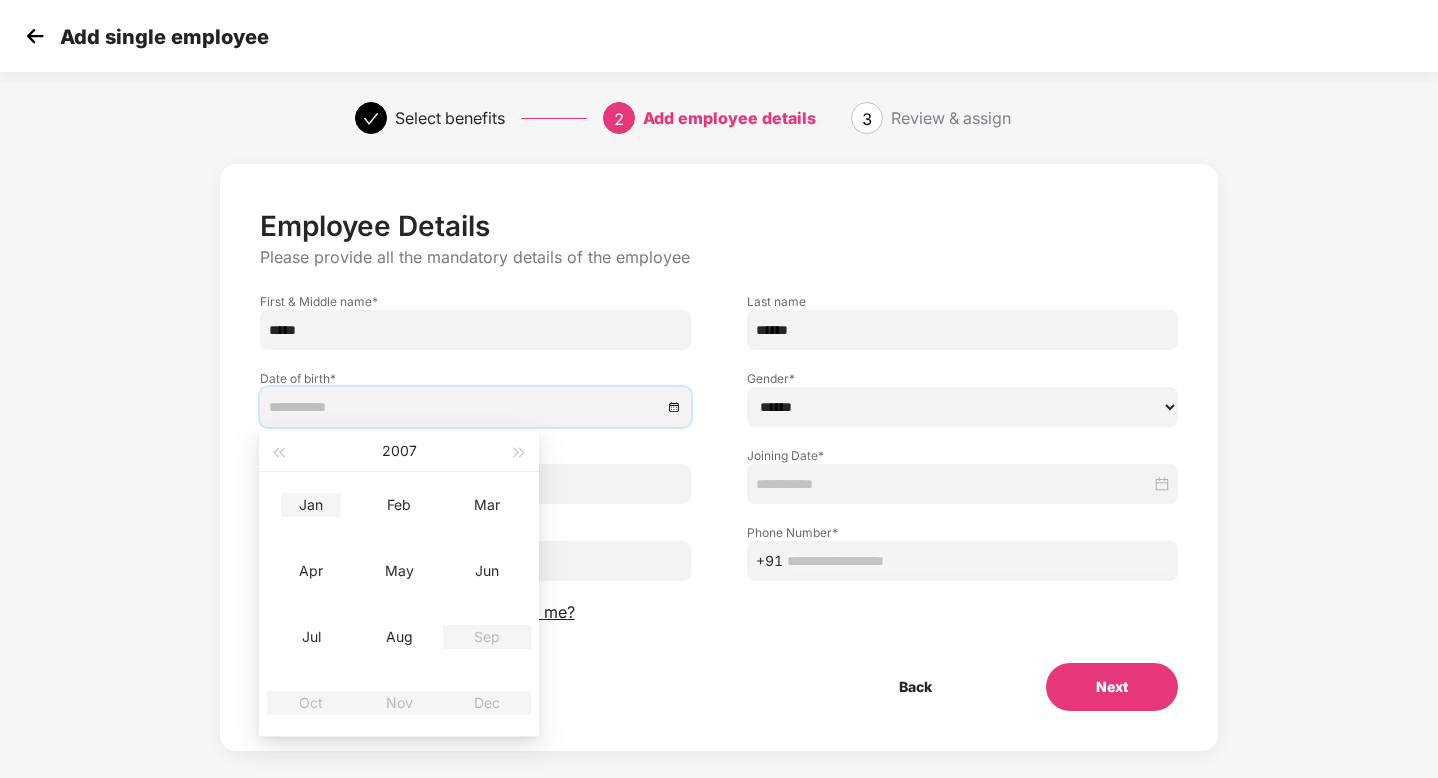 type on "**********" 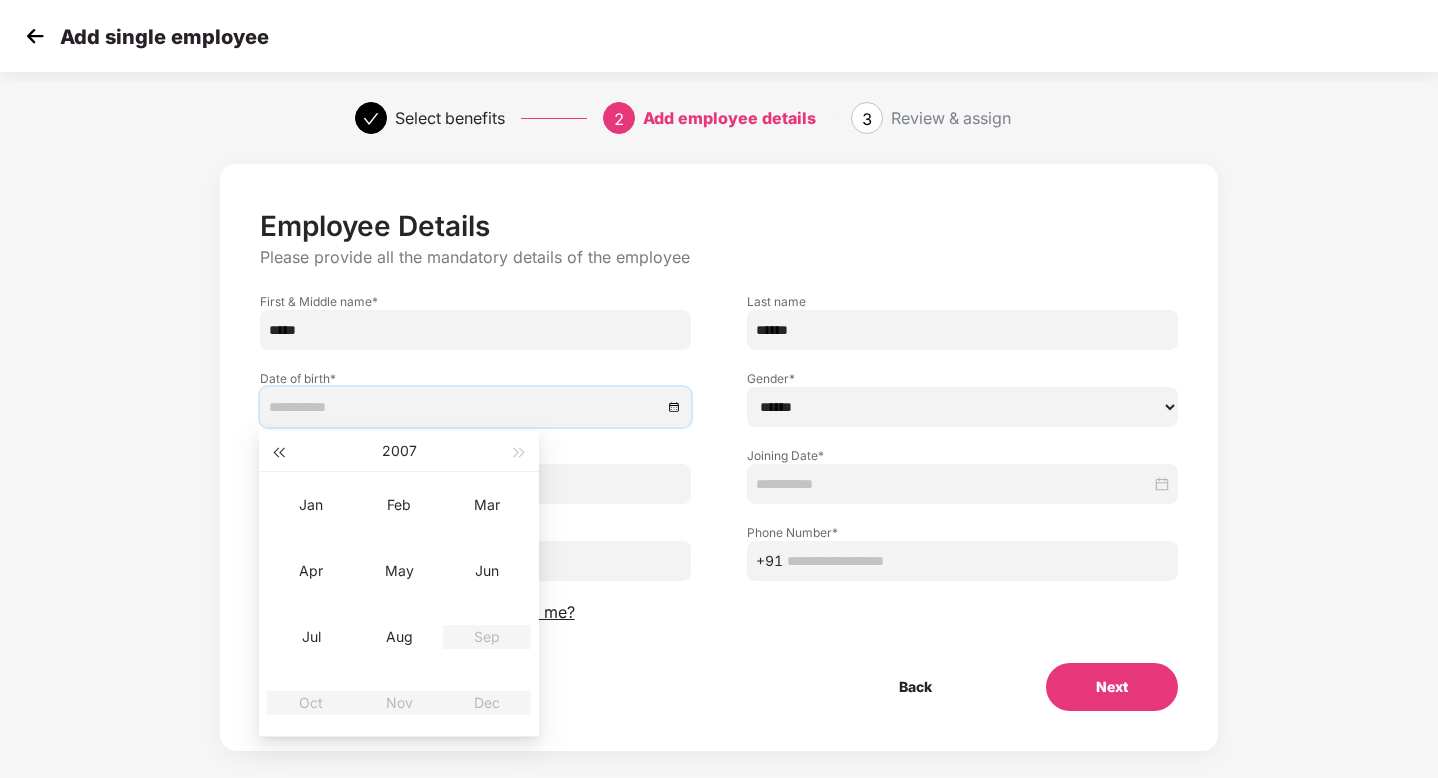 click at bounding box center (278, 451) 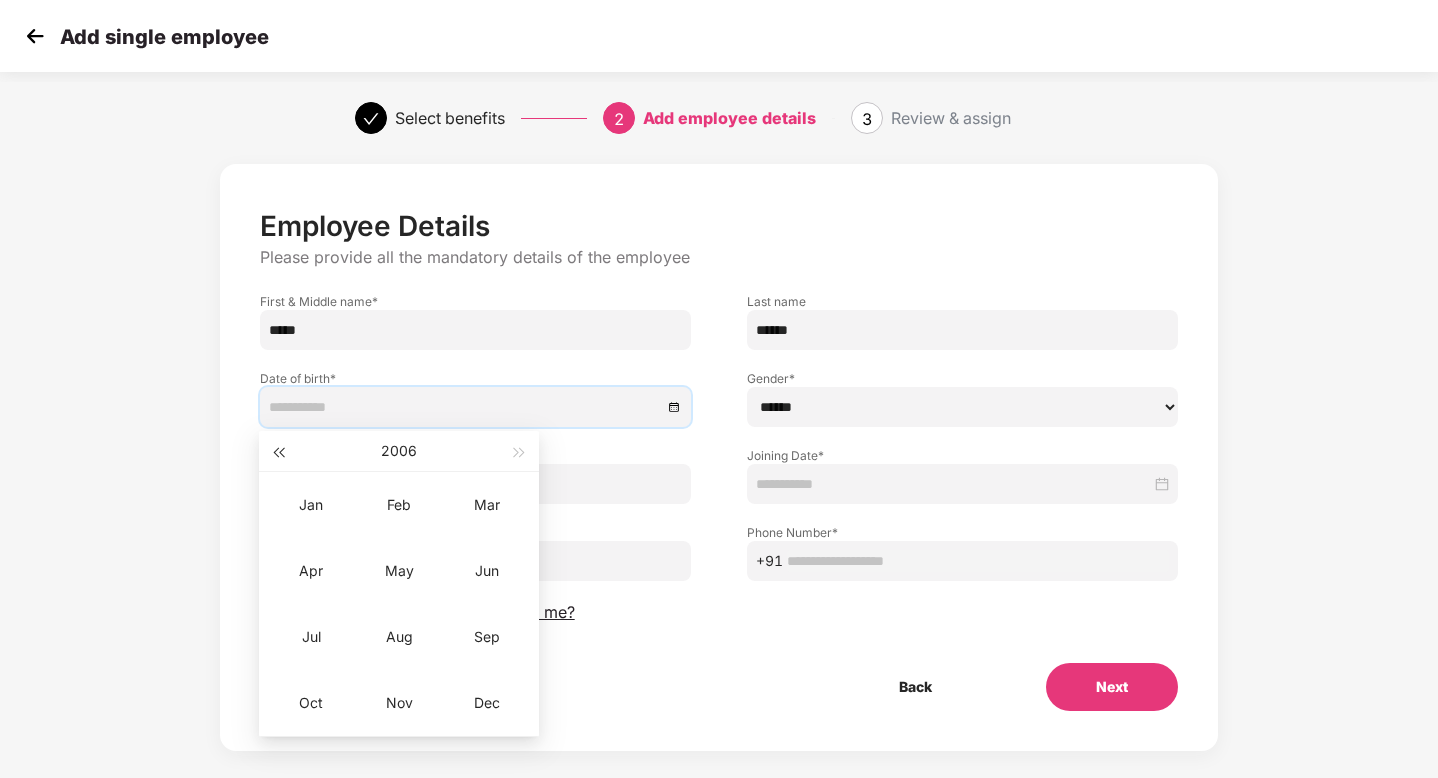 click at bounding box center [278, 451] 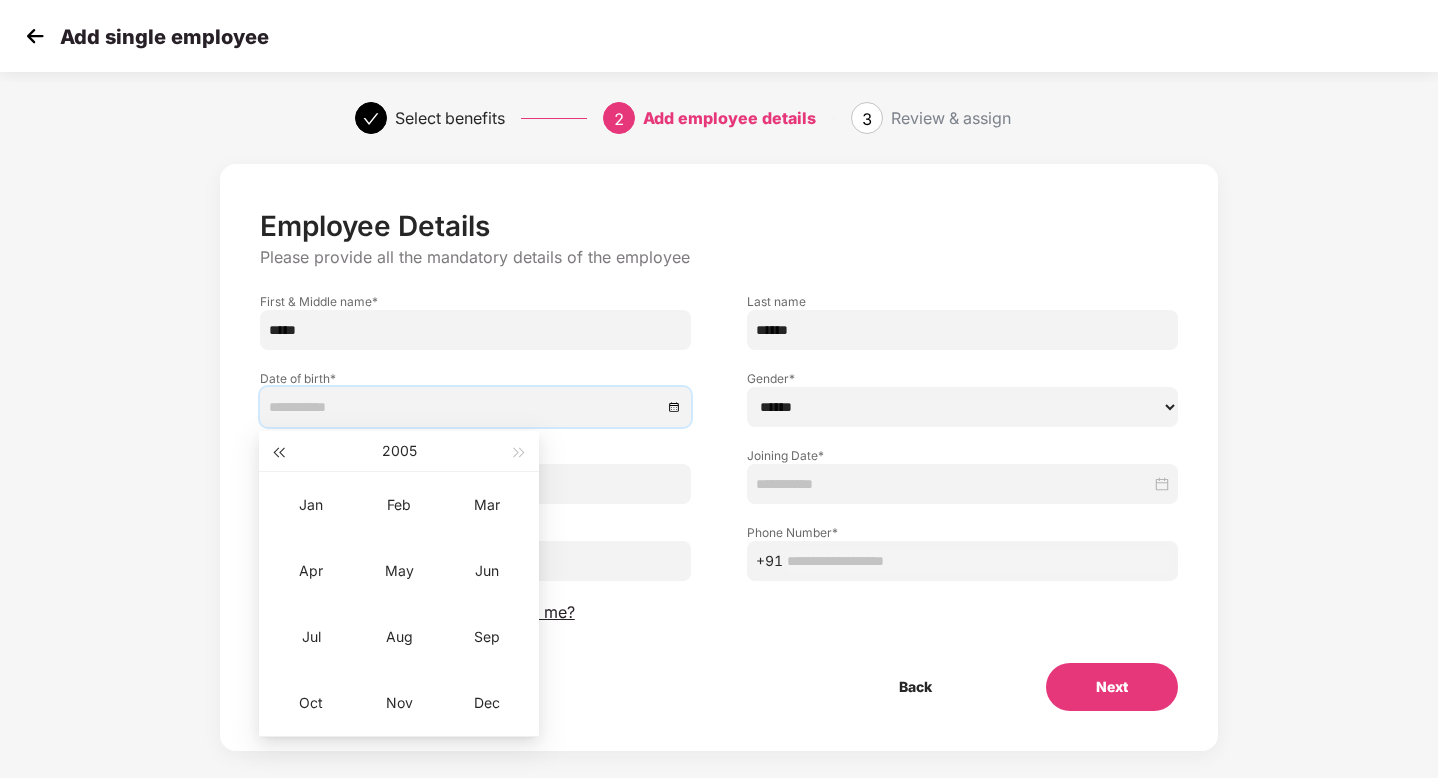 click at bounding box center [278, 451] 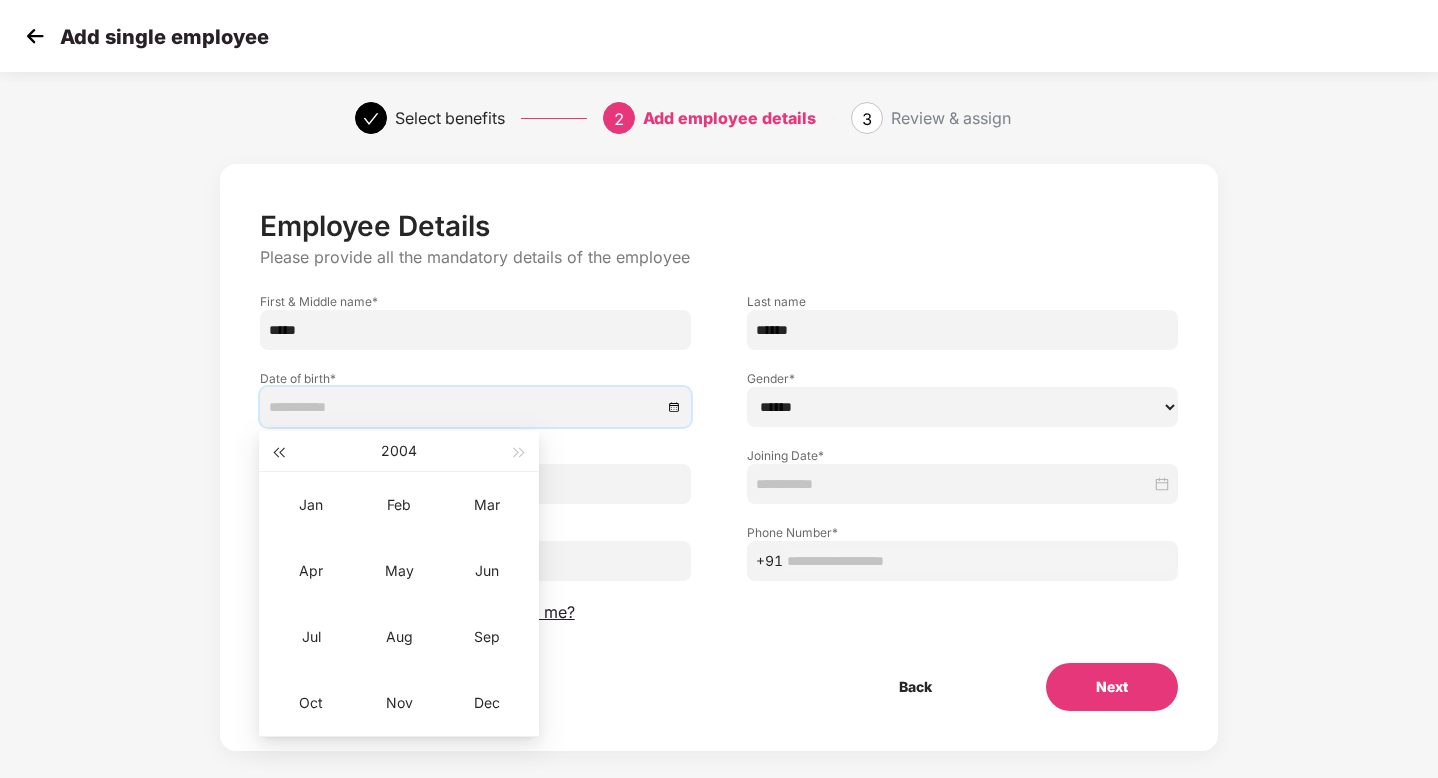 click at bounding box center (278, 451) 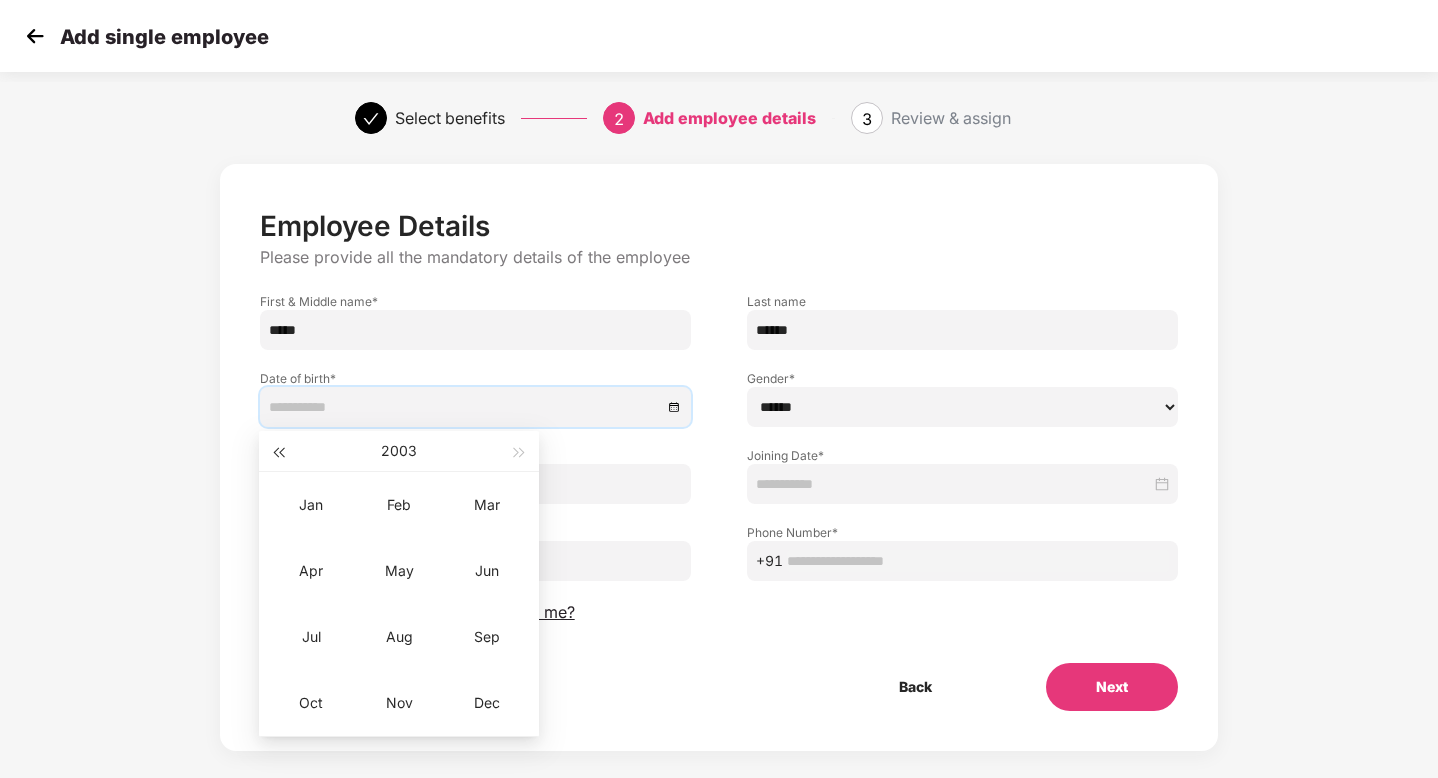 click at bounding box center [278, 451] 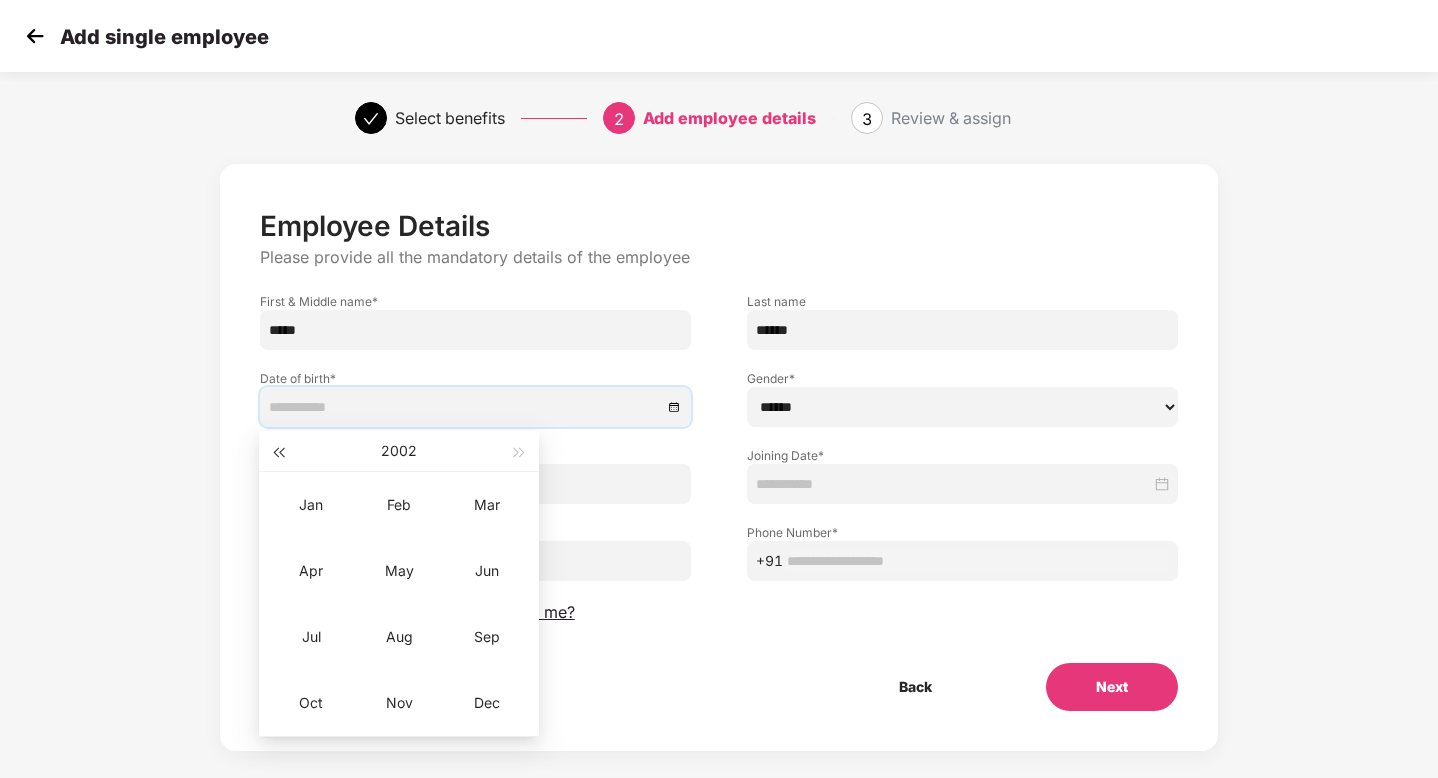 click at bounding box center (278, 451) 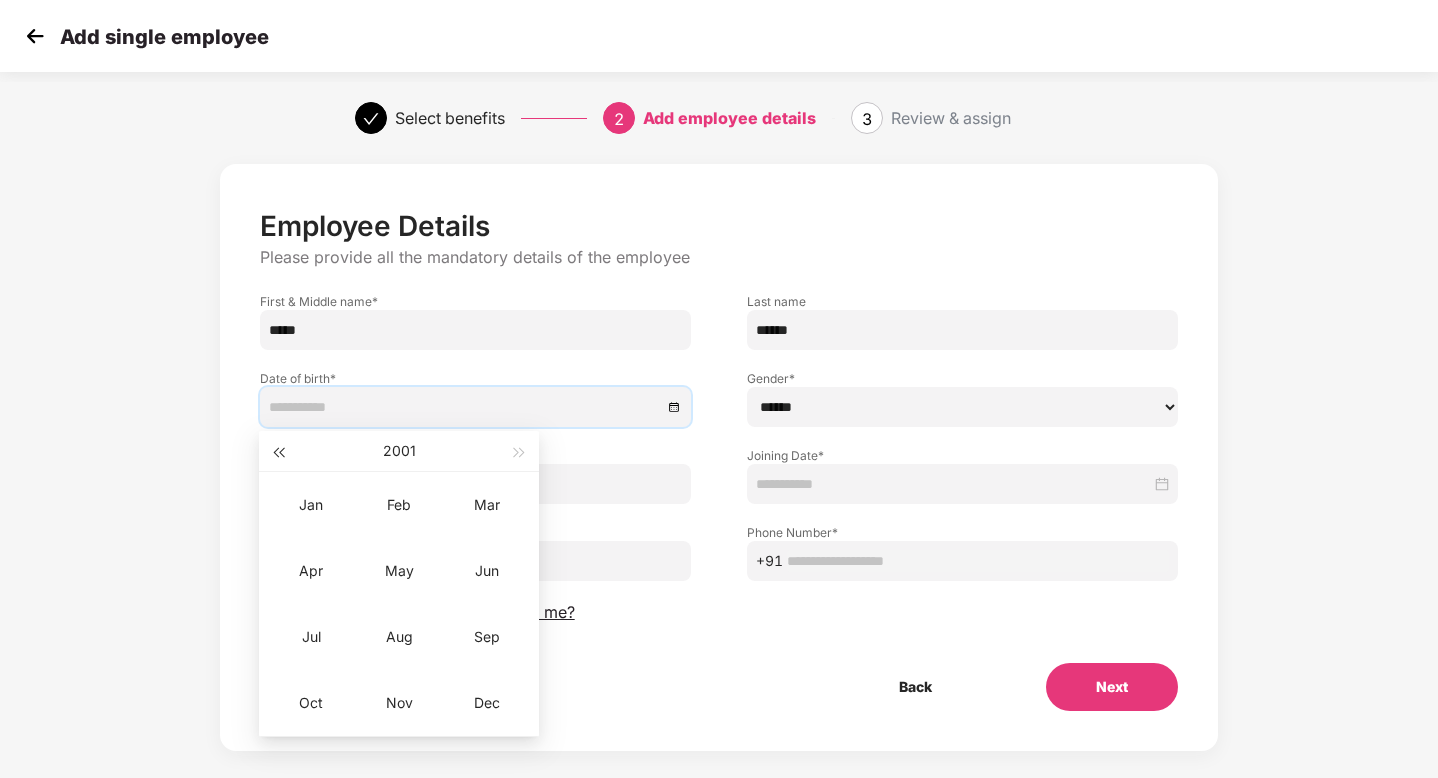 click at bounding box center [278, 451] 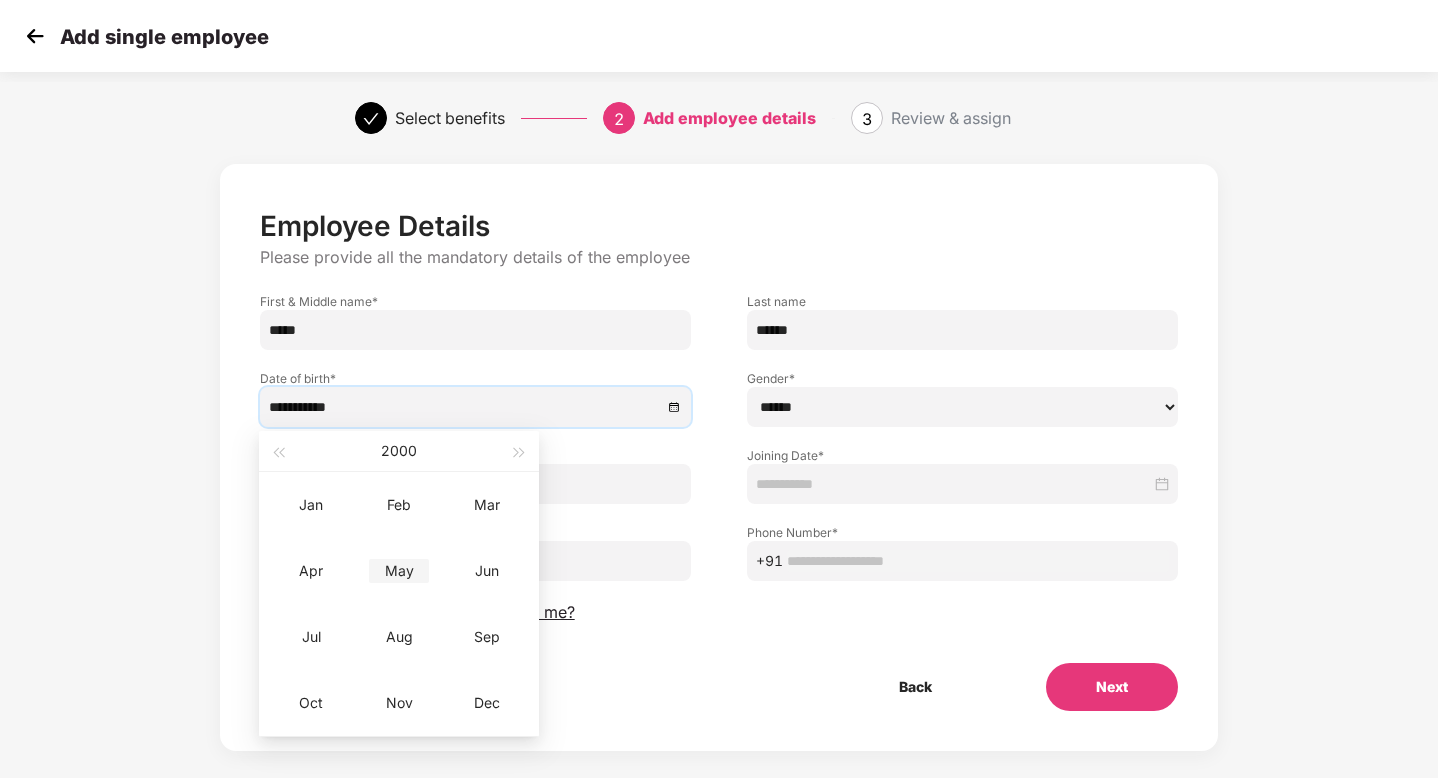 type on "**********" 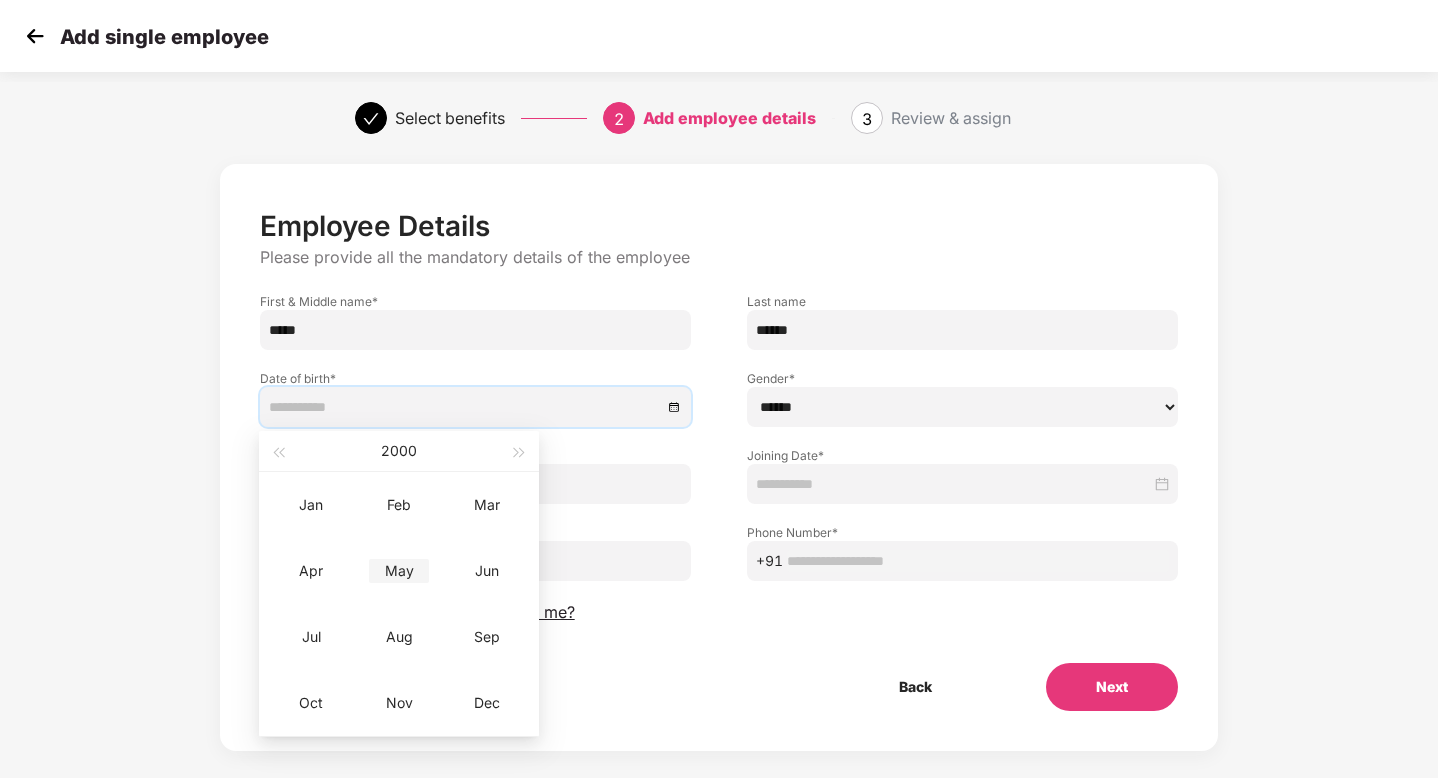 click on "May" at bounding box center [399, 571] 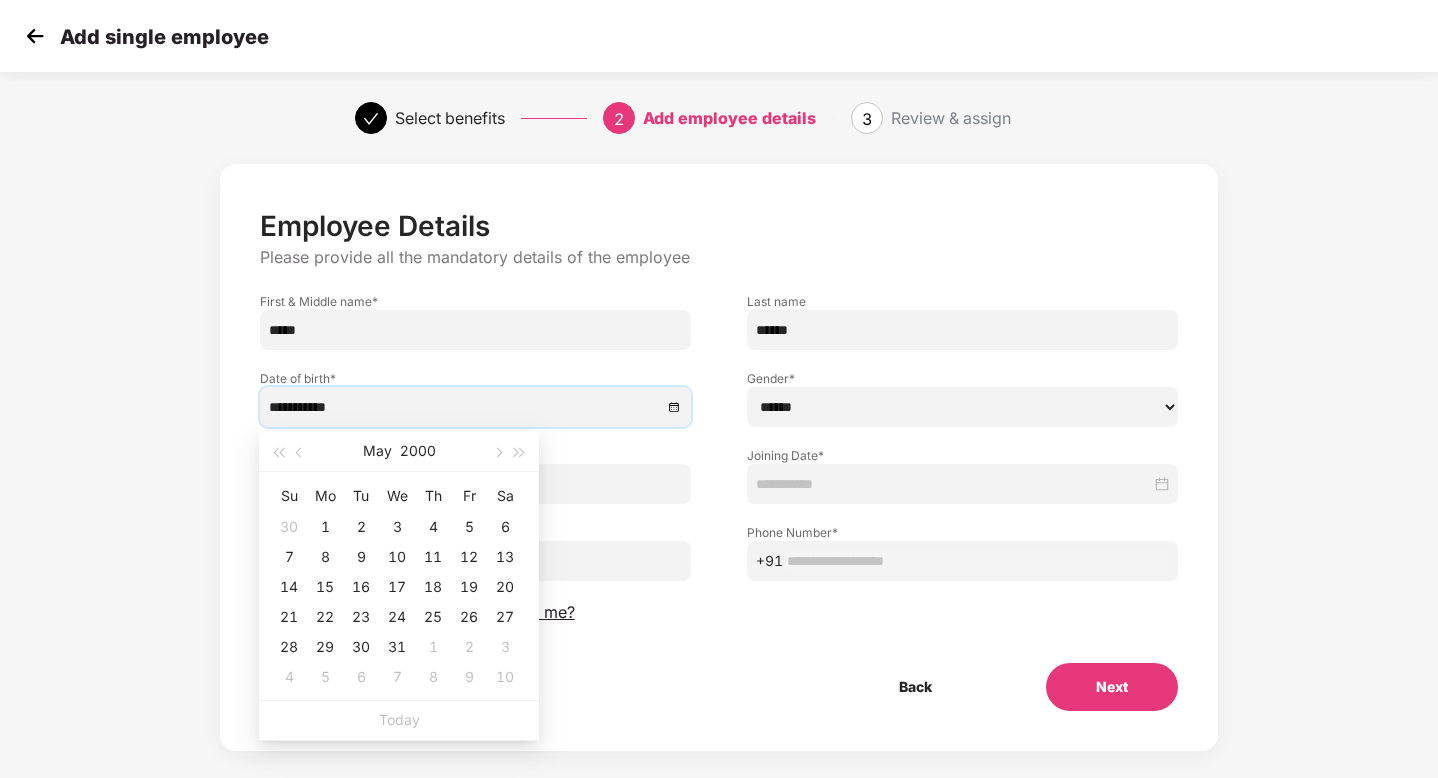type on "**********" 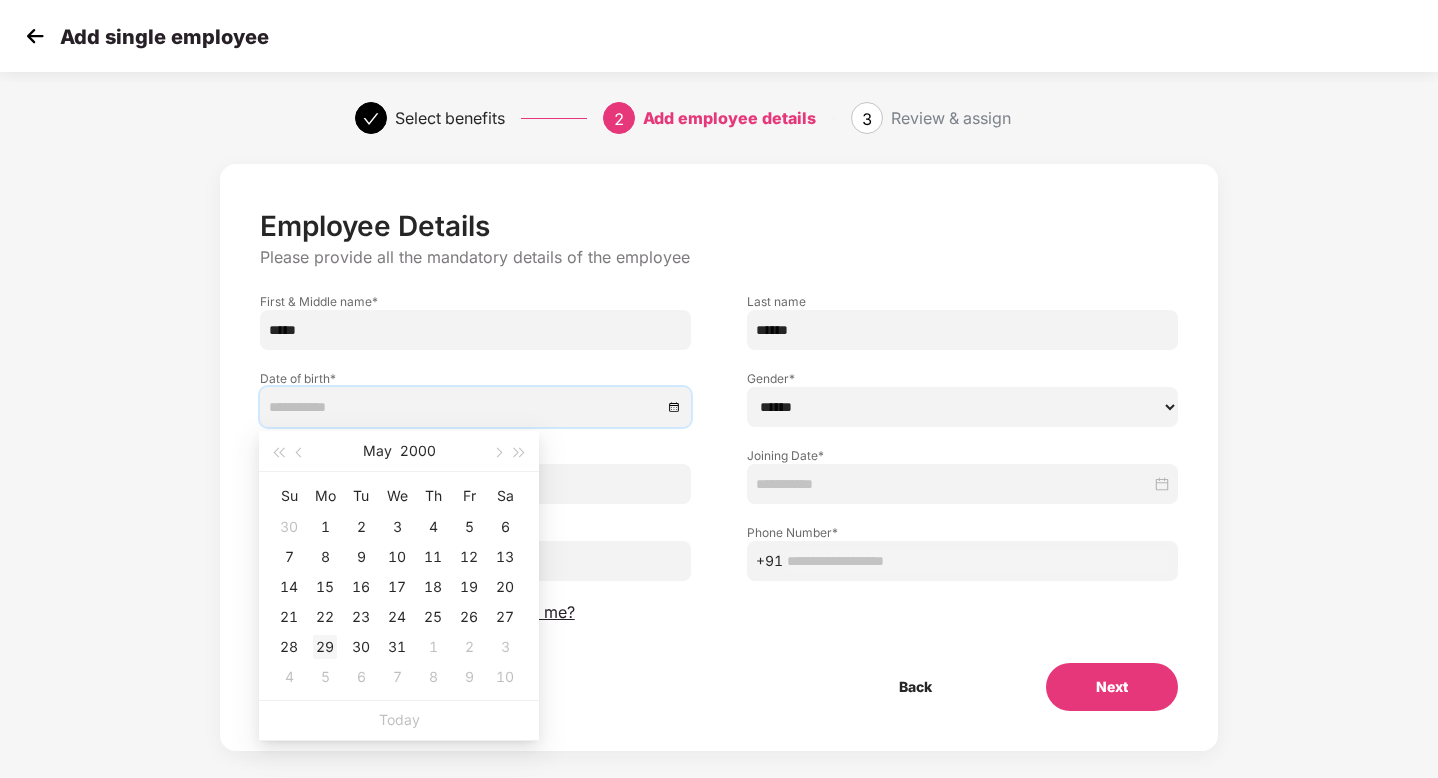 type on "**********" 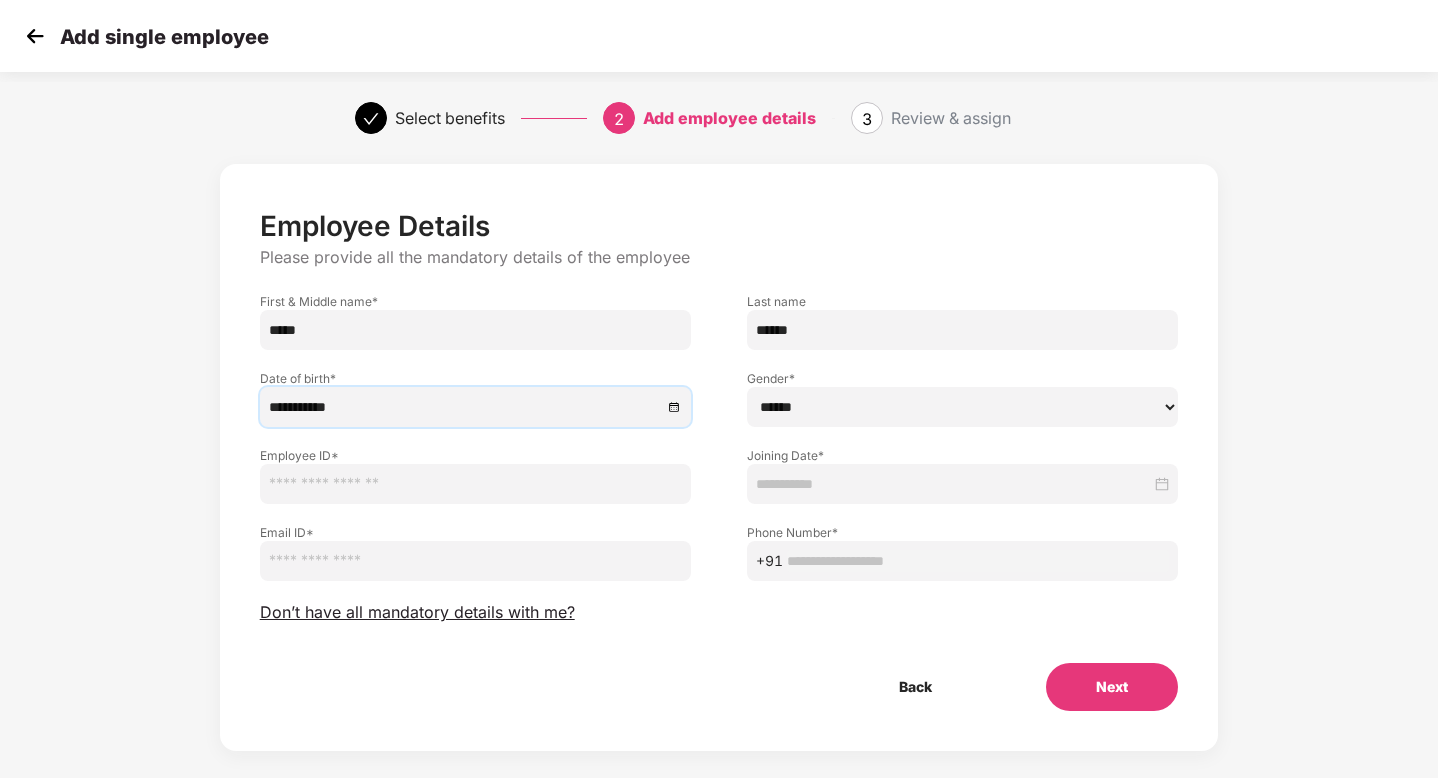 click on "****** **** ******" at bounding box center (962, 407) 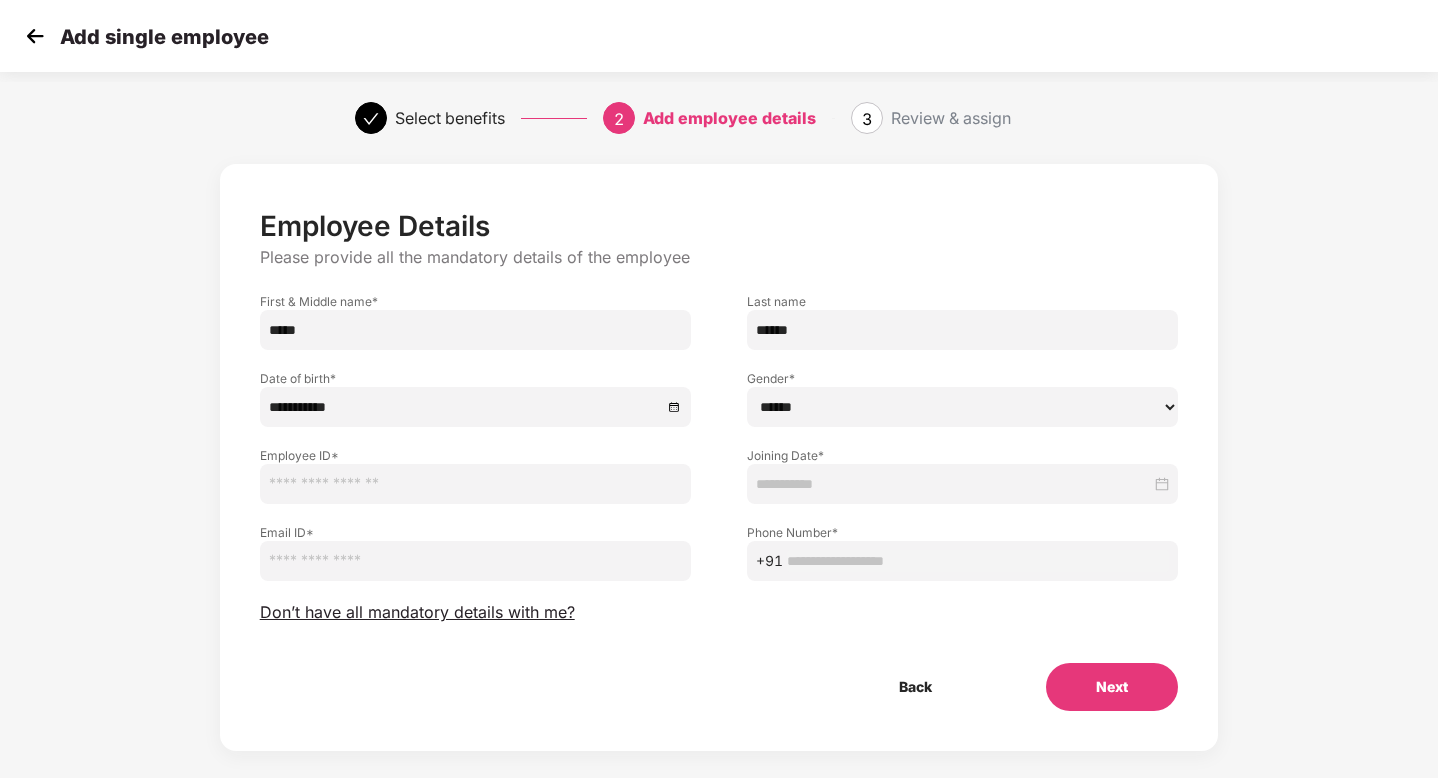 select on "****" 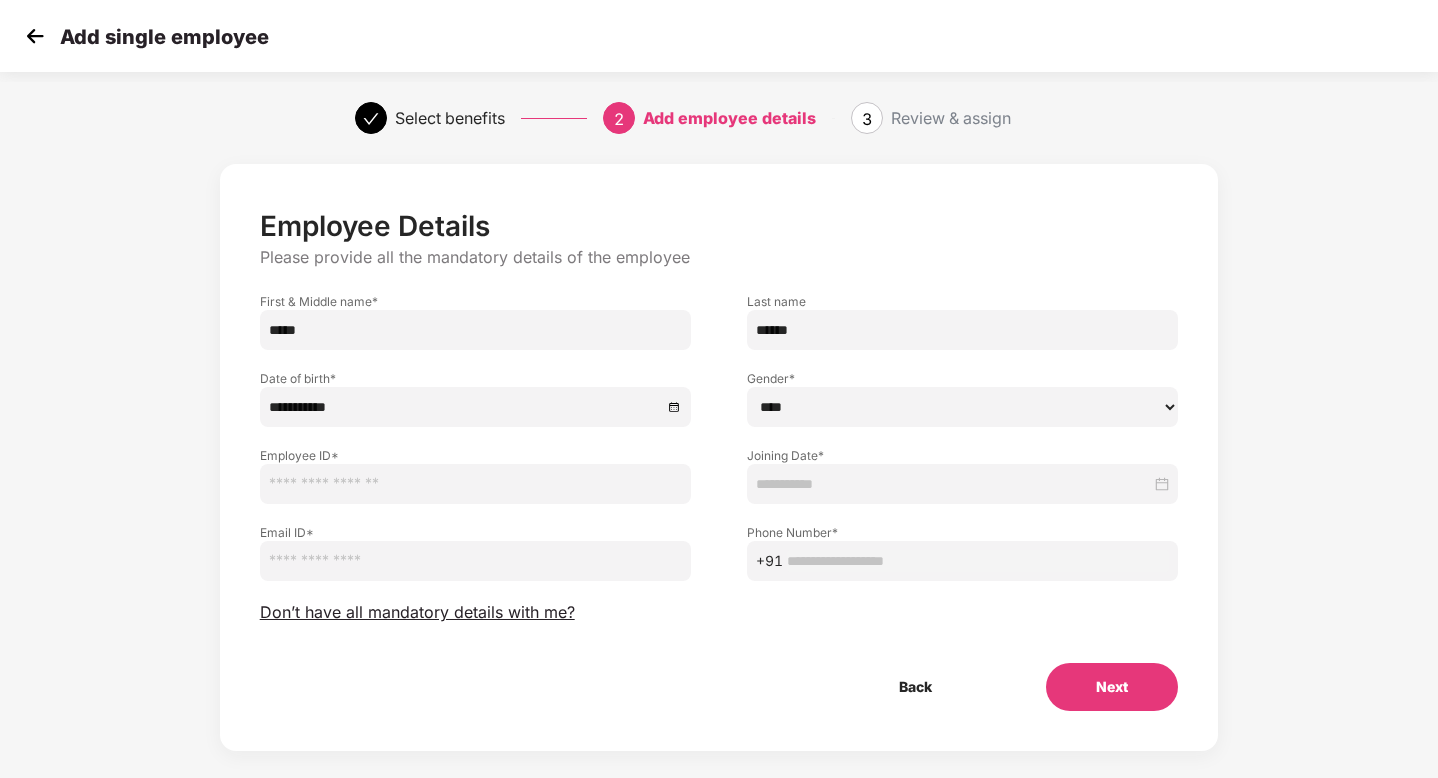 click at bounding box center (475, 484) 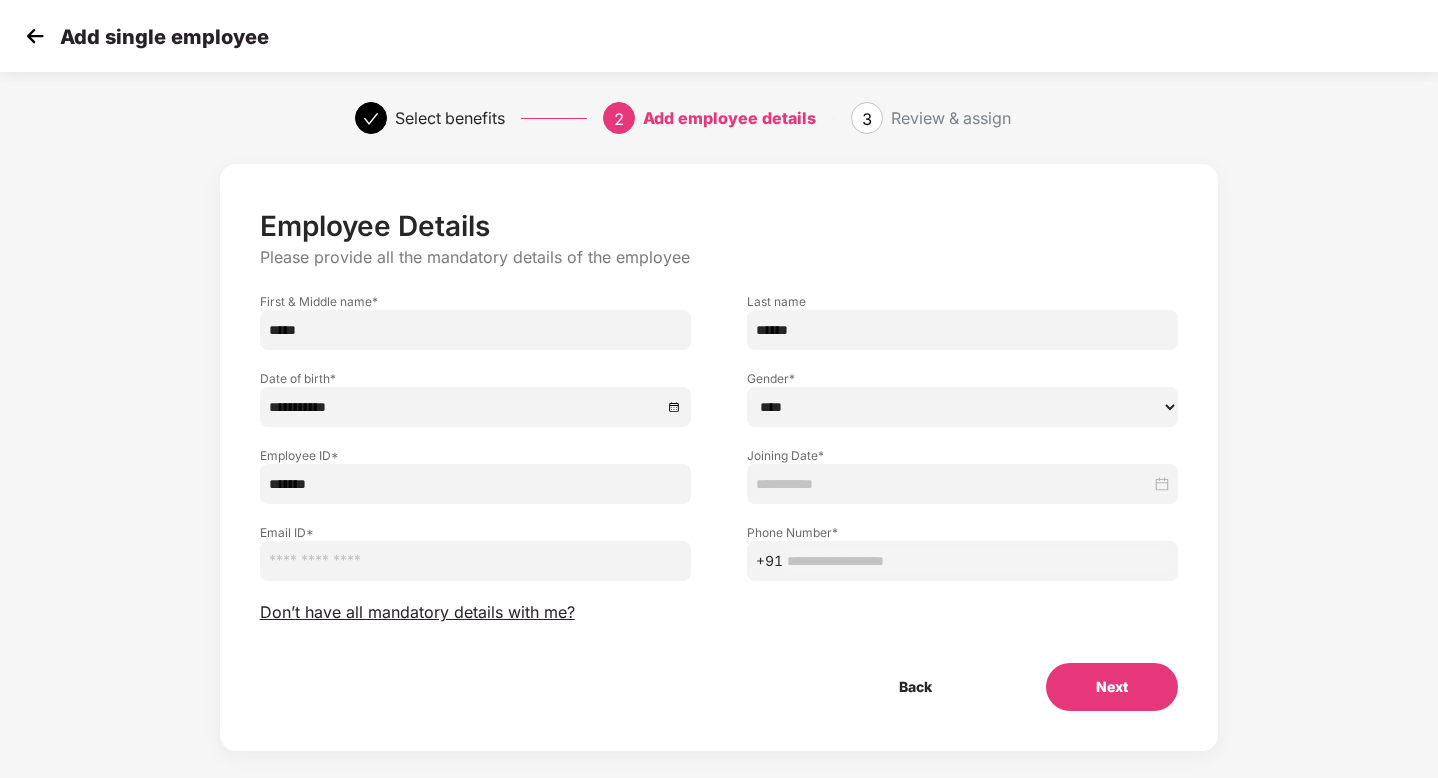 type on "*******" 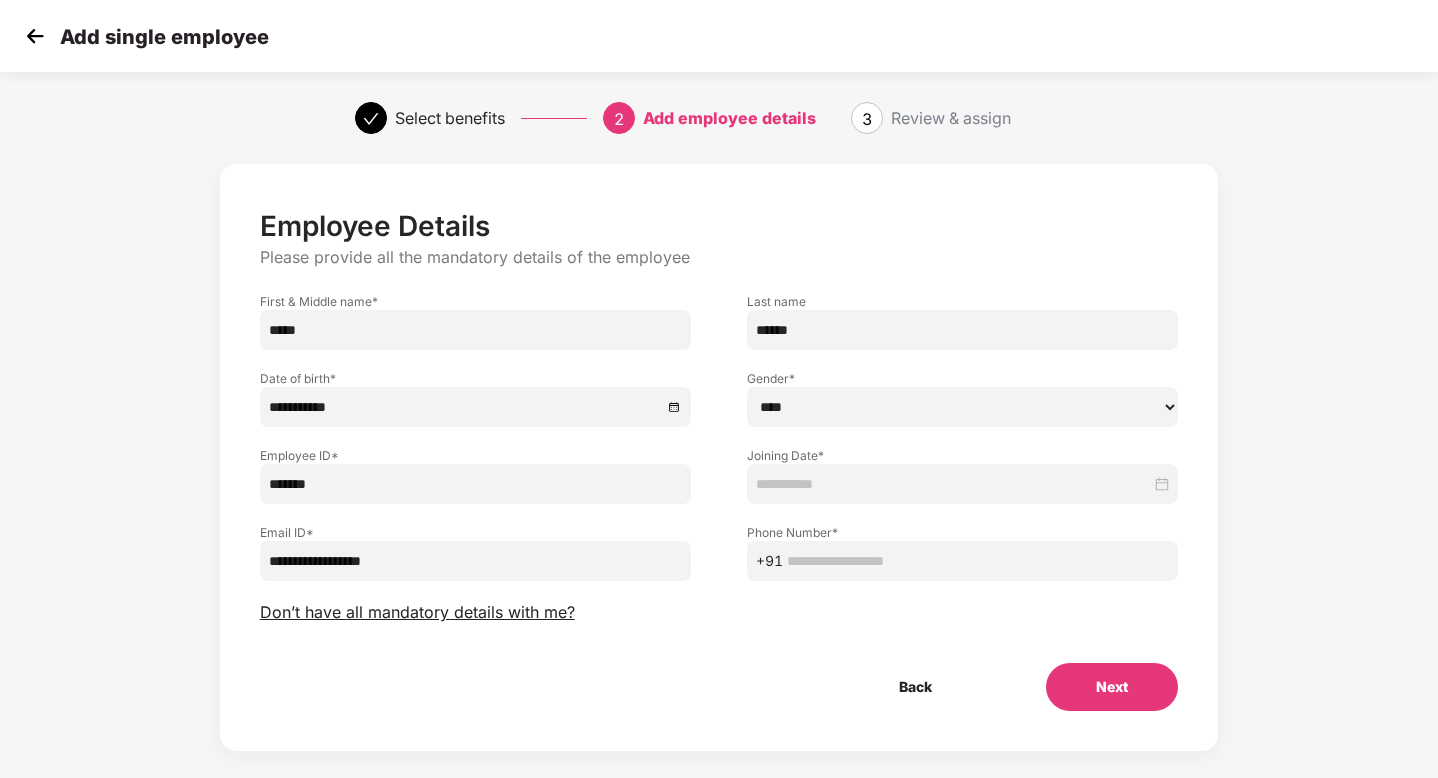 type on "**********" 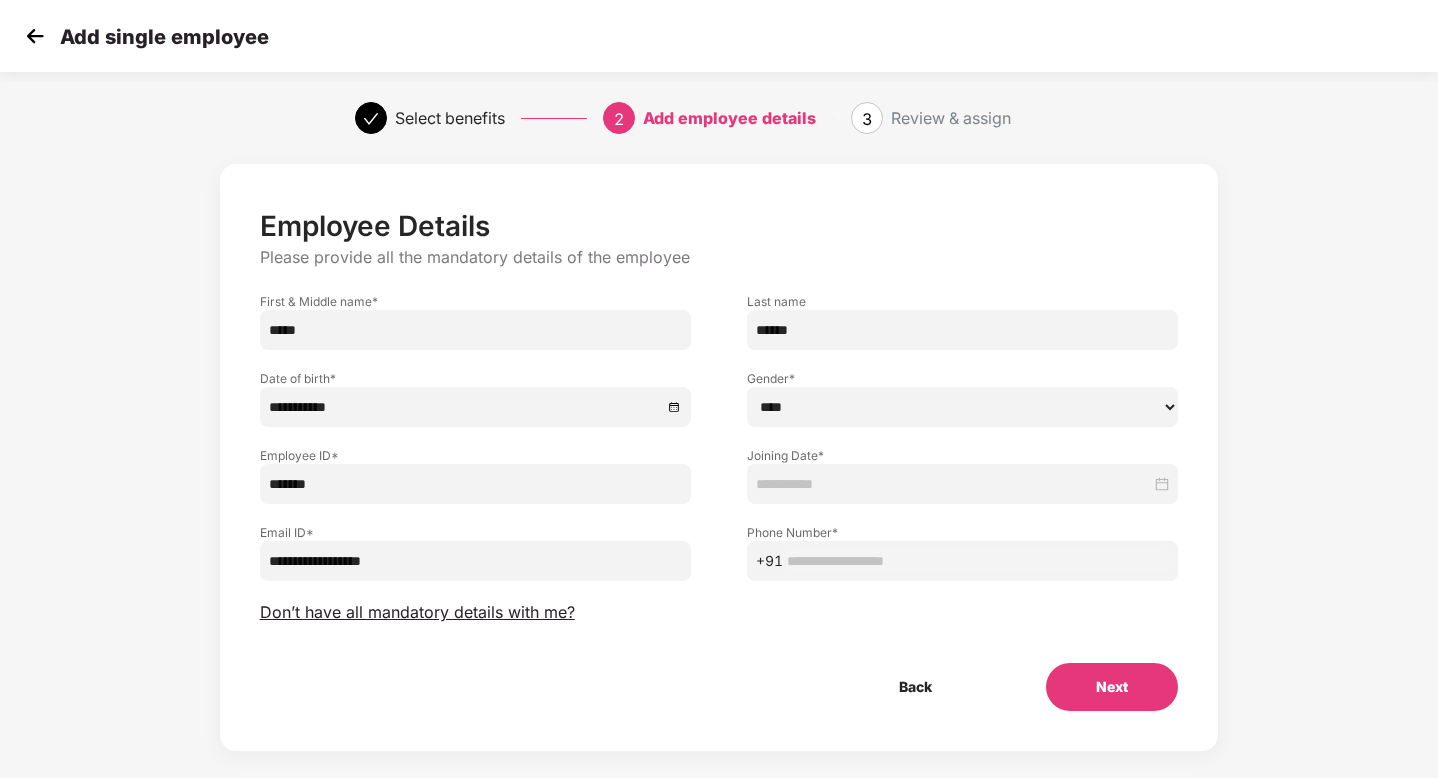 click at bounding box center (978, 561) 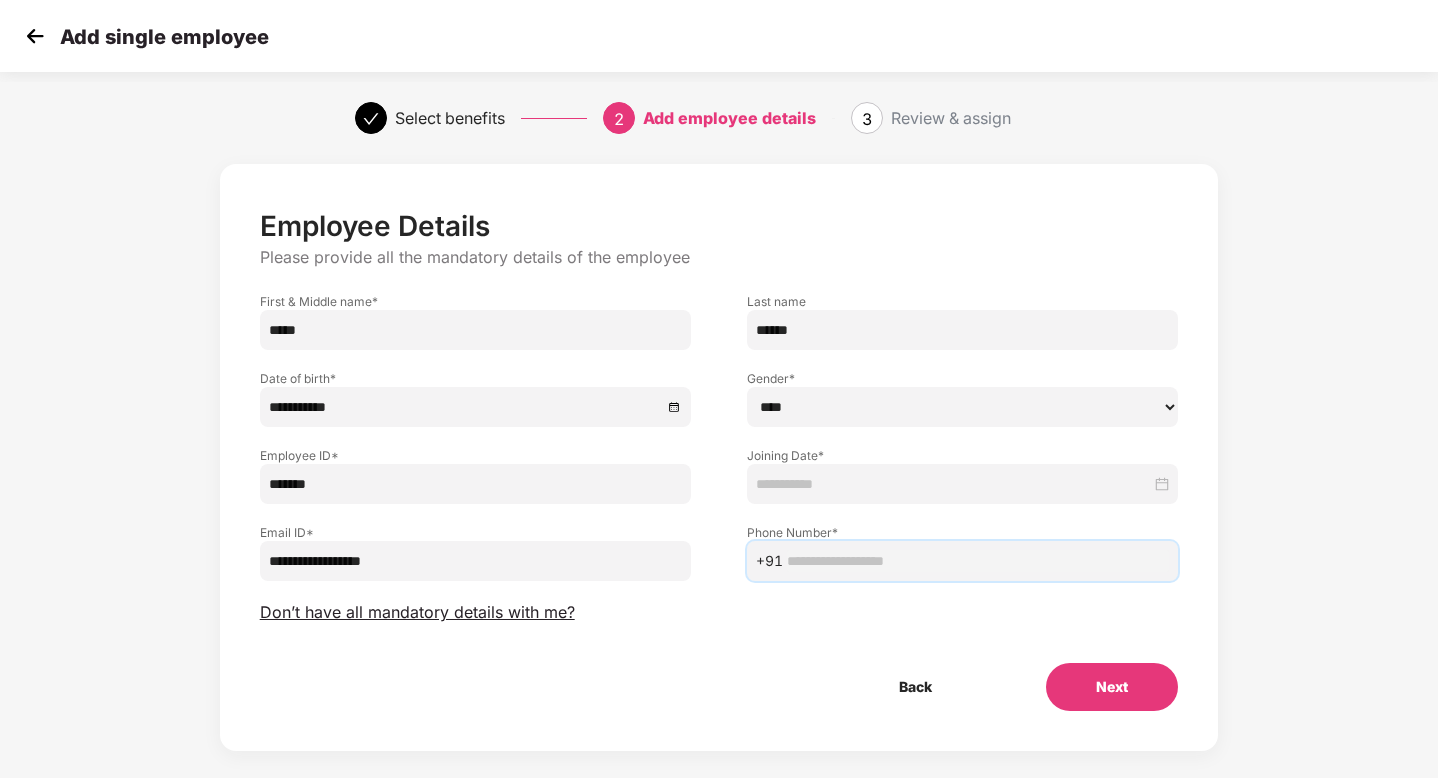 paste on "**********" 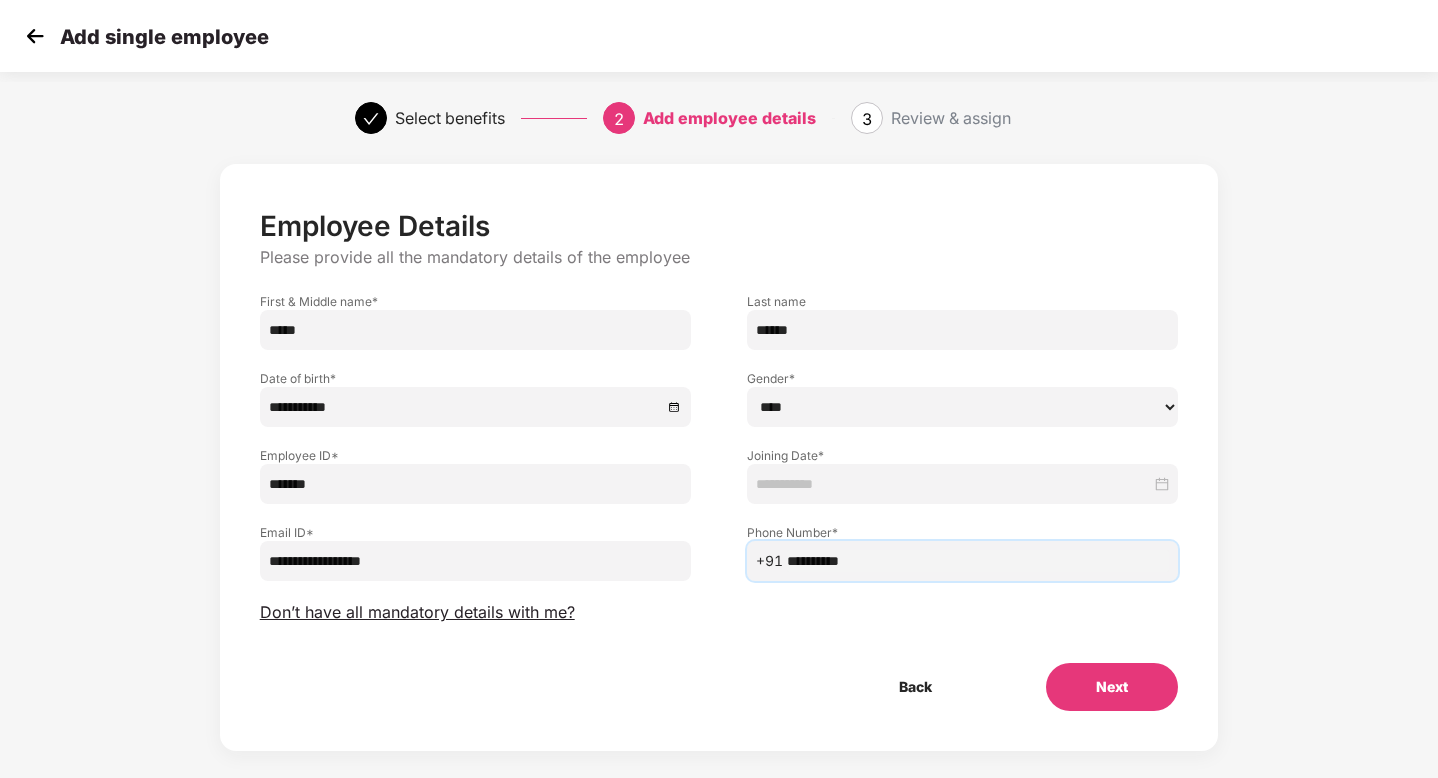 type on "**********" 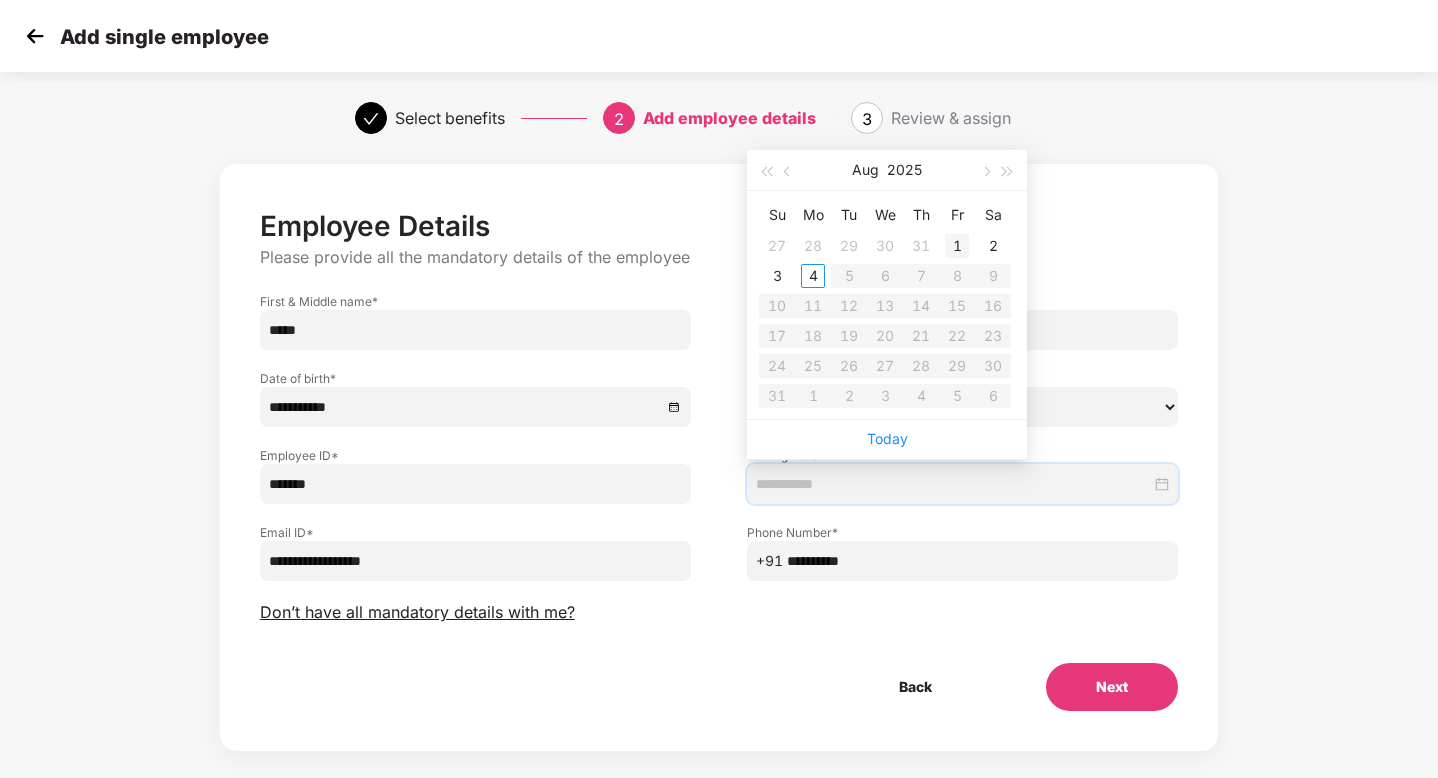 type on "**********" 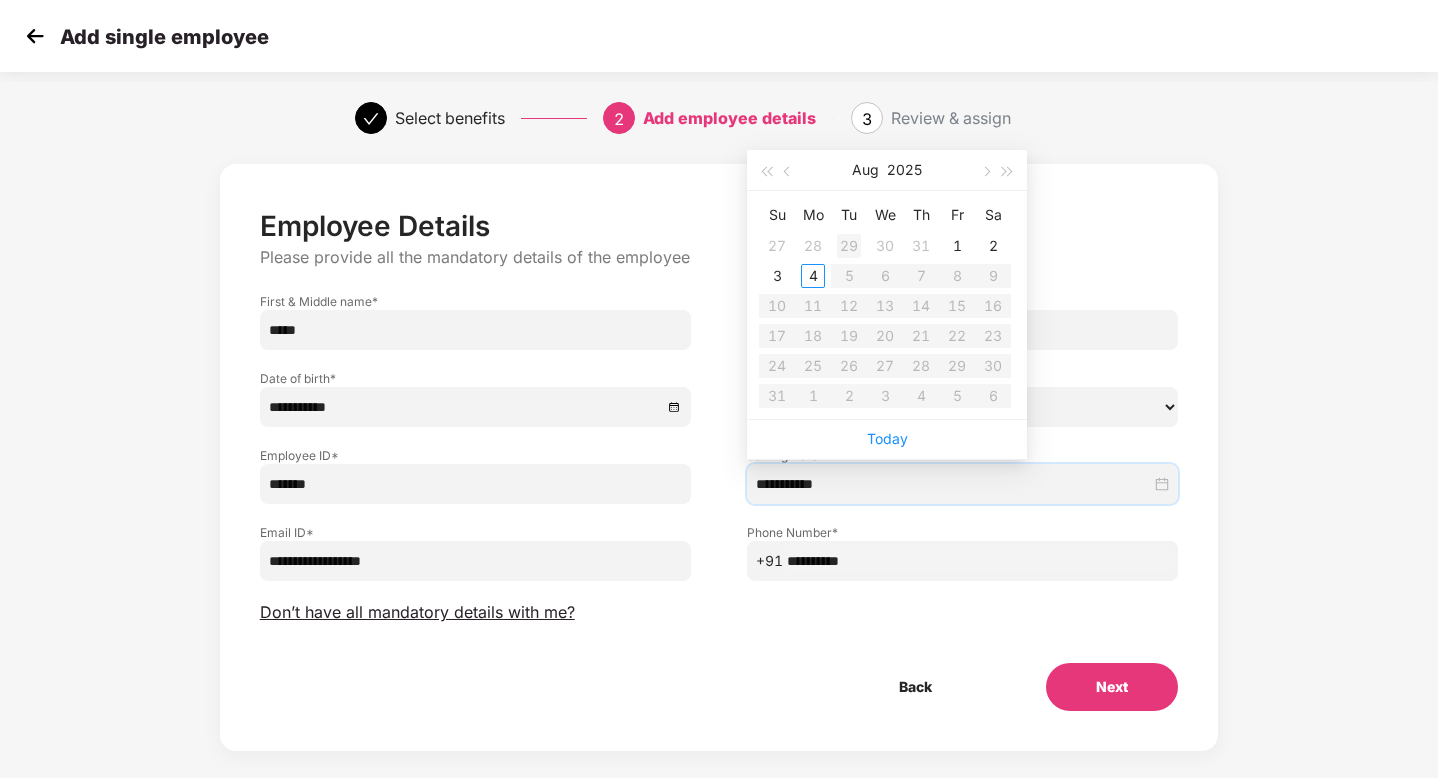 type on "**********" 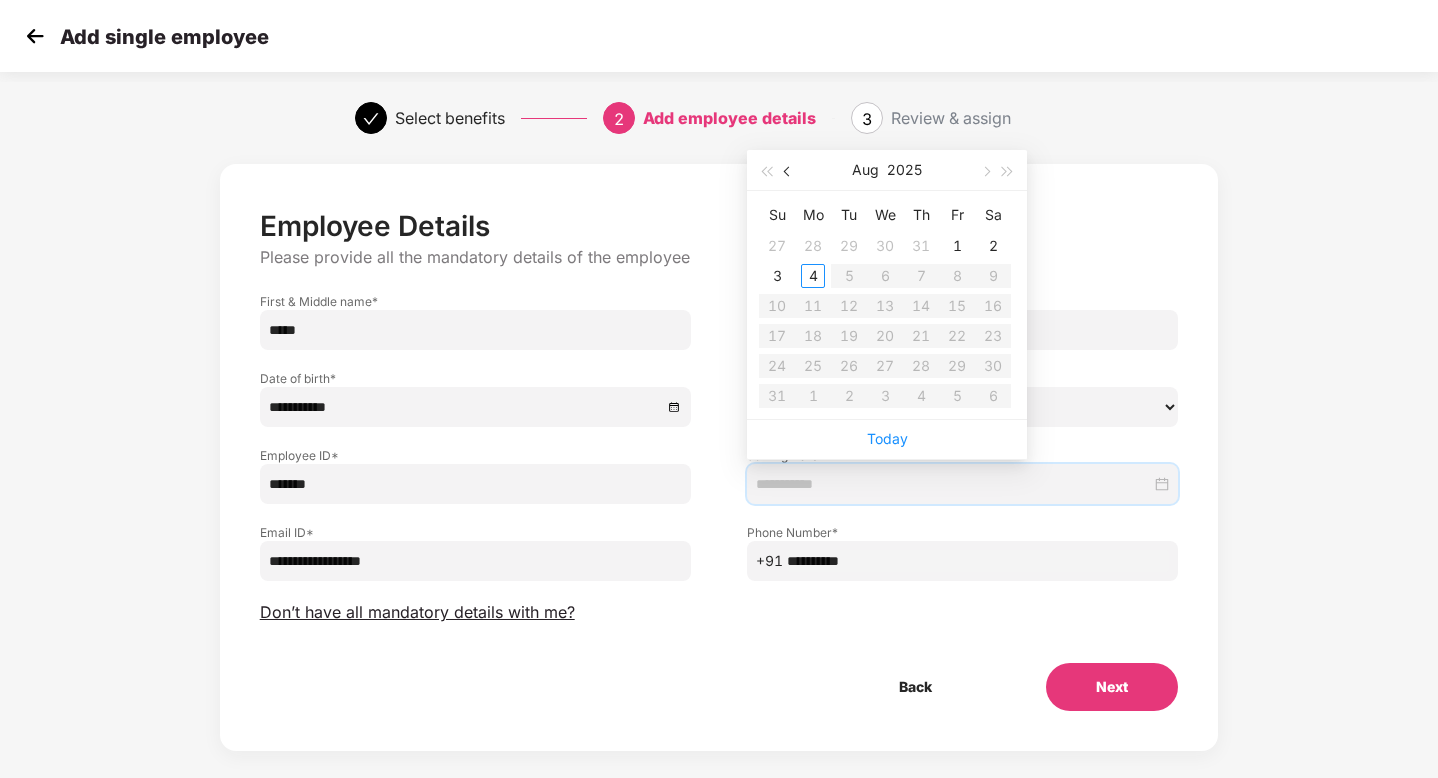 click at bounding box center [789, 172] 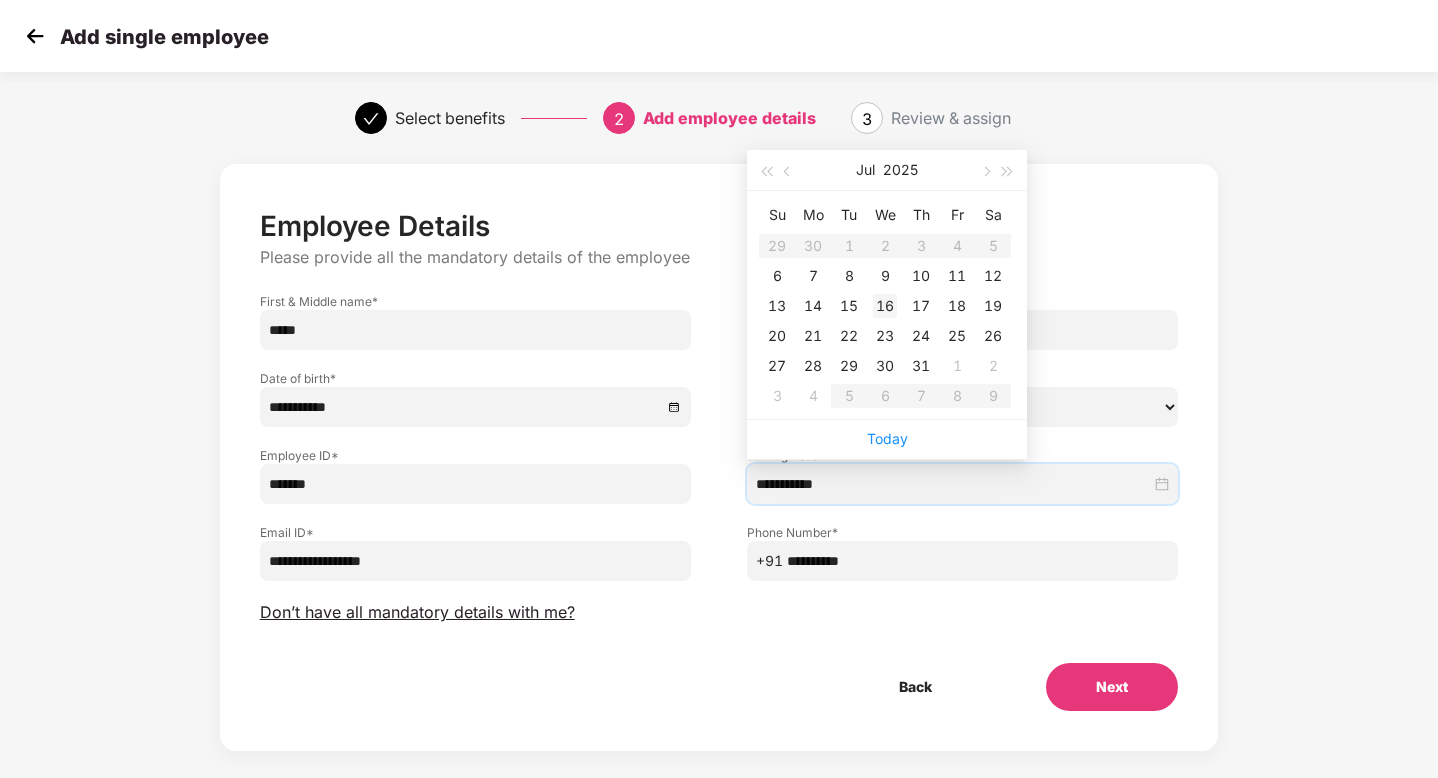 type on "**********" 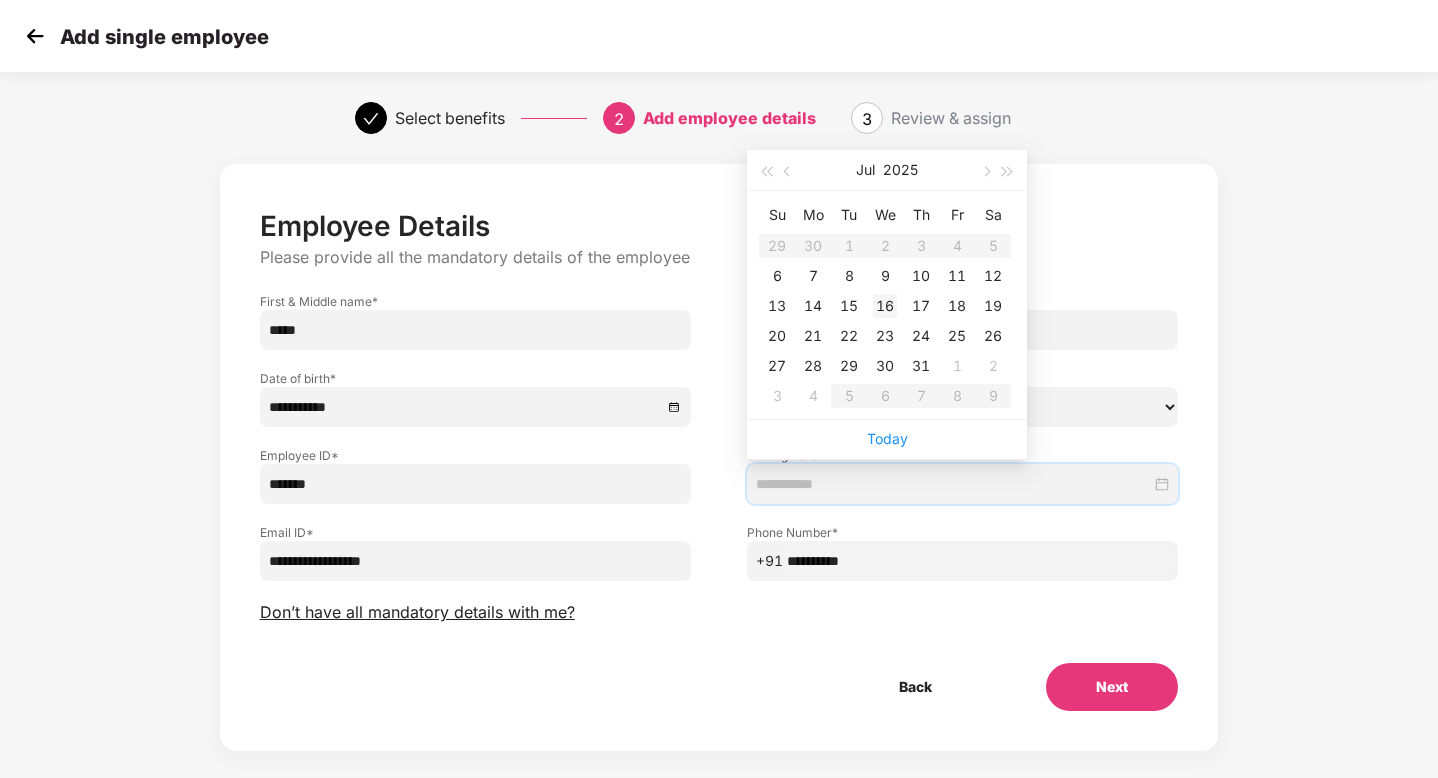 click on "16" at bounding box center [885, 306] 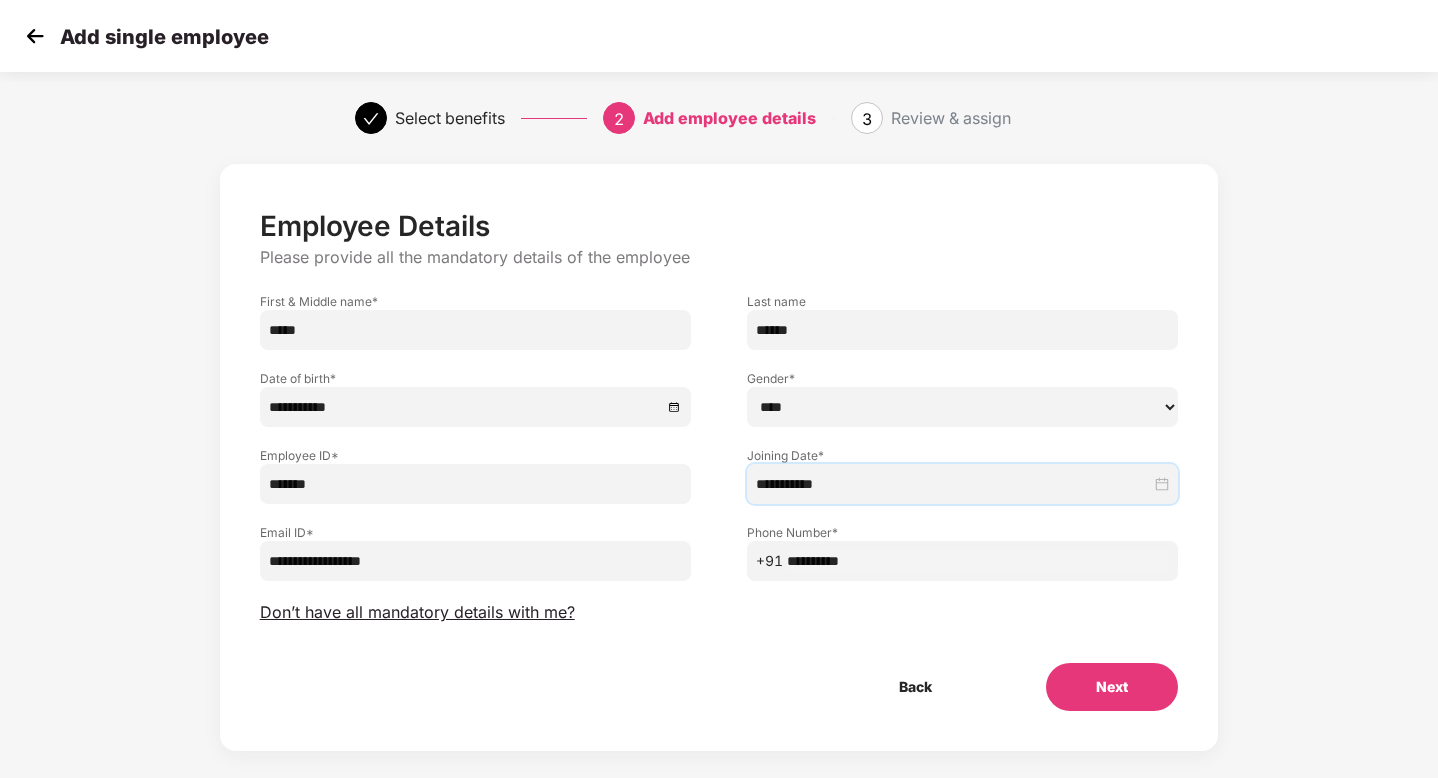 click on "Next" at bounding box center (1112, 687) 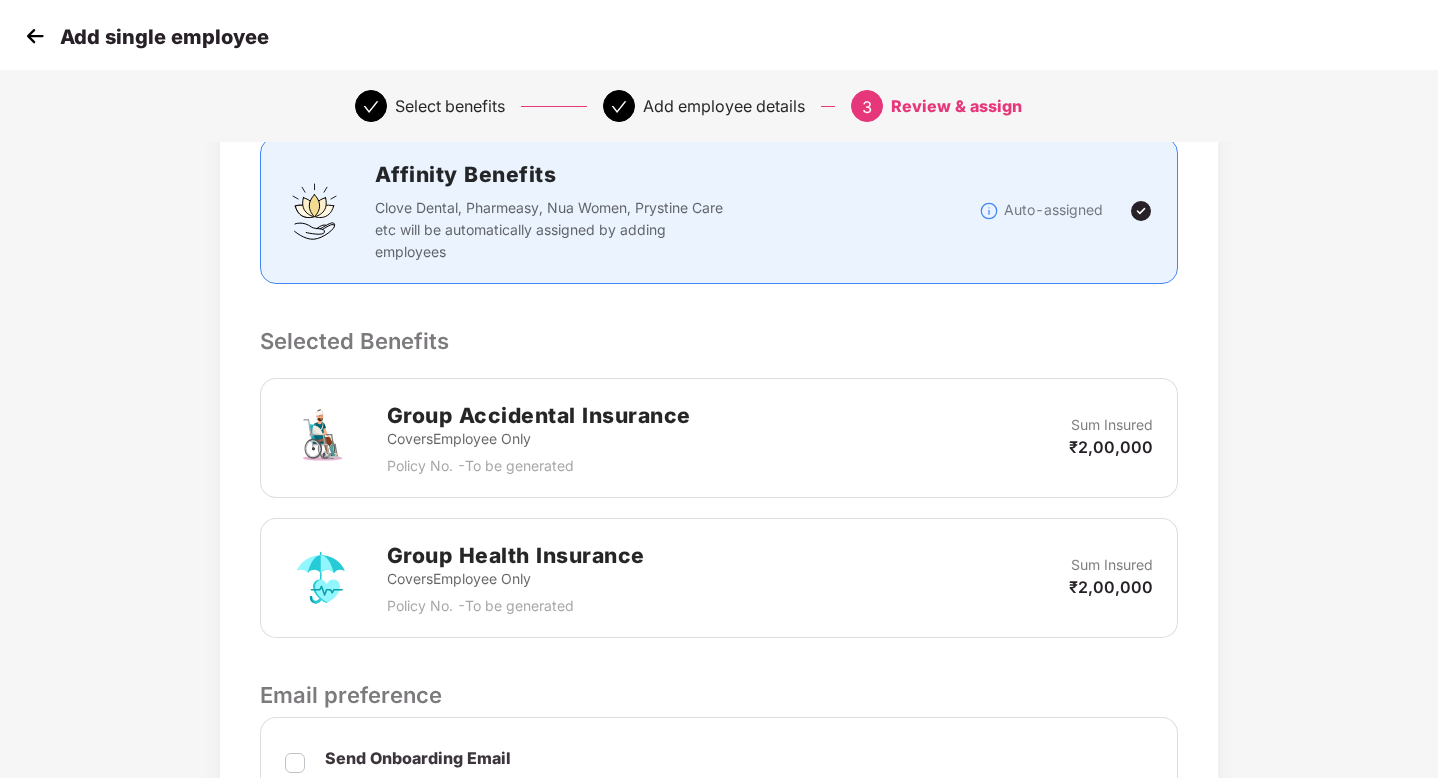 scroll, scrollTop: 802, scrollLeft: 0, axis: vertical 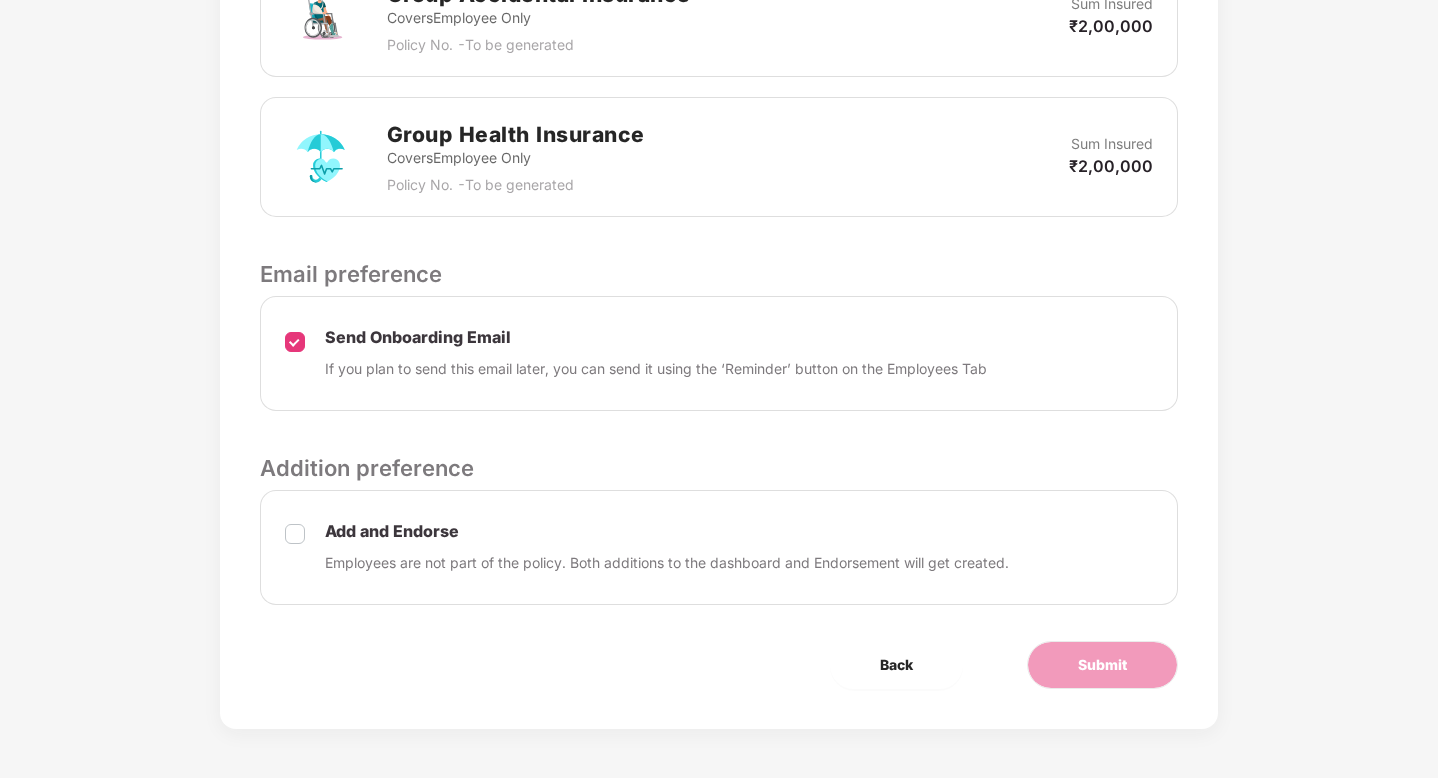 click at bounding box center (295, 547) 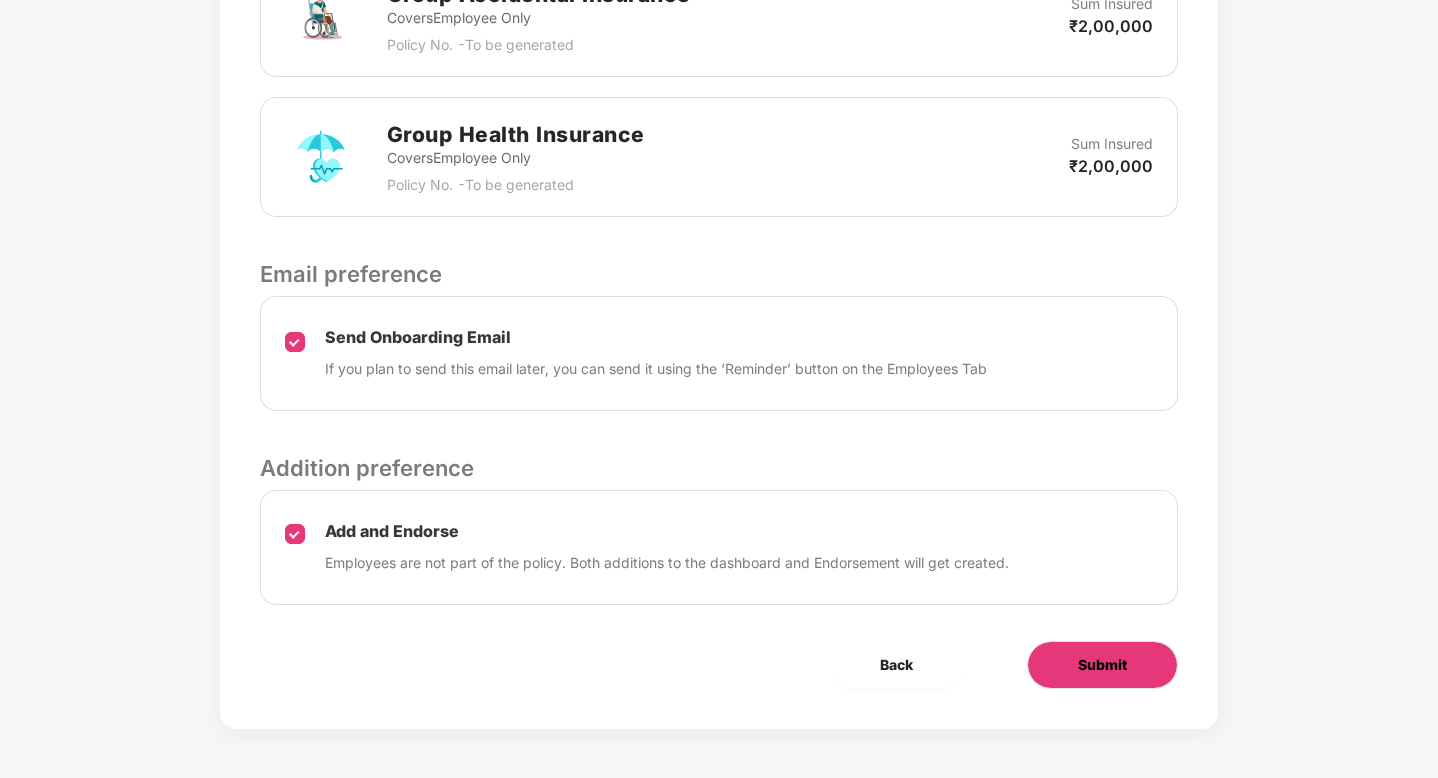 click on "Submit" at bounding box center (1102, 665) 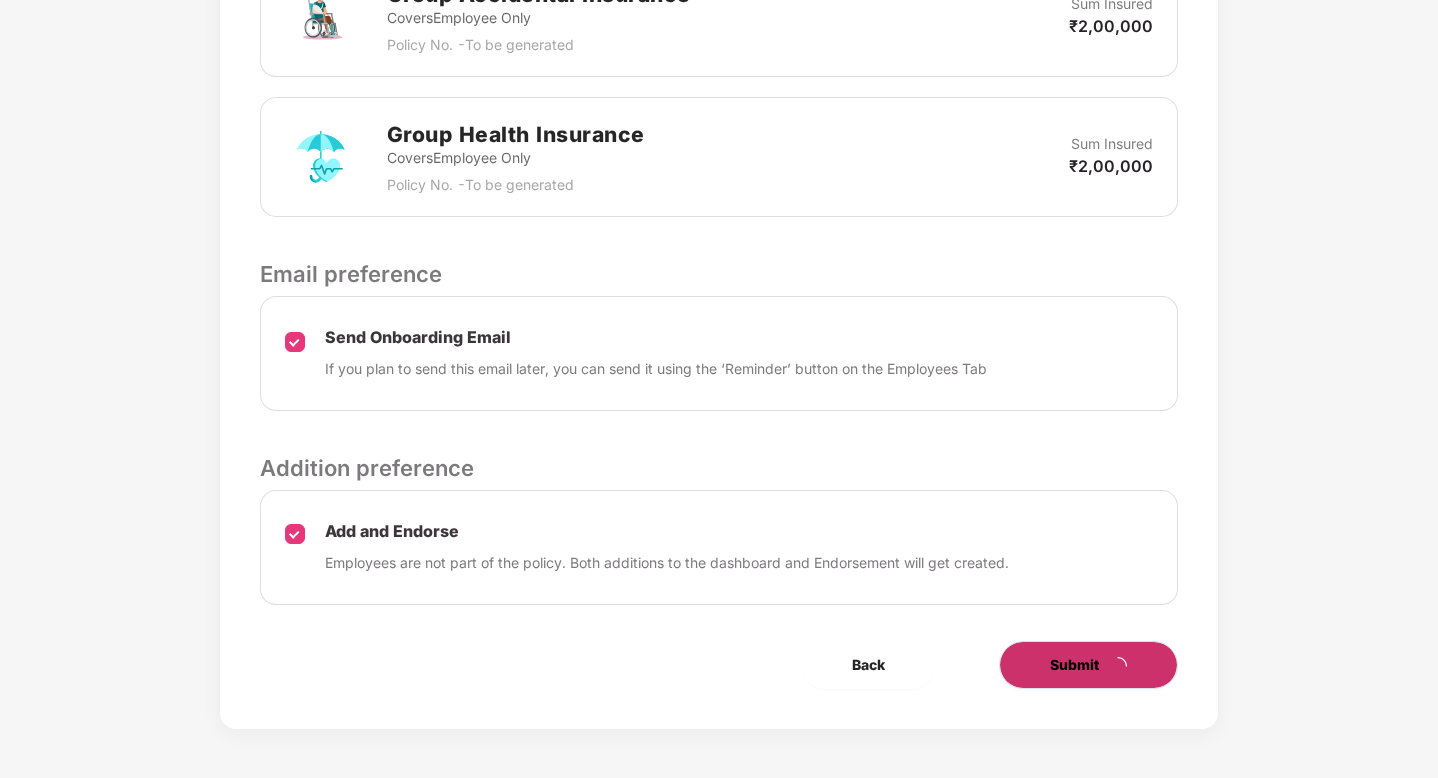 scroll, scrollTop: 0, scrollLeft: 0, axis: both 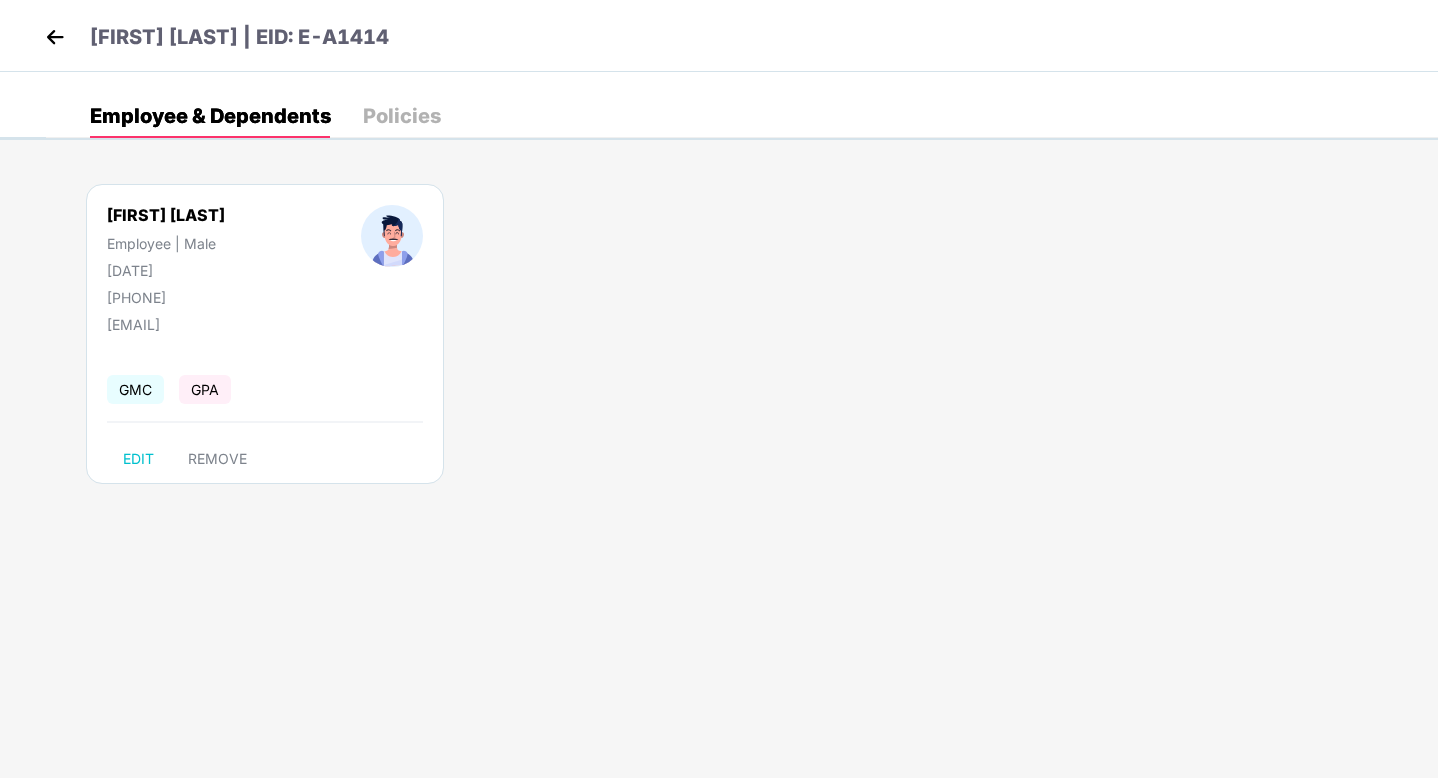 click at bounding box center [55, 37] 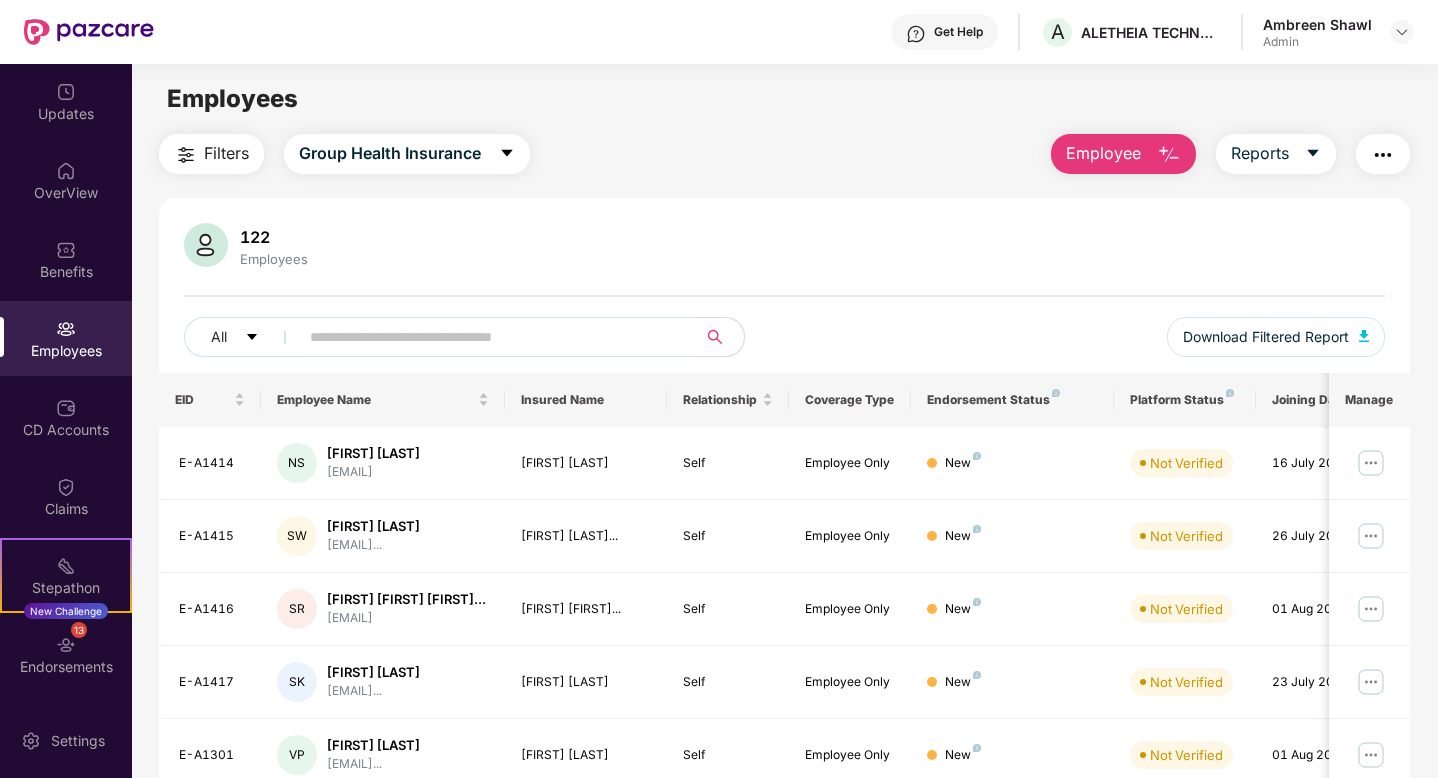 click at bounding box center (489, 337) 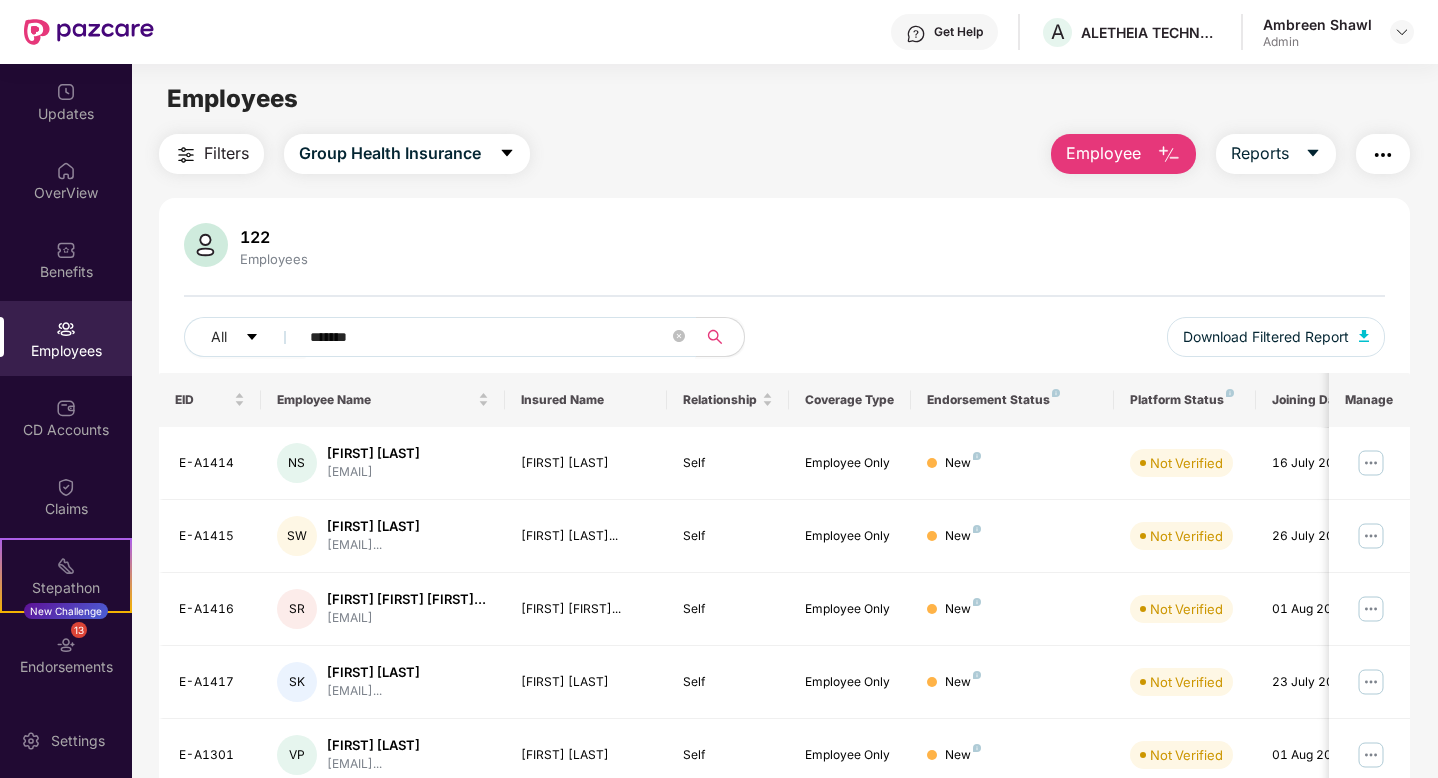 type on "*******" 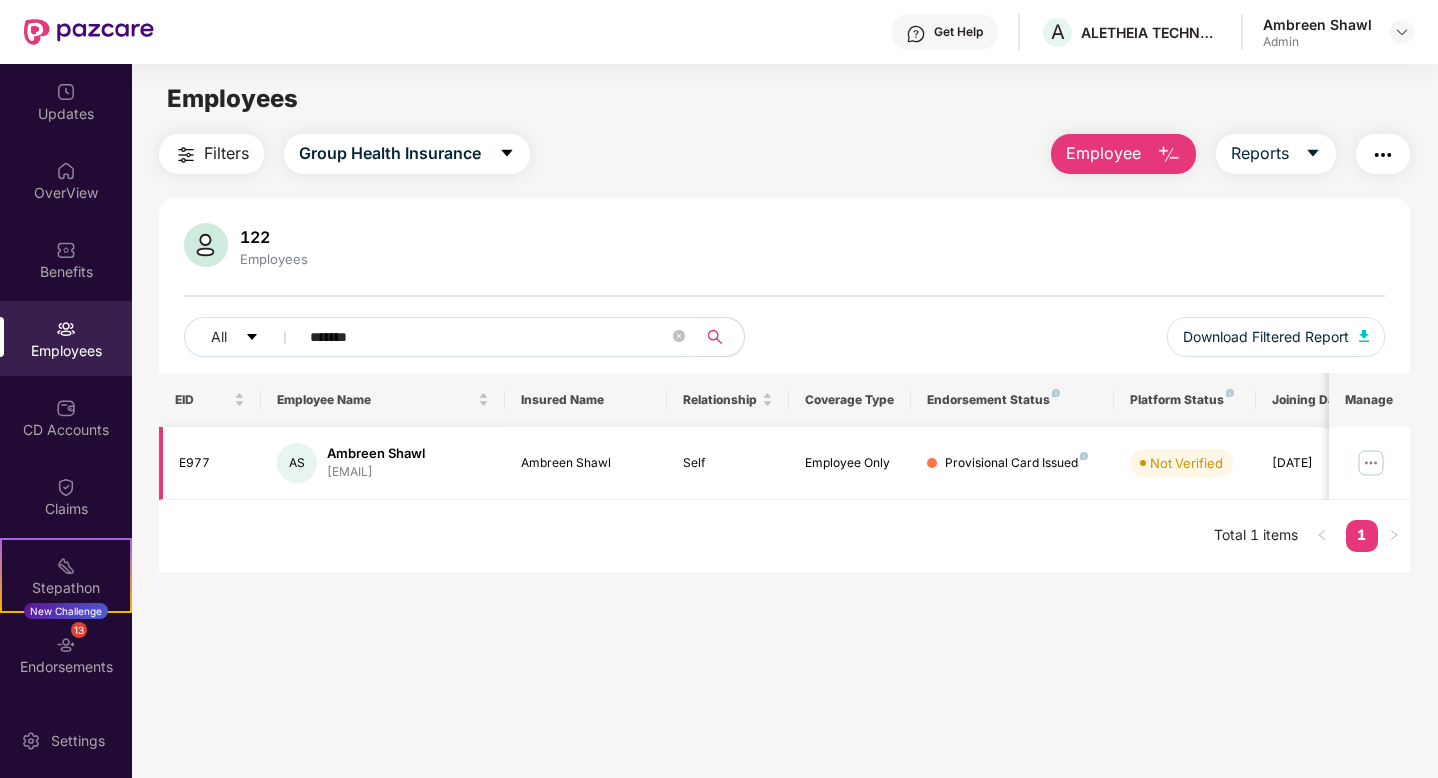 click at bounding box center (1371, 463) 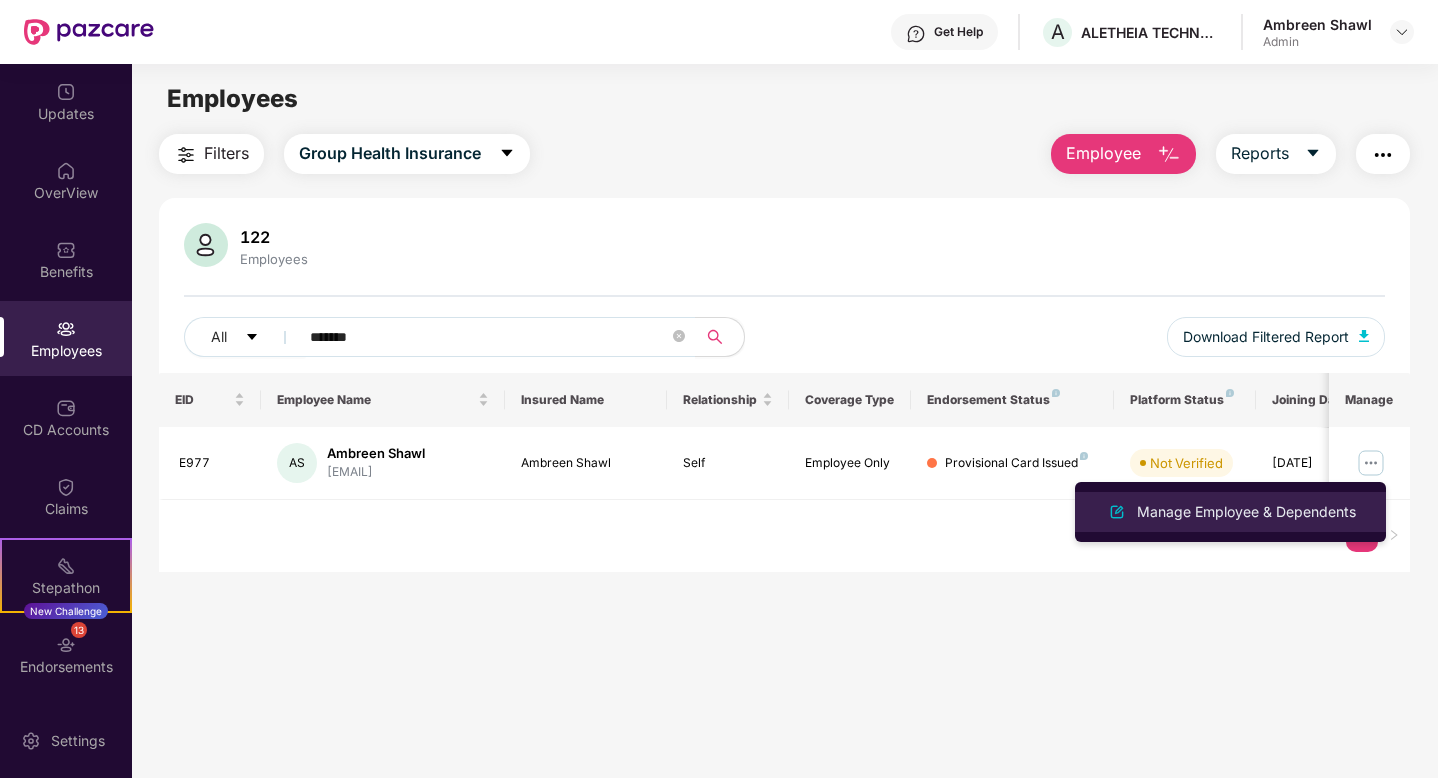 click on "Manage Employee & Dependents" at bounding box center (1246, 512) 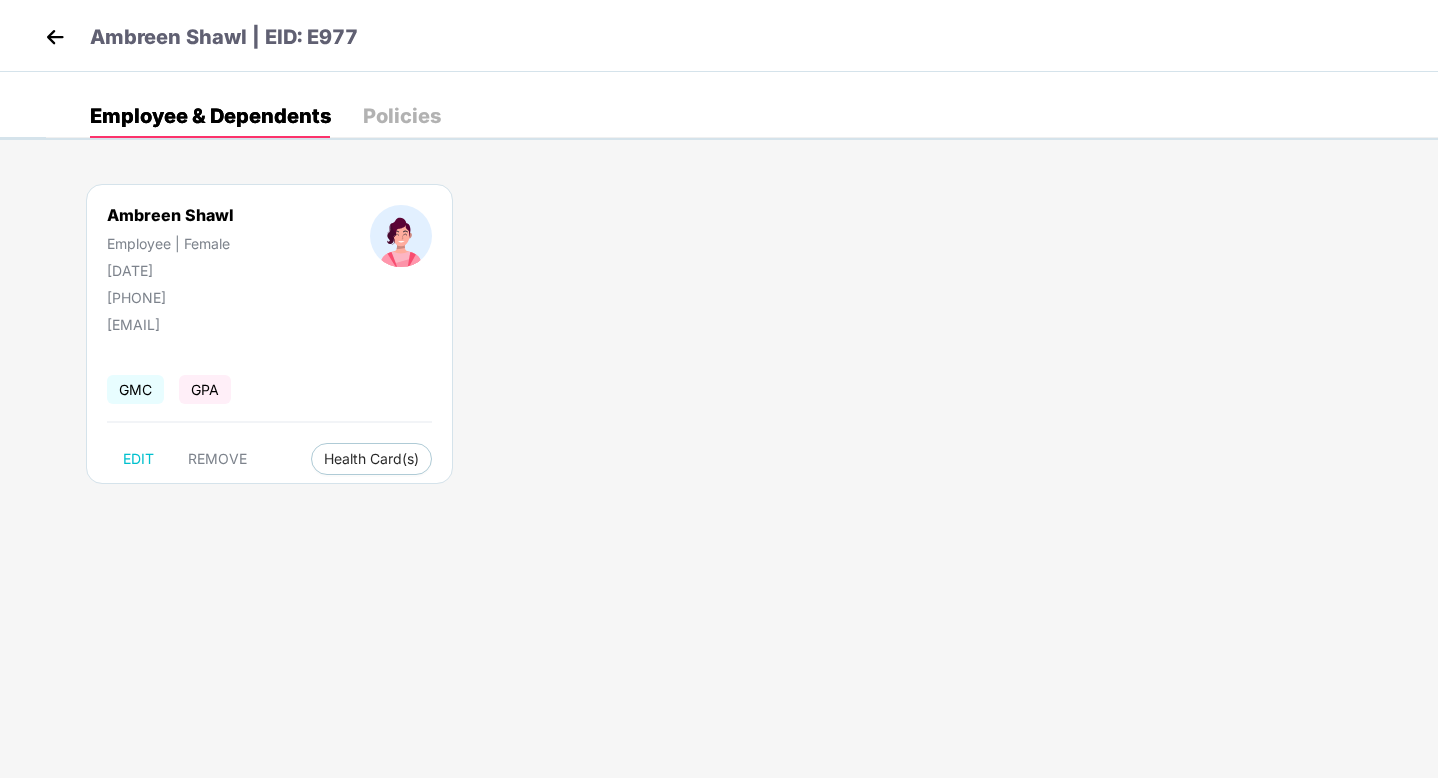 click at bounding box center [55, 37] 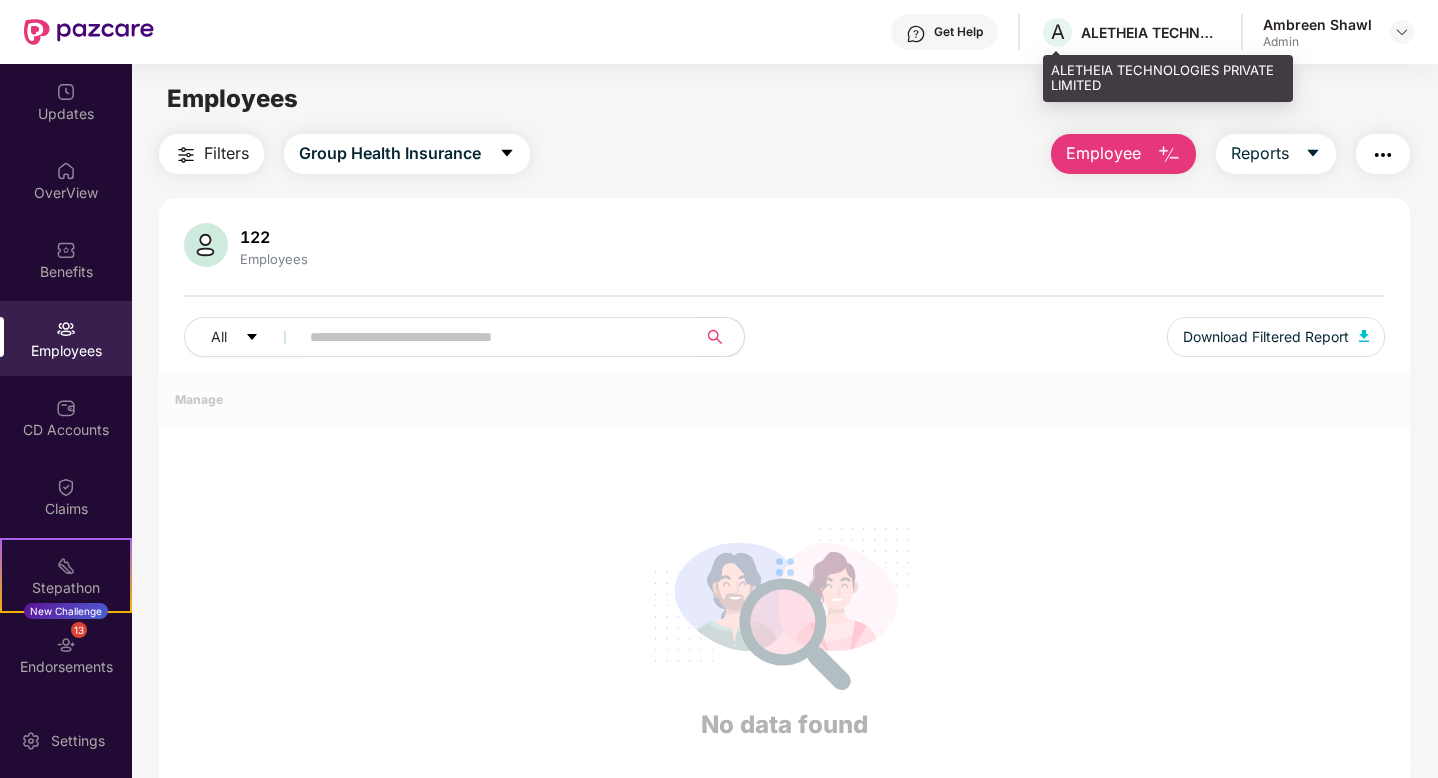 click on "ALETHEIA TECHNOLOGIES PRIVATE LIMITED" at bounding box center (1151, 32) 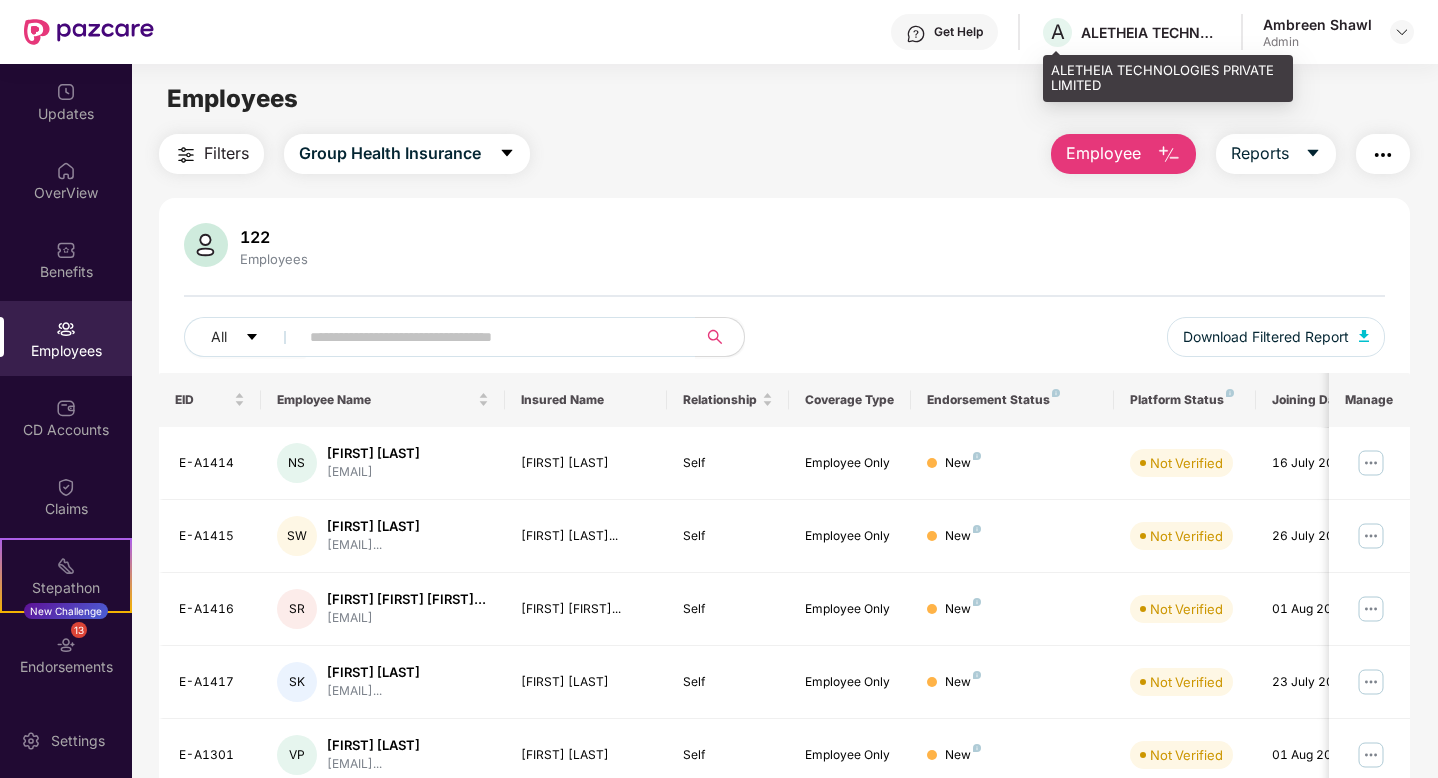 click on "ALETHEIA TECHNOLOGIES PRIVATE LIMITED" at bounding box center [1151, 32] 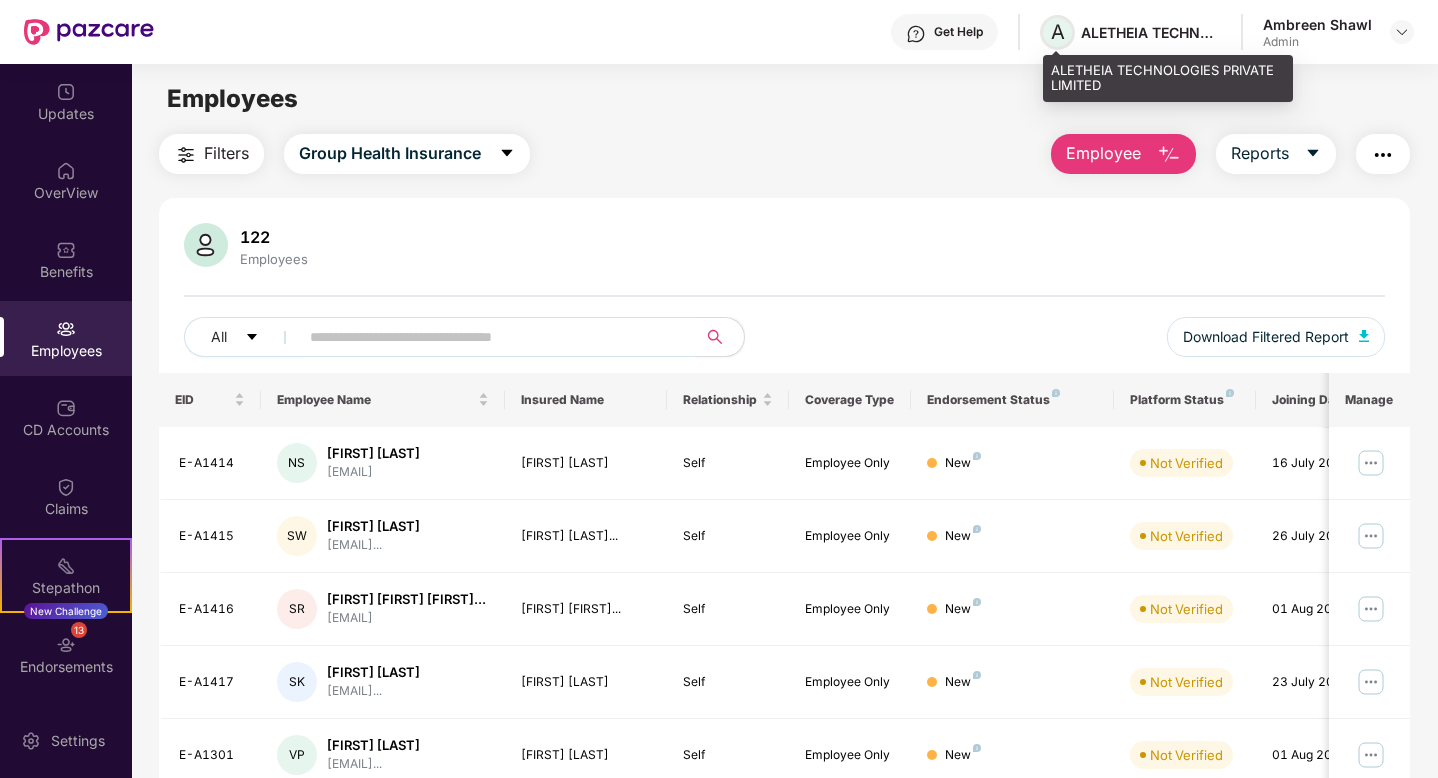 click on "A" at bounding box center [1058, 32] 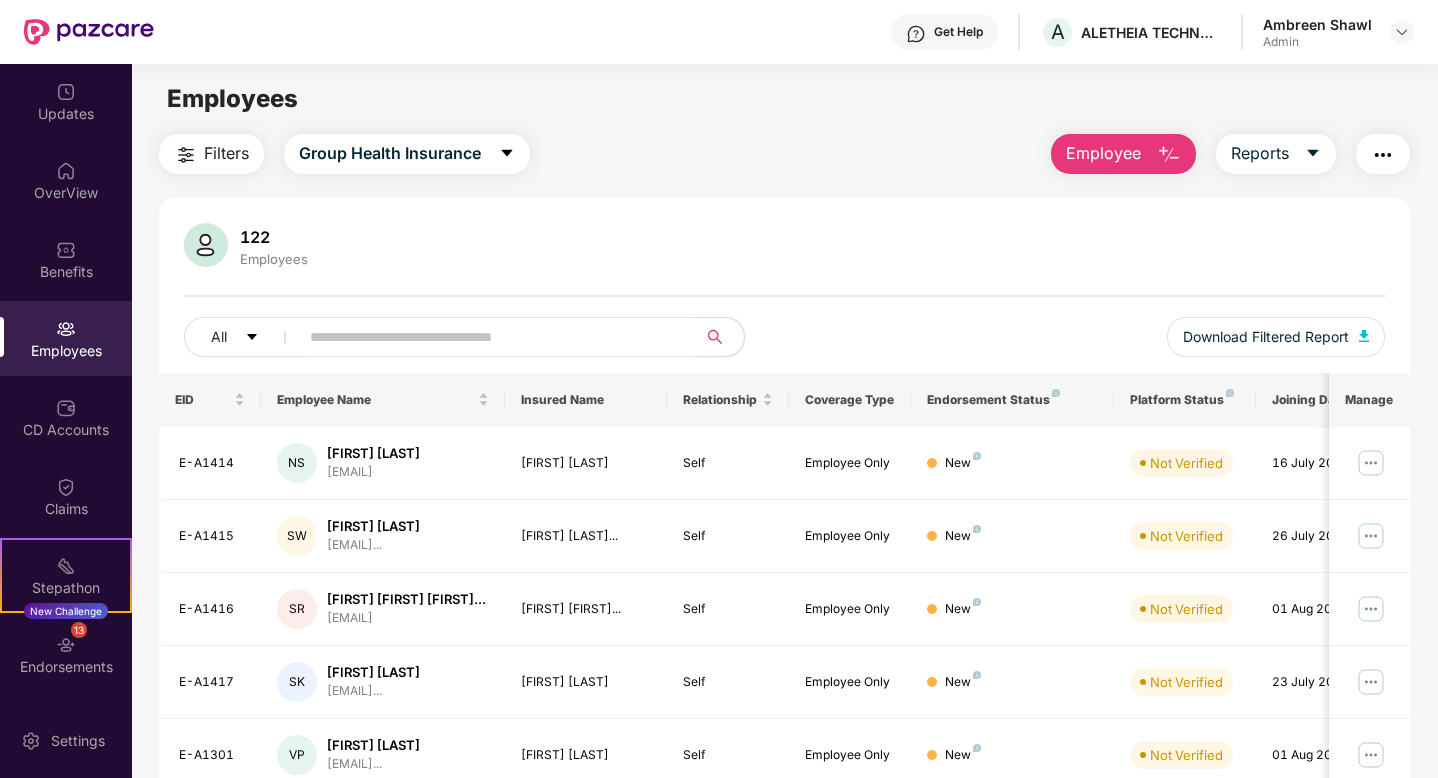 click on "Ambreen Shawl Admin" at bounding box center [1338, 32] 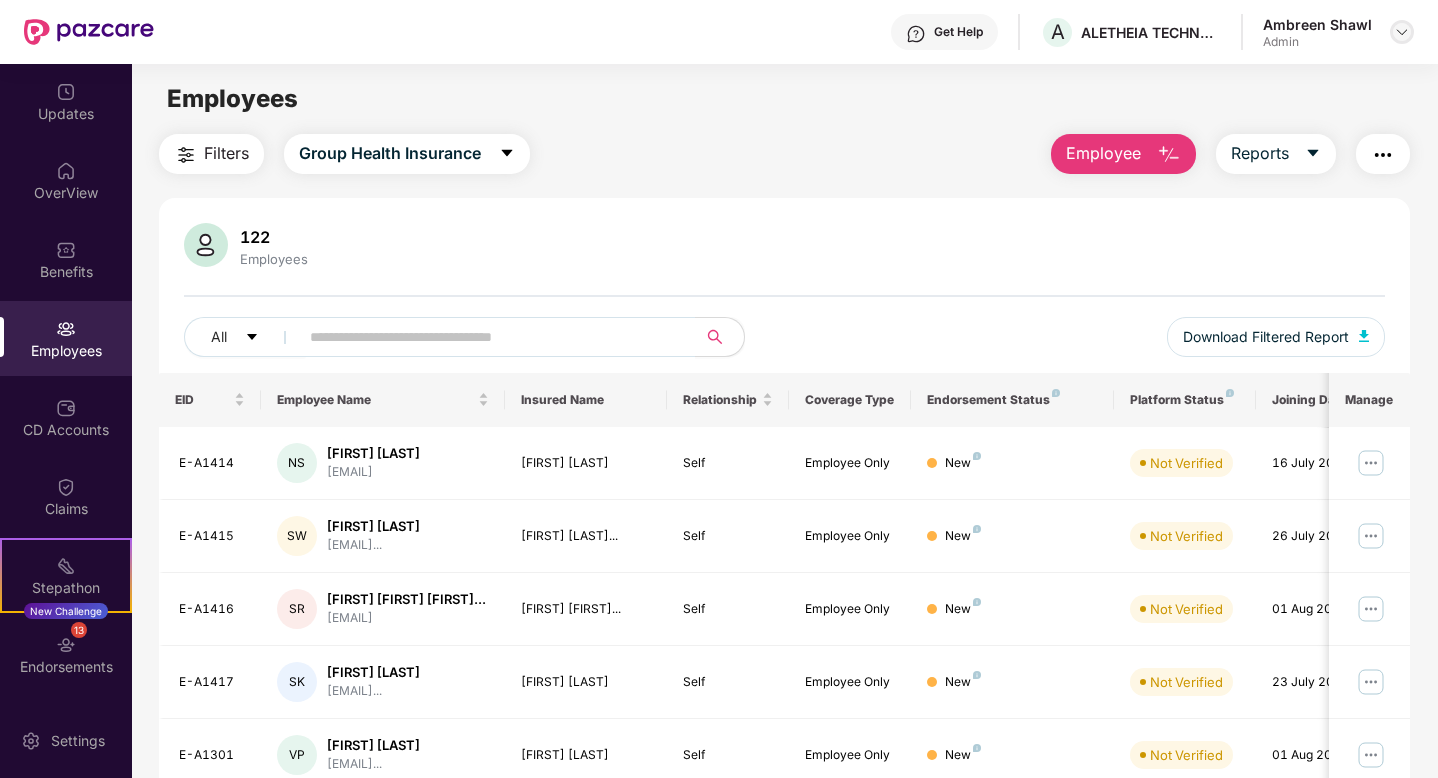 click at bounding box center (1402, 32) 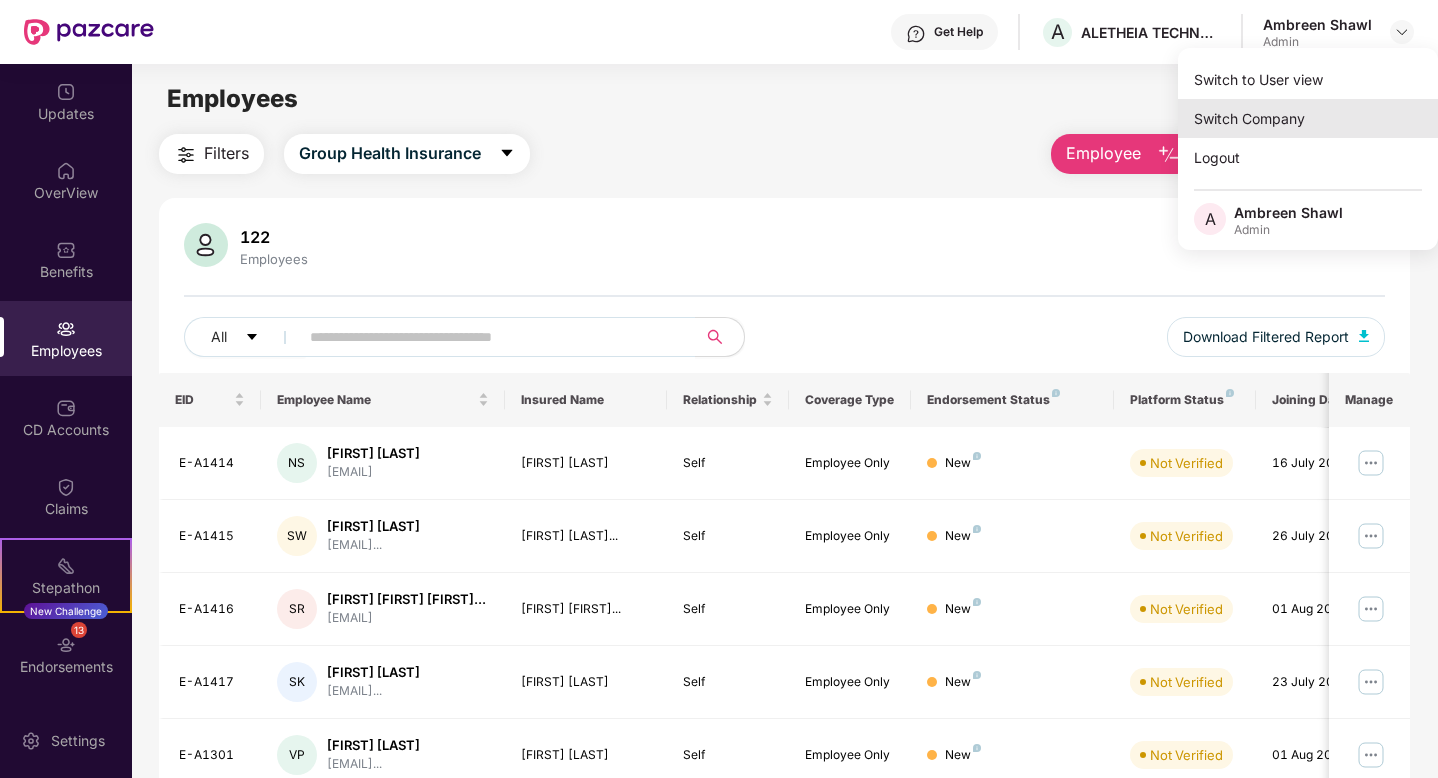 click on "Switch Company" at bounding box center [1308, 118] 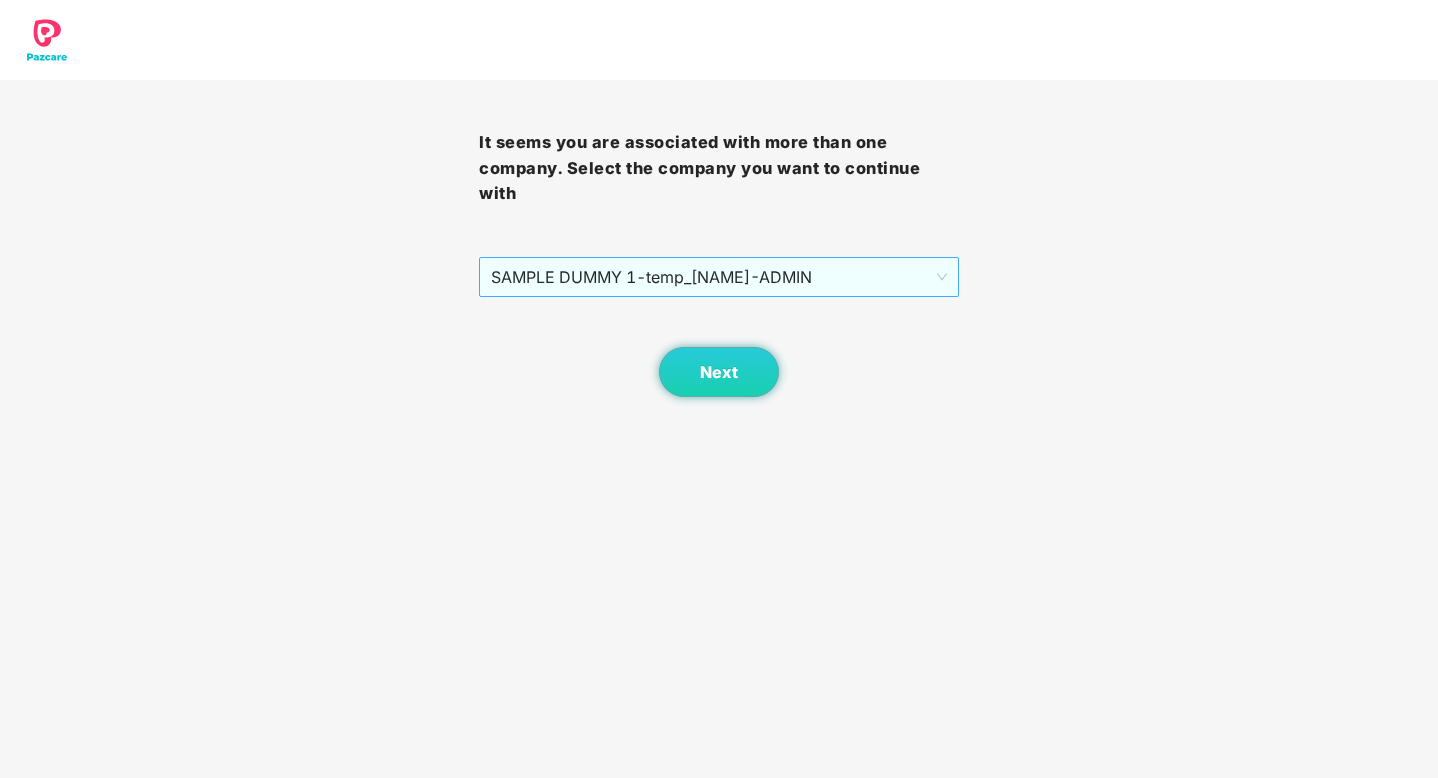 click on "SAMPLE DUMMY 1 - temp_[NAME] - ADMIN" at bounding box center (718, 277) 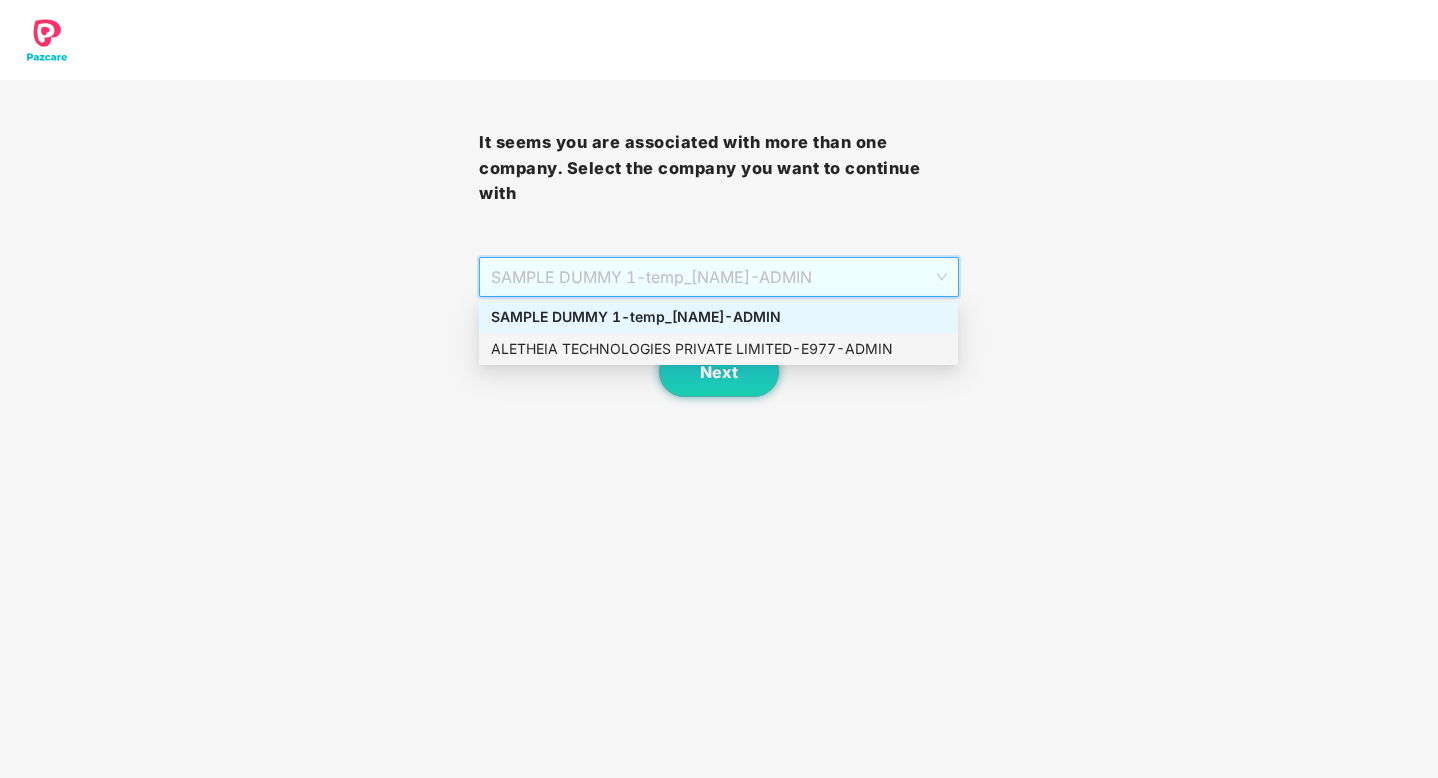 click on "ALETHEIA TECHNOLOGIES PRIVATE LIMITED  -  E977  -  ADMIN" at bounding box center [718, 349] 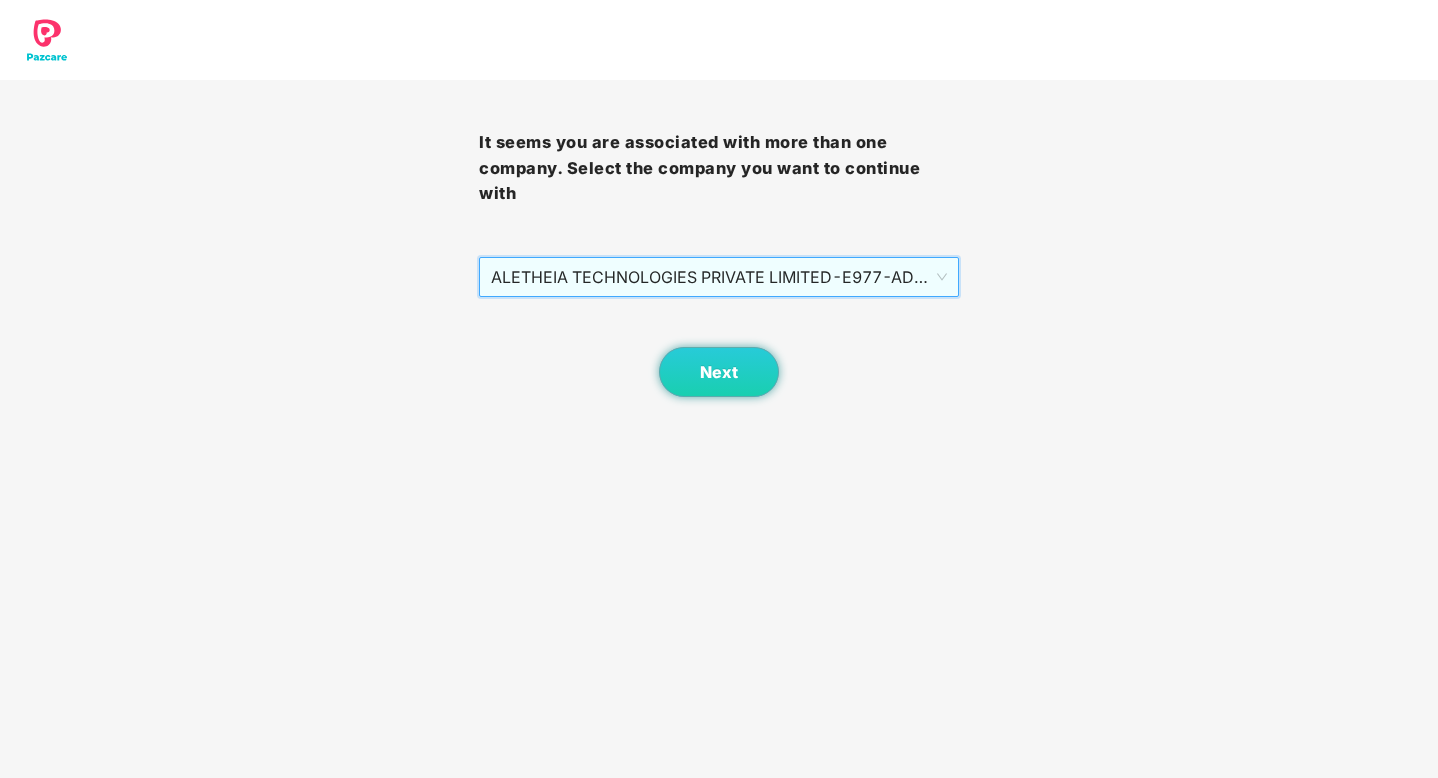 click on "ALETHEIA TECHNOLOGIES PRIVATE LIMITED  -  E977  -  ADMIN" at bounding box center [718, 277] 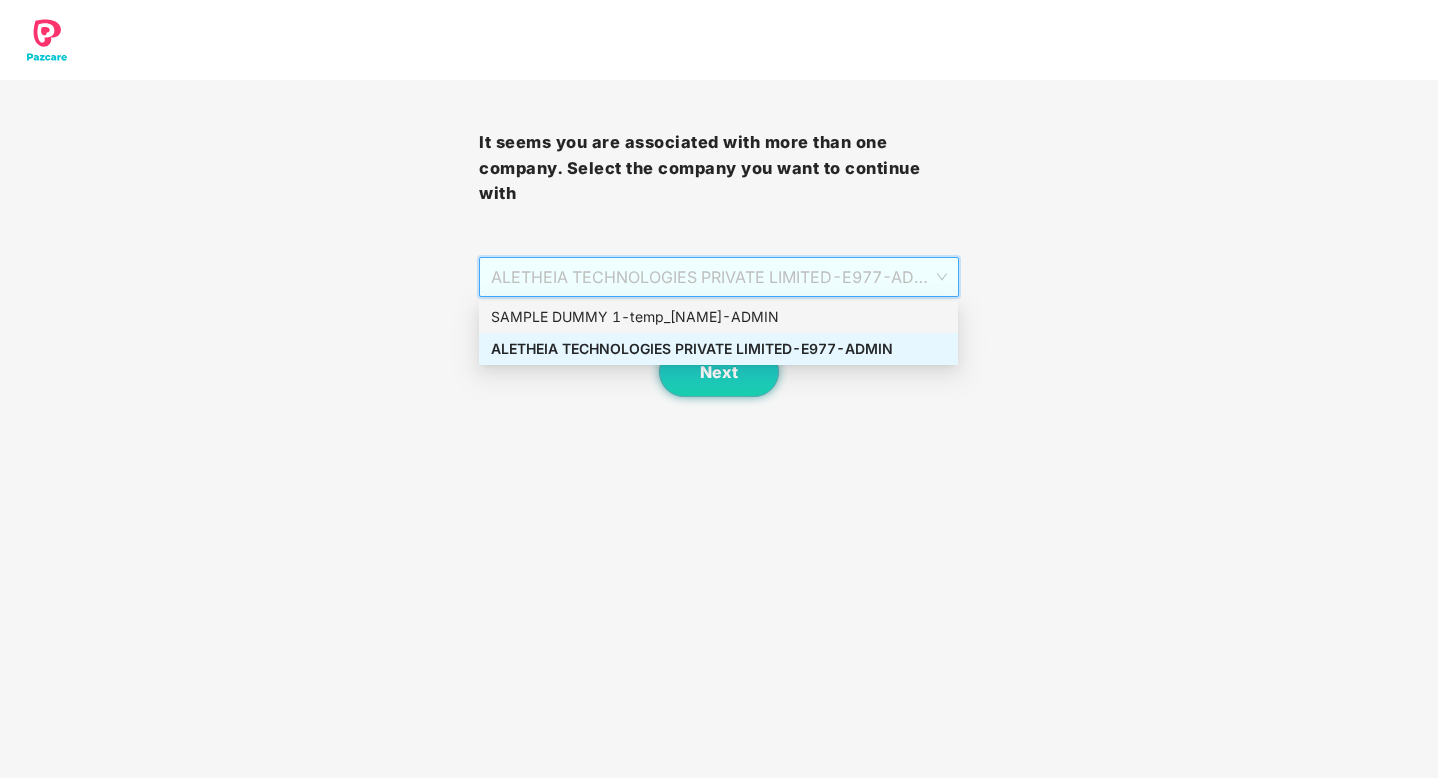 click on "It seems you are associated with more than one company. Select the company you want to continue with ALETHEIA TECHNOLOGIES PRIVATE LIMITED - E977 - ADMIN Next" at bounding box center (719, 198) 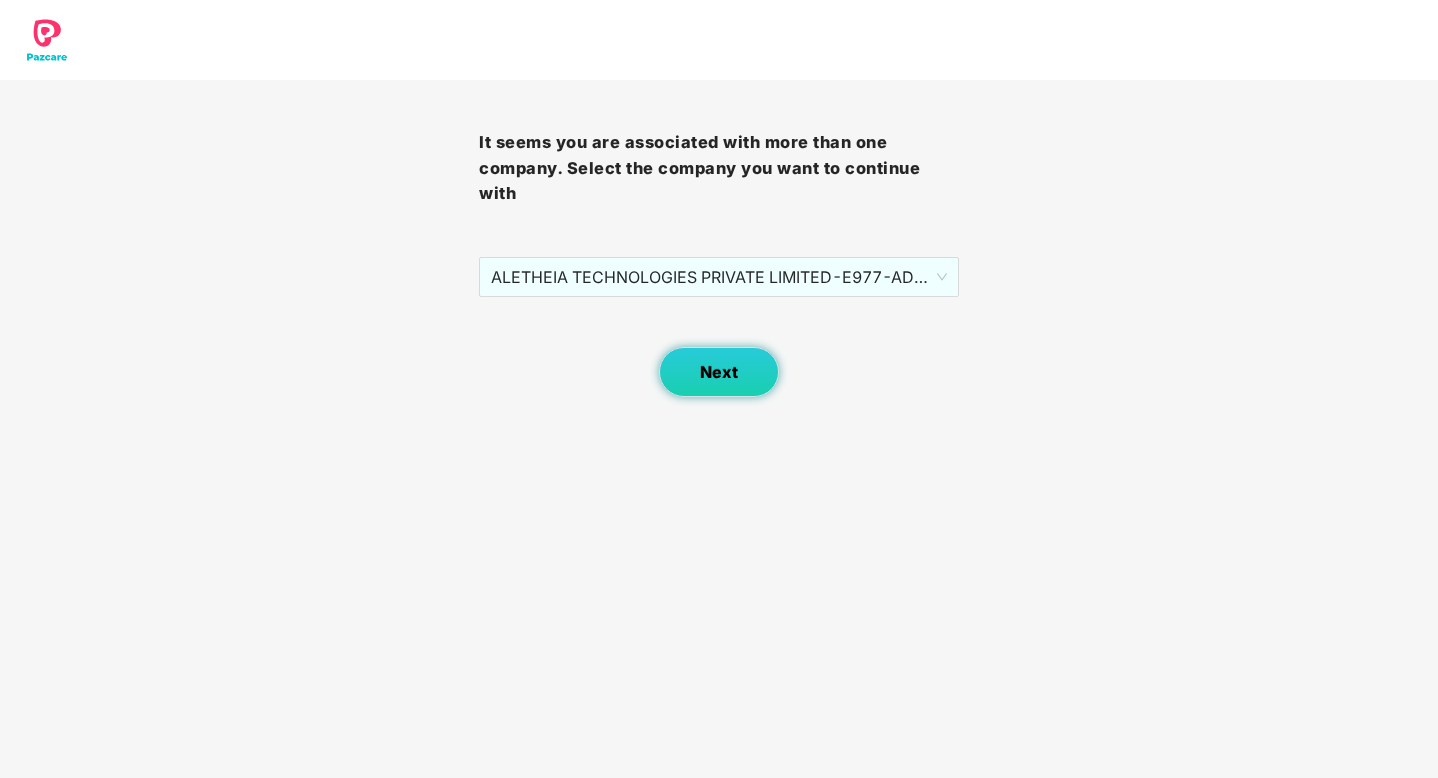 click on "Next" at bounding box center (719, 372) 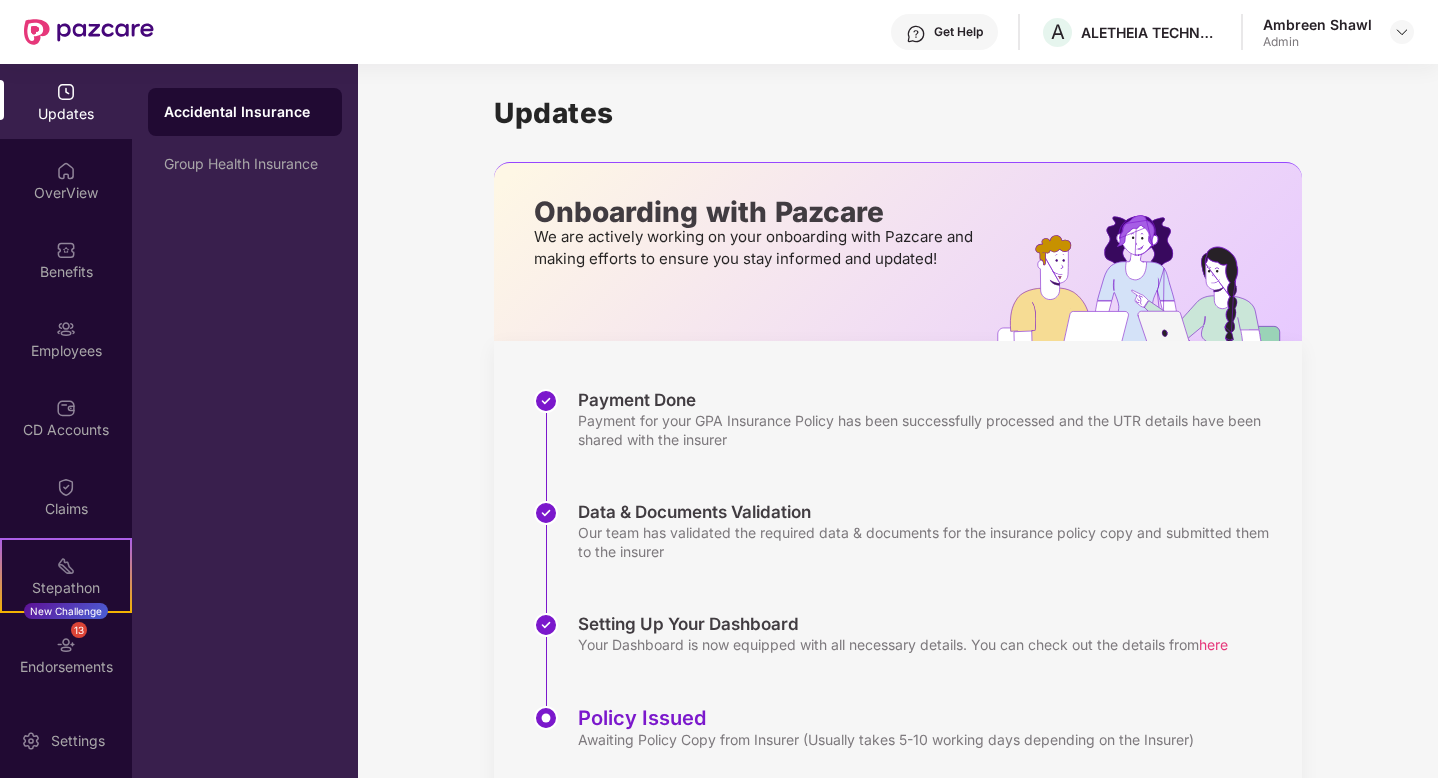 click on "Admin" at bounding box center (1317, 42) 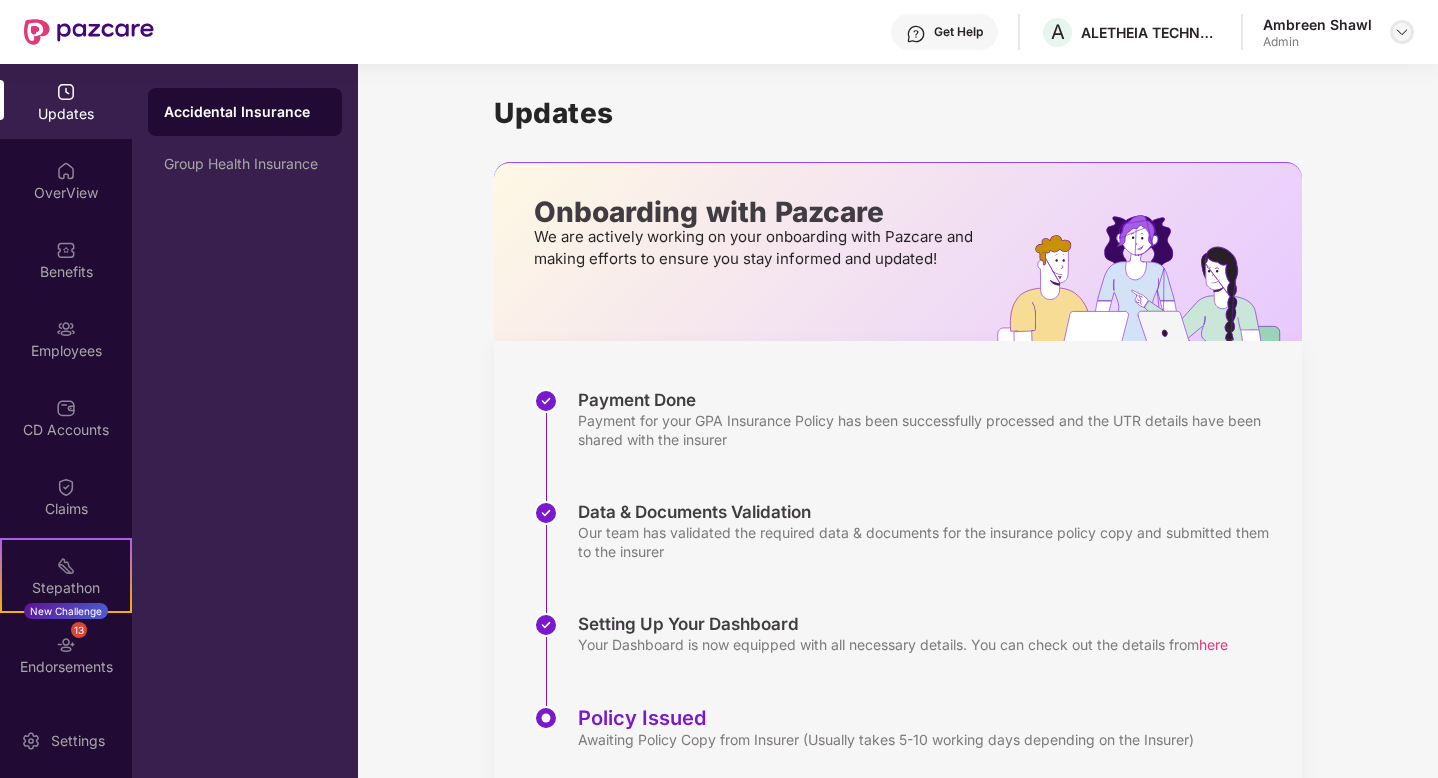 click at bounding box center [1402, 32] 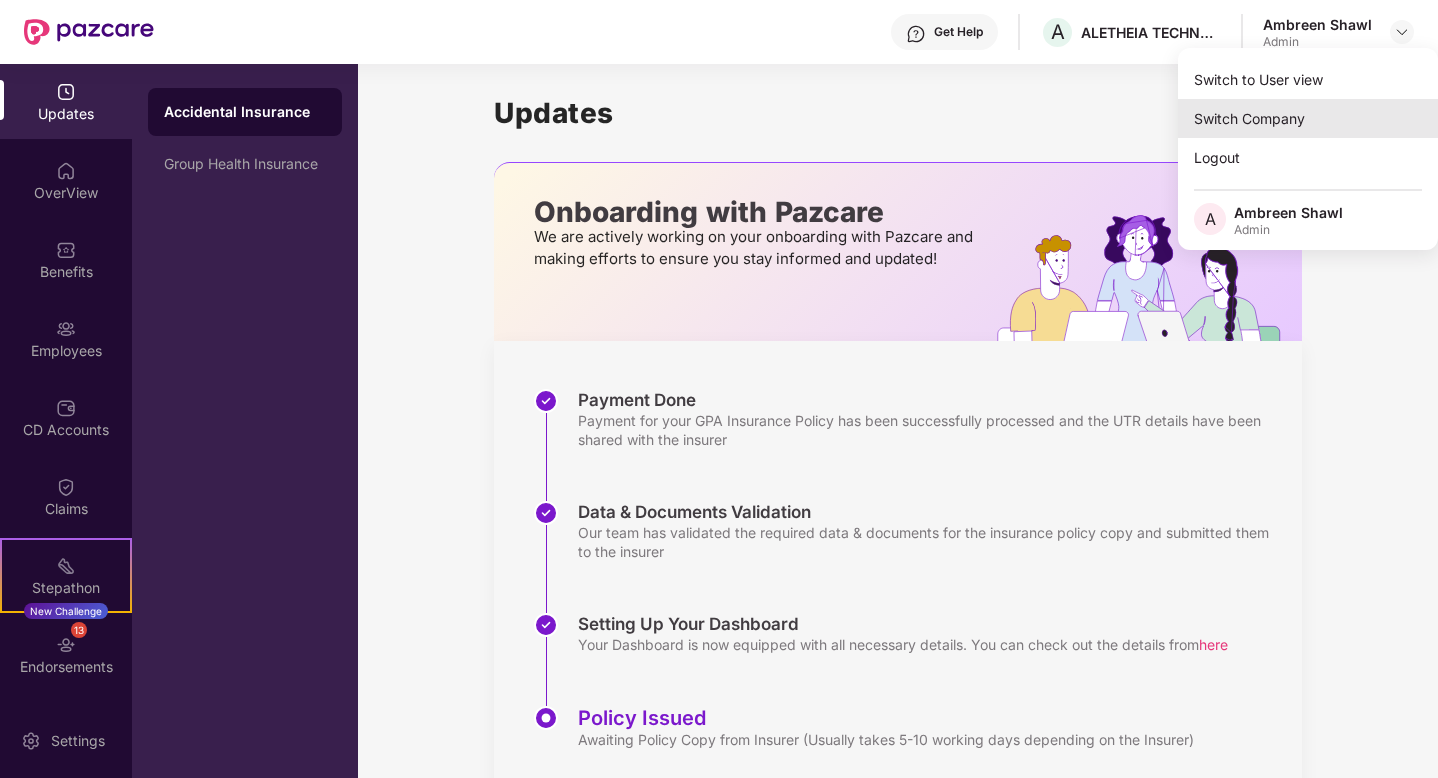 click on "Switch Company" at bounding box center [1308, 118] 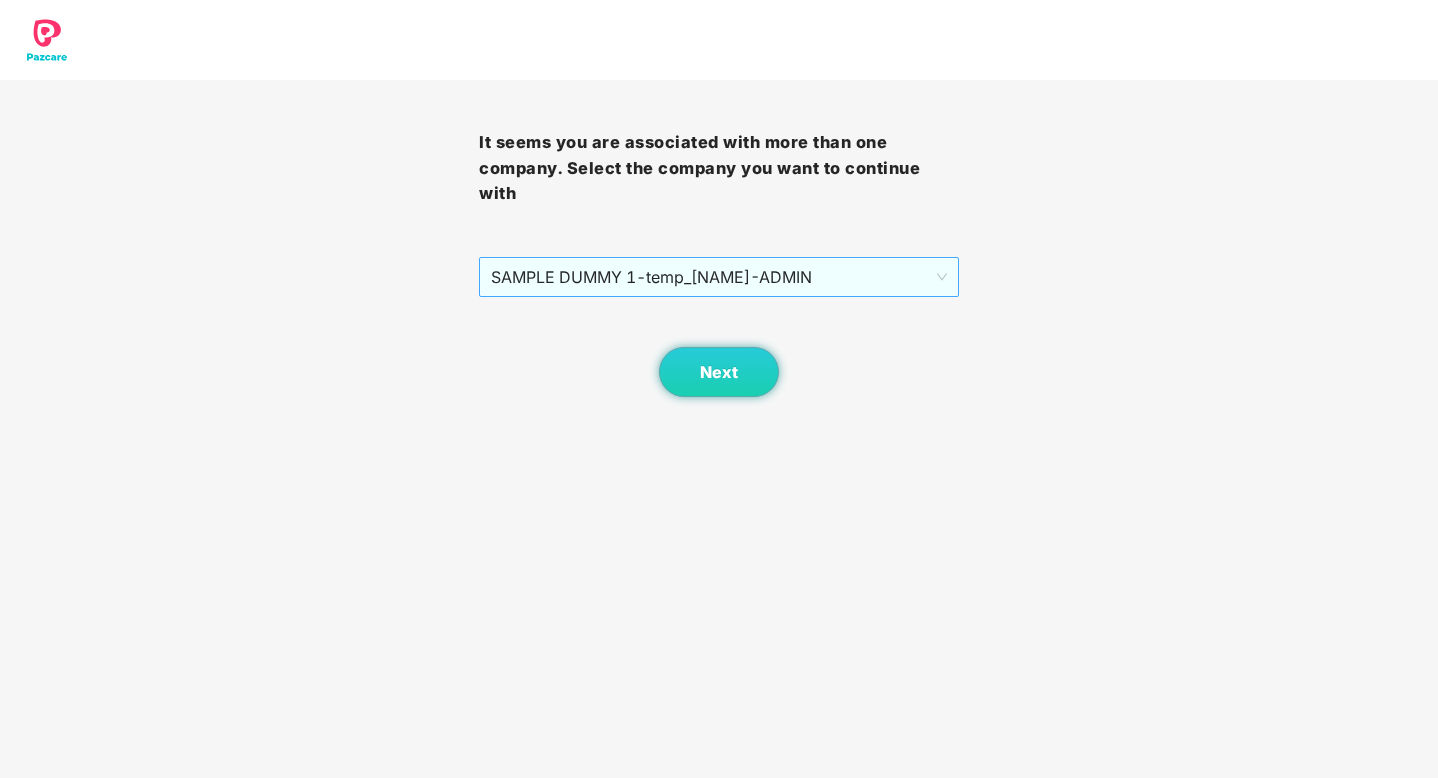 click on "SAMPLE DUMMY 1 - temp_[NAME] - ADMIN" at bounding box center (718, 277) 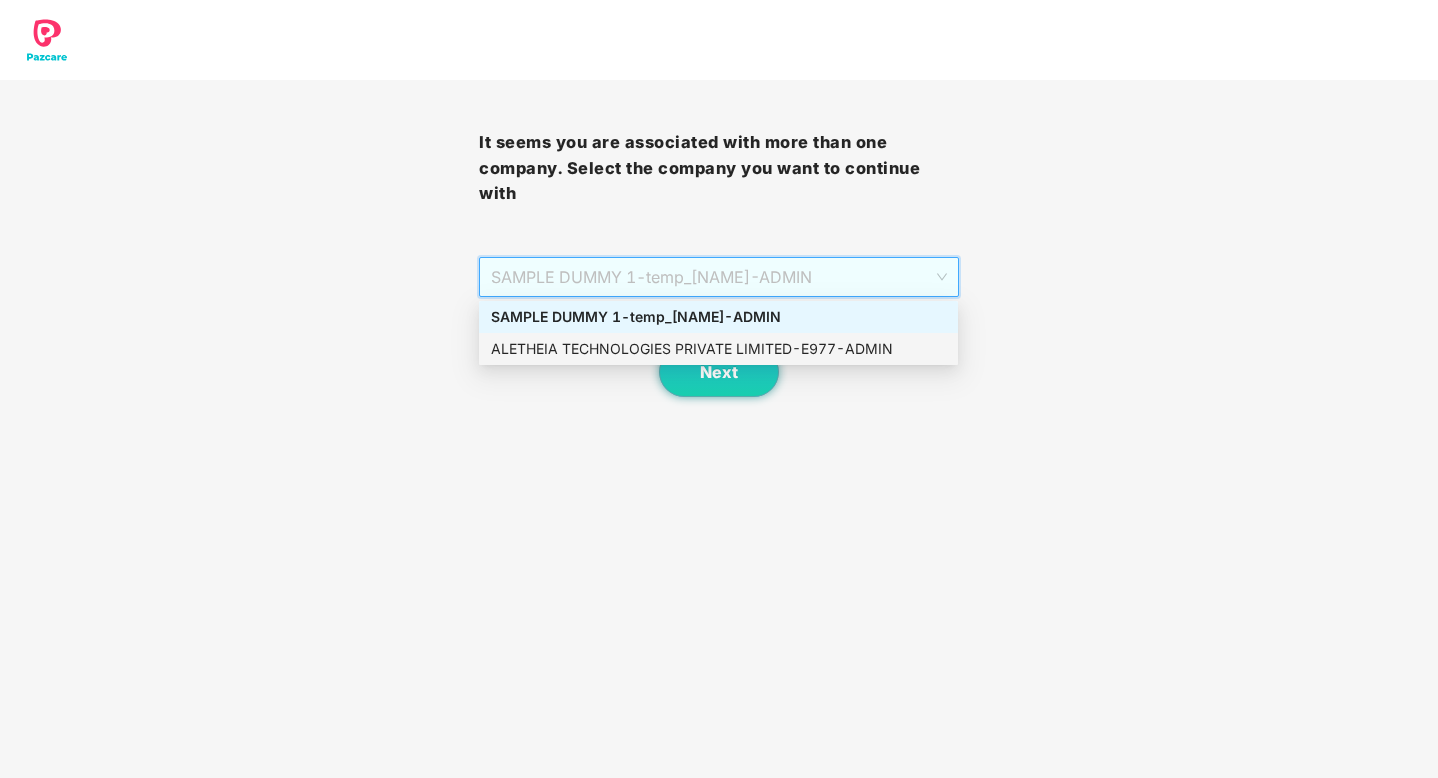 click on "ALETHEIA TECHNOLOGIES PRIVATE LIMITED  -  E977  -  ADMIN" at bounding box center (718, 349) 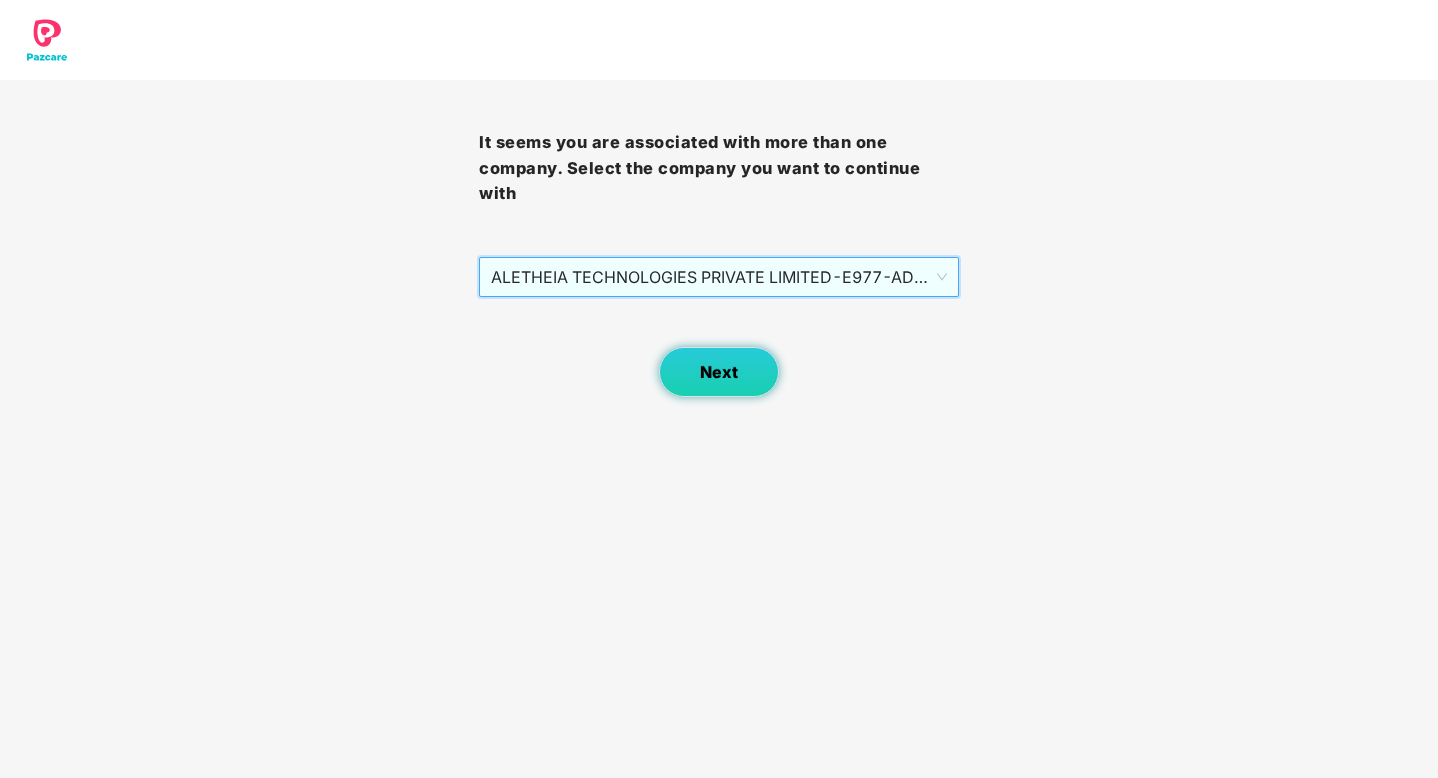 click on "Next" at bounding box center (719, 372) 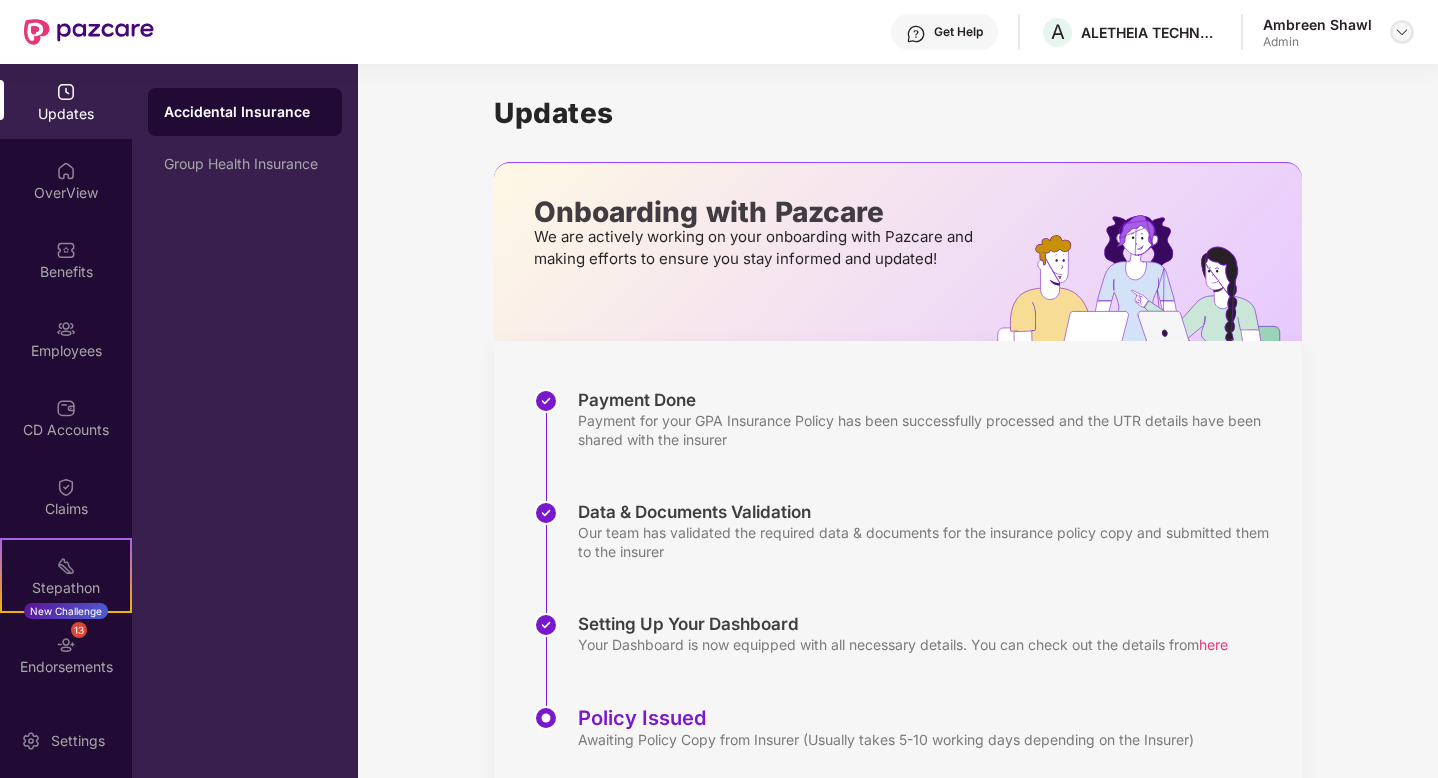 click at bounding box center (1402, 32) 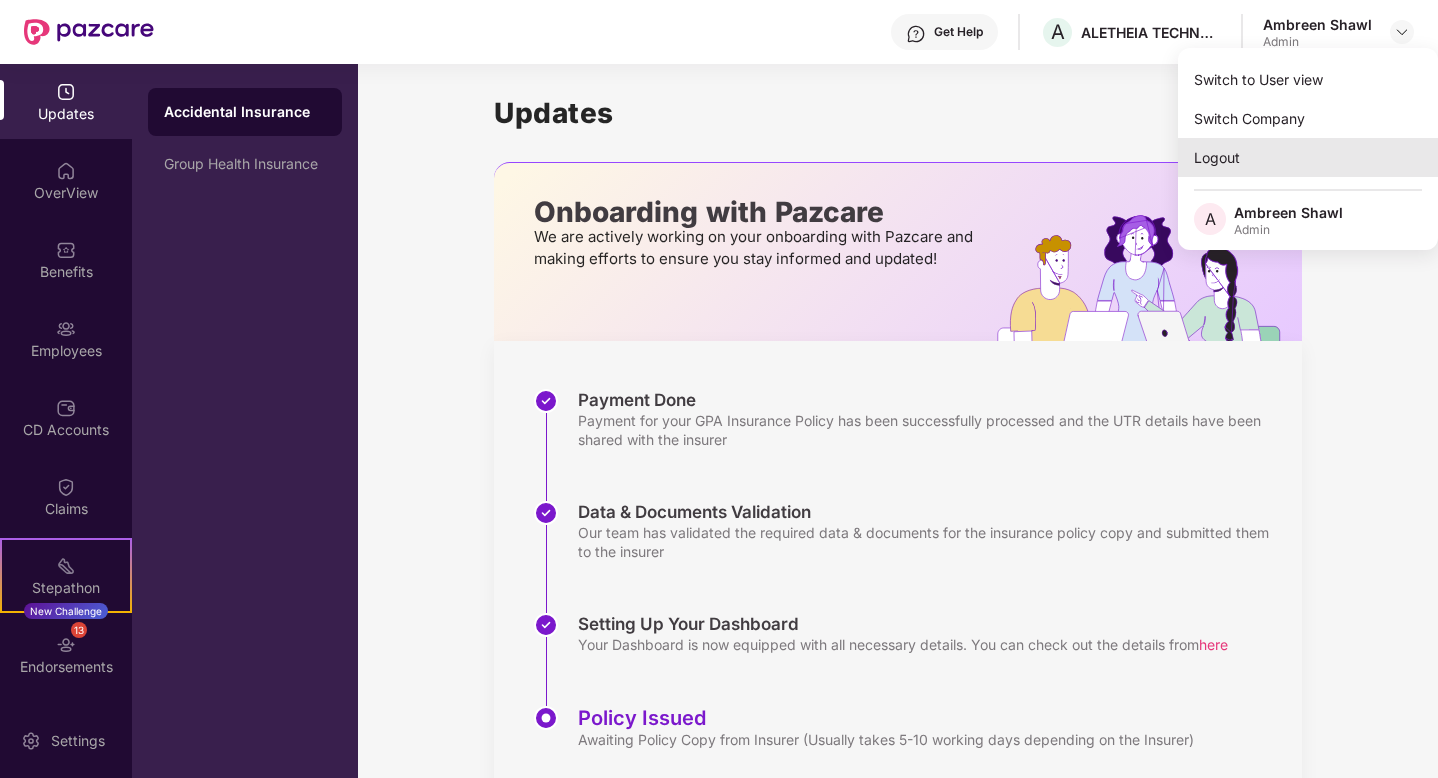 click on "Logout" at bounding box center [1308, 157] 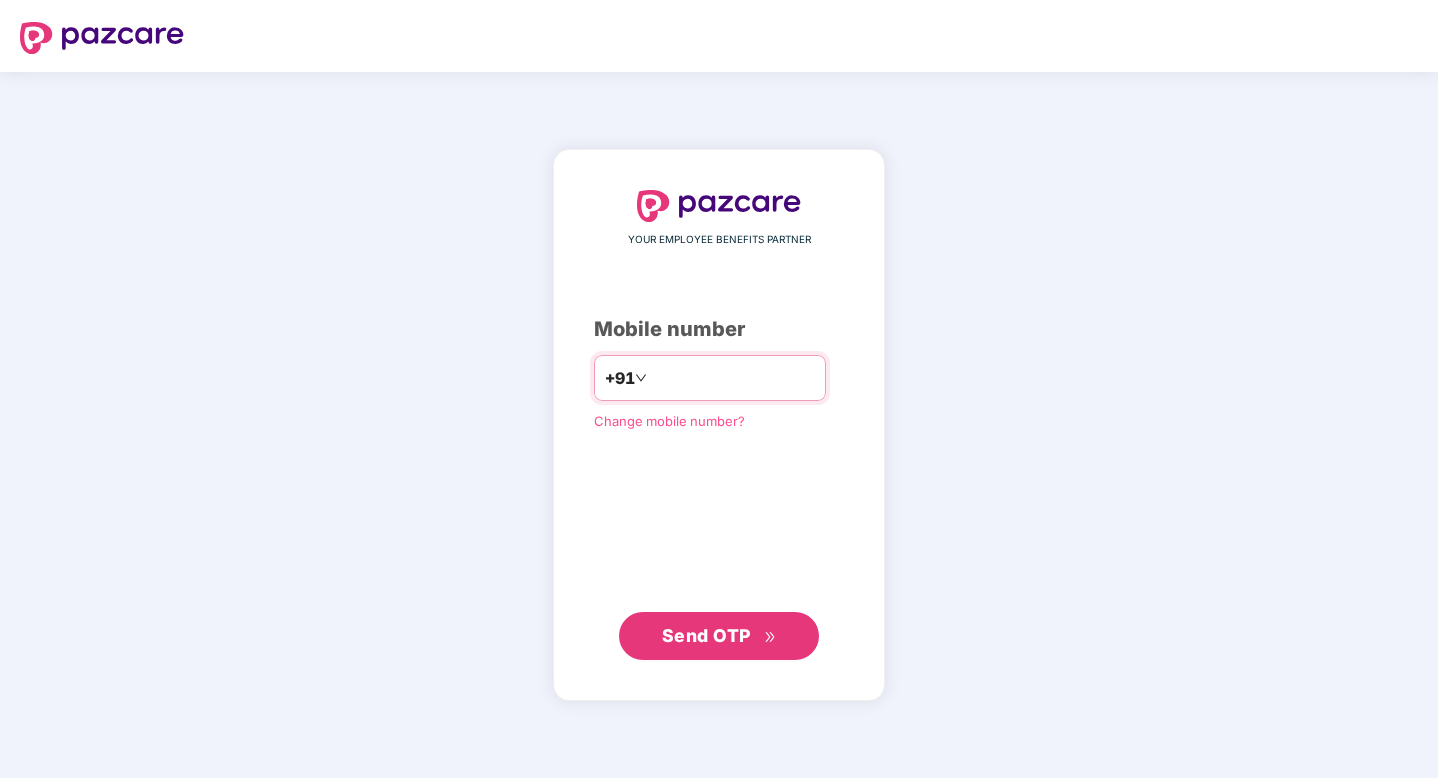 click at bounding box center [733, 378] 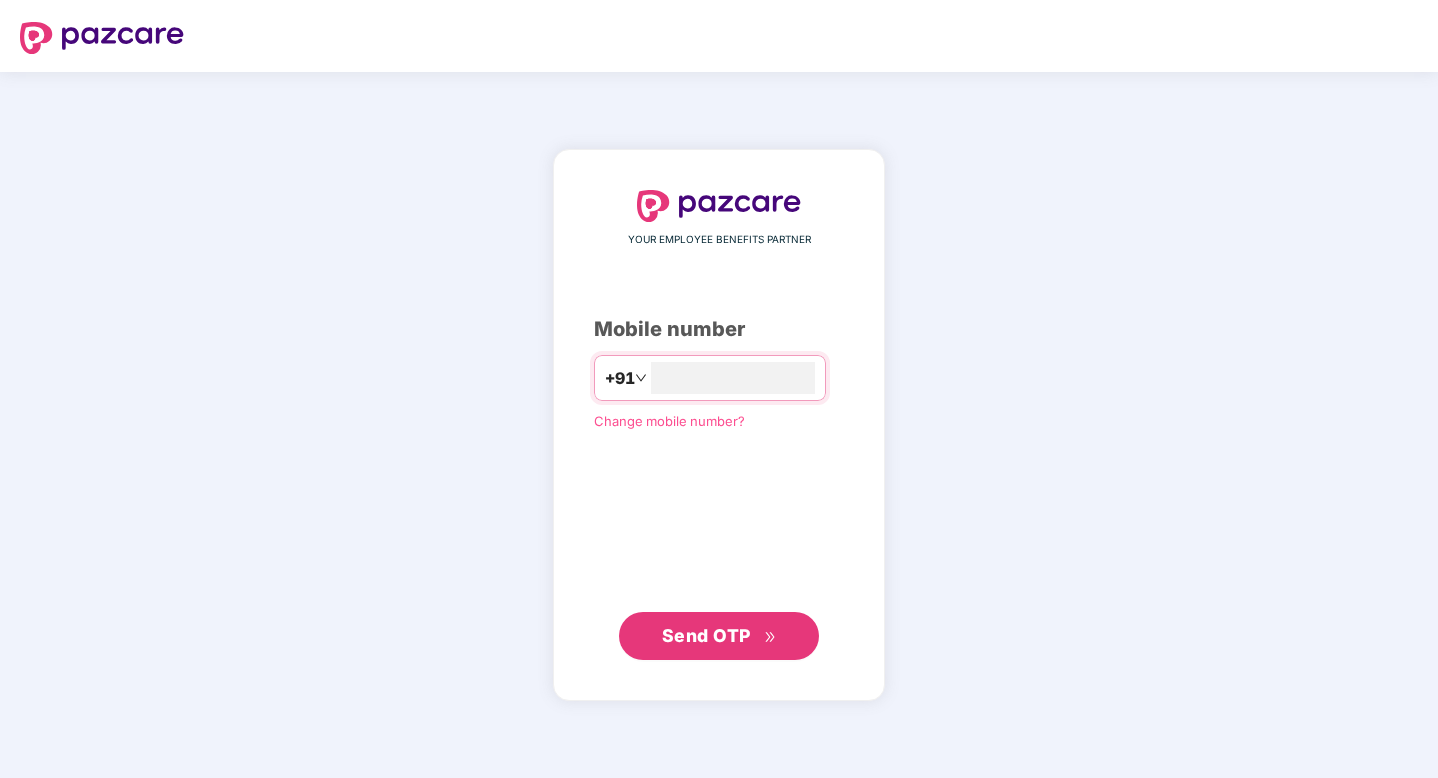 type on "**********" 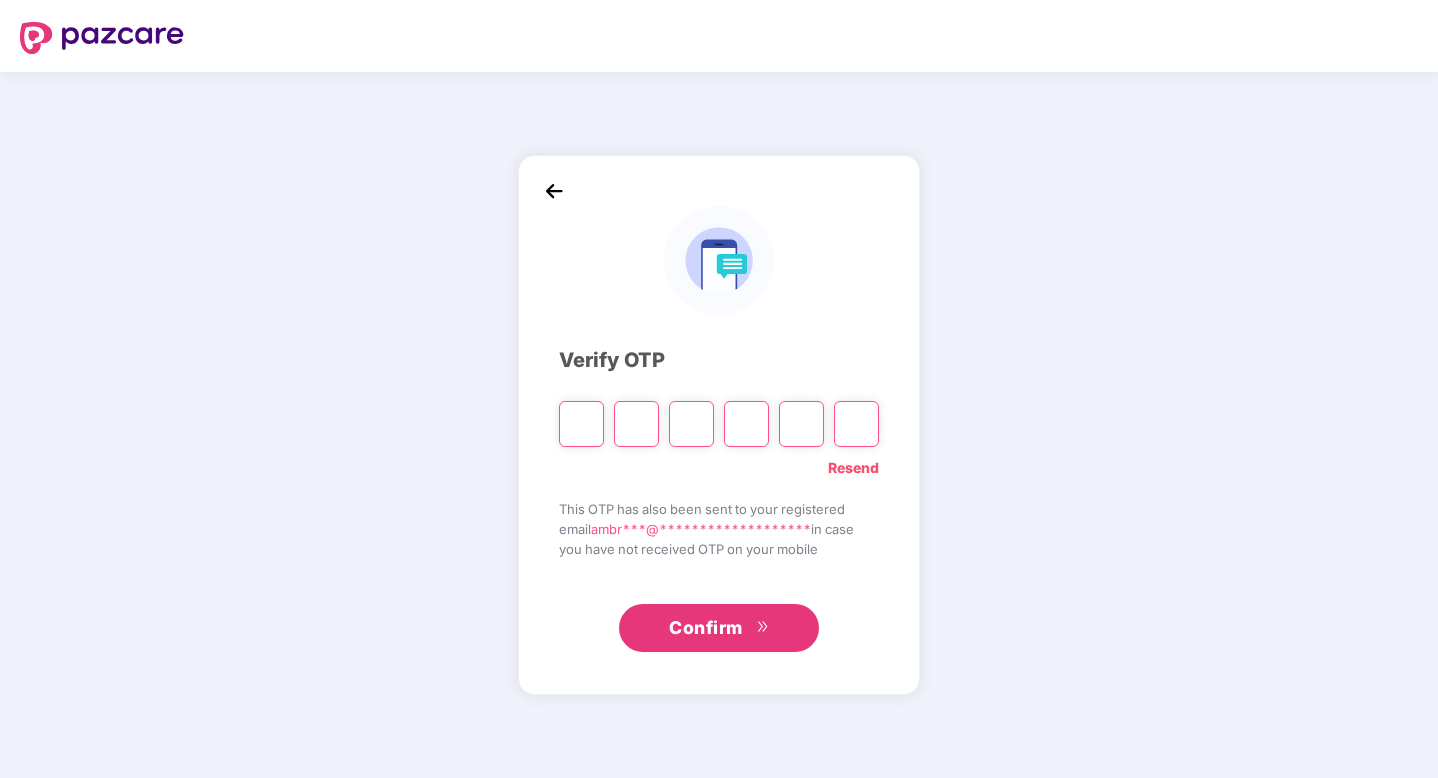 type on "*" 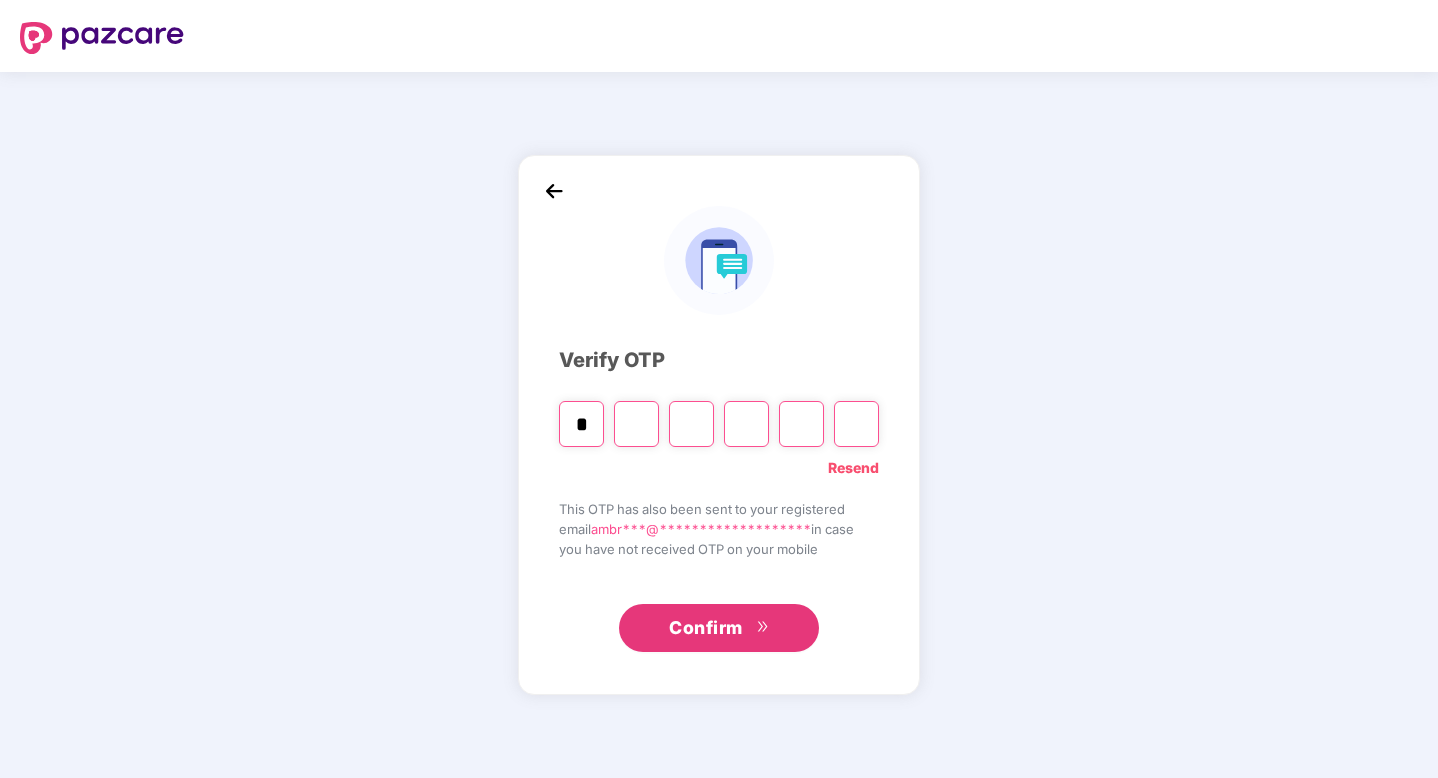 type on "*" 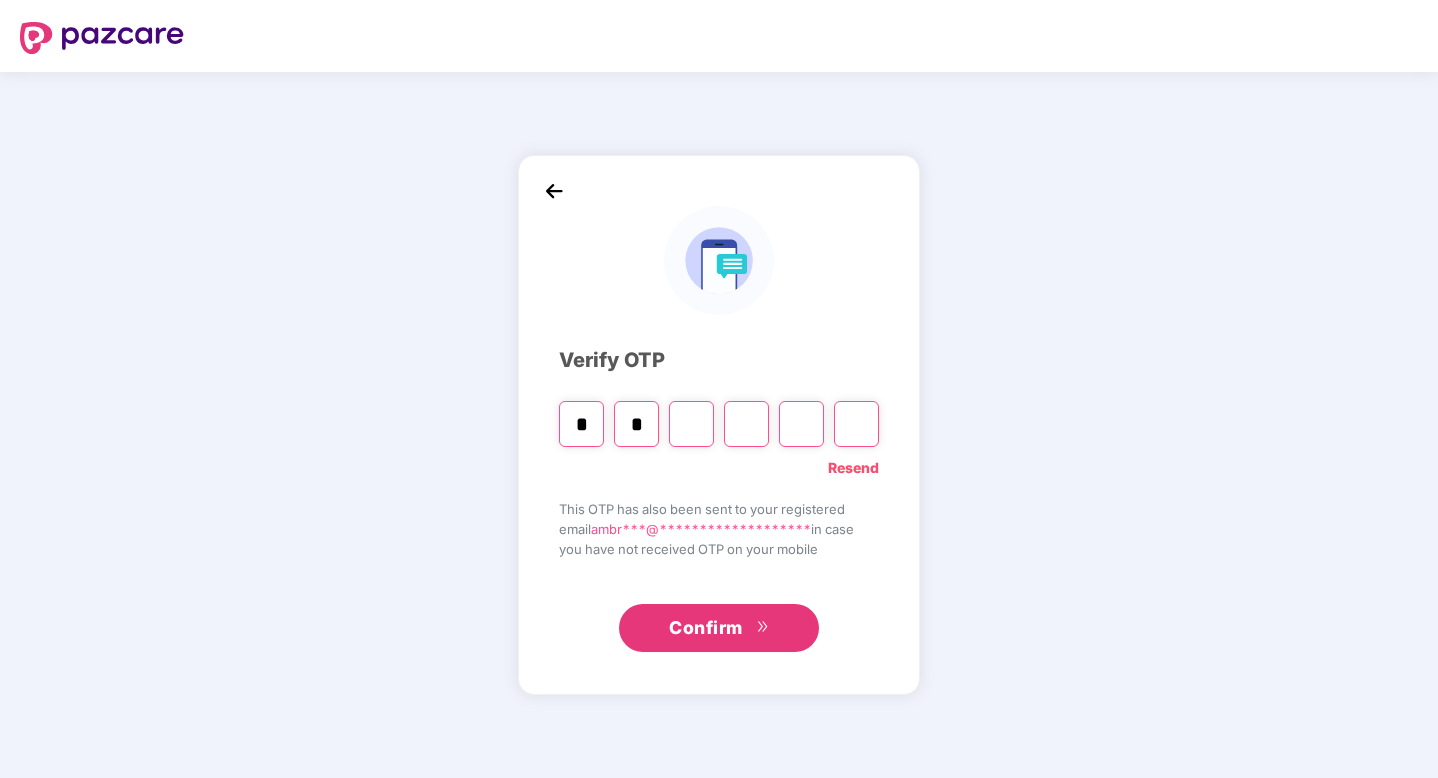 type on "*" 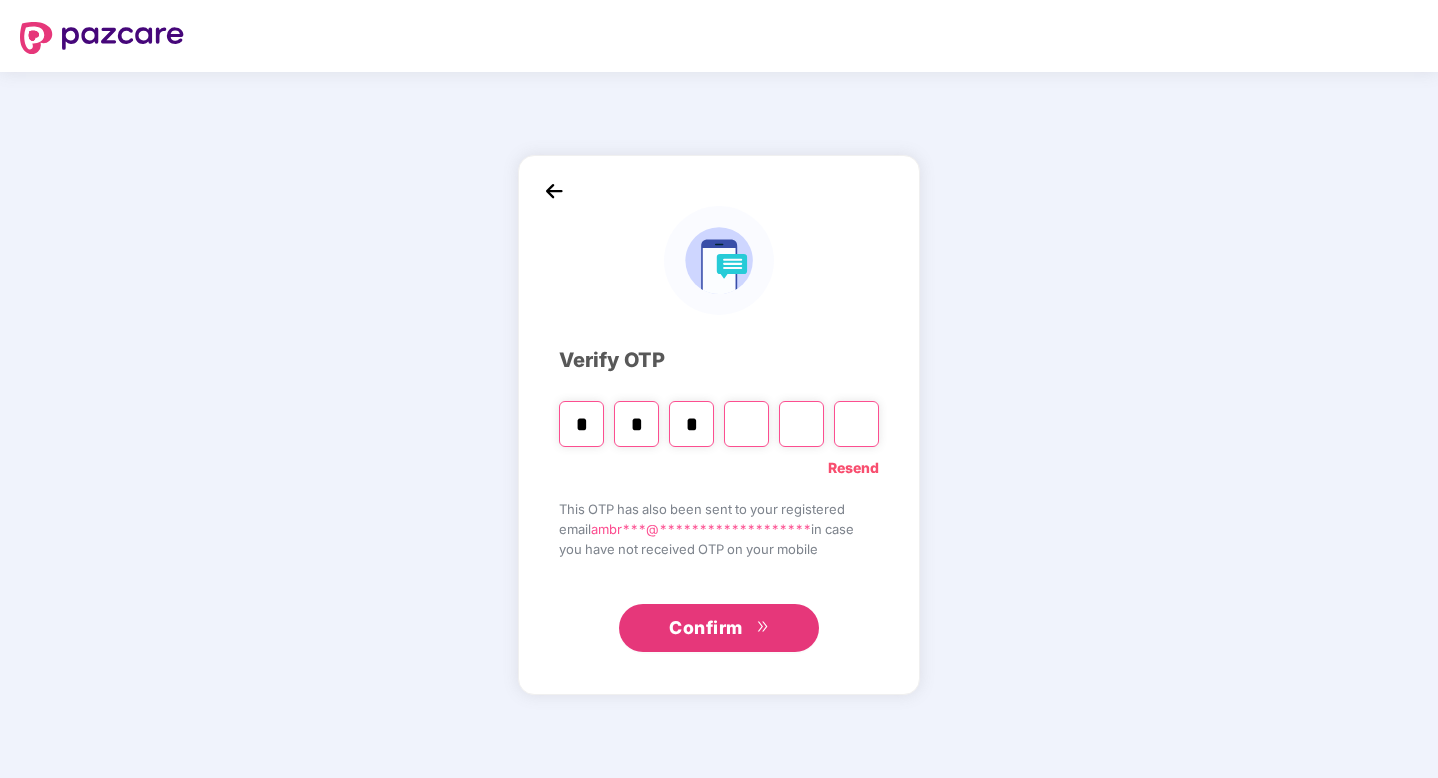 type on "*" 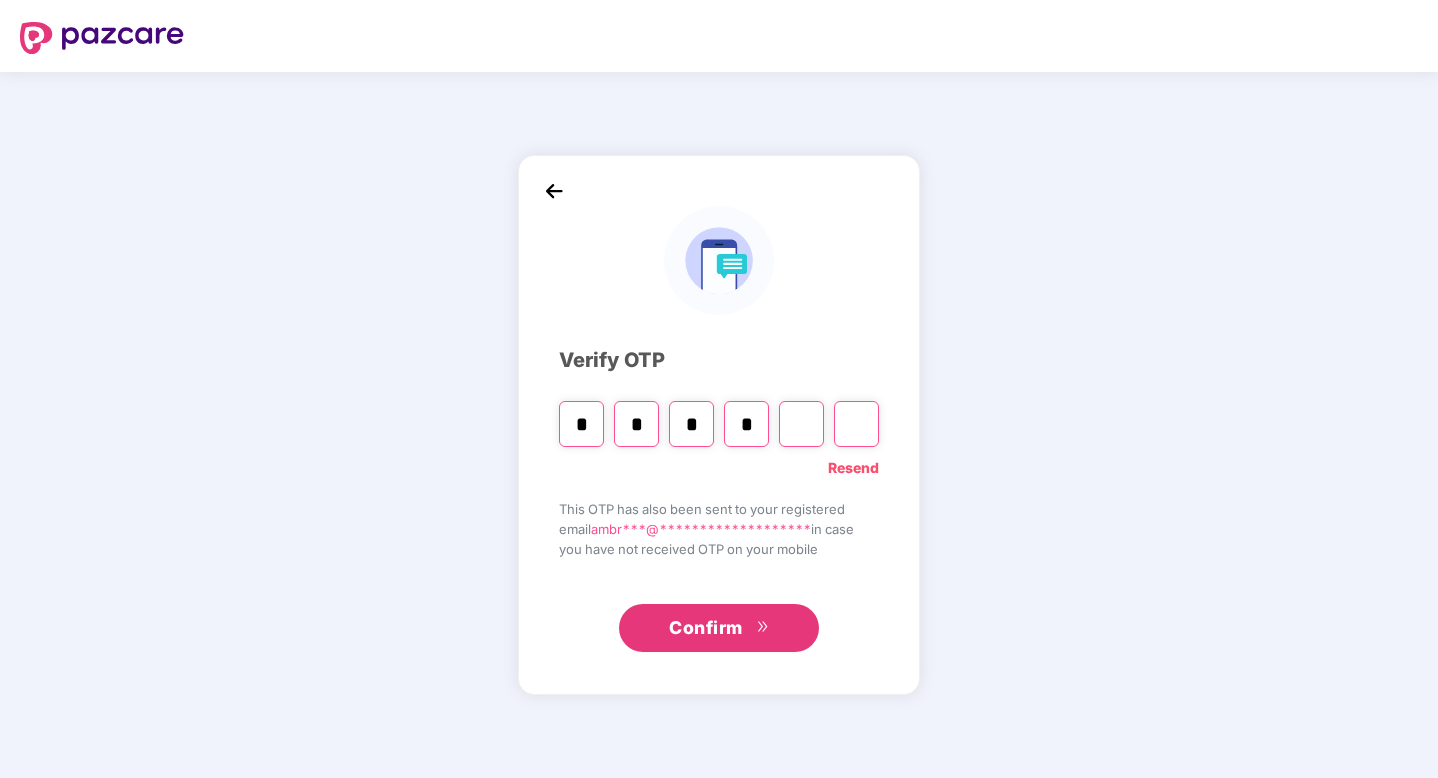type on "*" 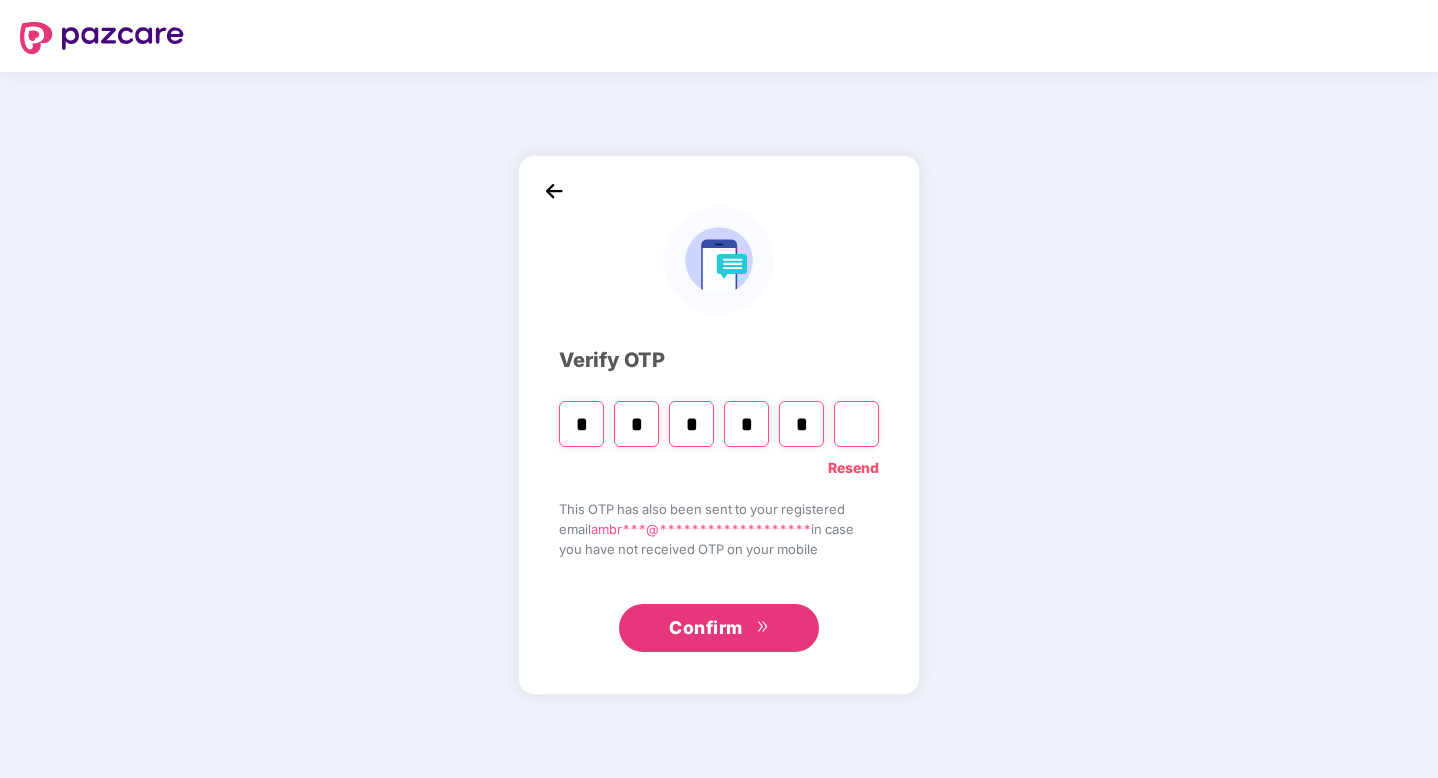 type on "*" 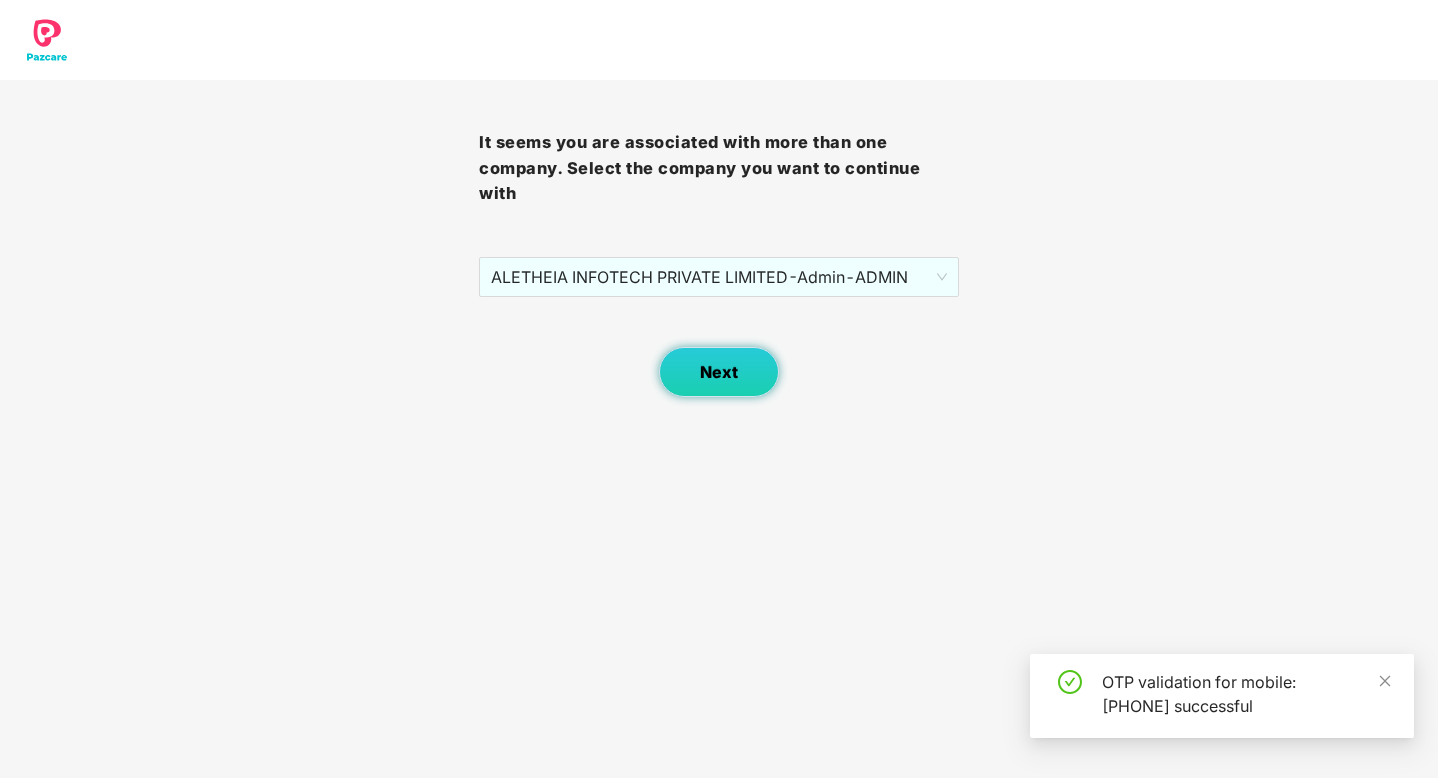 click on "Next" at bounding box center [719, 372] 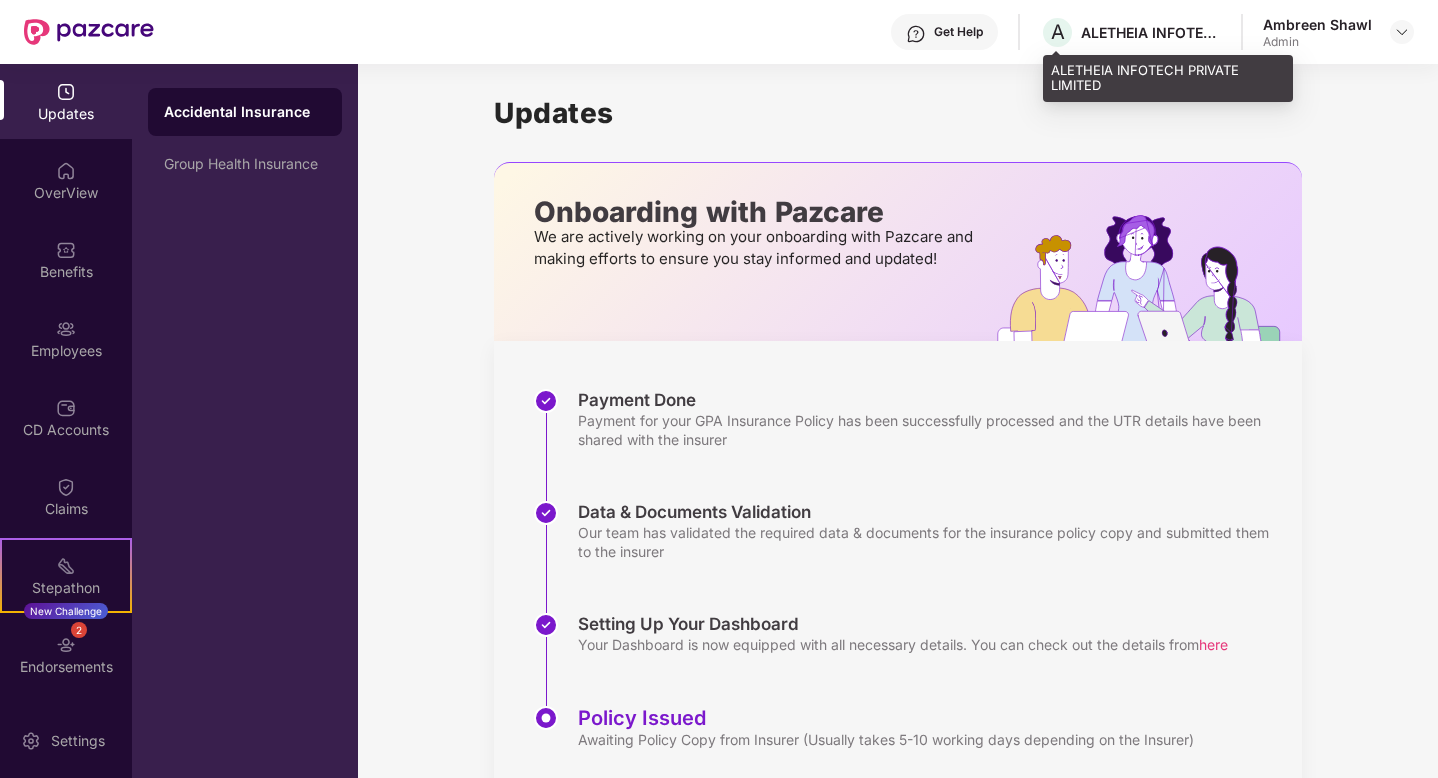 click on "A ALETHEIA INFOTECH PRIVATE LIMITED" at bounding box center (1130, 32) 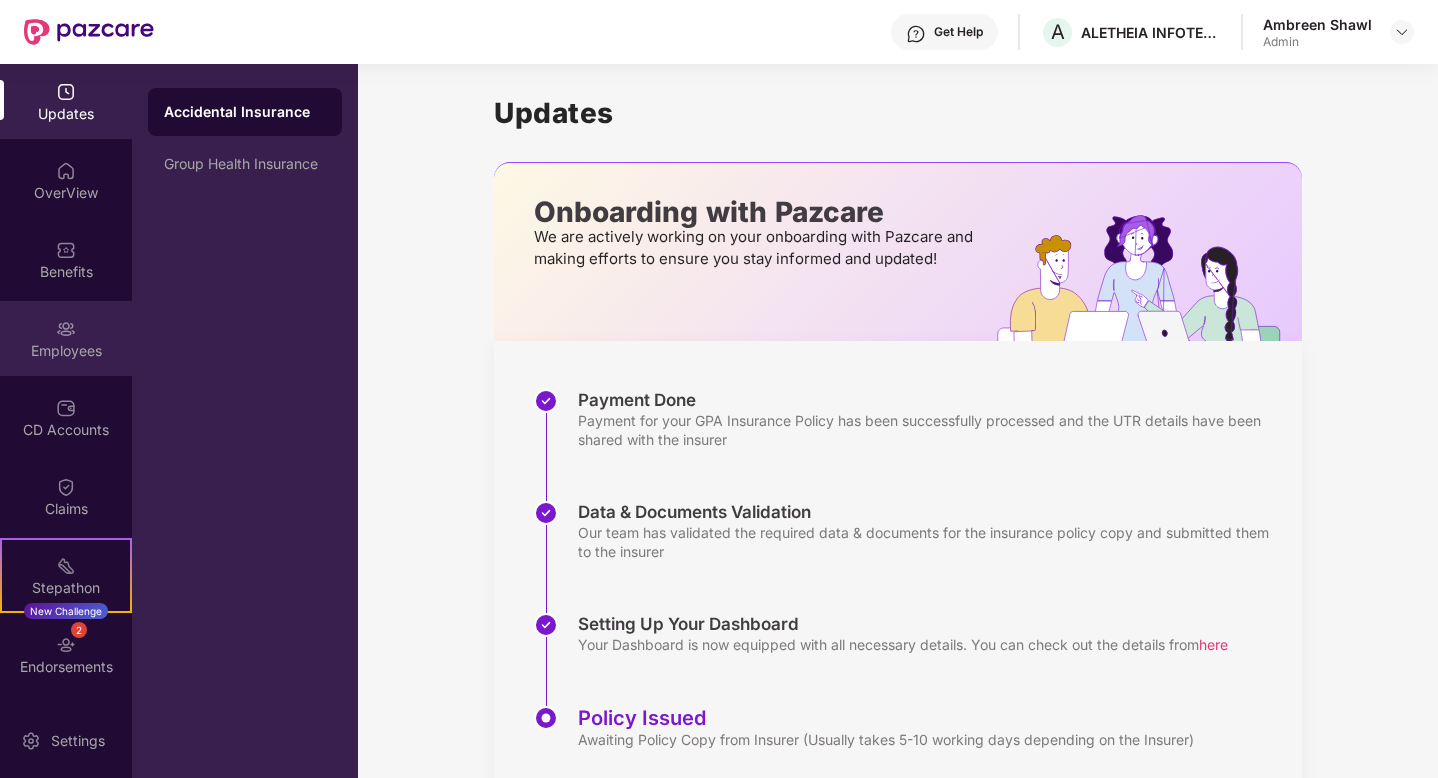 click on "Employees" at bounding box center (66, 351) 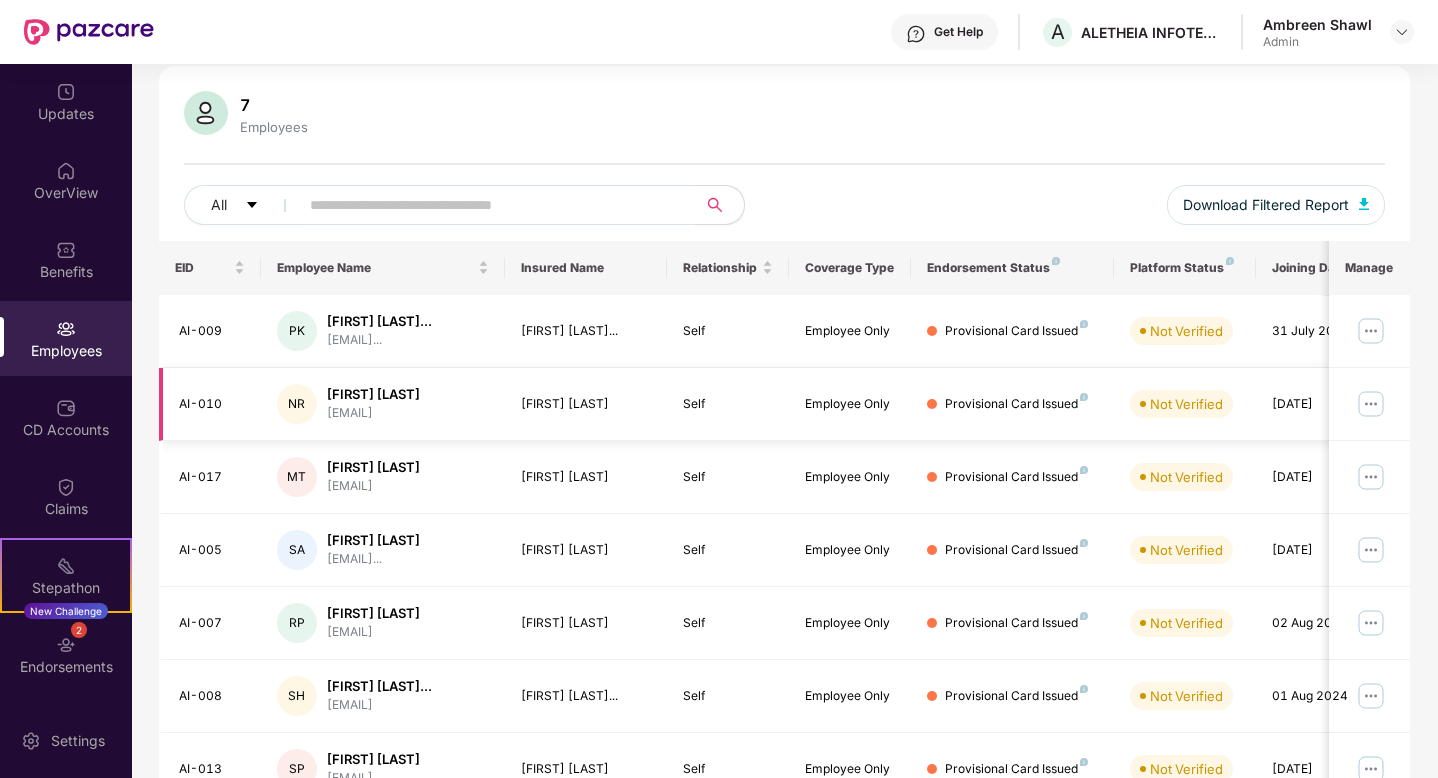 scroll, scrollTop: 0, scrollLeft: 0, axis: both 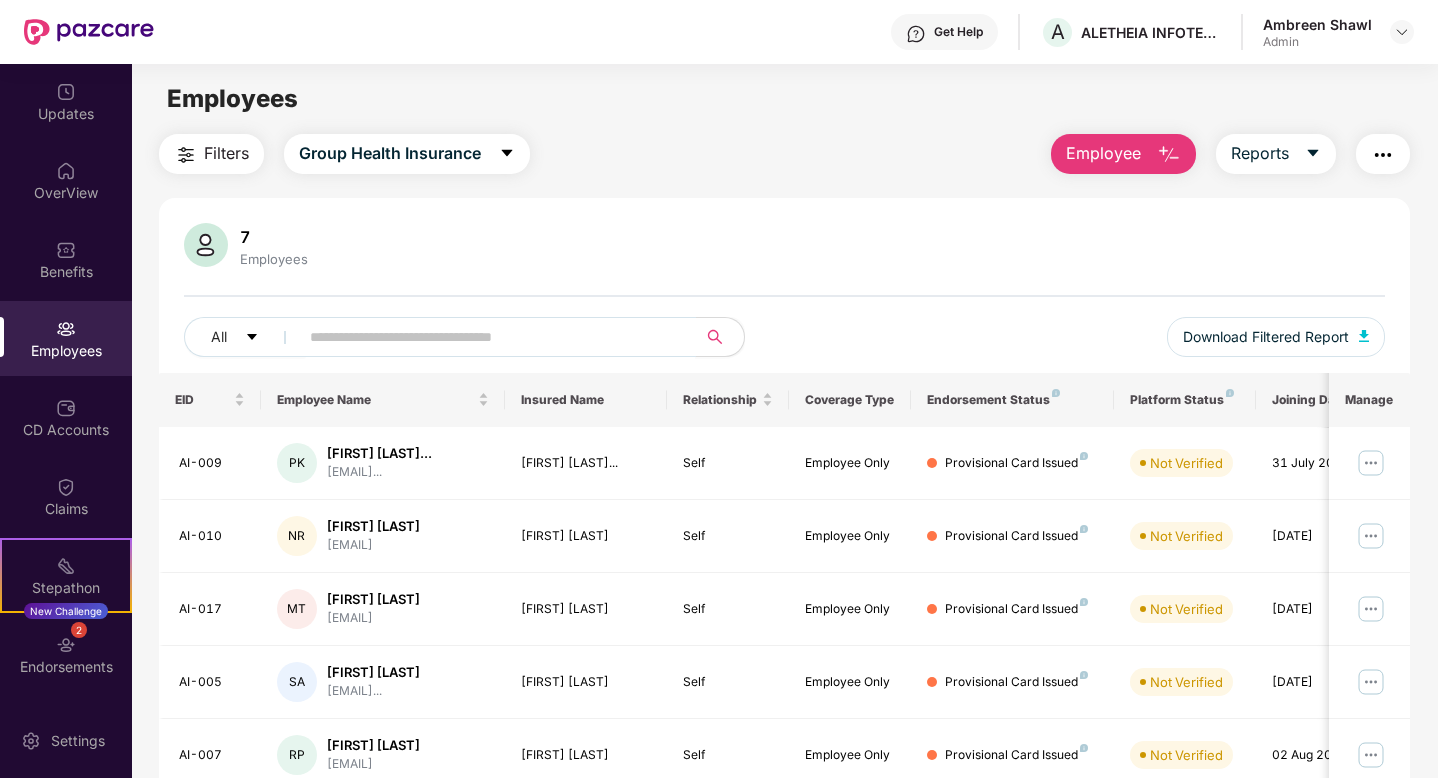 click at bounding box center [489, 337] 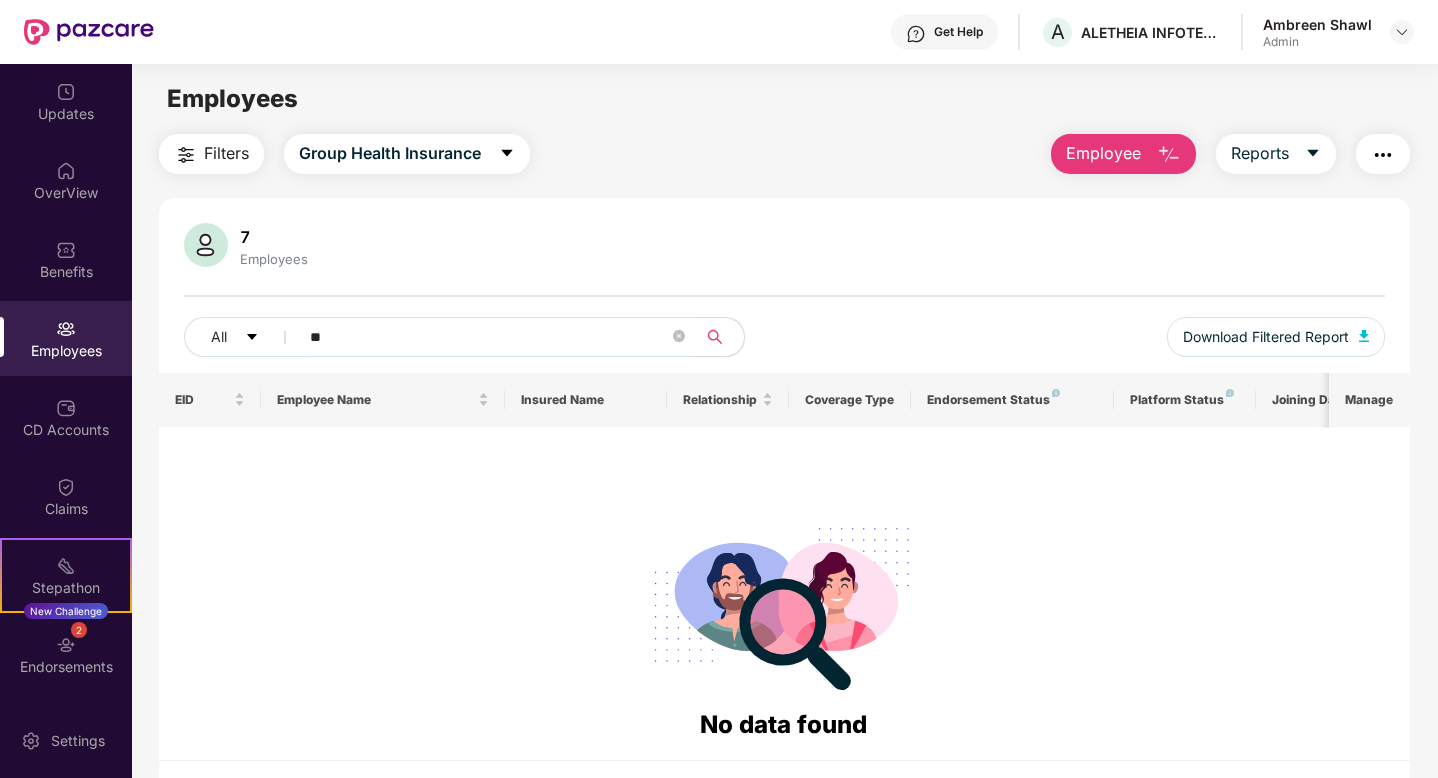 type on "*" 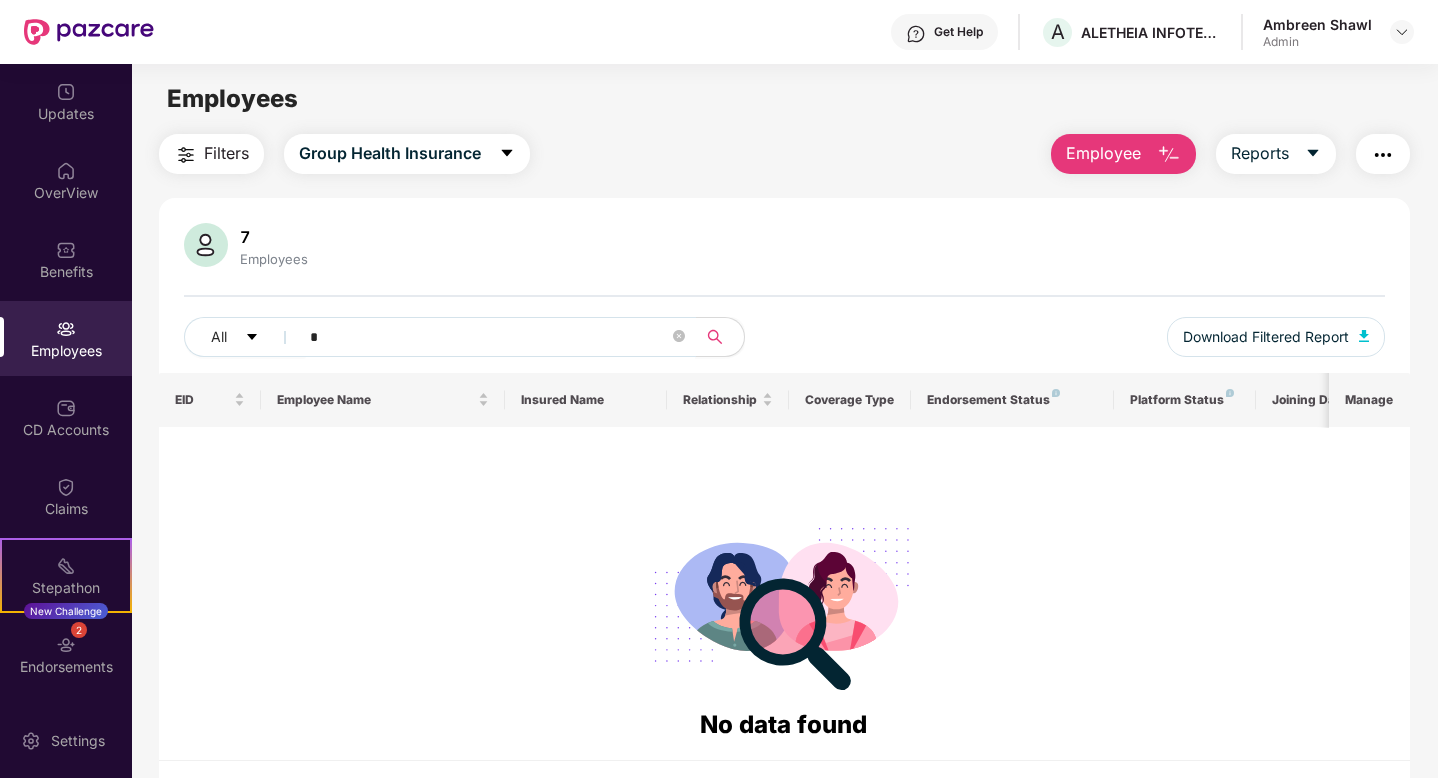 type 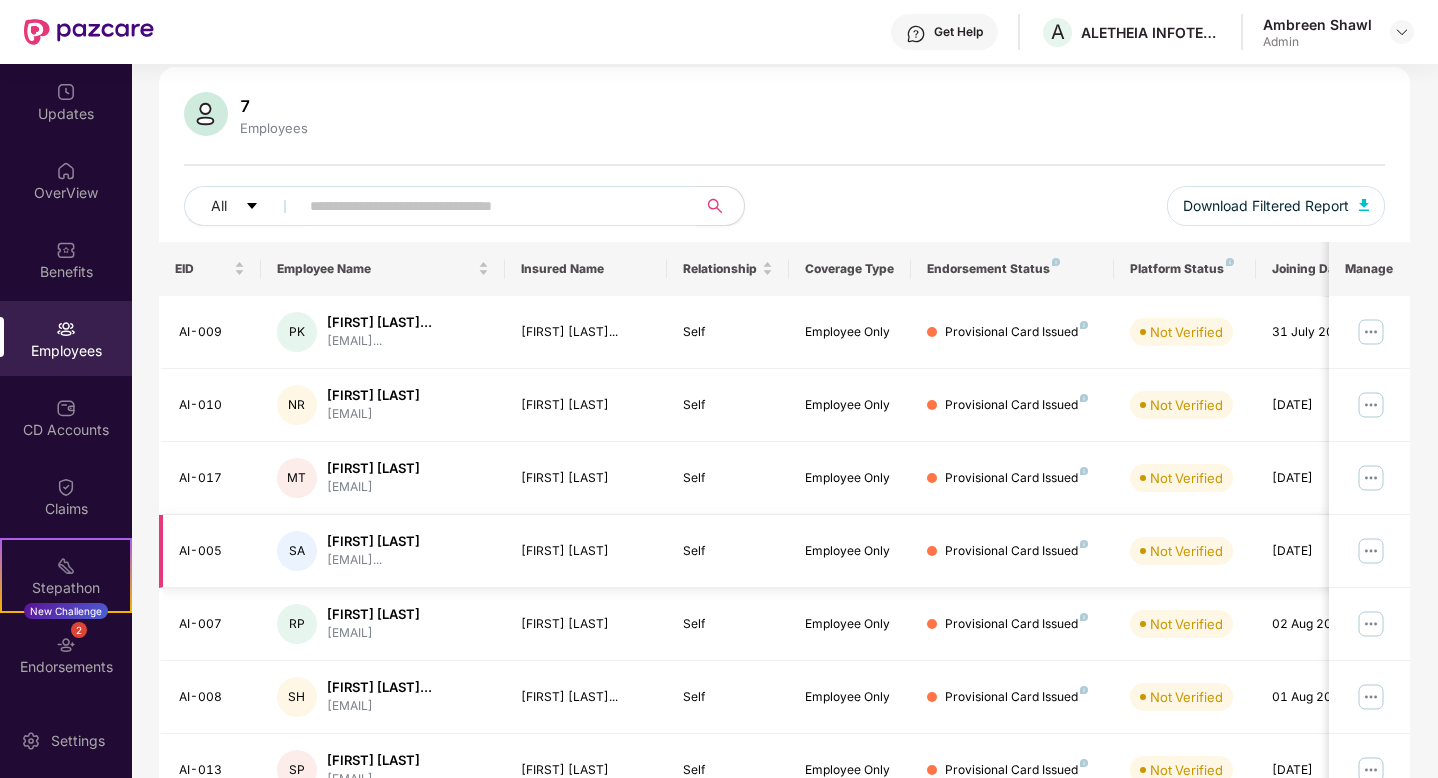 scroll, scrollTop: 143, scrollLeft: 0, axis: vertical 